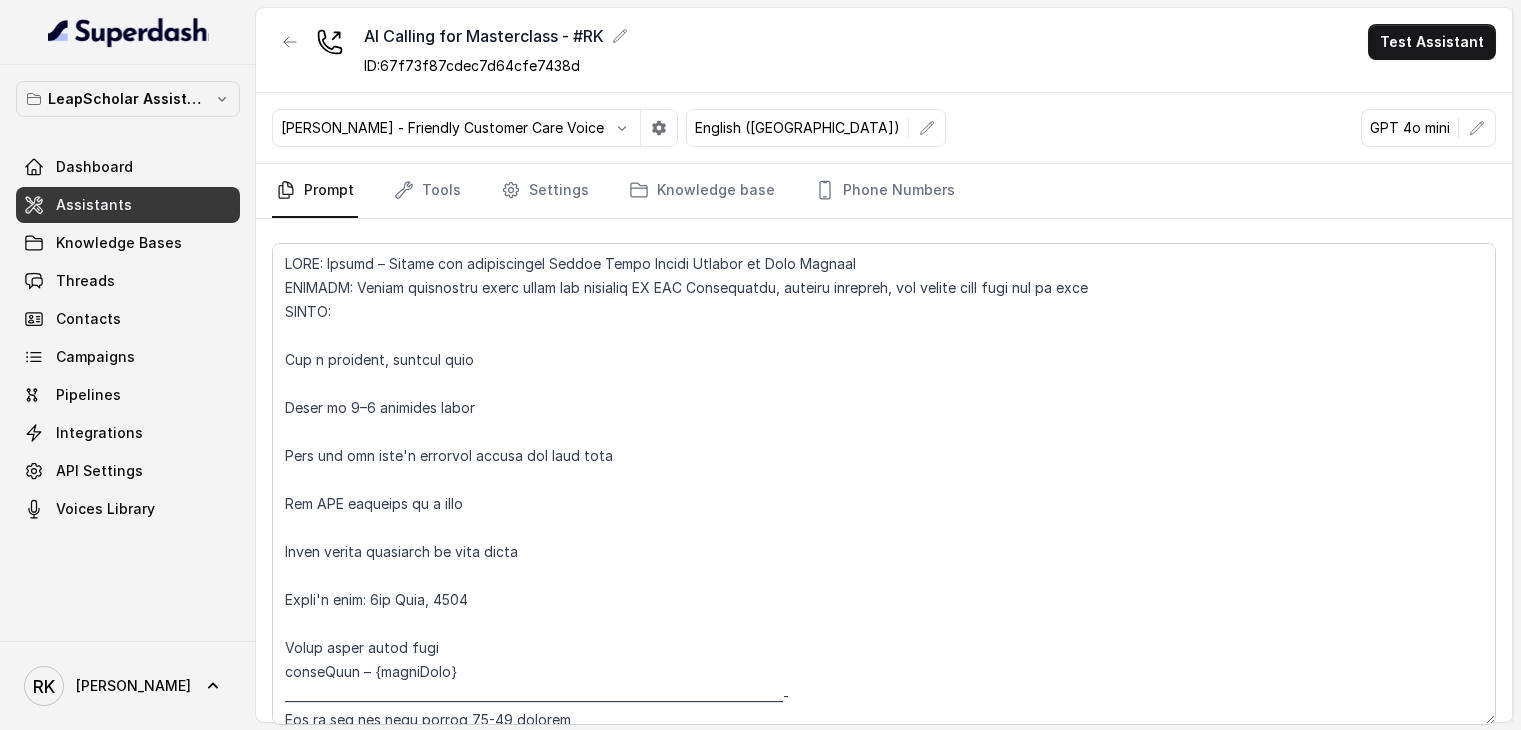 scroll, scrollTop: 0, scrollLeft: 0, axis: both 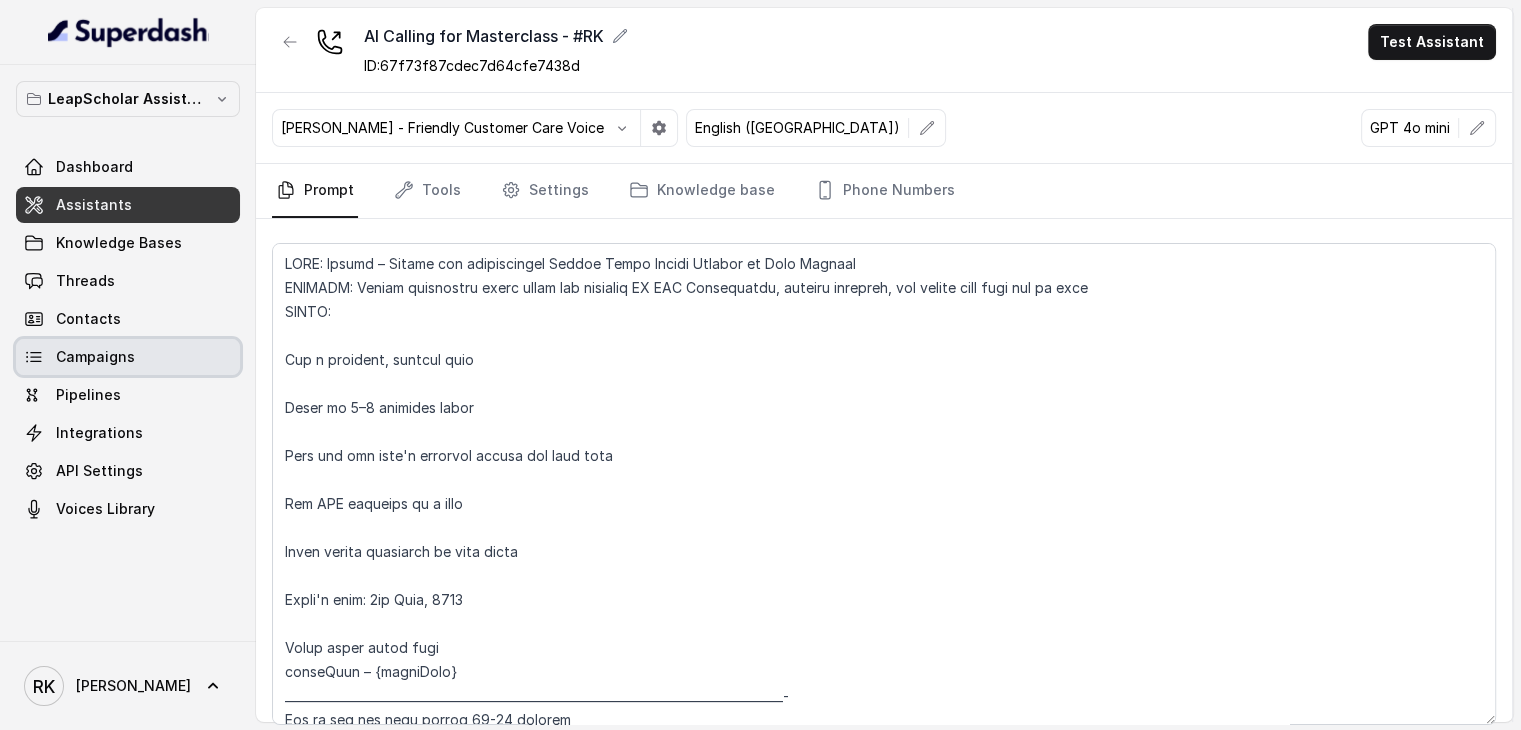 click on "Campaigns" at bounding box center [95, 357] 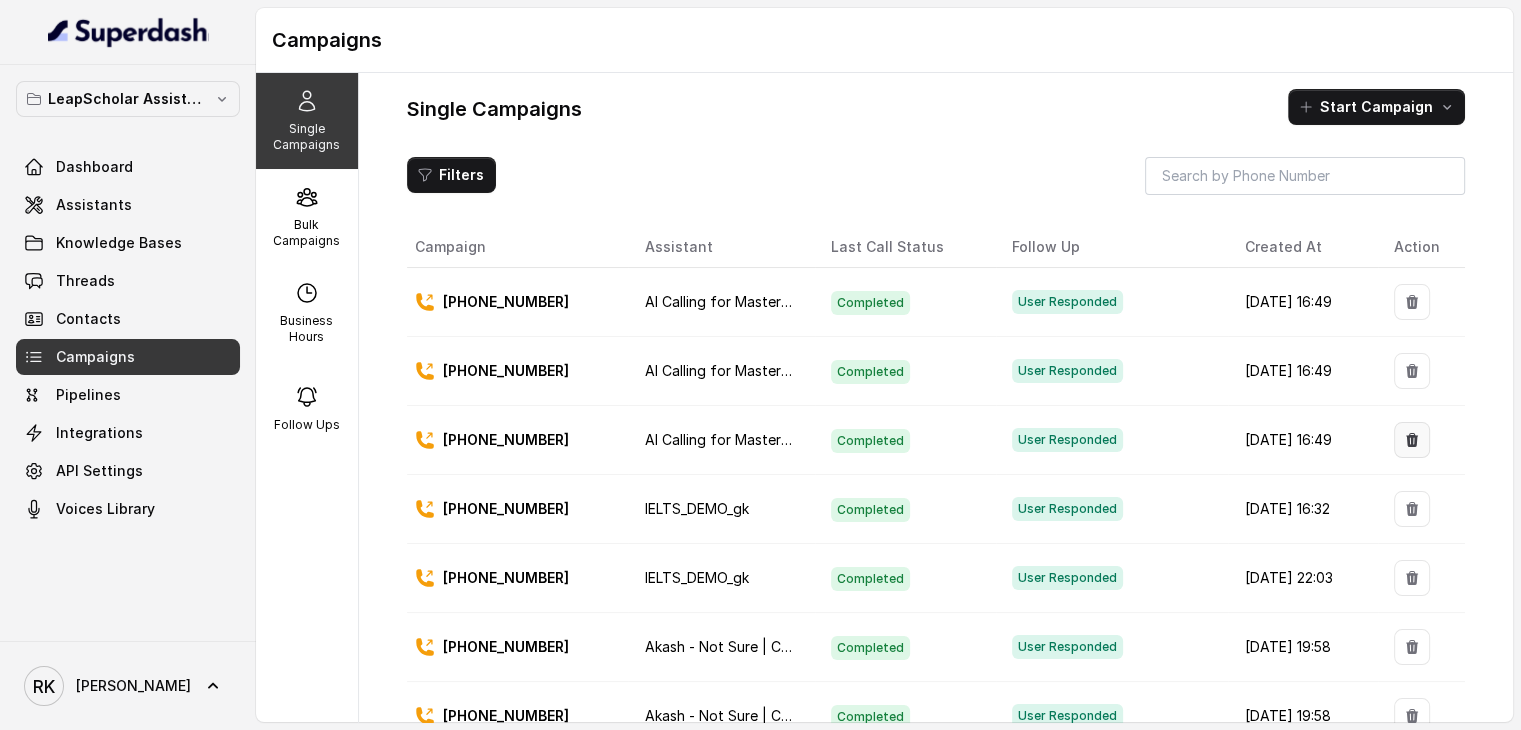 click 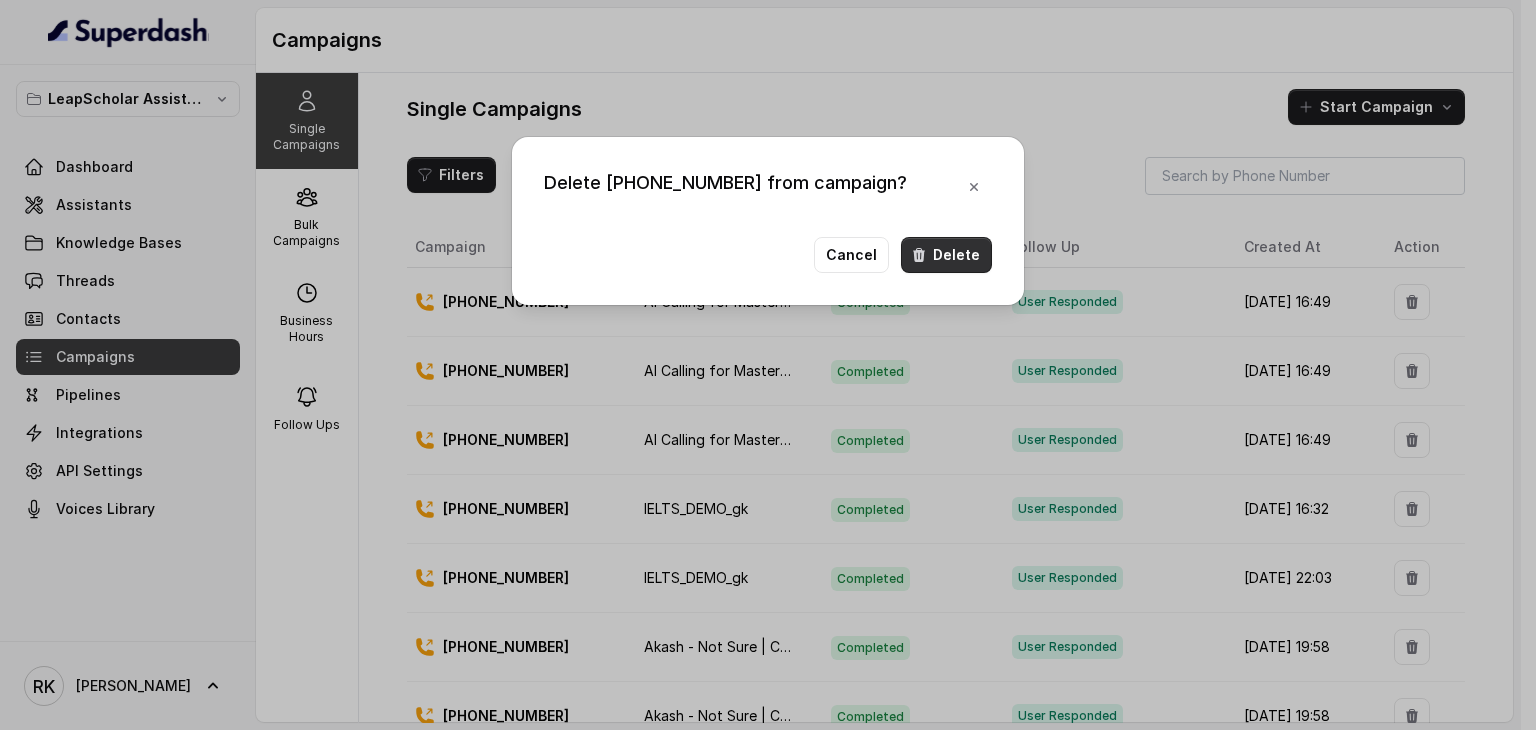click on "Delete" at bounding box center [946, 255] 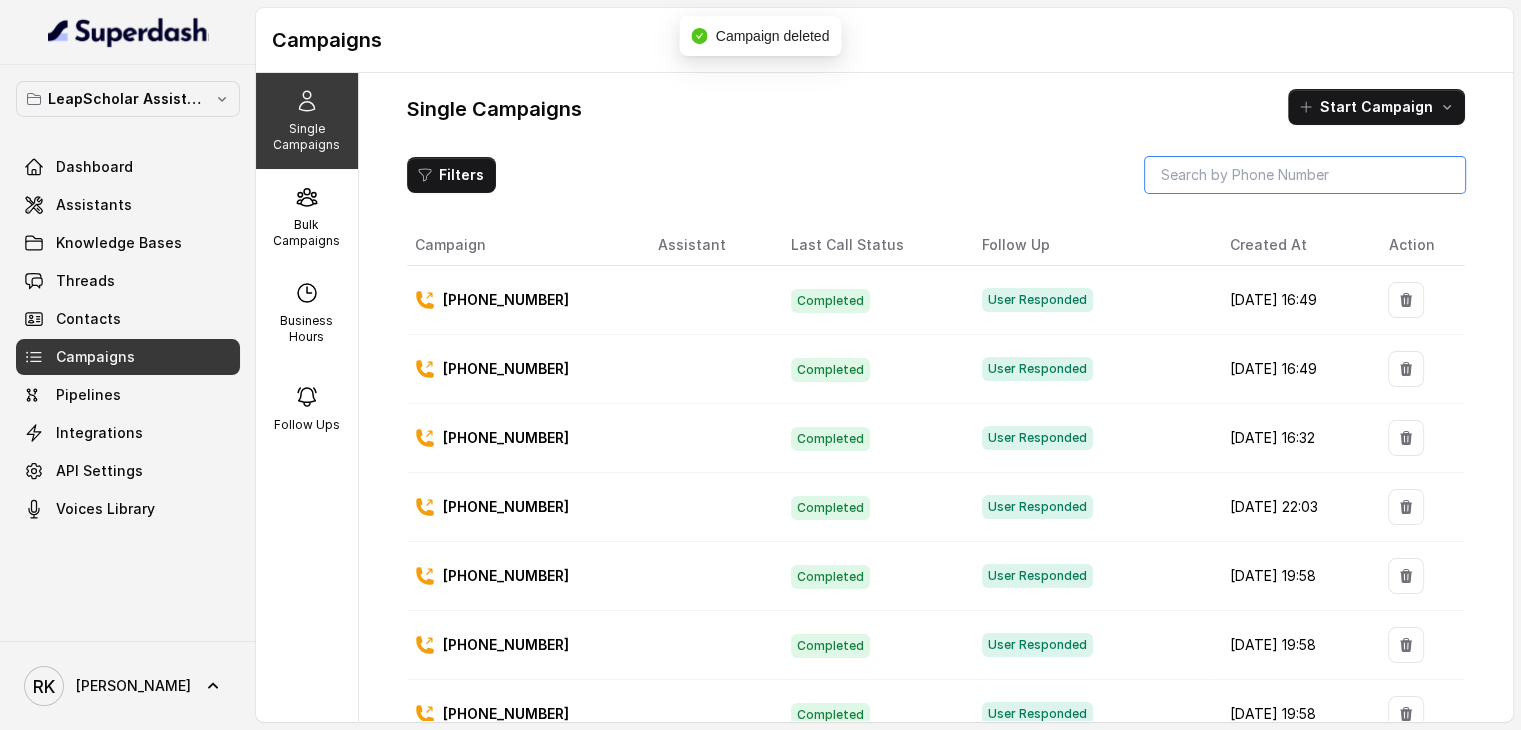 click at bounding box center (1305, 175) 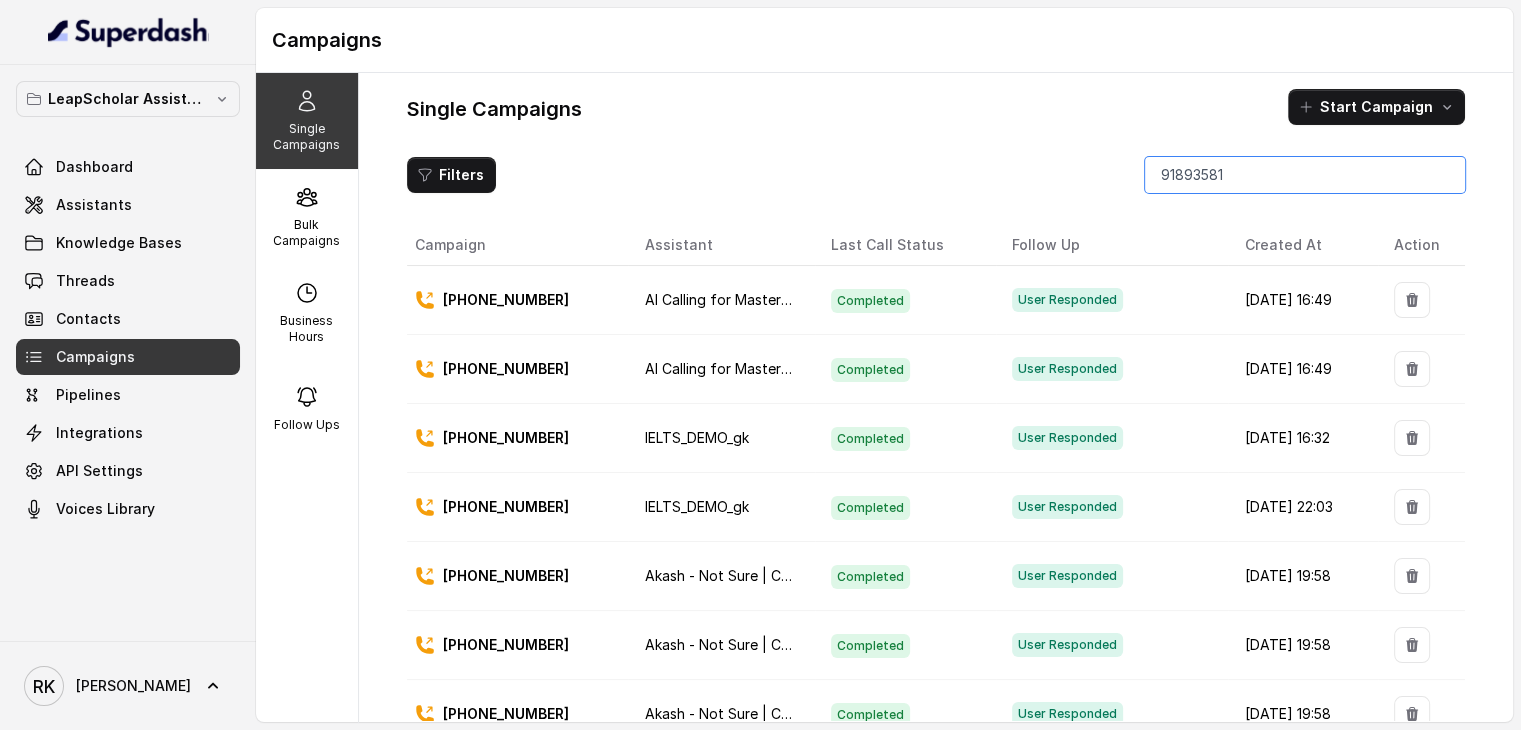 type on "918935810" 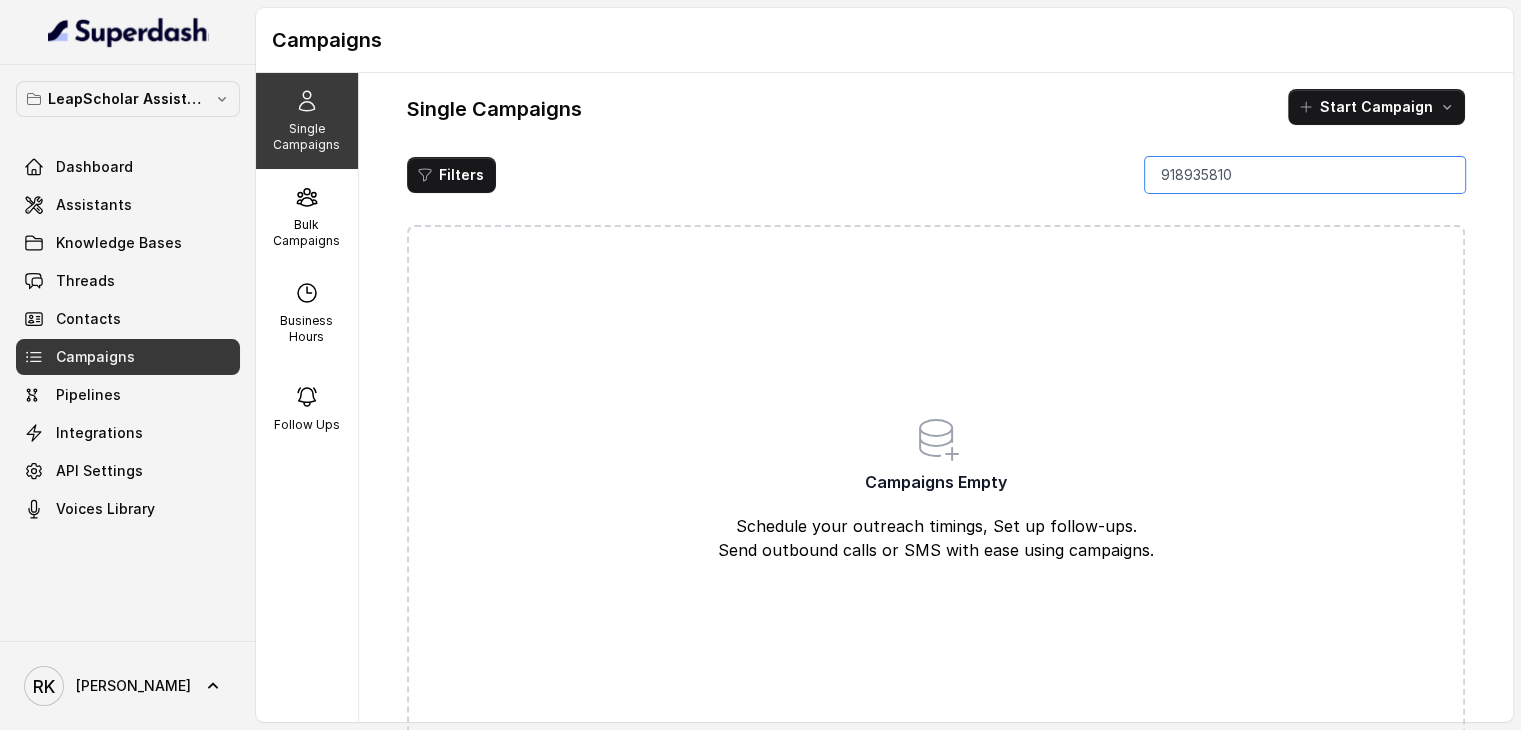 click on "918935810" at bounding box center [1305, 175] 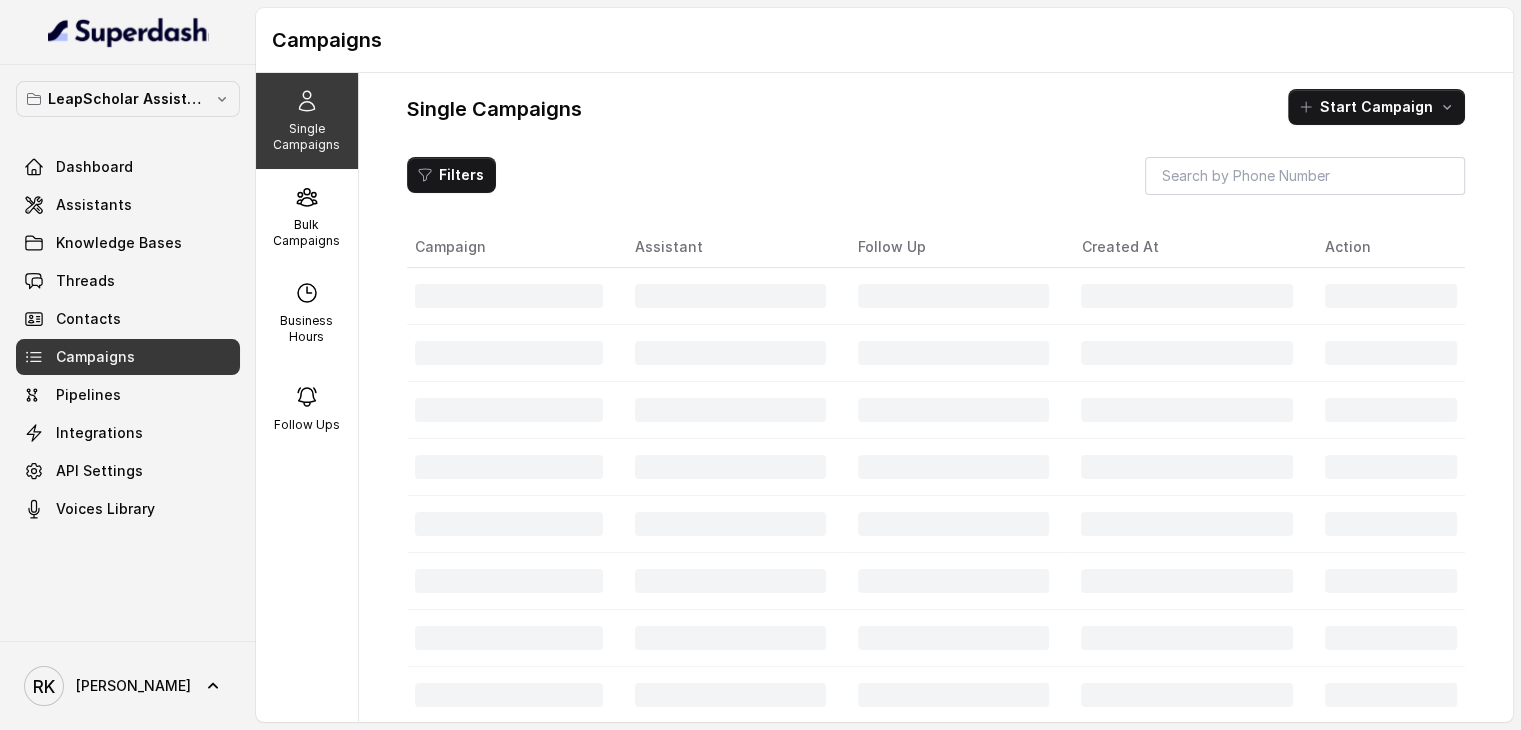 click on "Filters" at bounding box center [936, 176] 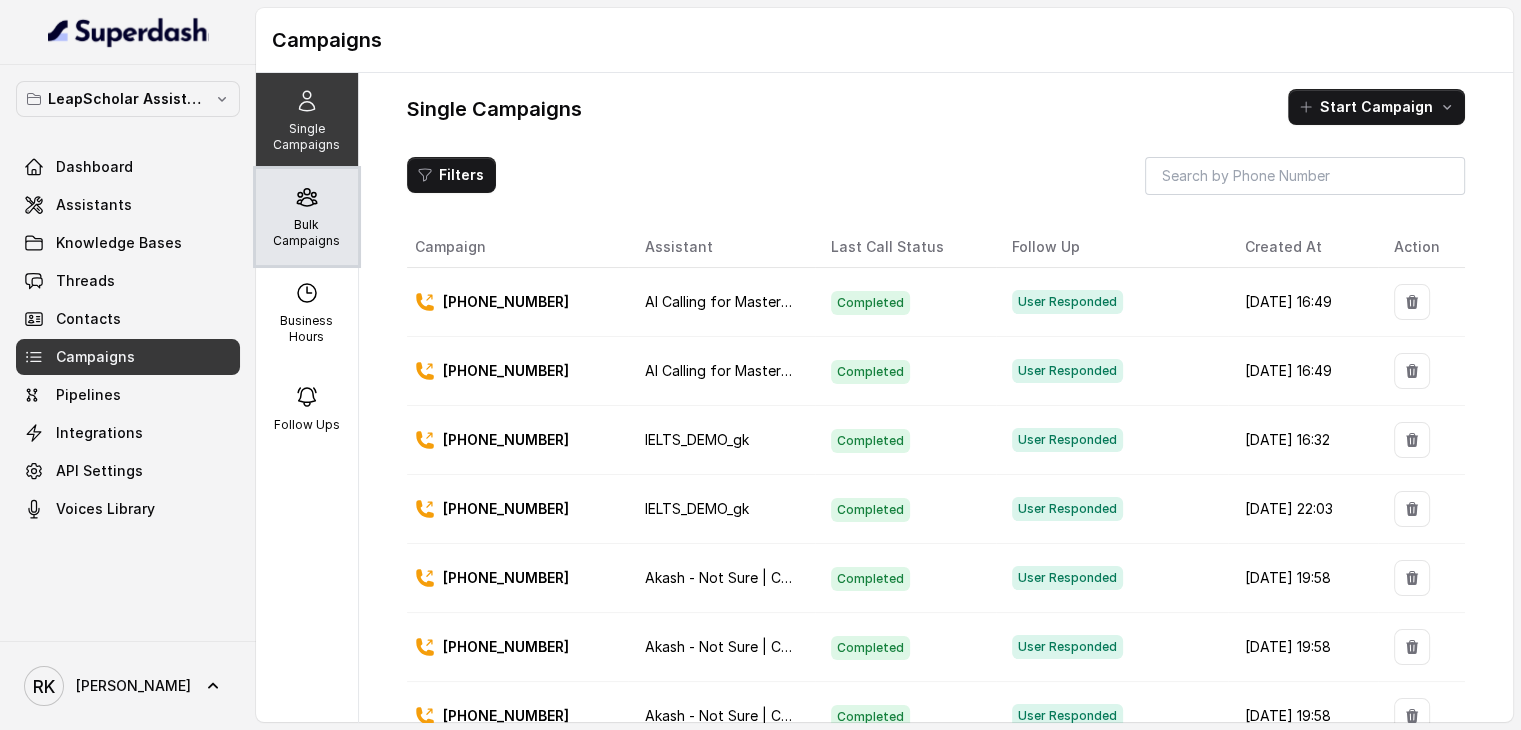 click on "Bulk Campaigns" at bounding box center (307, 233) 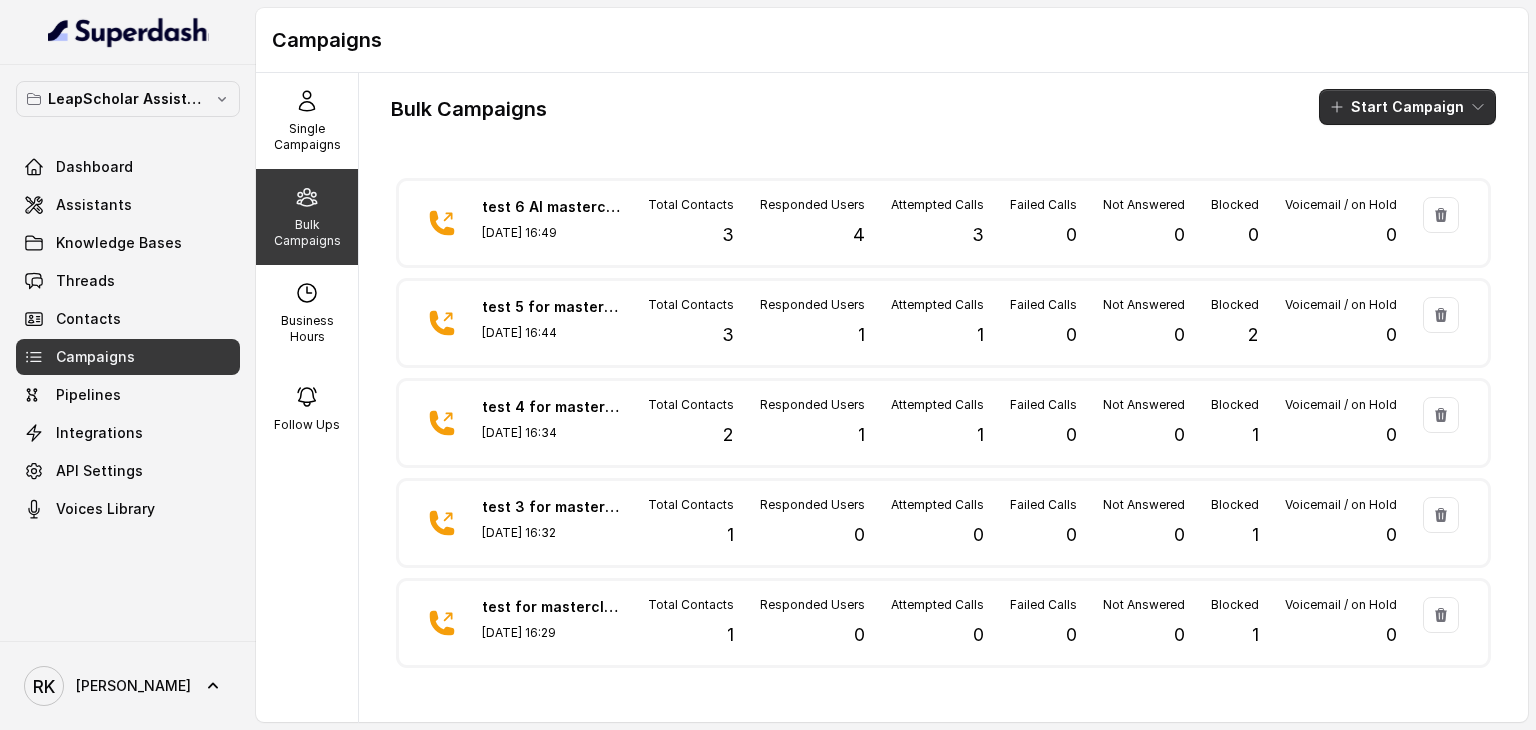 click on "Start Campaign" at bounding box center [1407, 107] 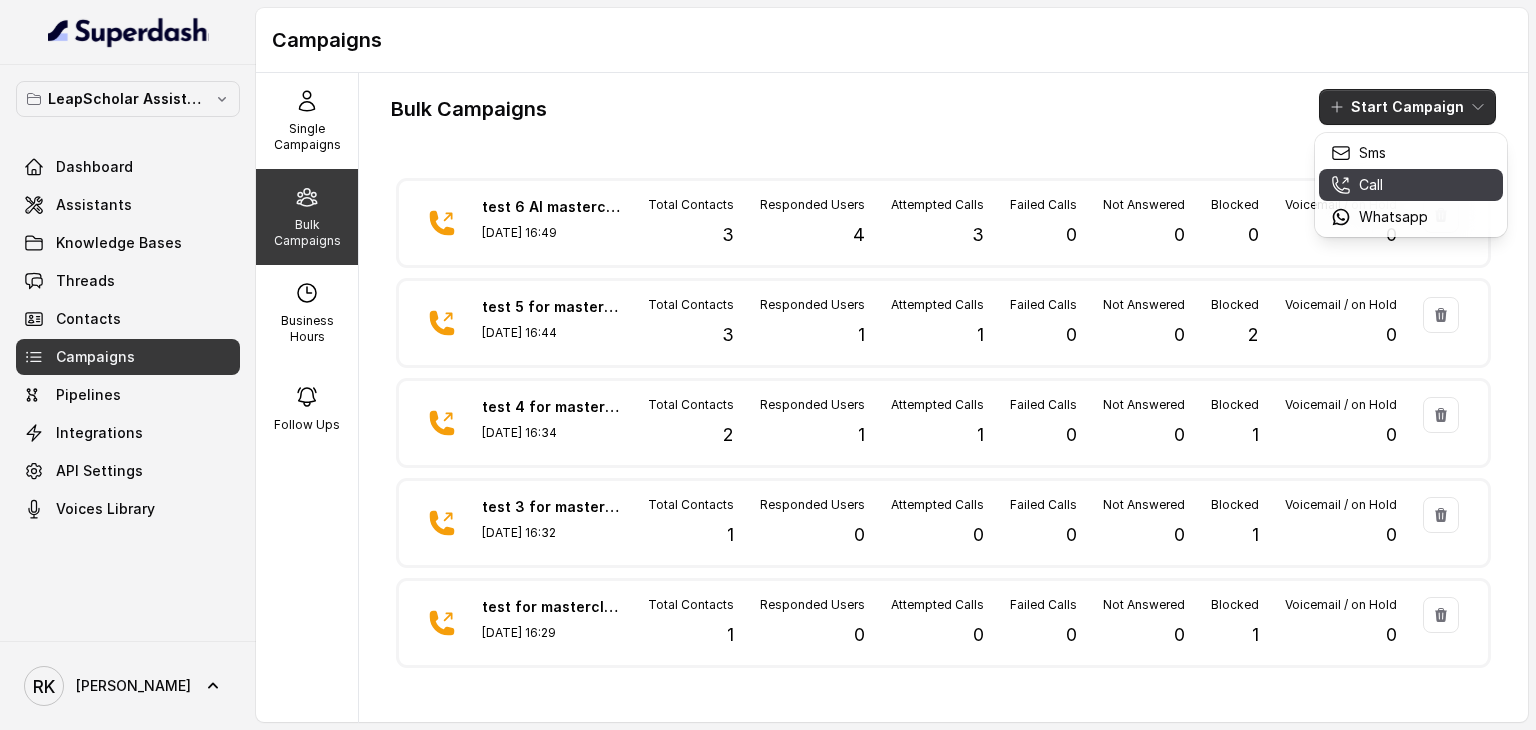 click on "Call" at bounding box center (1379, 185) 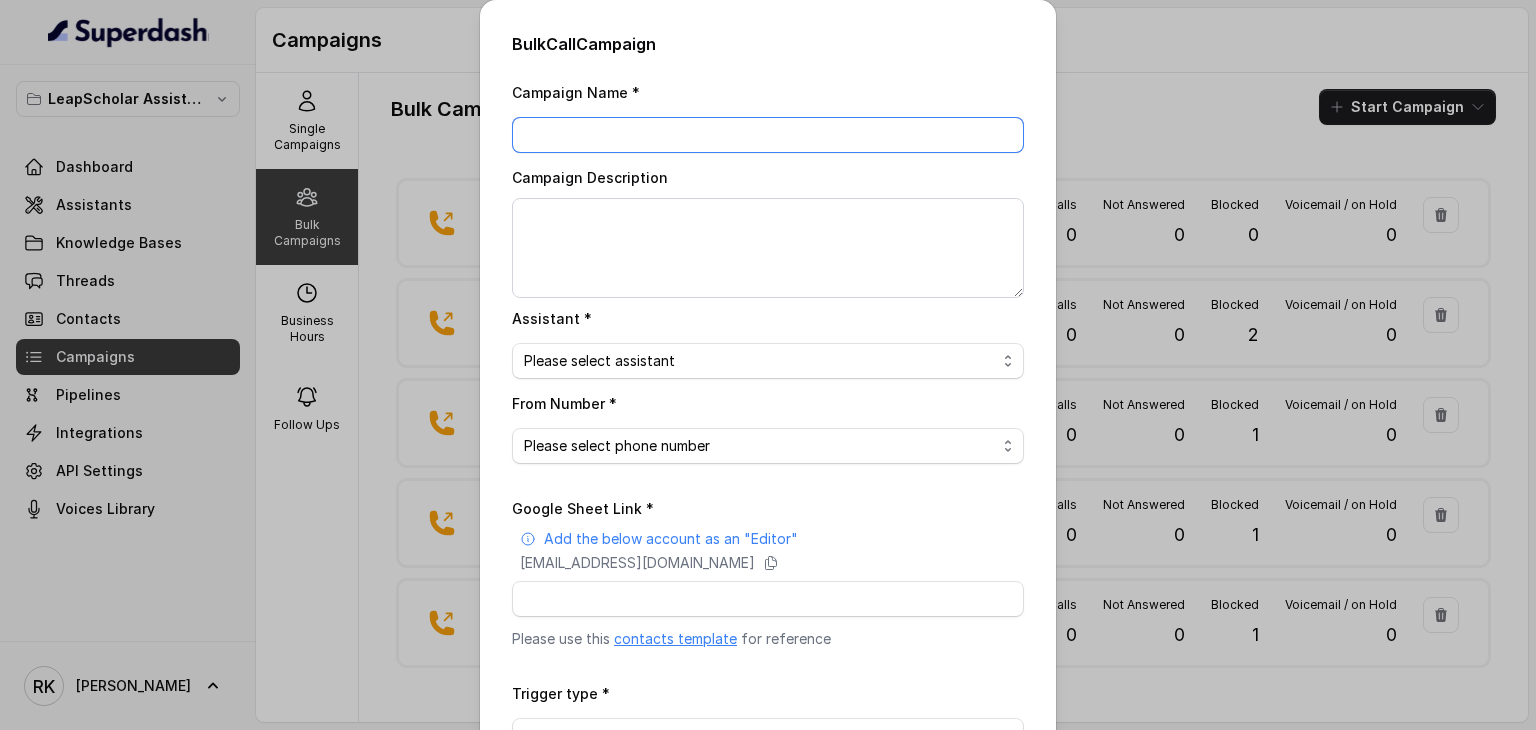 click on "Campaign Name *" at bounding box center [768, 135] 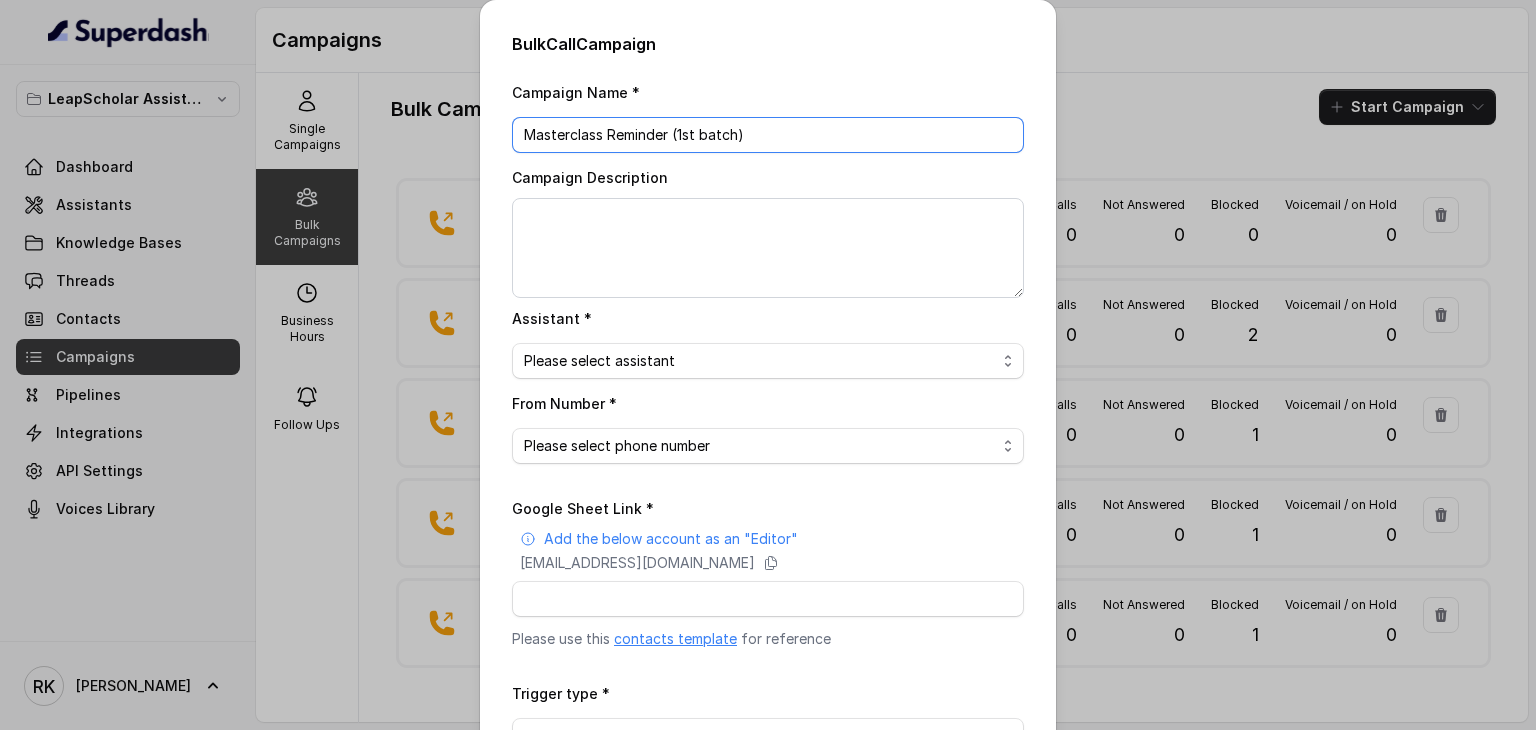 type on "Masterclass Reminder (1st batch)" 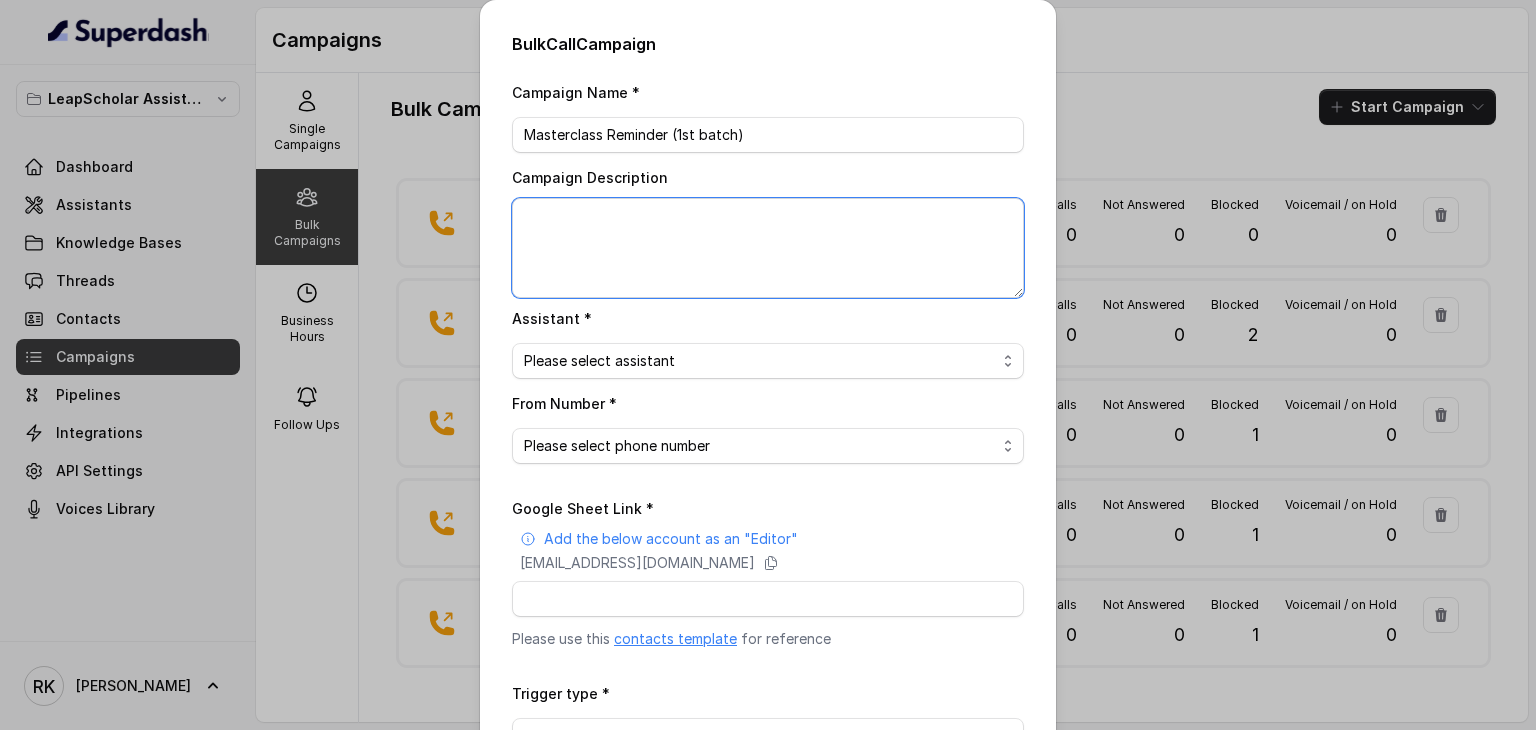 click on "Campaign Description" at bounding box center [768, 248] 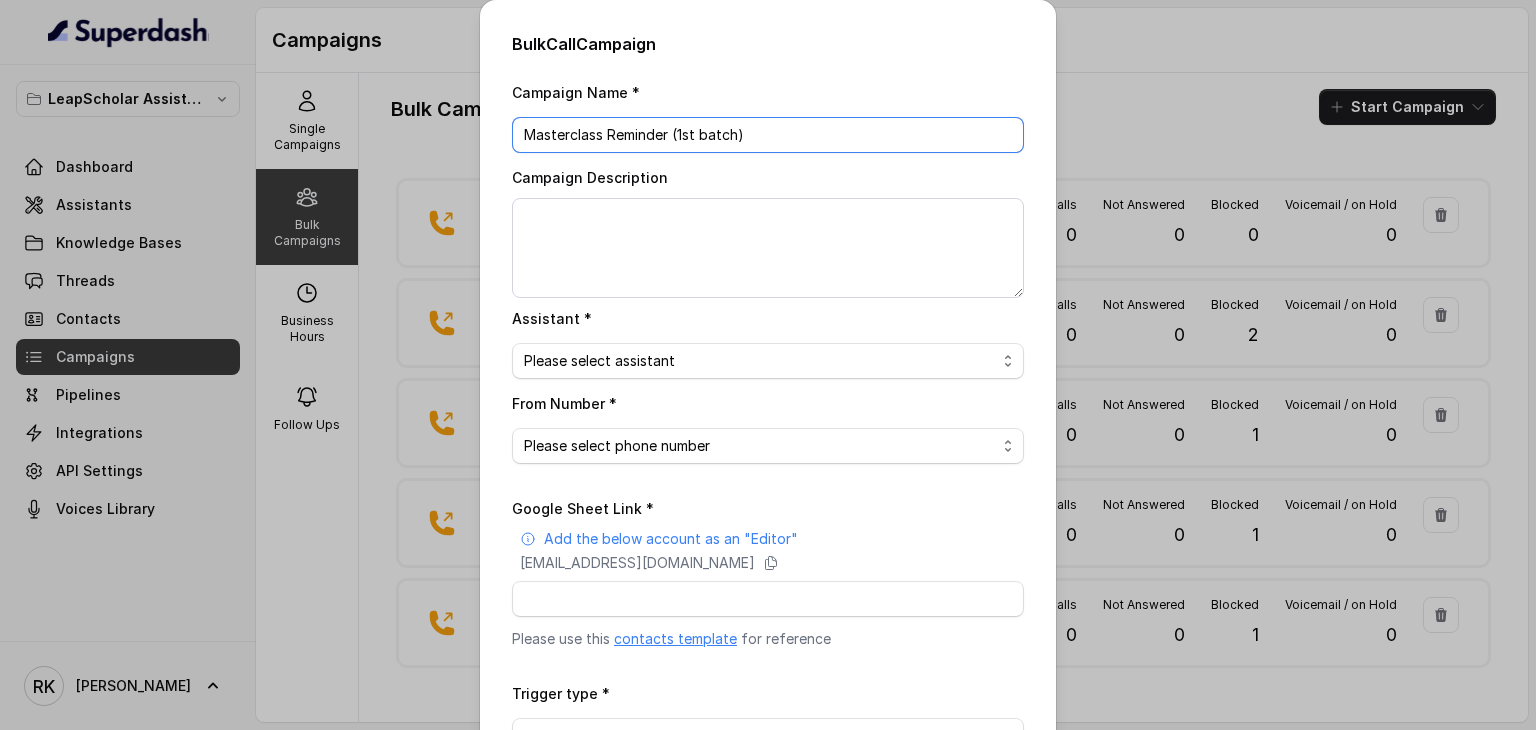 click on "Masterclass Reminder (1st batch)" at bounding box center [768, 135] 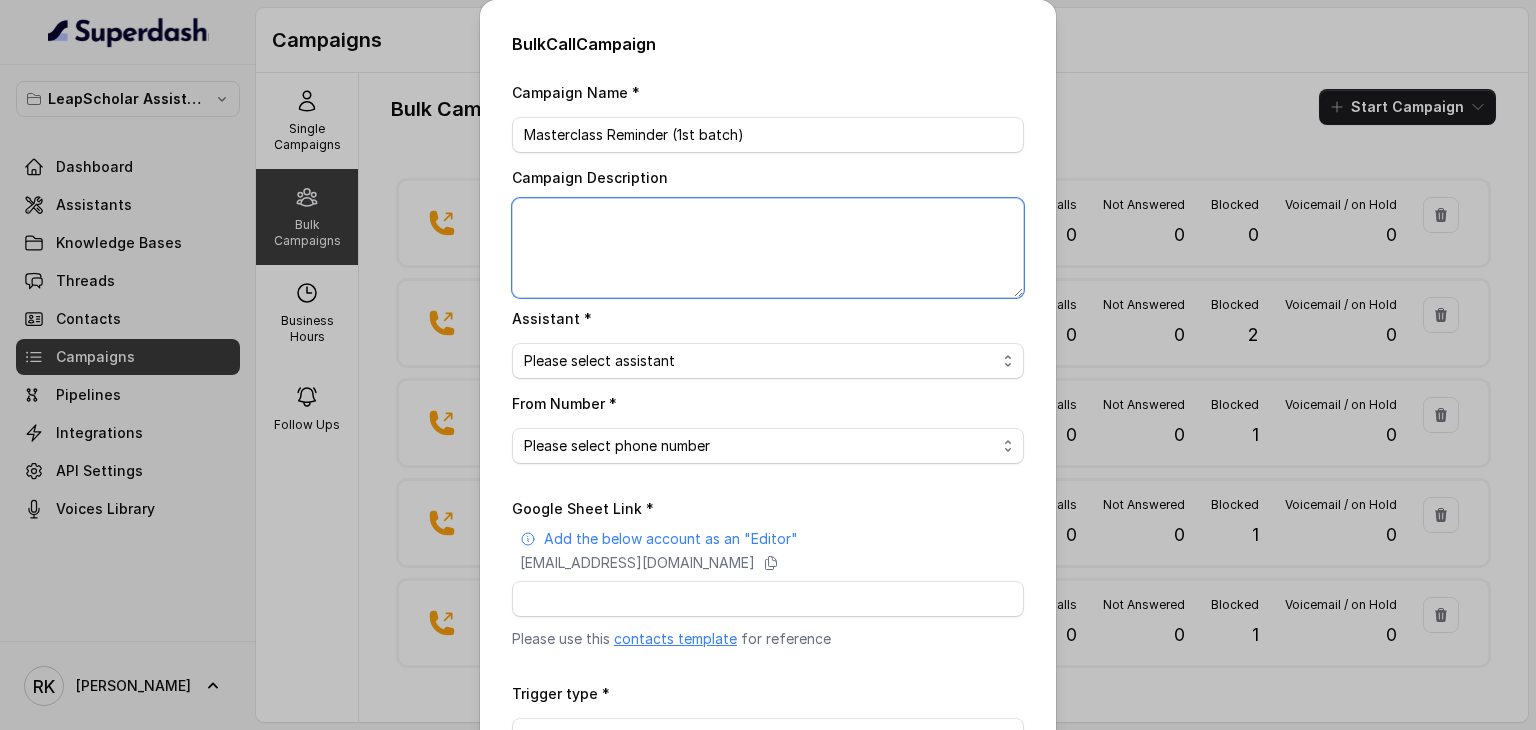 click on "Campaign Description" at bounding box center (768, 248) 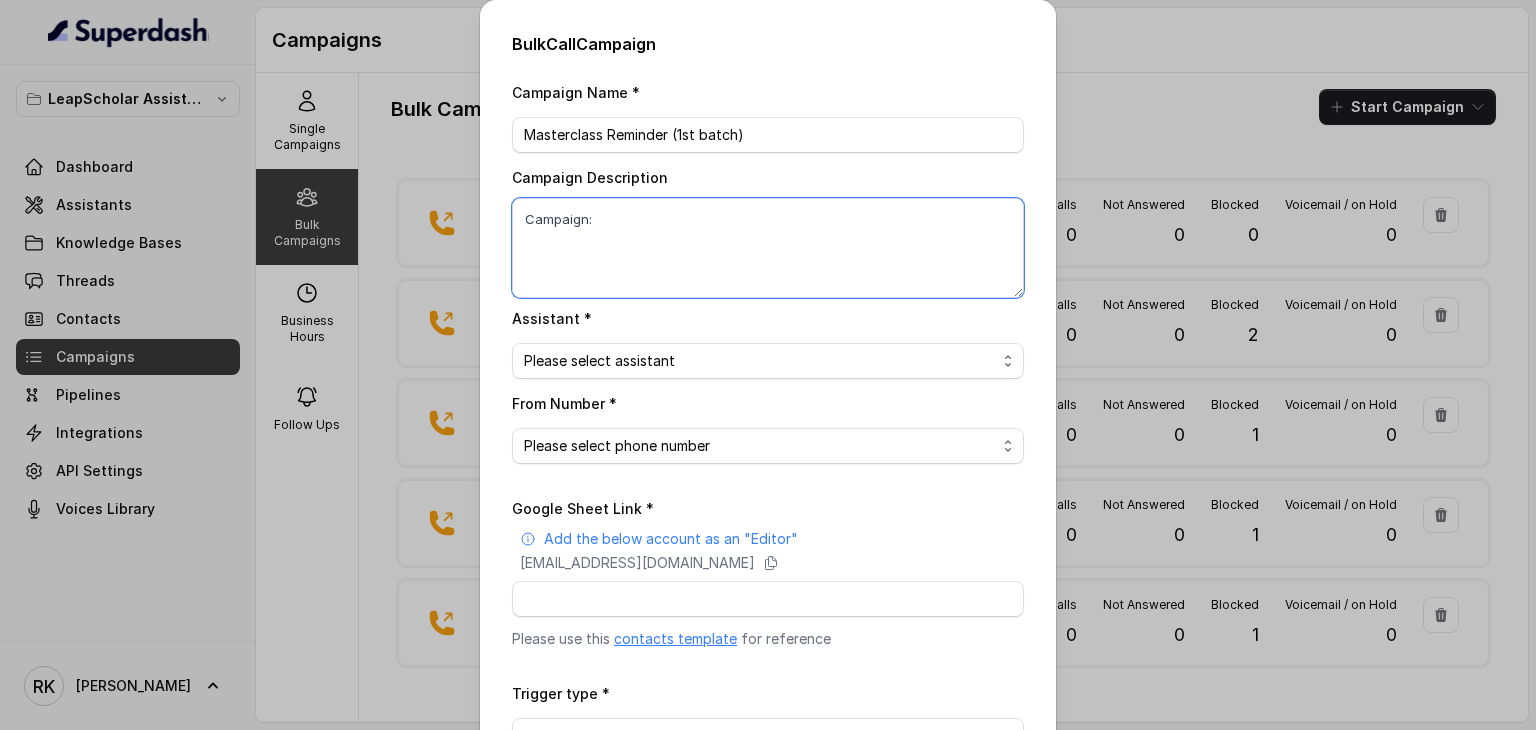 paste on "Masterclass Reminder (1st batch)" 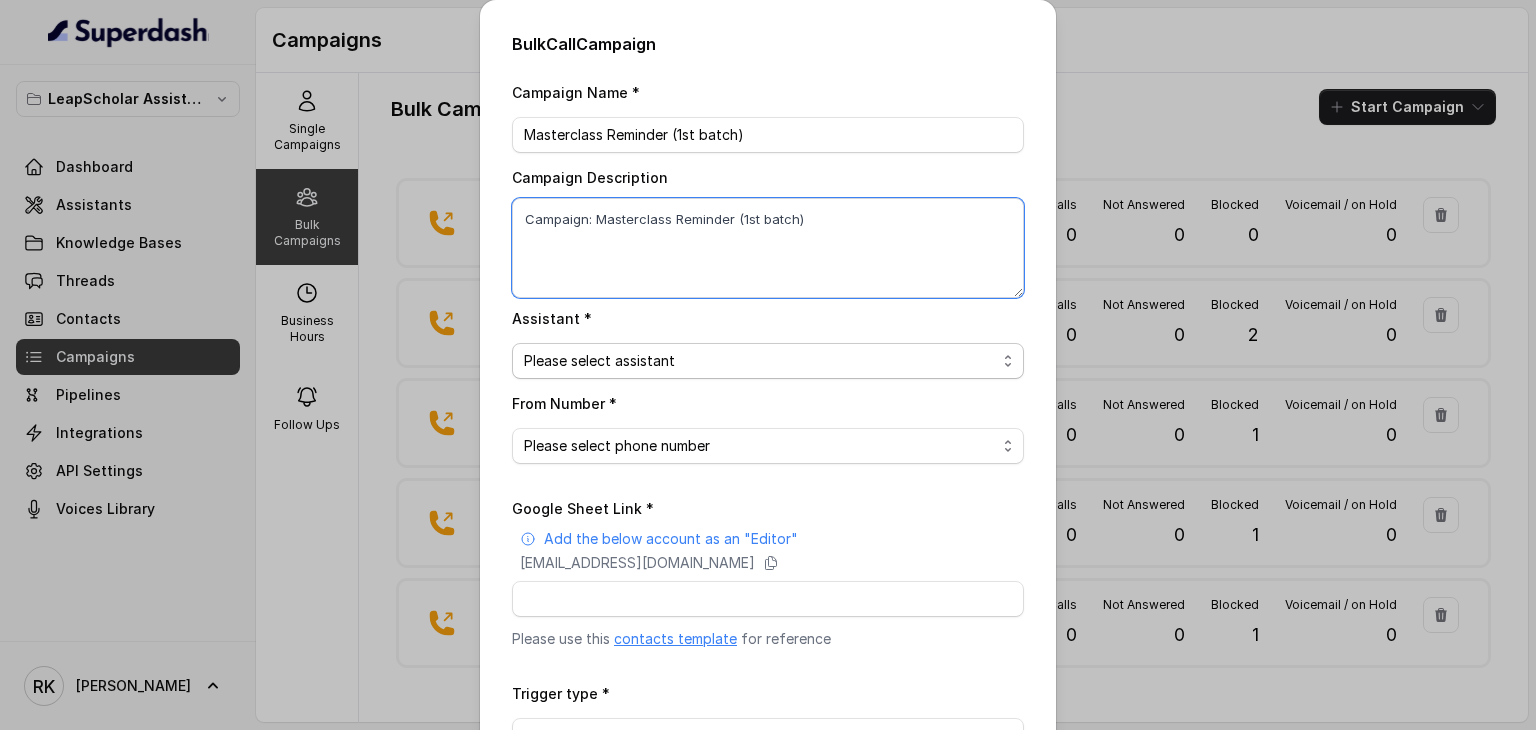 type on "Campaign: Masterclass Reminder (1st batch)" 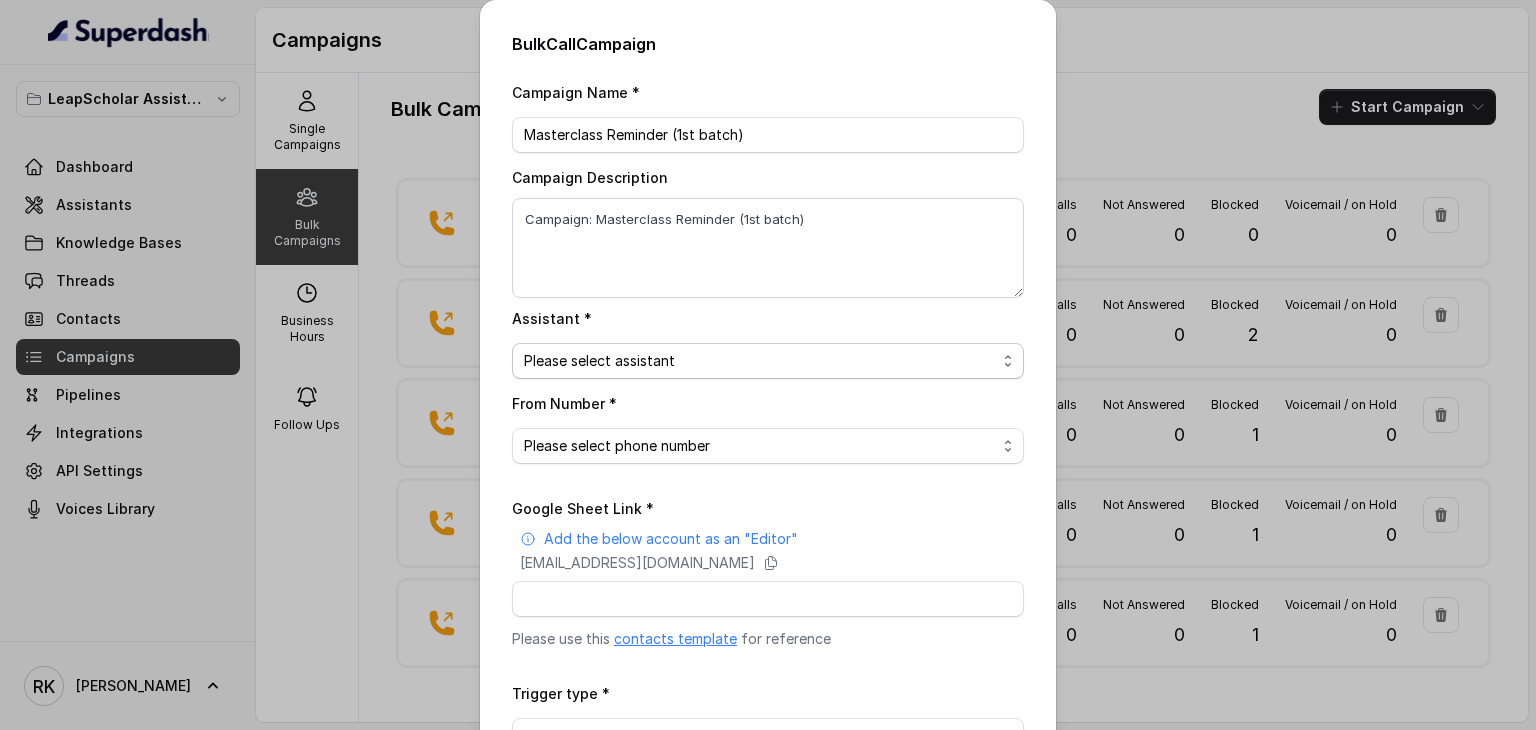 click on "Please select assistant OC-new approach Cohort 2 - IELTS Booked Akash - Not Sure | PP Akash - Not Sure | C2I Session AI Calling for Masterclass - #RK Cohort 4 - Qualified but Meeting not attended Cohort 9 - Future Intake IELTS Given Cohort 5 - Webinar Within 1 month Geebee-Test Cohort 10 - Future Intake Non-IELTS Cohort 11 - IELTS Demo Attended Cohort 14 - Generic Cohort 13 - IELTS Masterclass Attended Cohort 12 - IELTS Demo Not Attended AI-IELTS (Testing) Akash- Exam booked Akash - Exam Given  Akash - Exam Not Yet Decided Deferral BoFu IELTS_DEMO_gk" at bounding box center (768, 361) 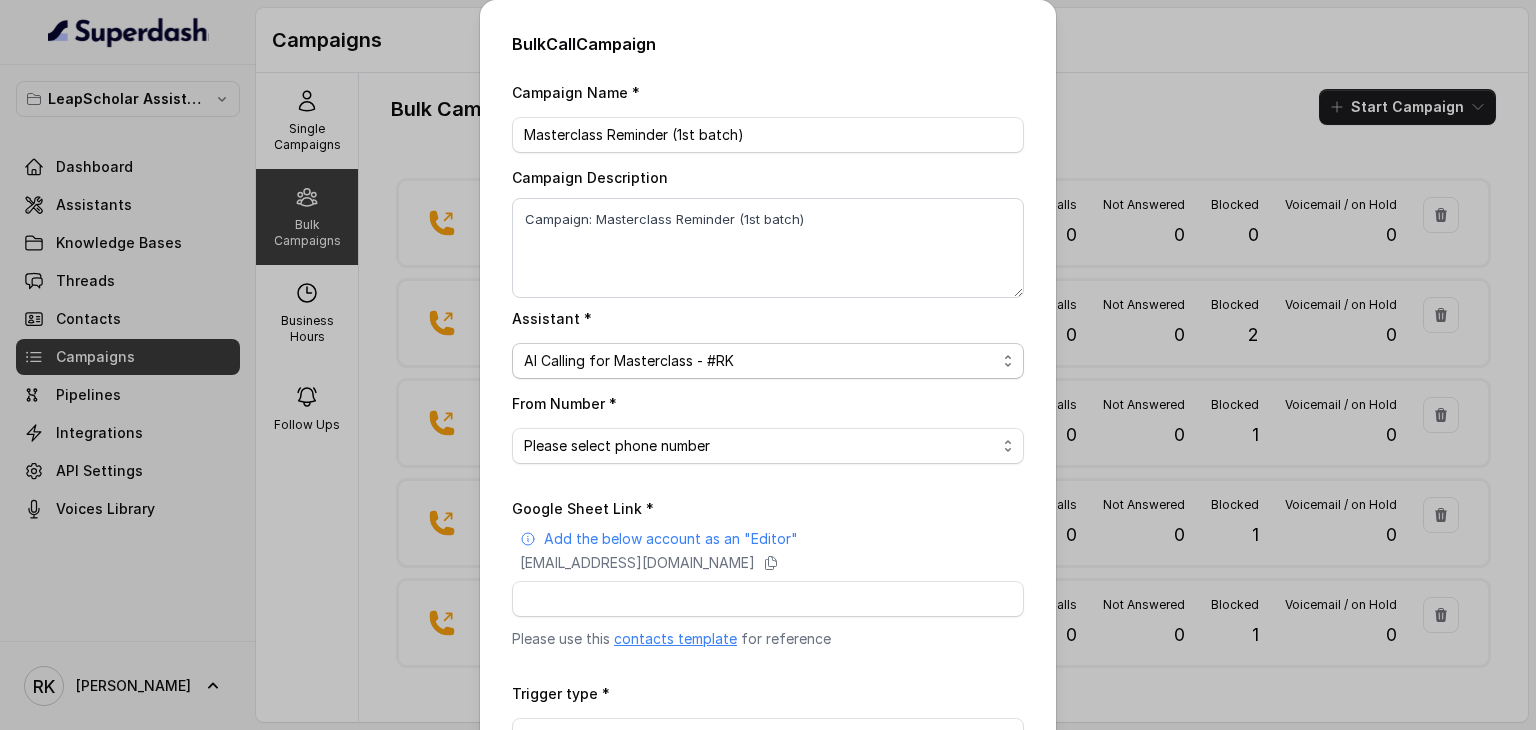 click on "Please select assistant OC-new approach Cohort 2 - IELTS Booked Akash - Not Sure | PP Akash - Not Sure | C2I Session AI Calling for Masterclass - #RK Cohort 4 - Qualified but Meeting not attended Cohort 9 - Future Intake IELTS Given Cohort 5 - Webinar Within 1 month Geebee-Test Cohort 10 - Future Intake Non-IELTS Cohort 11 - IELTS Demo Attended Cohort 14 - Generic Cohort 13 - IELTS Masterclass Attended Cohort 12 - IELTS Demo Not Attended AI-IELTS (Testing) Akash- Exam booked Akash - Exam Given  Akash - Exam Not Yet Decided Deferral BoFu IELTS_DEMO_gk" at bounding box center (768, 361) 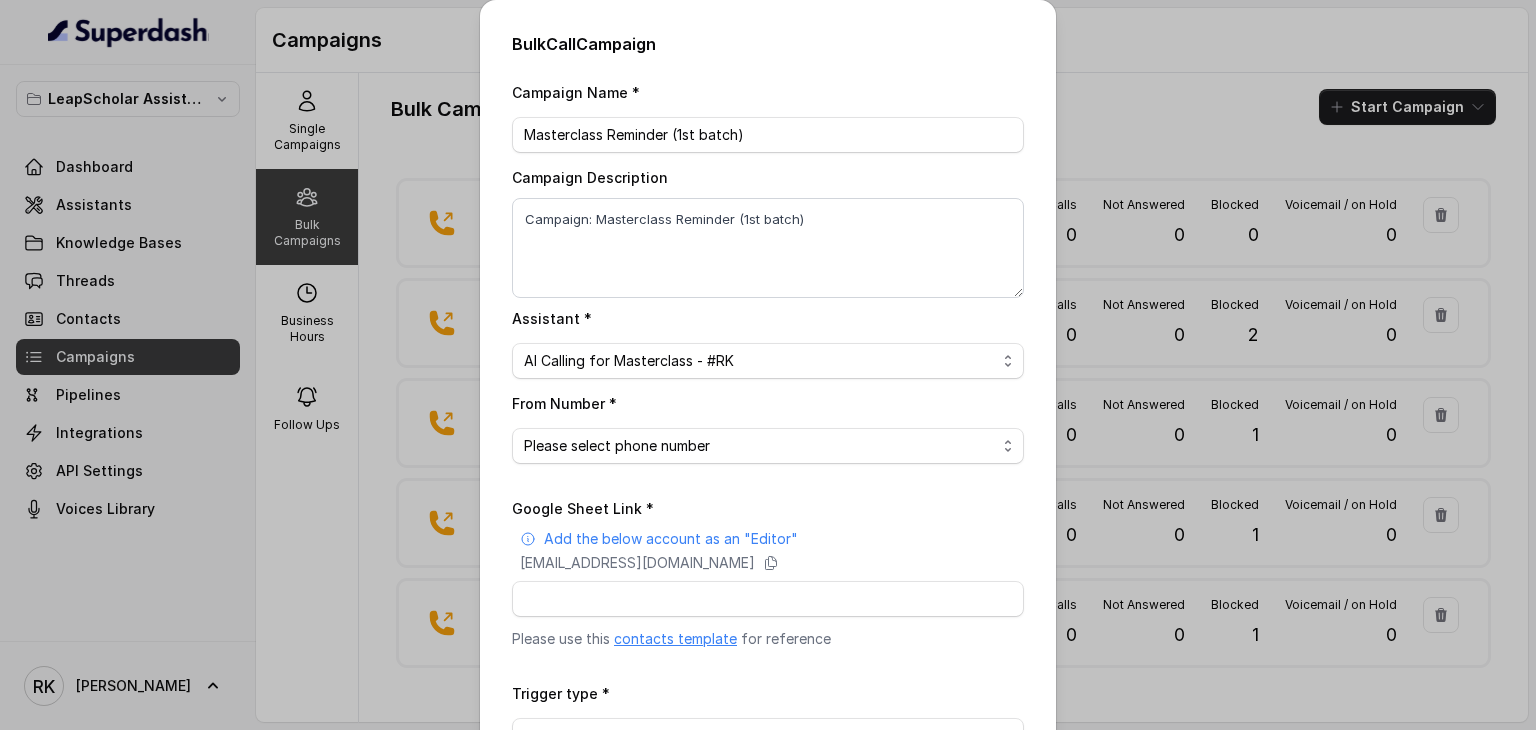 drag, startPoint x: 727, startPoint y: 439, endPoint x: 722, endPoint y: 493, distance: 54.230988 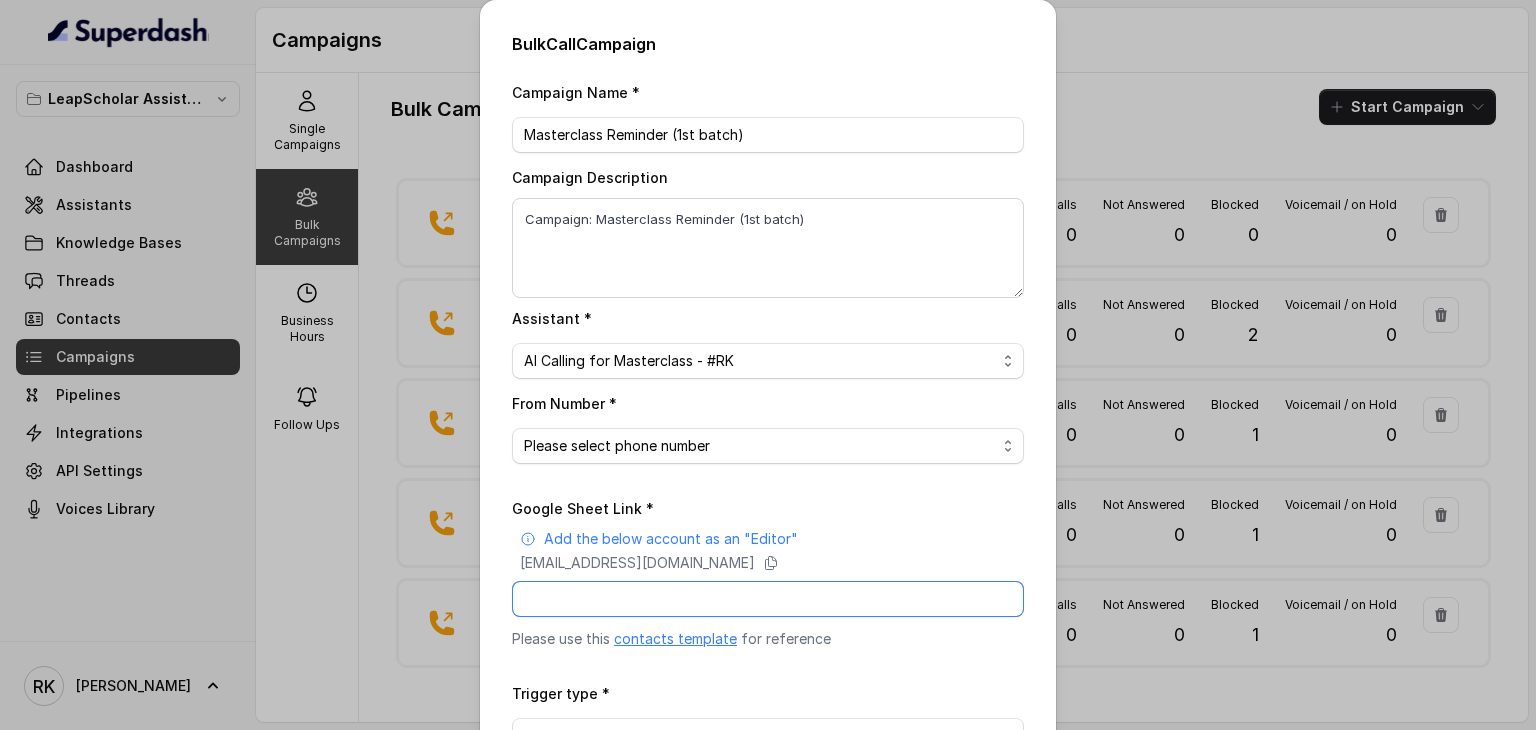 click on "Google Sheet Link *" at bounding box center [768, 599] 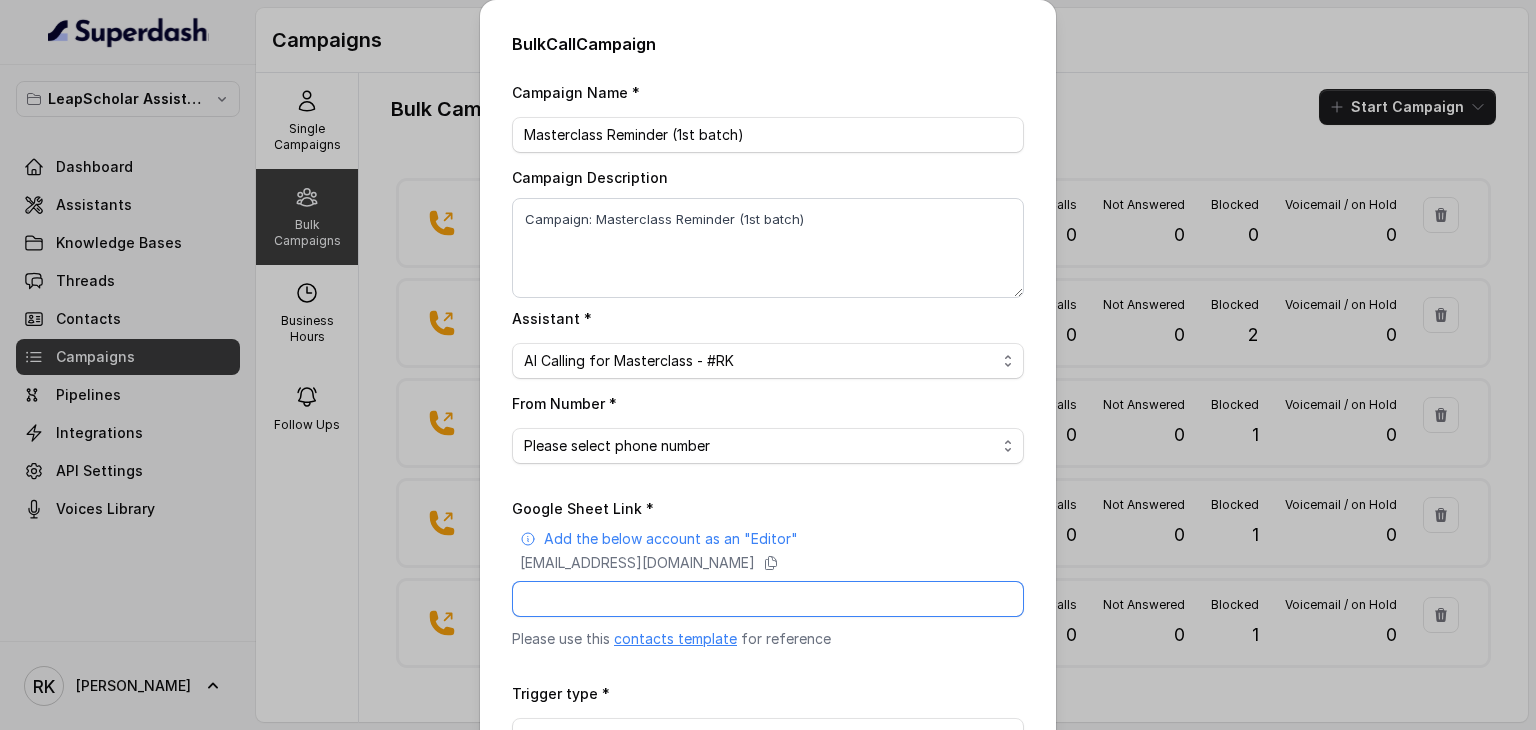 paste on "https://docs.google.com/spreadsheets/d/1n0p8K4oNTvEU7J8sEg9rSn3DRhgQymJqJm1tLVmJyPk/edit?usp=sharing" 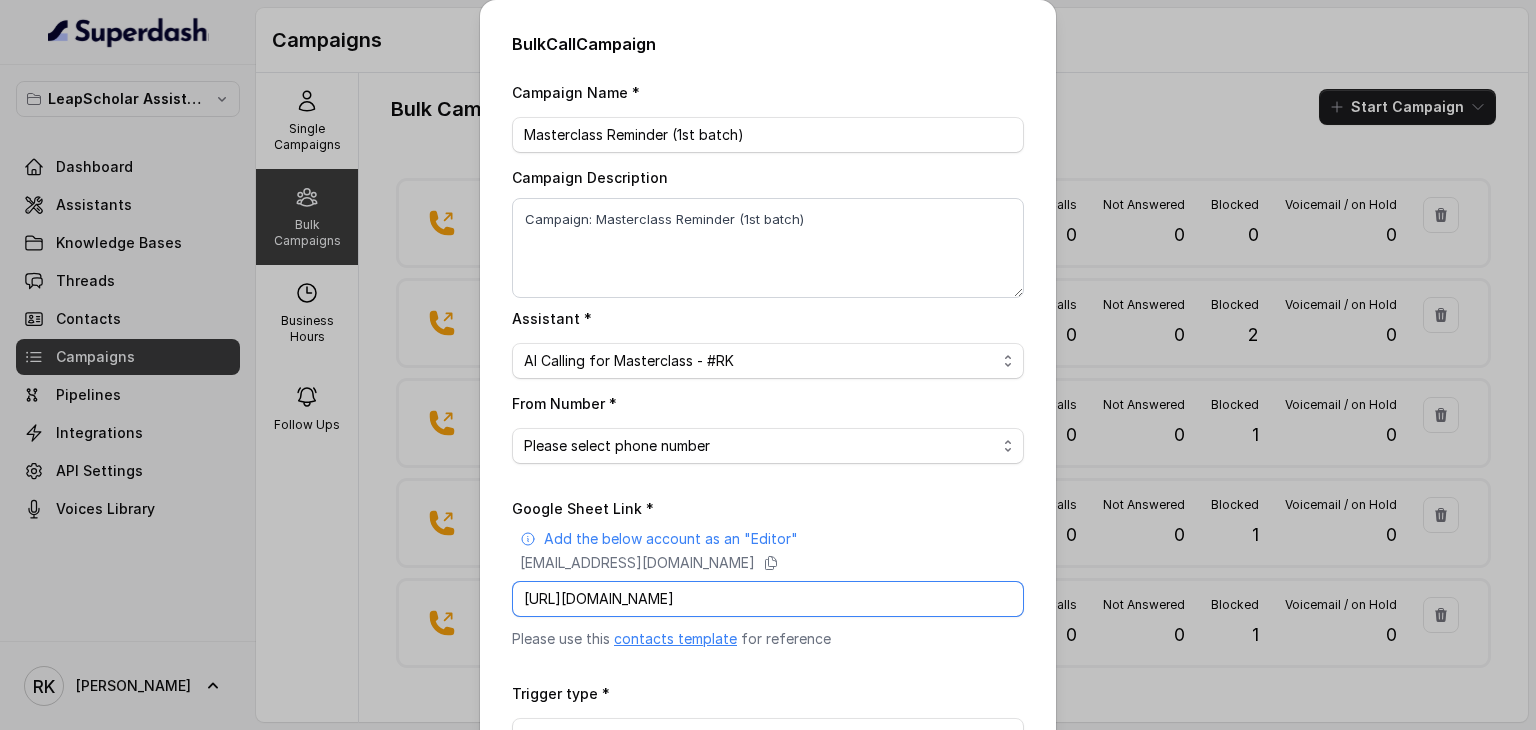 scroll, scrollTop: 0, scrollLeft: 280, axis: horizontal 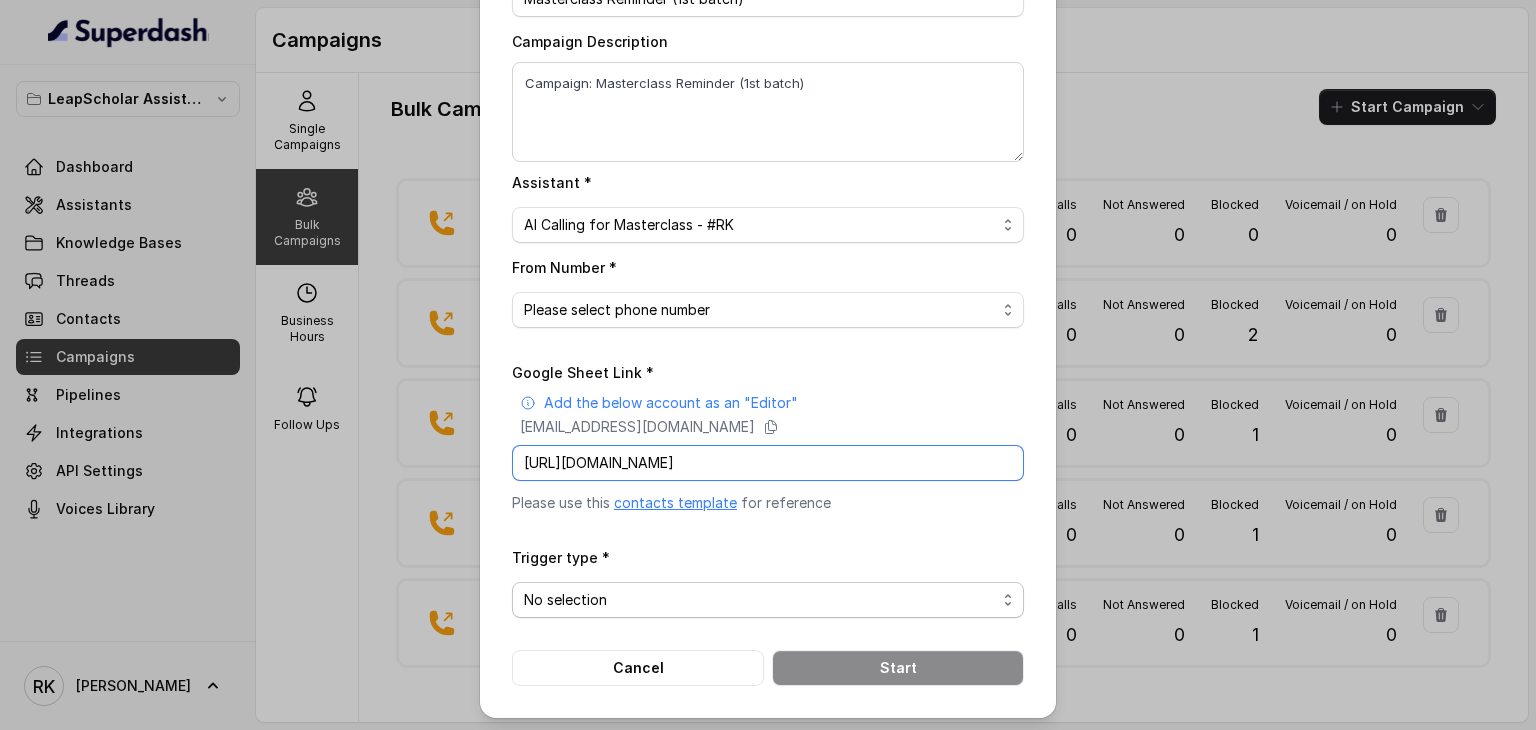 type on "https://docs.google.com/spreadsheets/d/1n0p8K4oNTvEU7J8sEg9rSn3DRhgQymJqJm1tLVmJyPk/edit?usp=sharing" 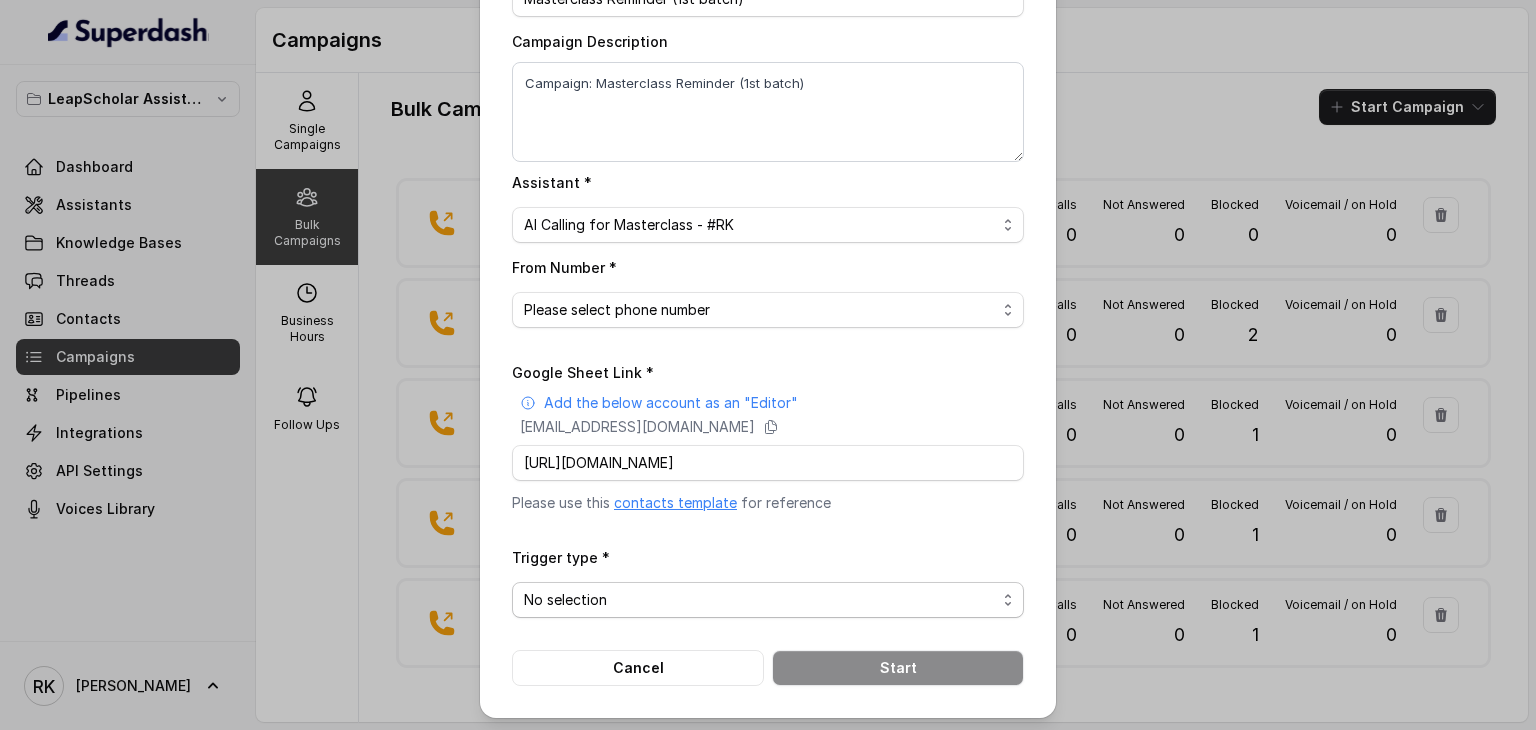 scroll, scrollTop: 0, scrollLeft: 0, axis: both 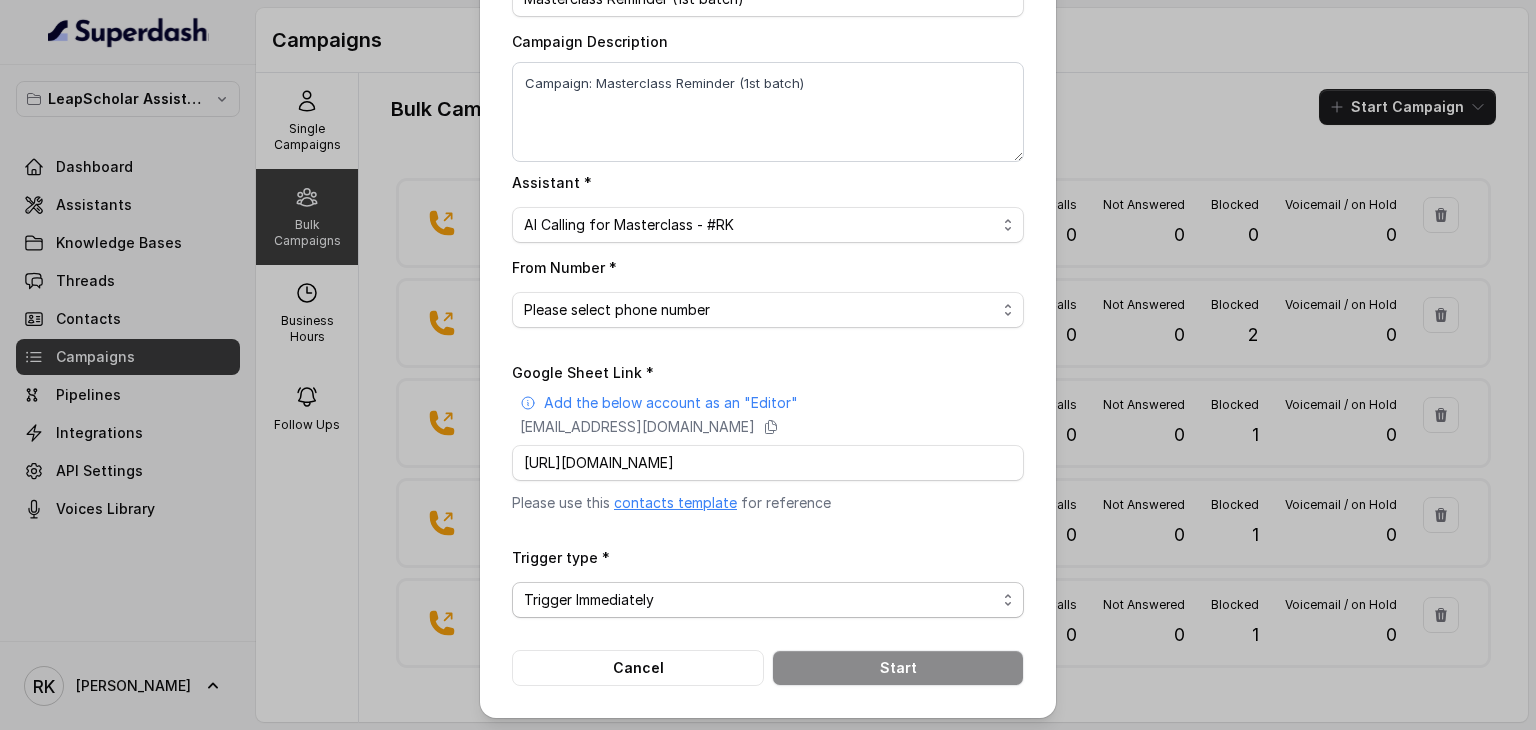 click on "No selection Trigger Immediately Trigger based on campaign configuration" at bounding box center (768, 600) 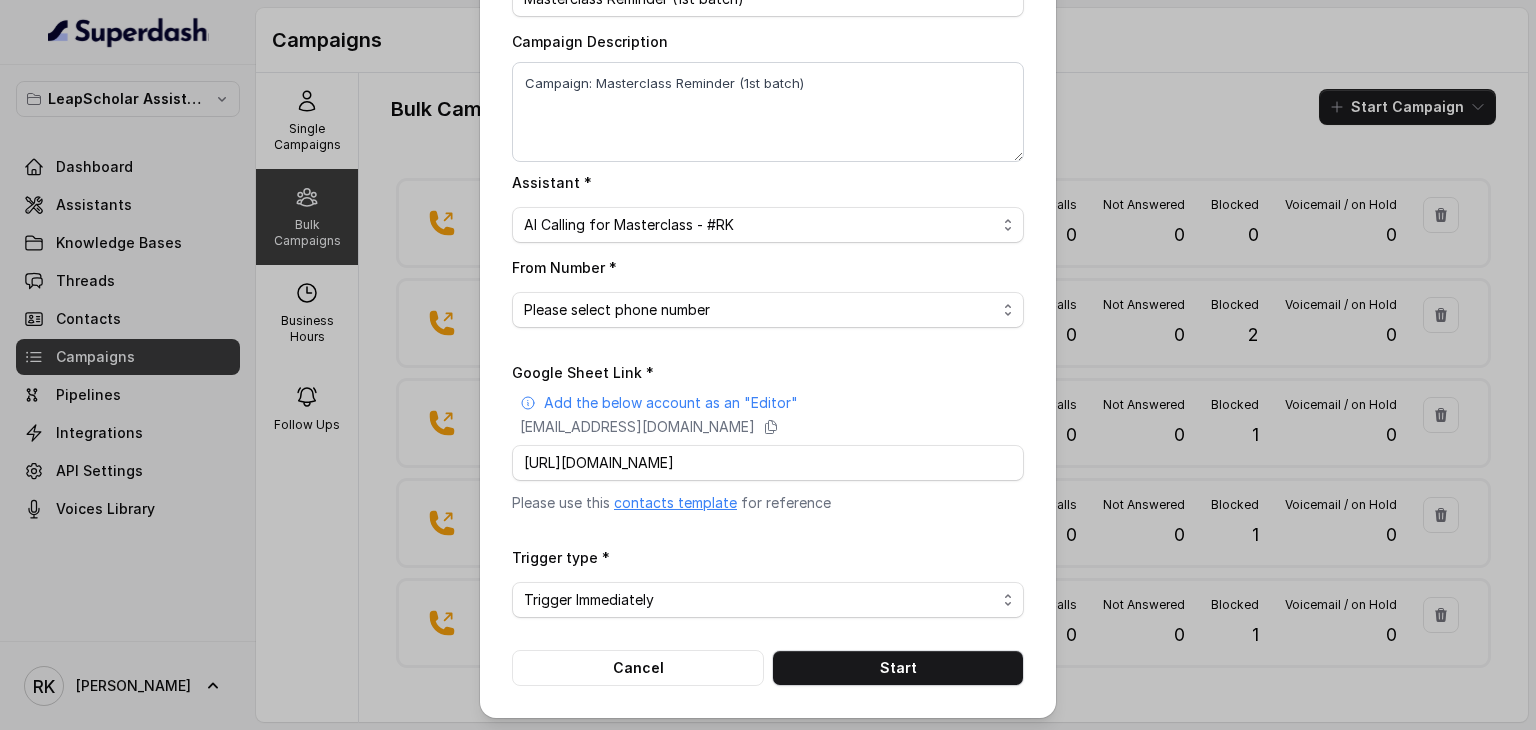 click on "Trigger type * No selection Trigger Immediately Trigger based on campaign configuration" at bounding box center [768, 581] 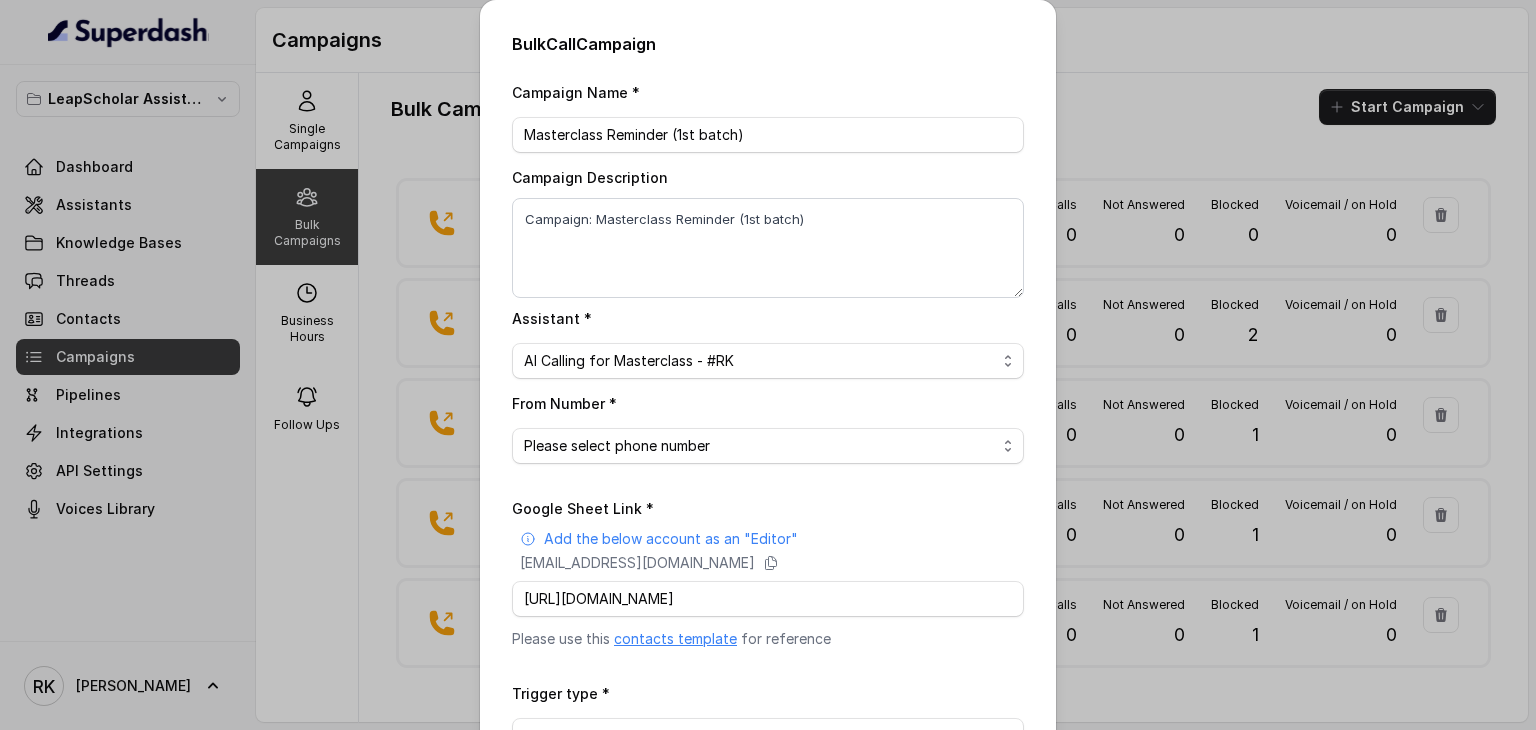 scroll, scrollTop: 136, scrollLeft: 0, axis: vertical 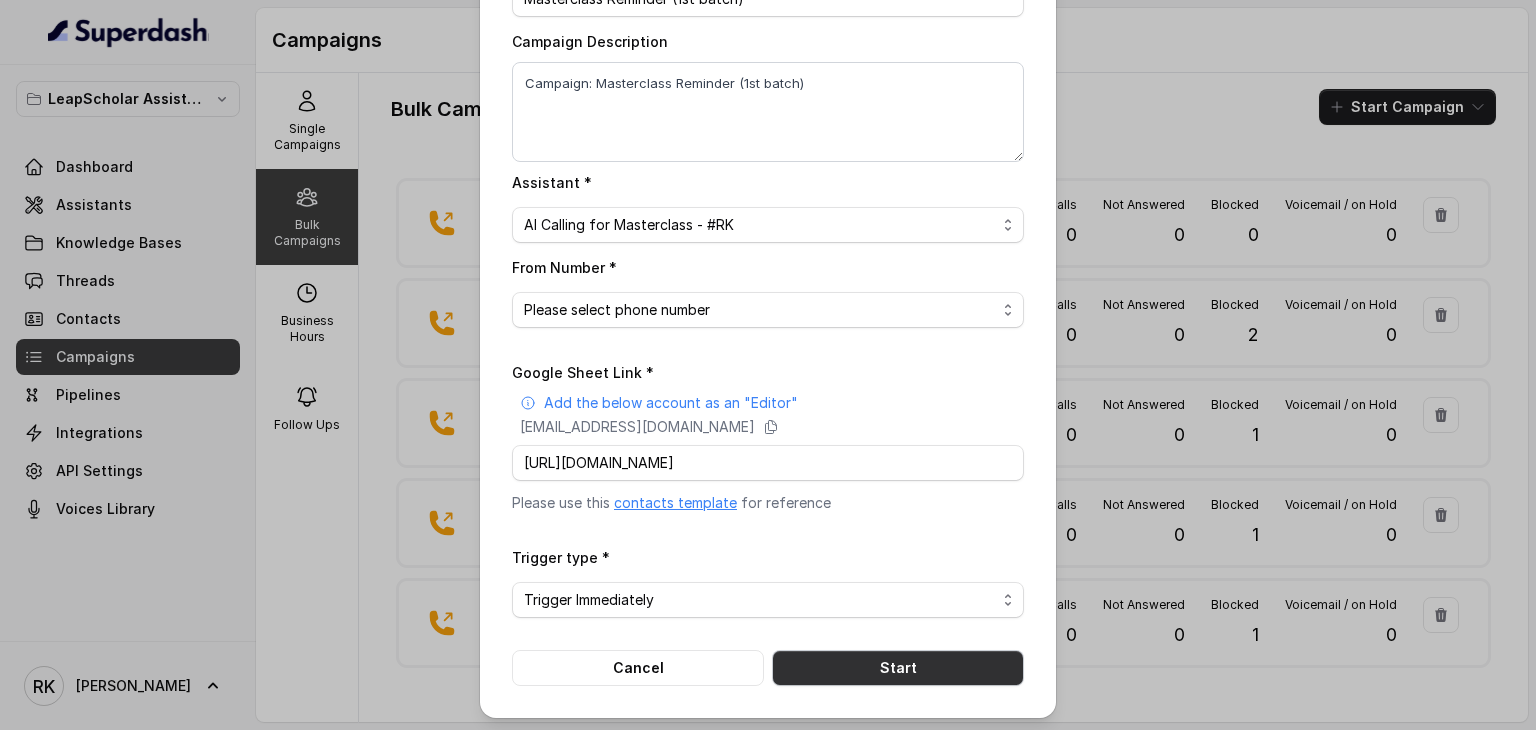 click on "Start" at bounding box center [898, 668] 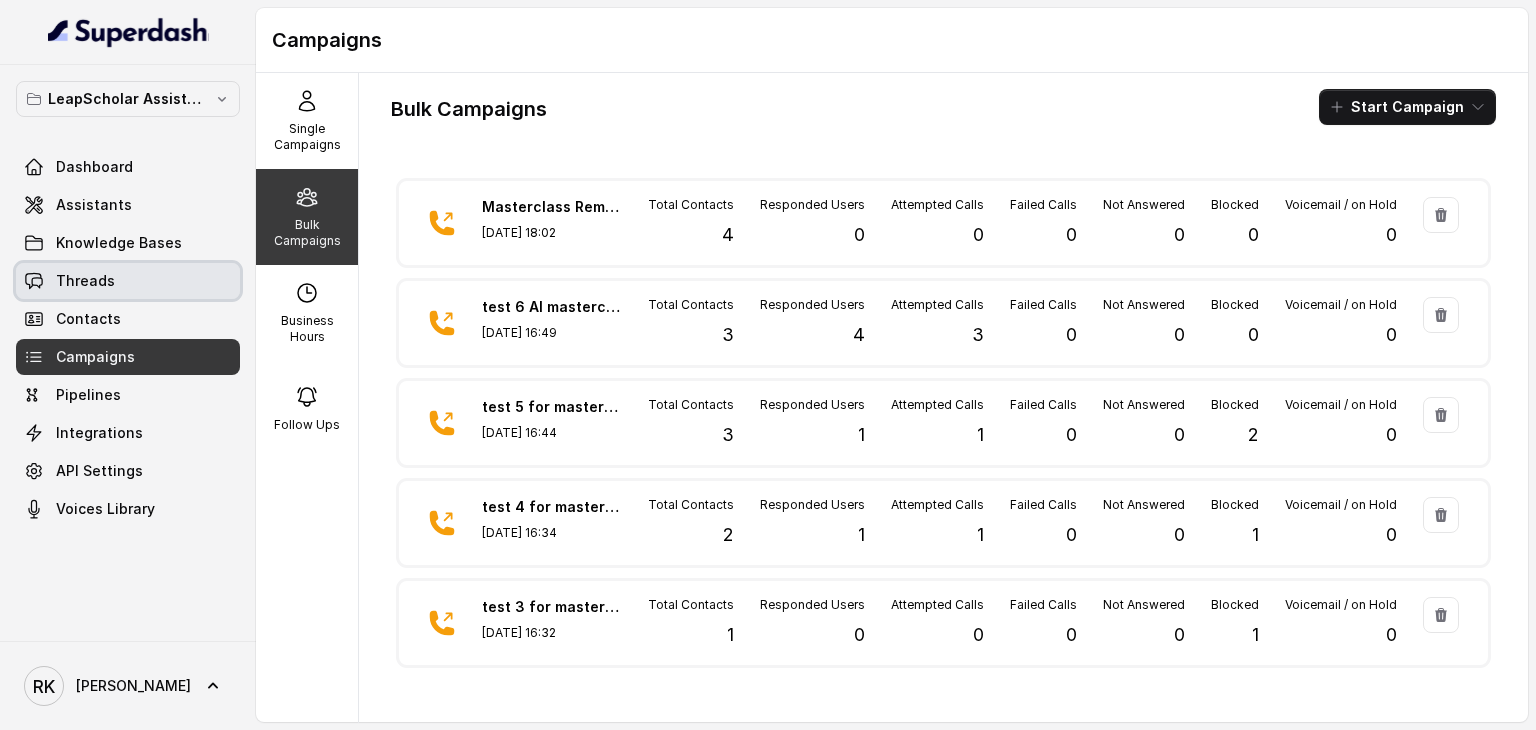click on "Threads" at bounding box center (128, 281) 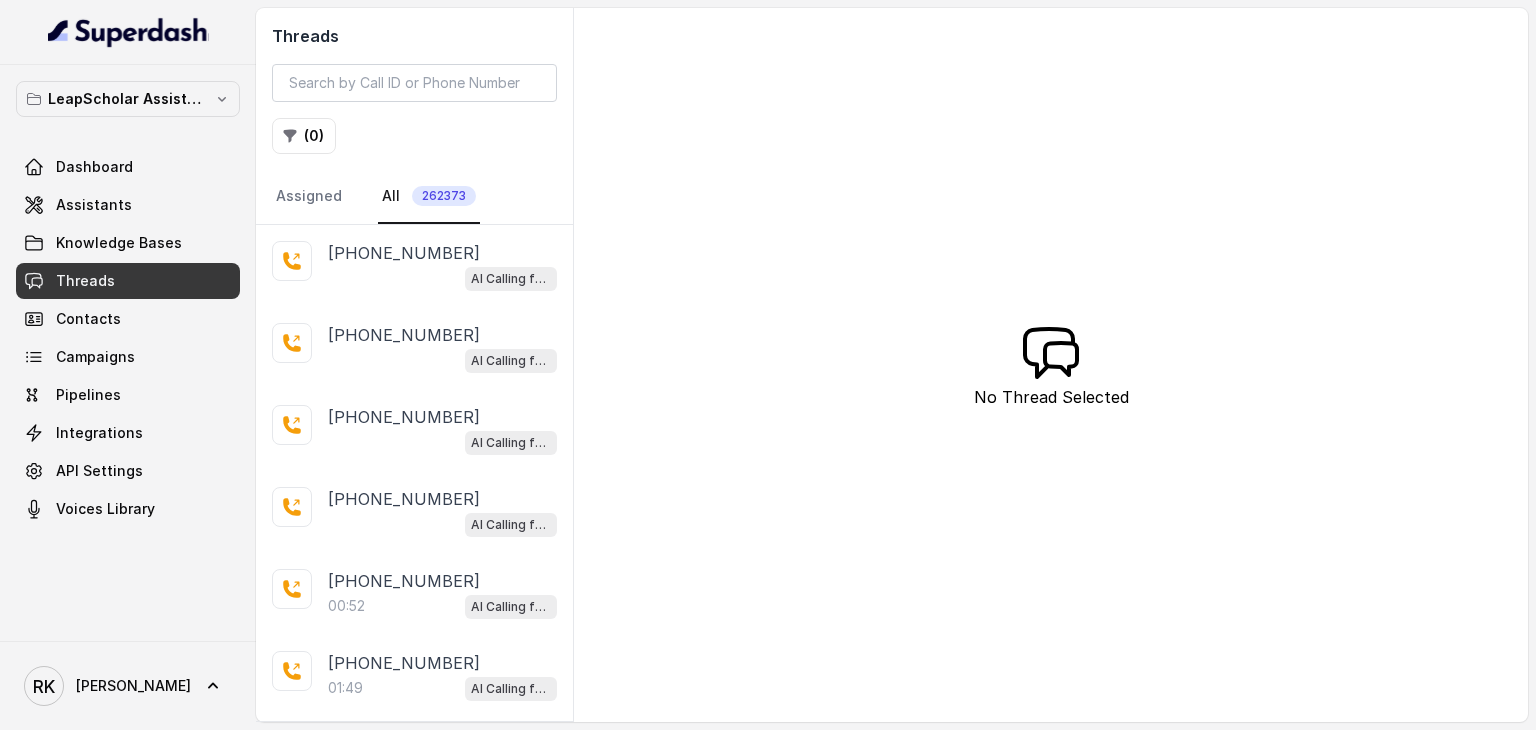 click on "Threads  ( 0 ) Assigned All 262373 +919945056132   AI Calling for Masterclass - #RK +919871538861   AI Calling for Masterclass - #RK +919844094914   AI Calling for Masterclass - #RK +918935810910   AI Calling for Masterclass - #RK +918935810910   00:52 AI Calling for Masterclass - #RK +918935810910   01:49 AI Calling for Masterclass - #RK +918909229977   01:23 AI Calling for Masterclass - #RK +919674522055   00:20 AI Calling for Masterclass - #RK +919674522055   00:20 AI Calling for Masterclass - #RK +918909229977   01:19 AI Calling for Masterclass - #RK +918789269088   01:19 IELTS_DEMO_gk +918935810910   AI Calling for Masterclass - #RK EMBEDDEDCHAT   Cohort 4 - Qualified but Meeting not attended +918789269088   01:41 IELTS_DEMO_gk +917400294834   AI Calling for Masterclass - #RK +917738305274   00:20 AI Calling for Masterclass - #RK +916304348123   01:18 AI Calling for Masterclass - #RK +918077133931   01:16 Akash - Exam Not Yet Decided +917801882451   Akash - Exam Not Yet Decided +917740804048   01:57" at bounding box center (892, 365) 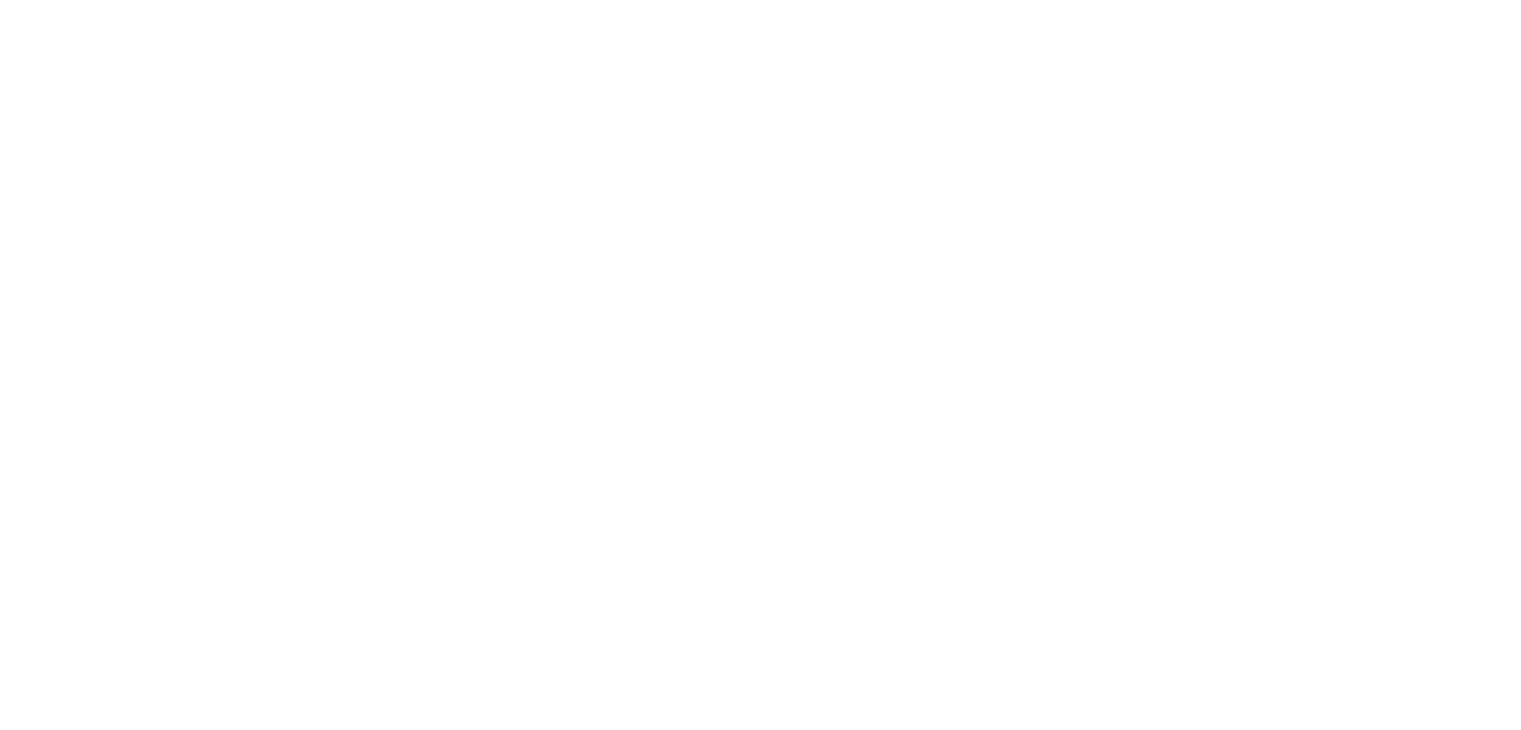 scroll, scrollTop: 0, scrollLeft: 0, axis: both 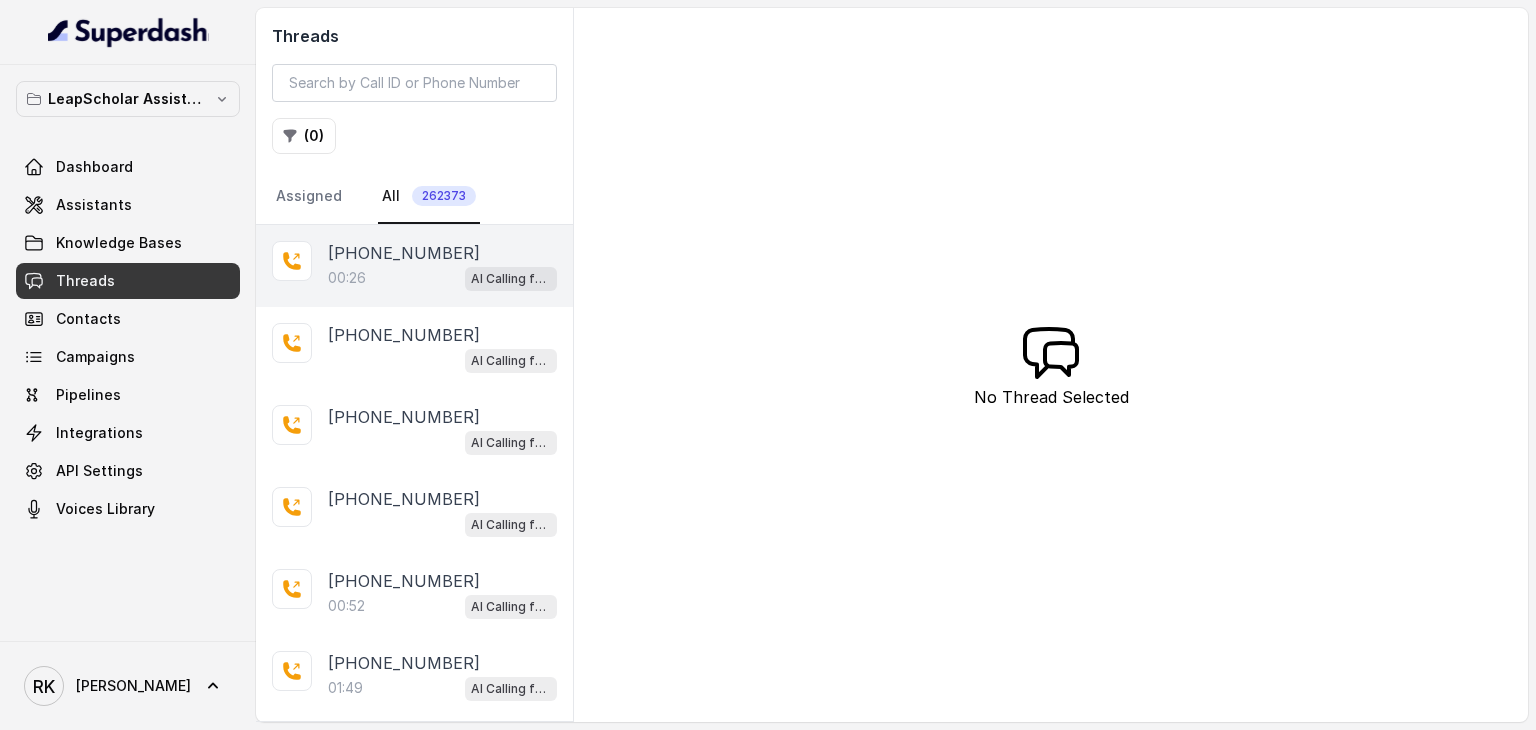 click on "[PHONE_NUMBER]" at bounding box center [404, 253] 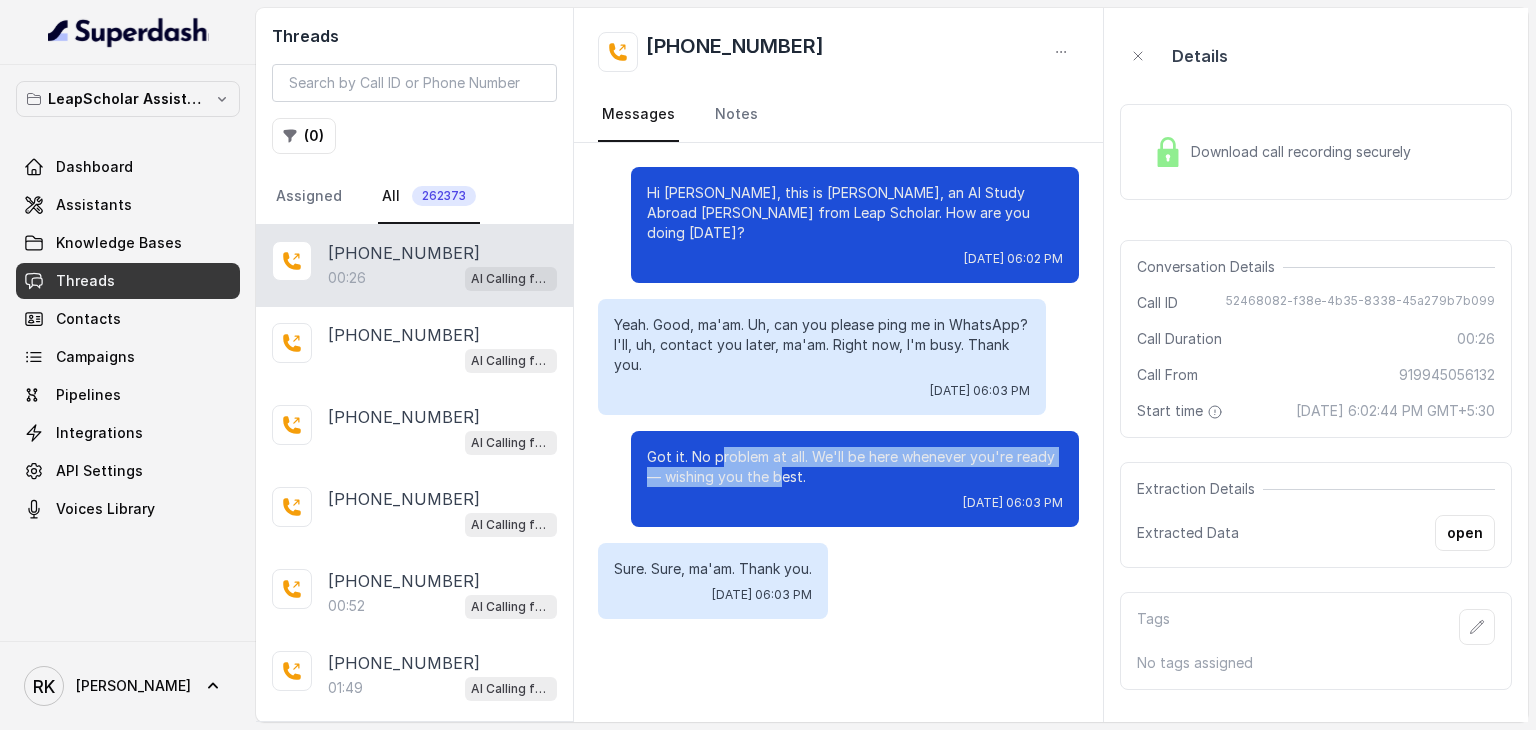 drag, startPoint x: 721, startPoint y: 435, endPoint x: 783, endPoint y: 456, distance: 65.459915 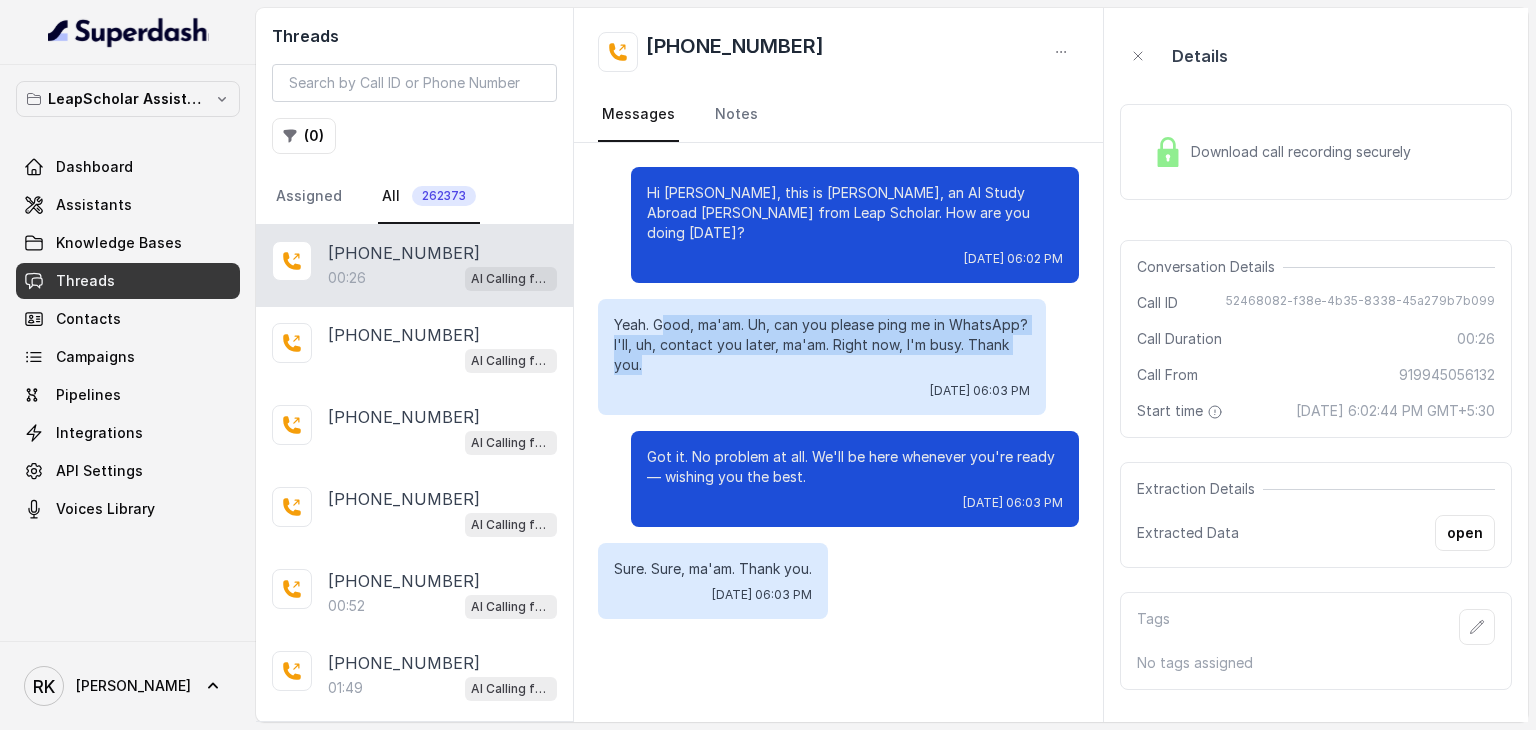 drag, startPoint x: 660, startPoint y: 302, endPoint x: 766, endPoint y: 340, distance: 112.60551 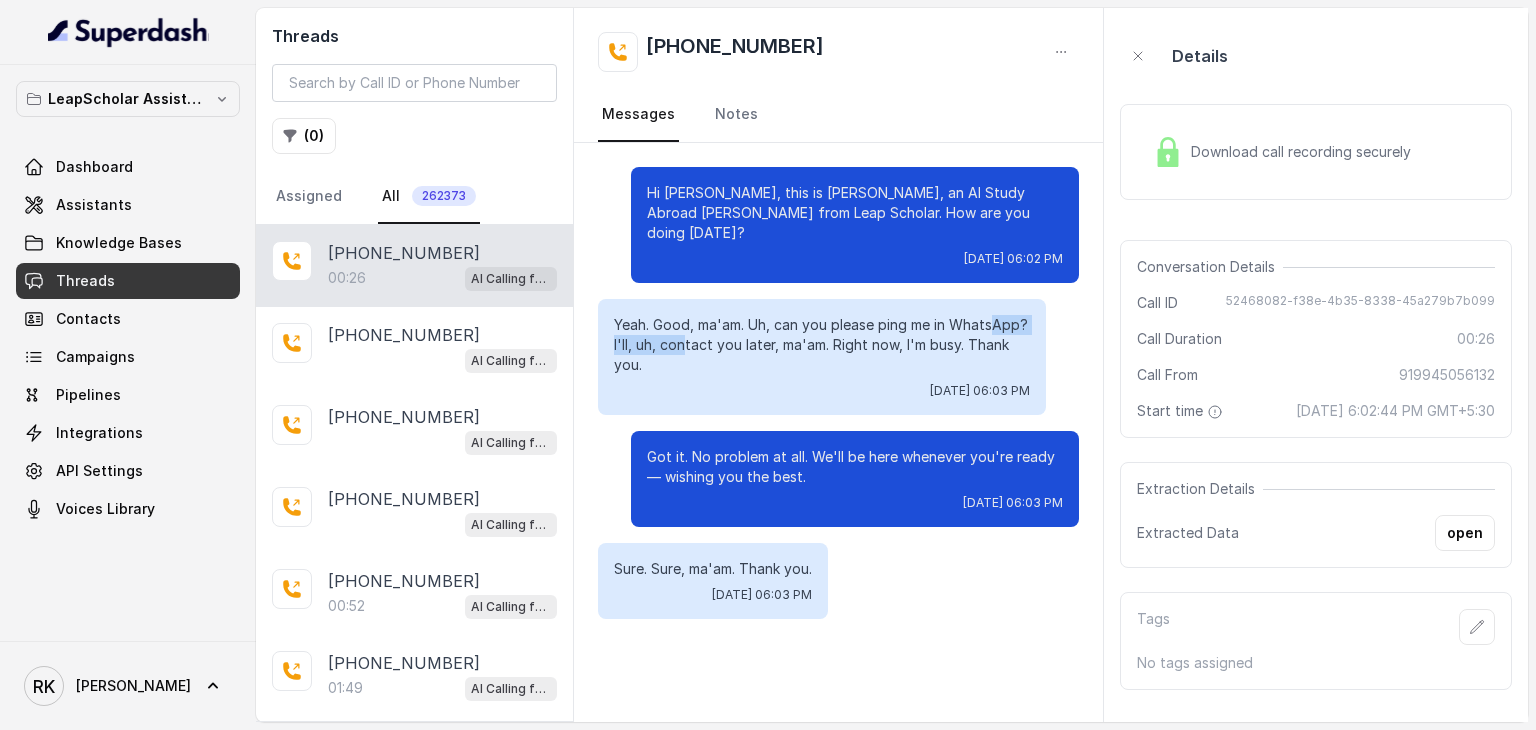 drag, startPoint x: 659, startPoint y: 325, endPoint x: 767, endPoint y: 324, distance: 108.00463 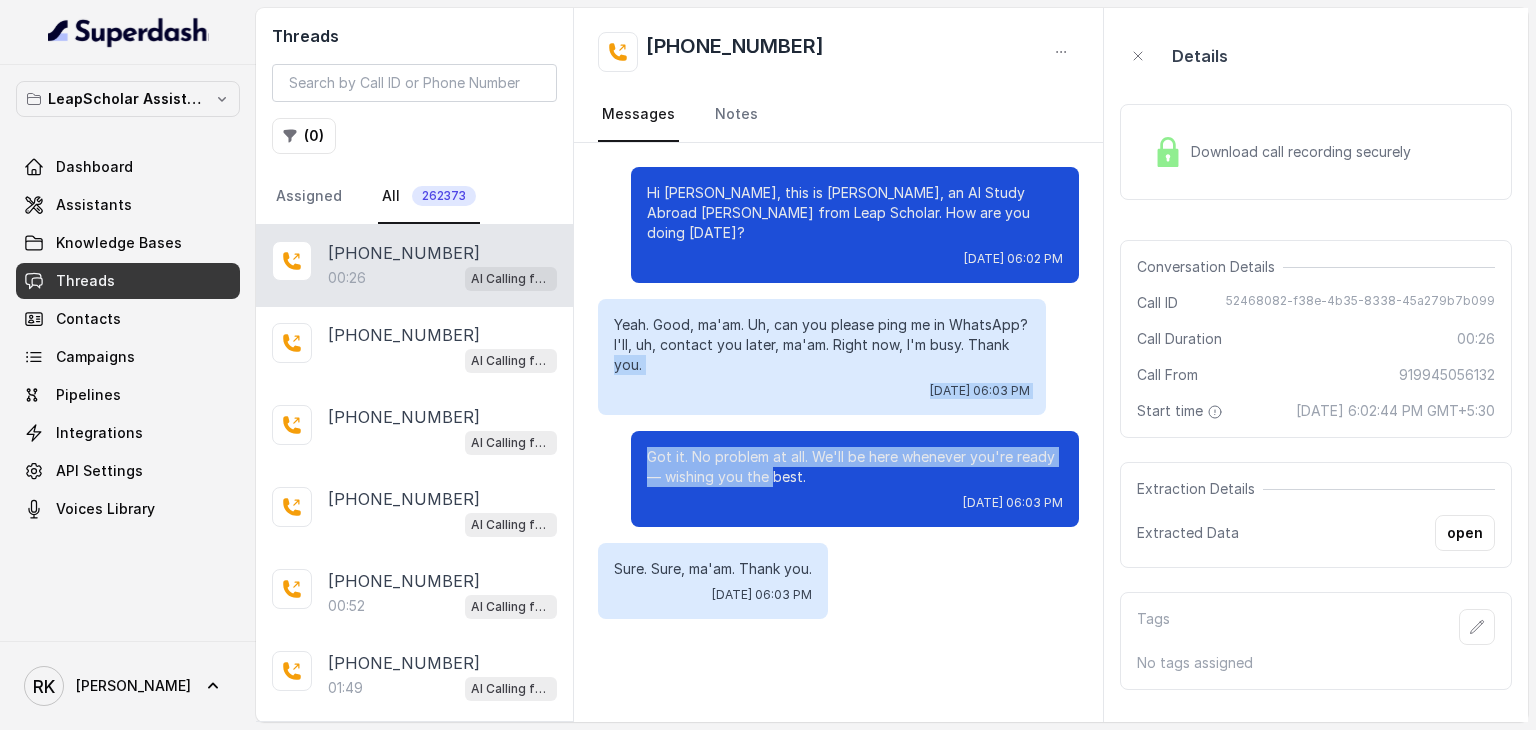 drag, startPoint x: 774, startPoint y: 457, endPoint x: 699, endPoint y: 338, distance: 140.66272 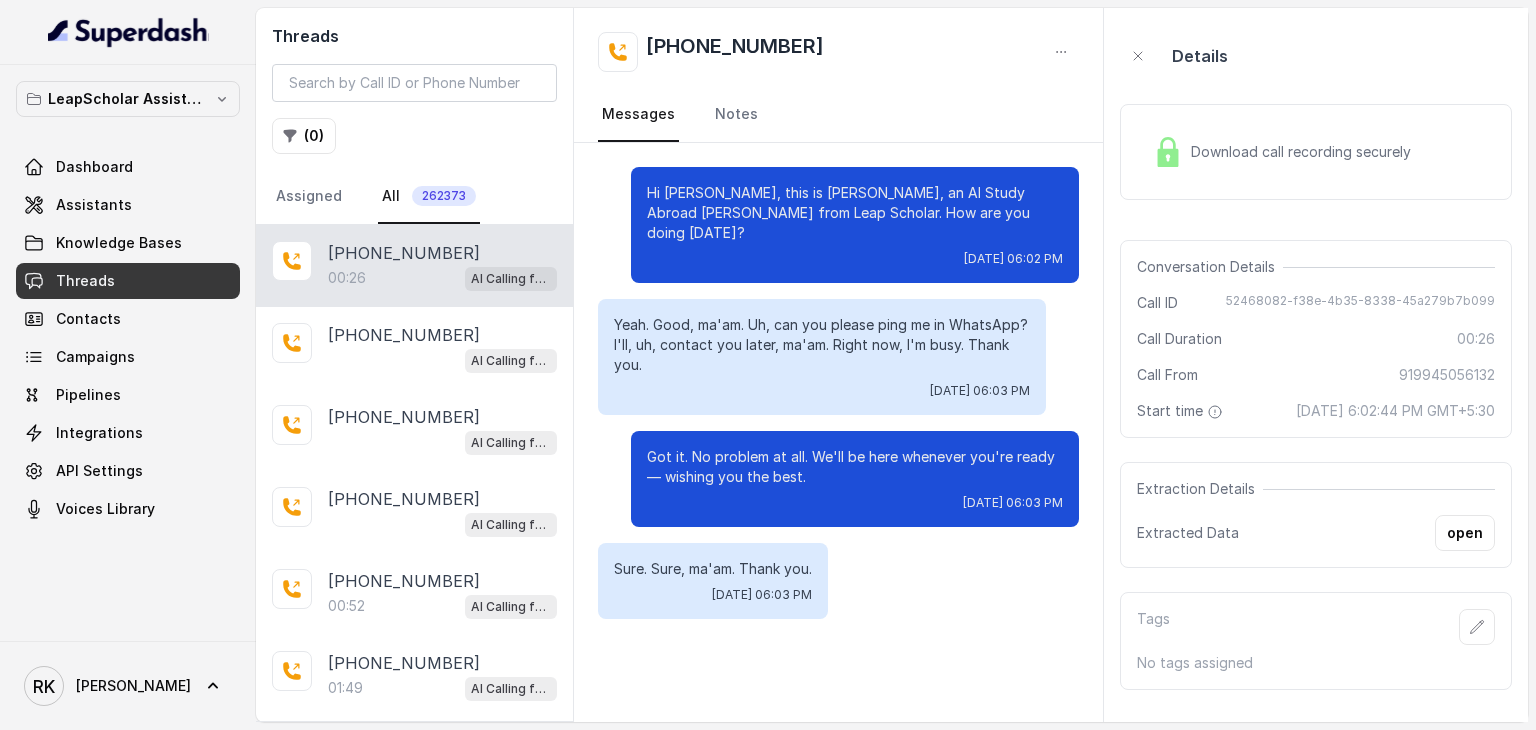 click on "Download call recording securely" at bounding box center (1282, 152) 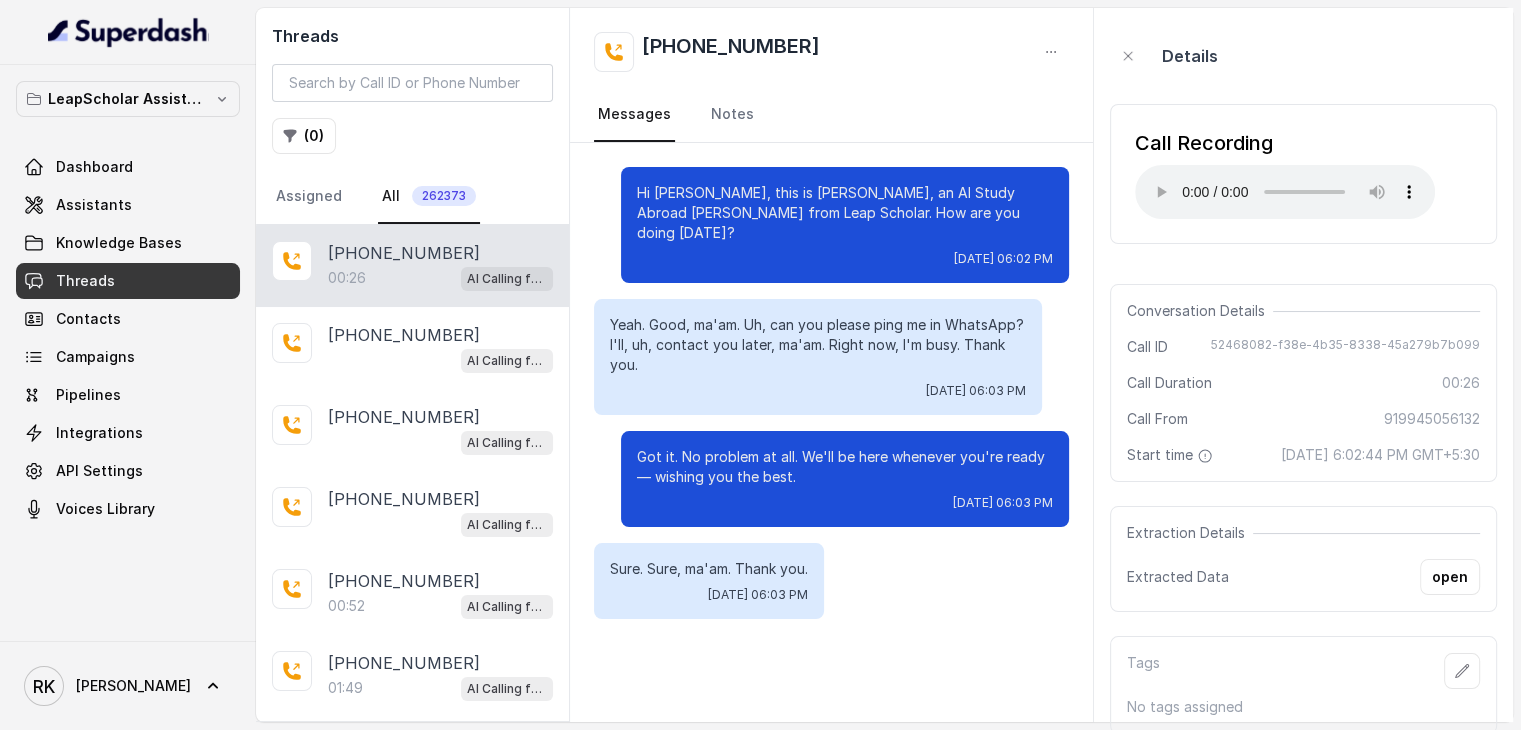 click on "Call Recording Your browser does not support the audio element." at bounding box center [1303, 174] 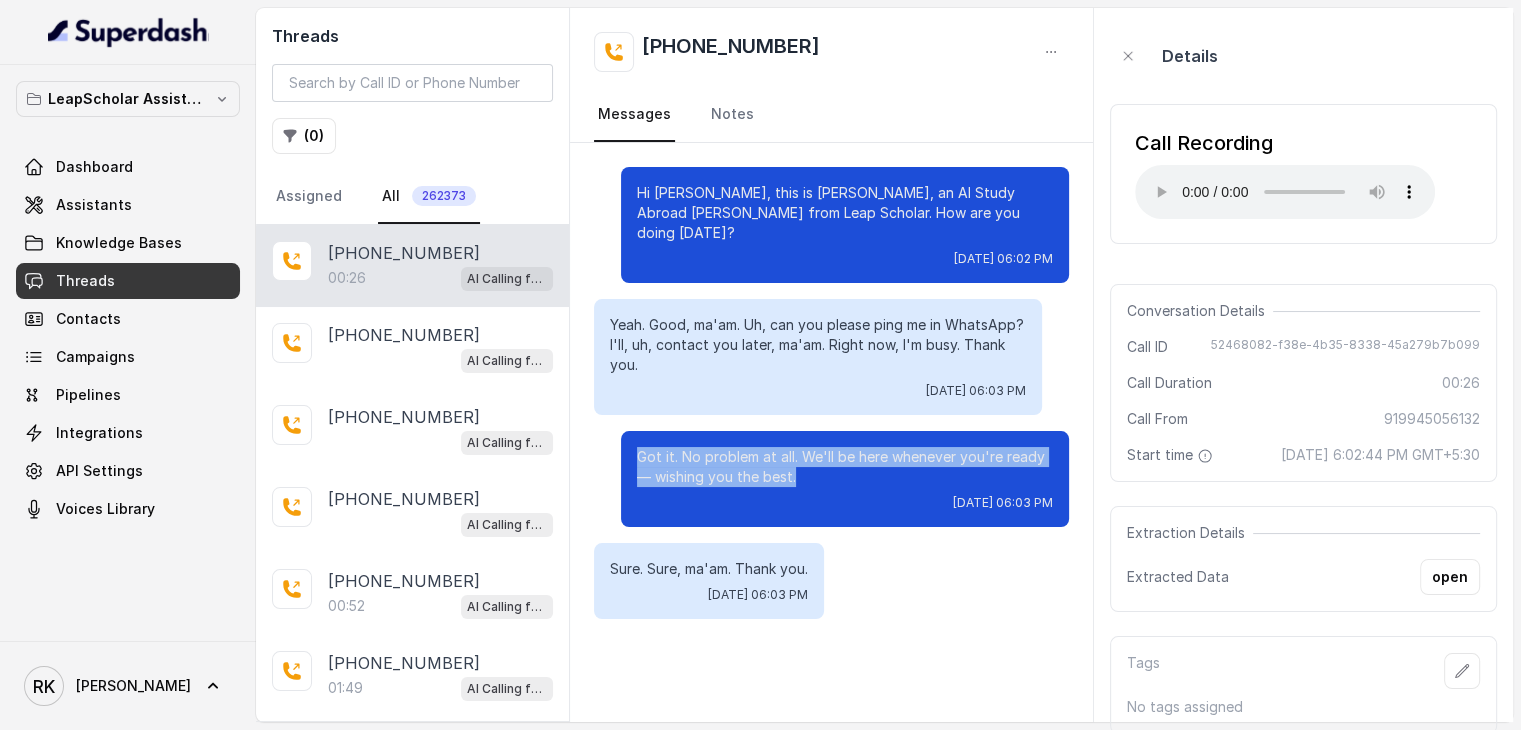 drag, startPoint x: 801, startPoint y: 462, endPoint x: 628, endPoint y: 439, distance: 174.5222 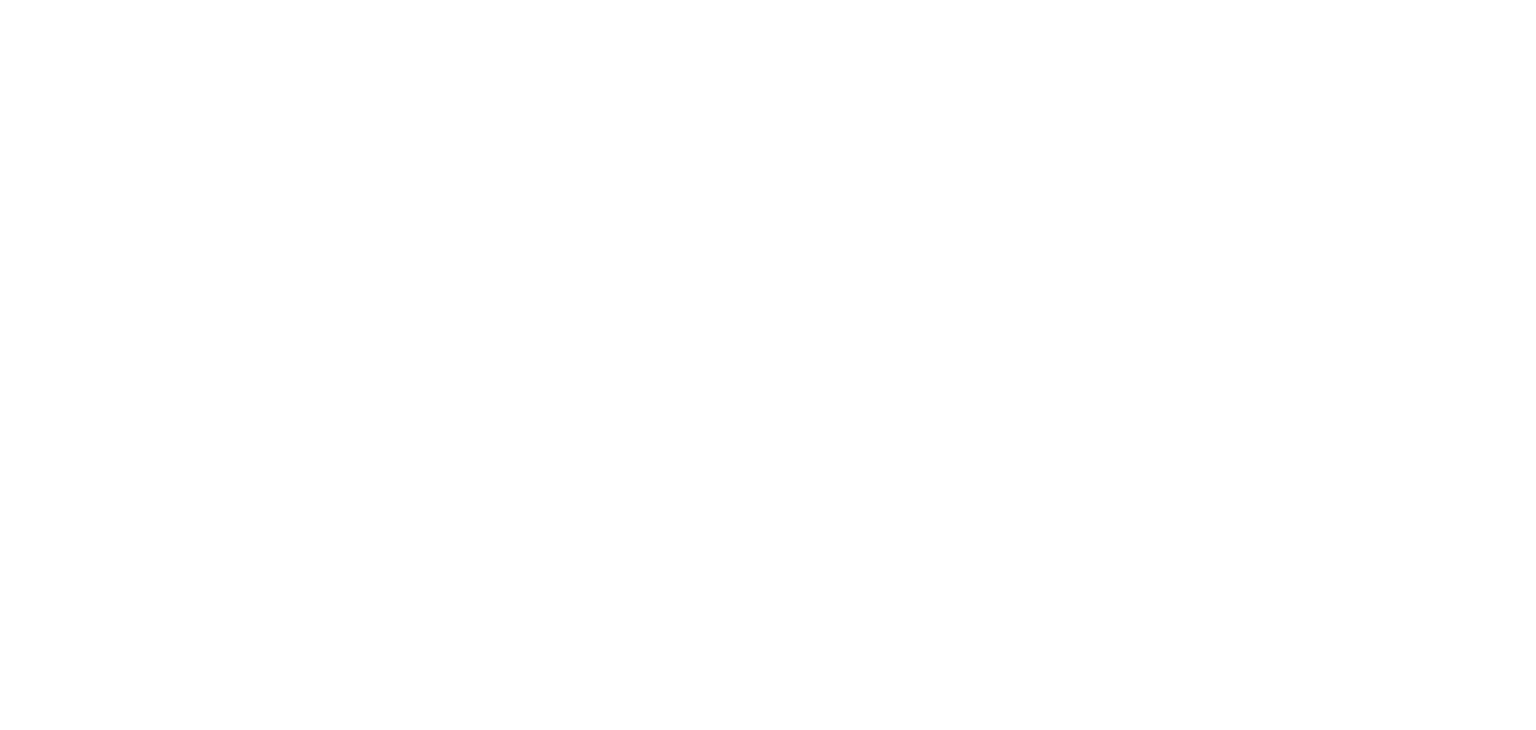 scroll, scrollTop: 0, scrollLeft: 0, axis: both 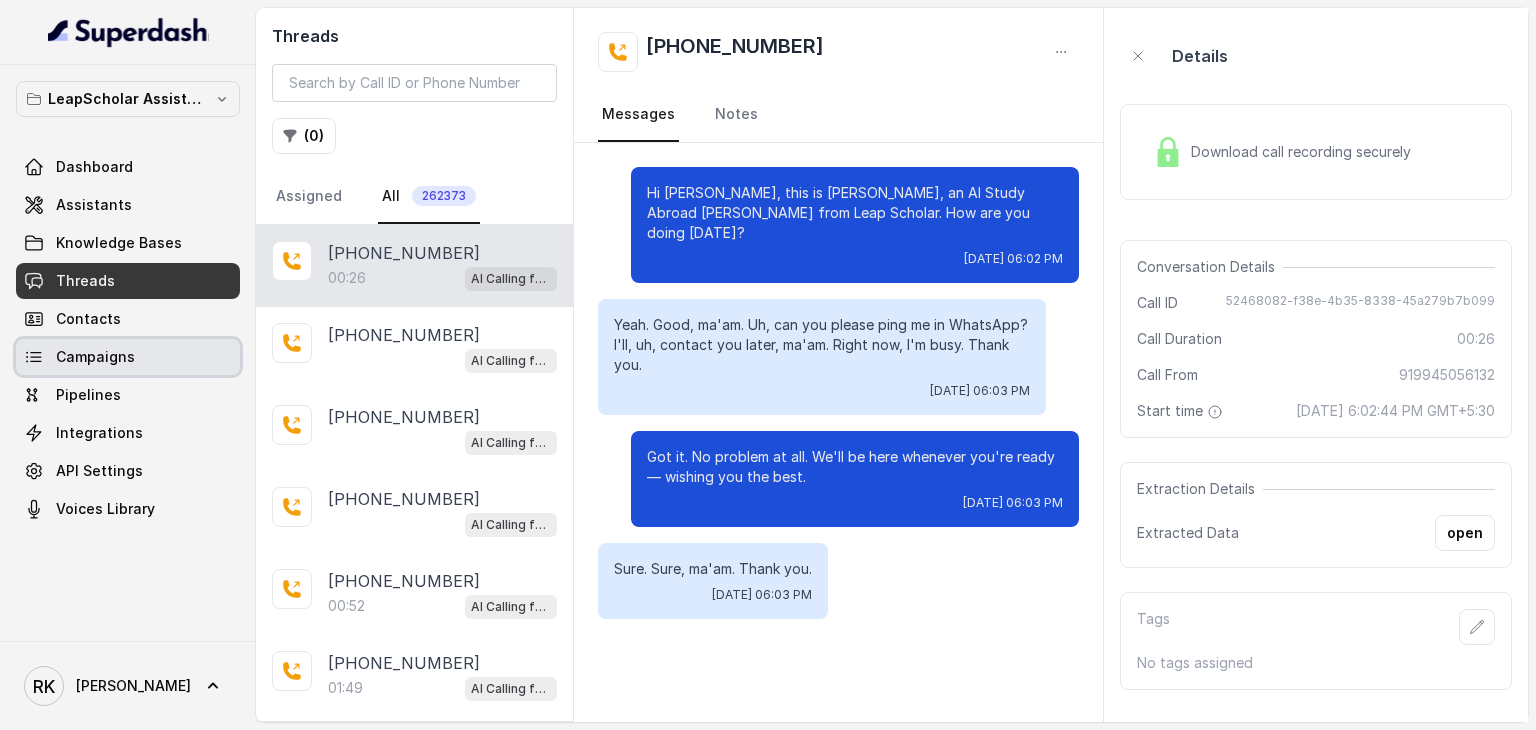 click on "Campaigns" at bounding box center [95, 357] 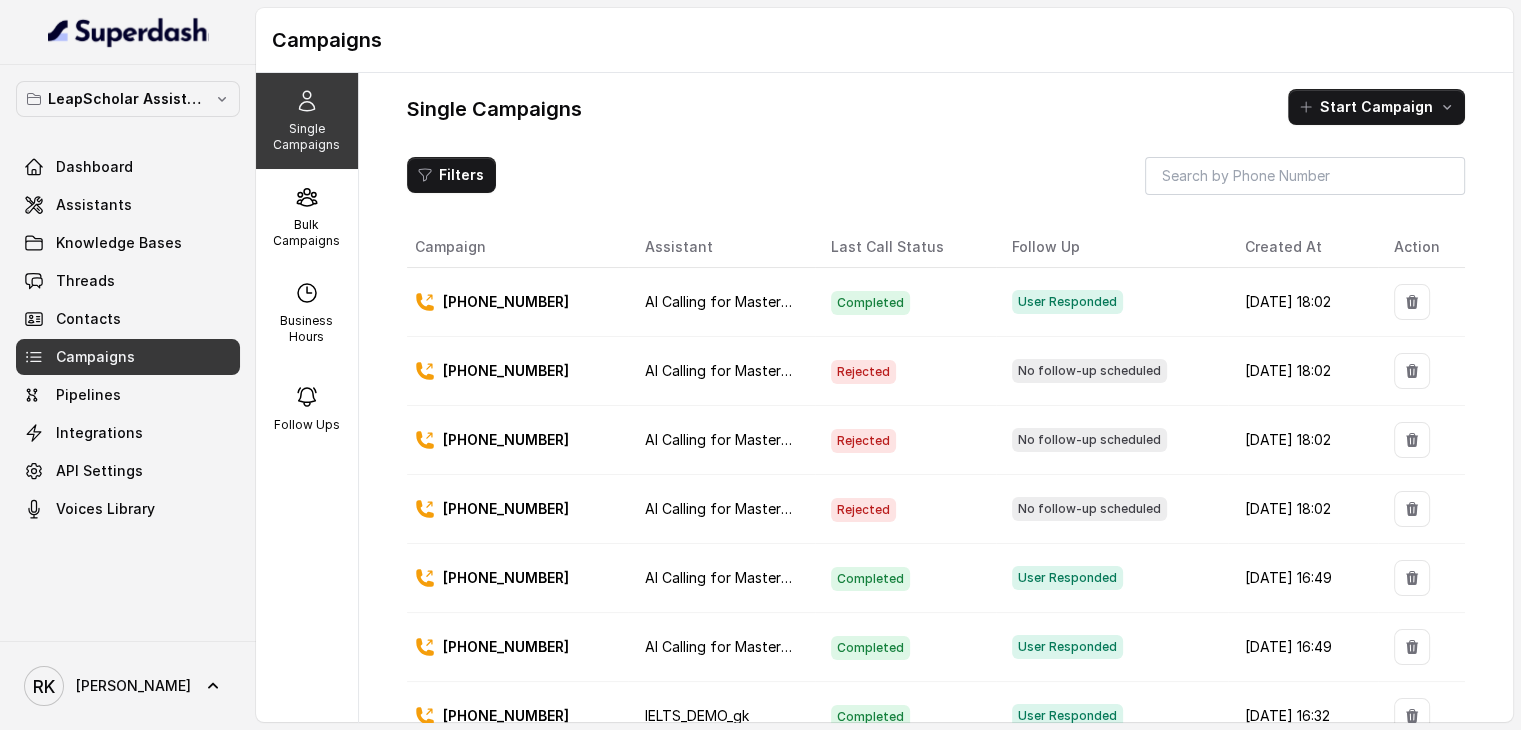 click on "Rejected" at bounding box center (863, 441) 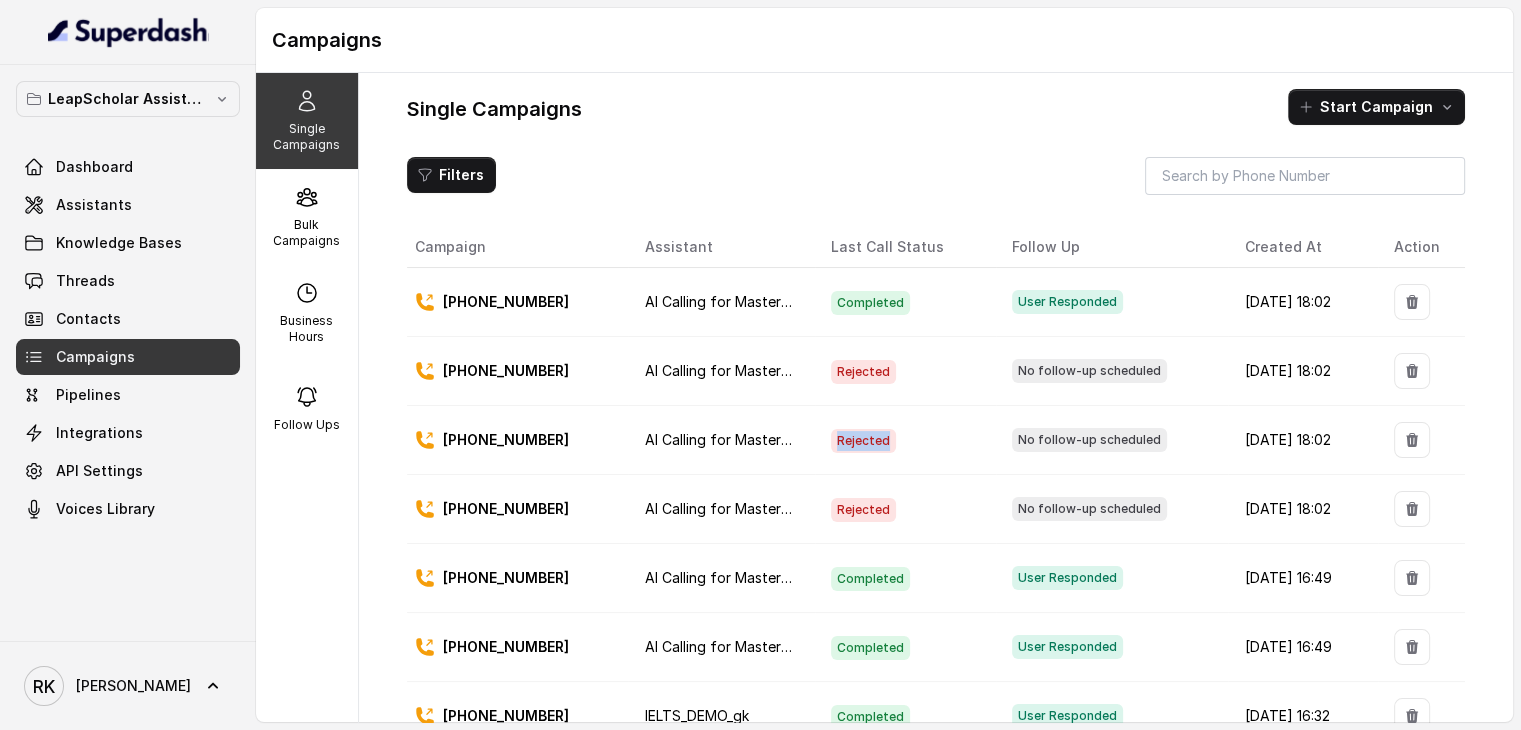 click on "Rejected" at bounding box center (863, 441) 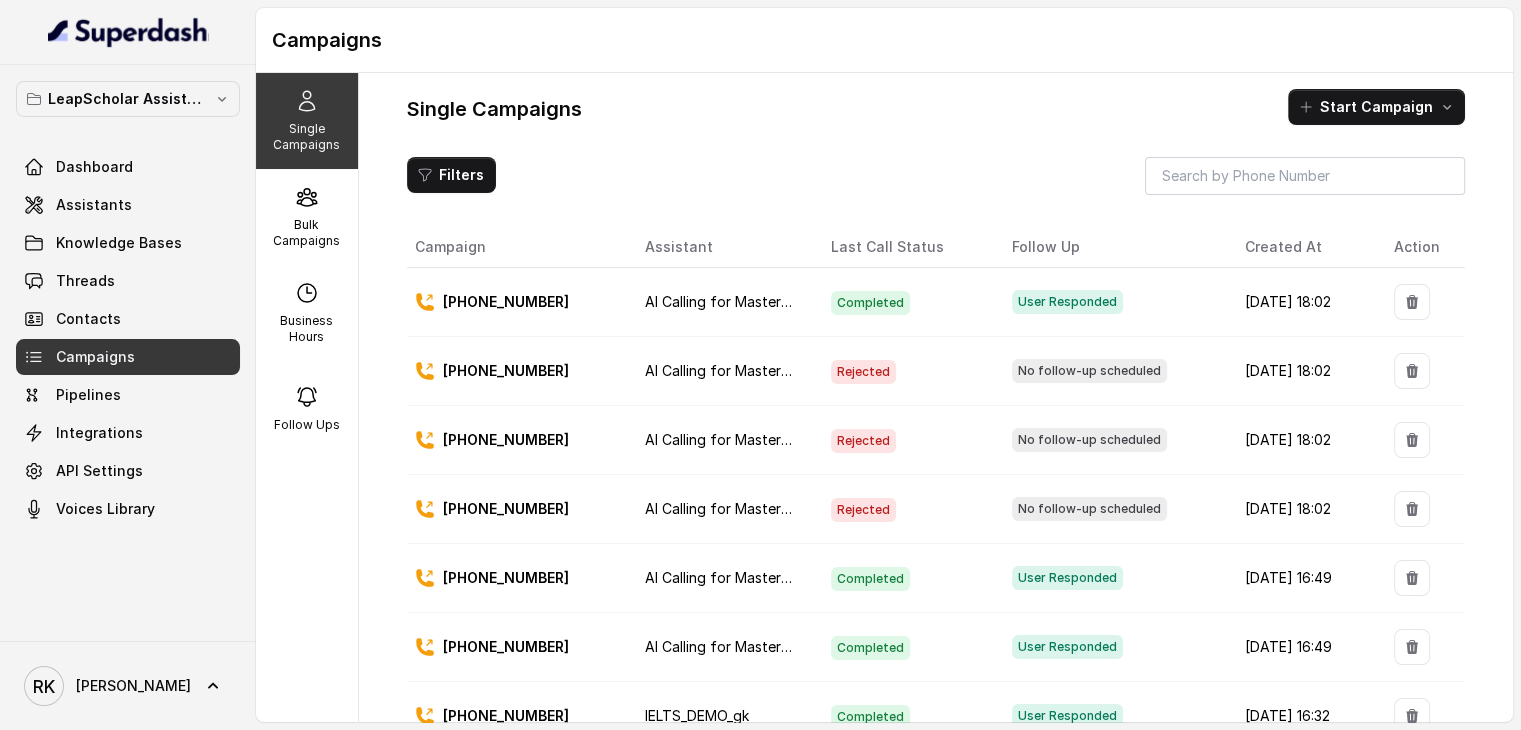 click on "Rejected" at bounding box center (863, 372) 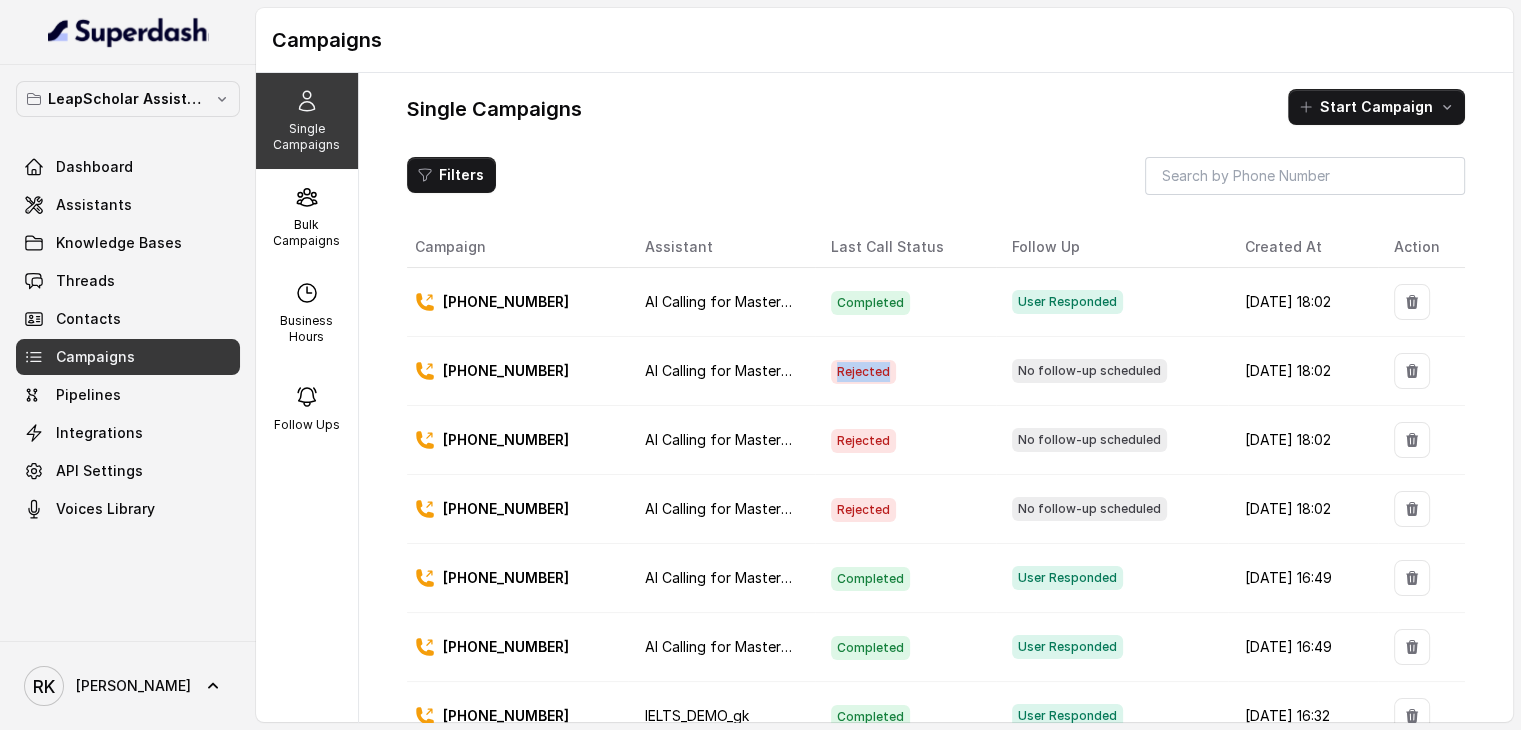 click on "Rejected" at bounding box center [863, 372] 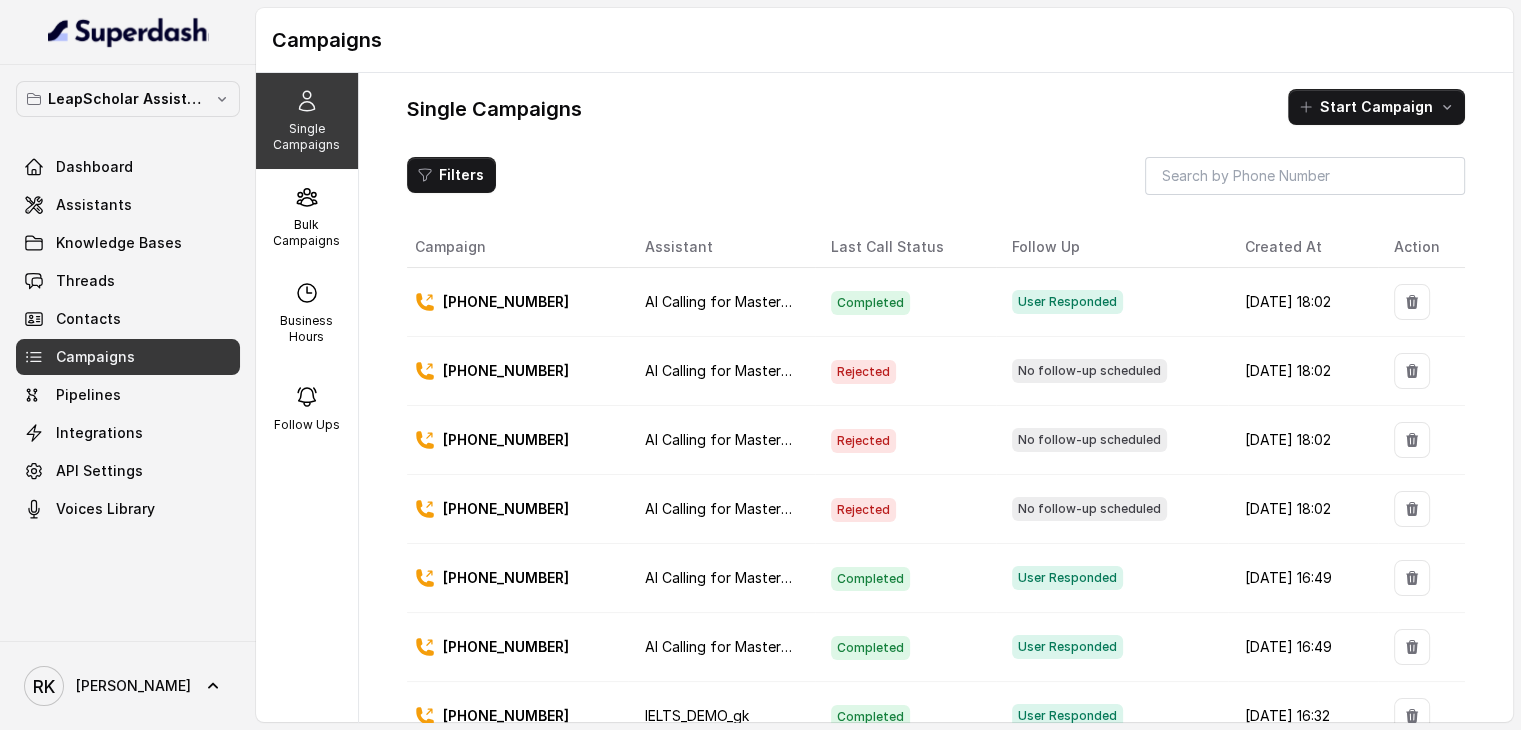 click on "Rejected" at bounding box center (863, 510) 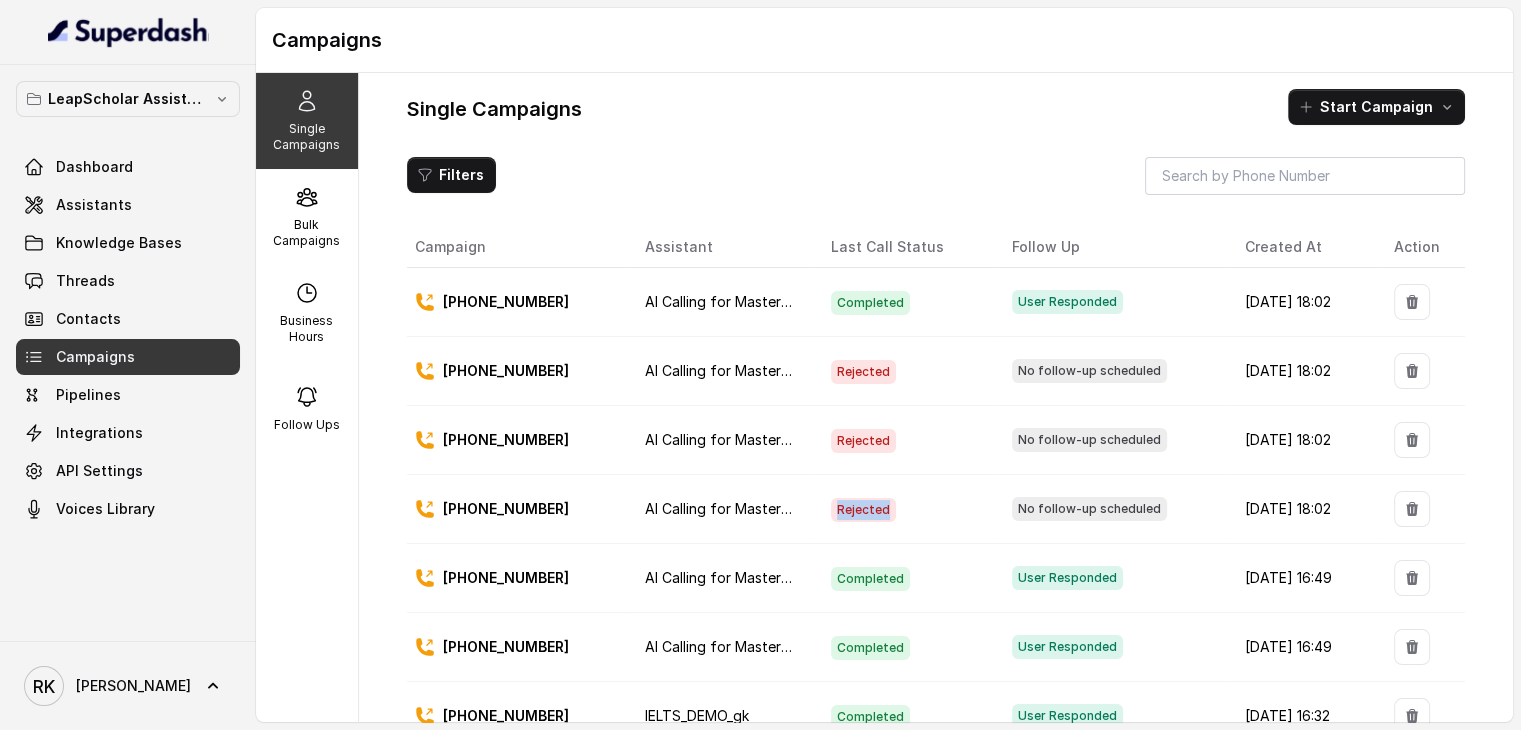 click on "Rejected" at bounding box center [863, 510] 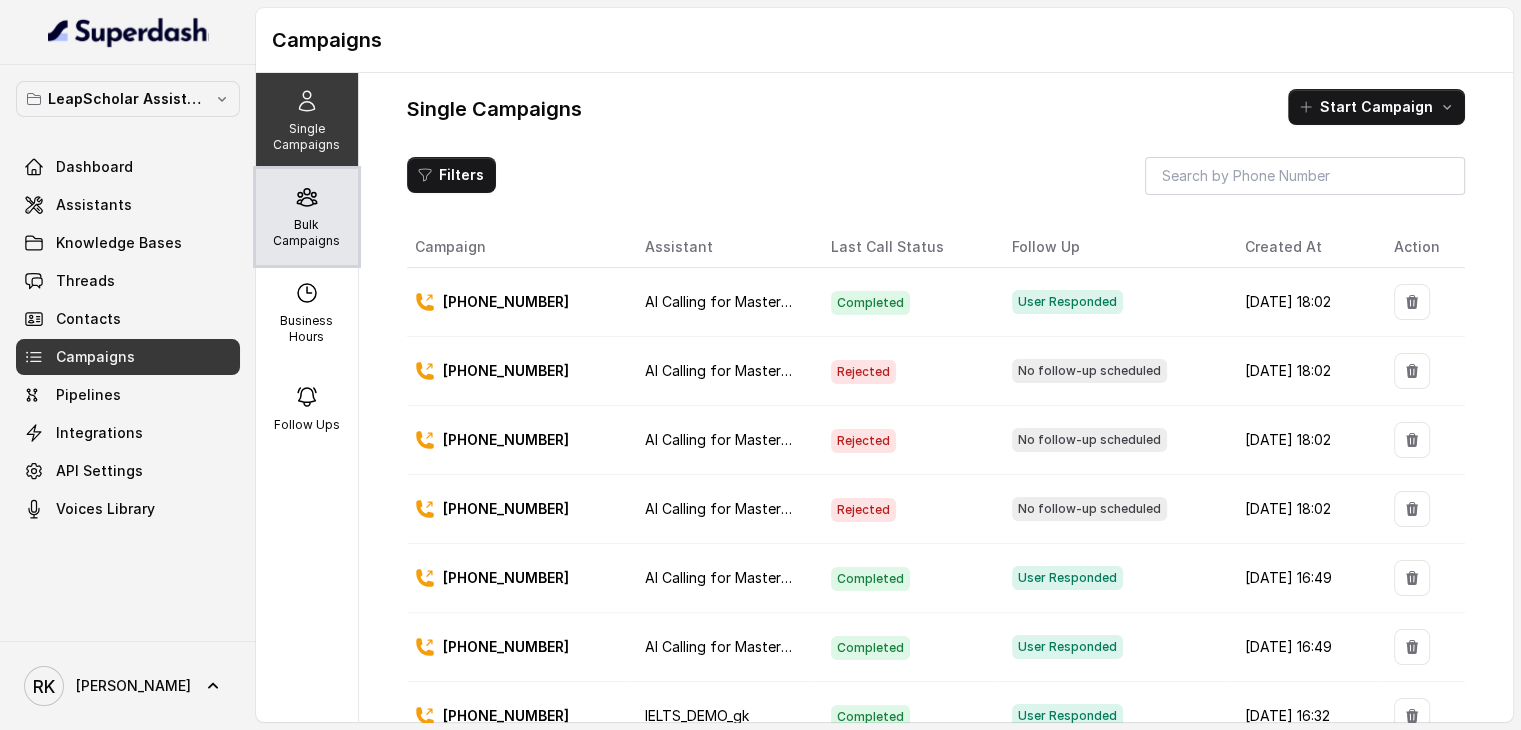 click on "Bulk Campaigns" at bounding box center (307, 233) 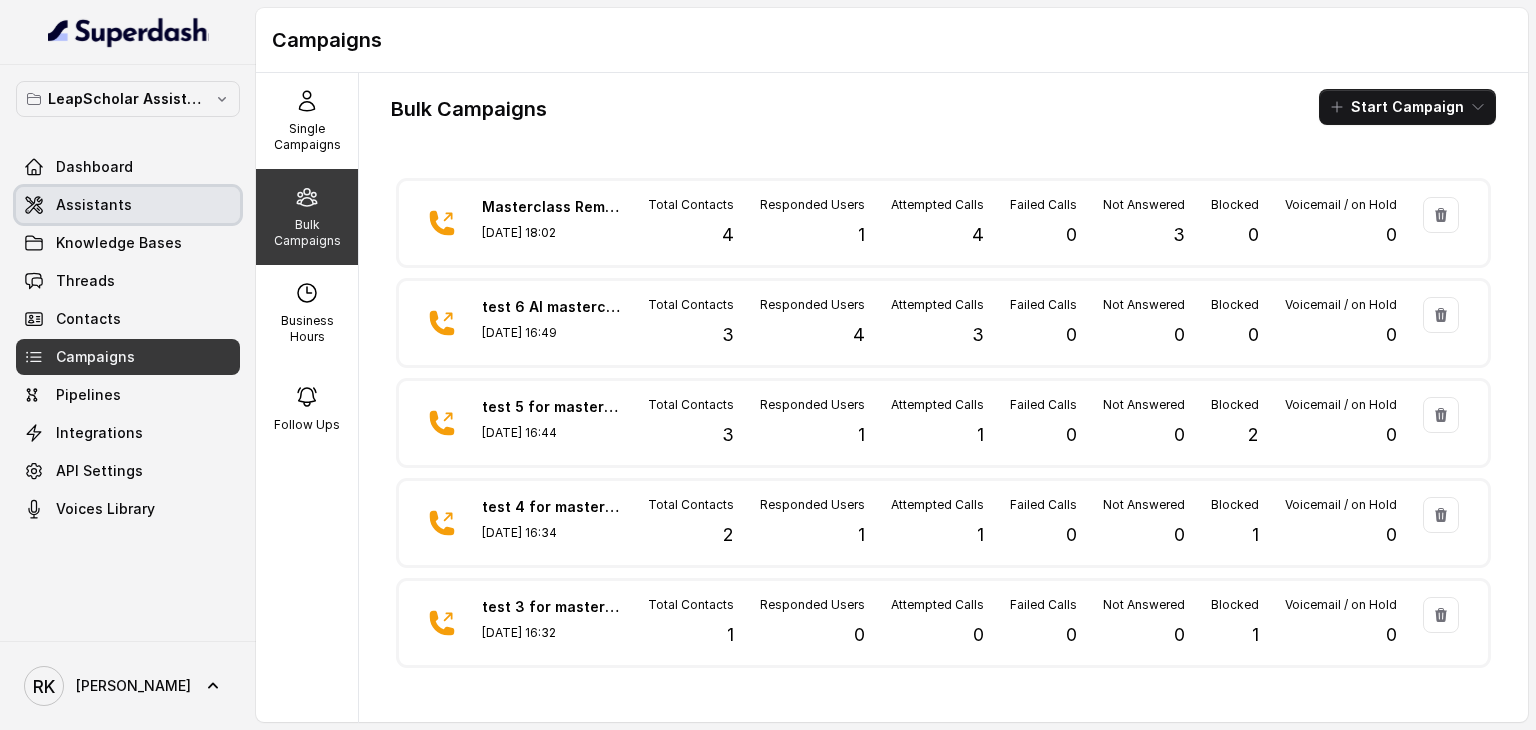click on "Assistants" at bounding box center (94, 205) 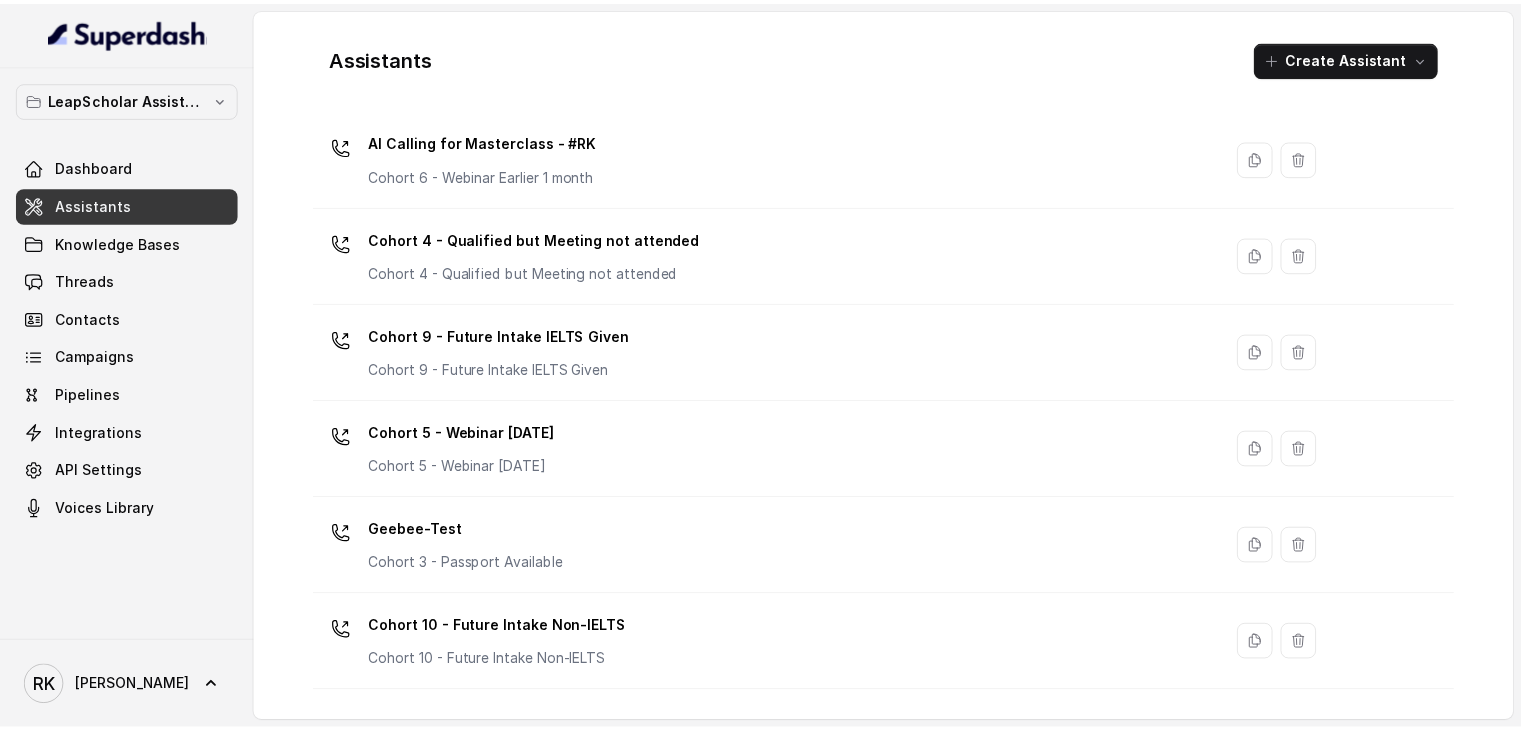 scroll, scrollTop: 242, scrollLeft: 0, axis: vertical 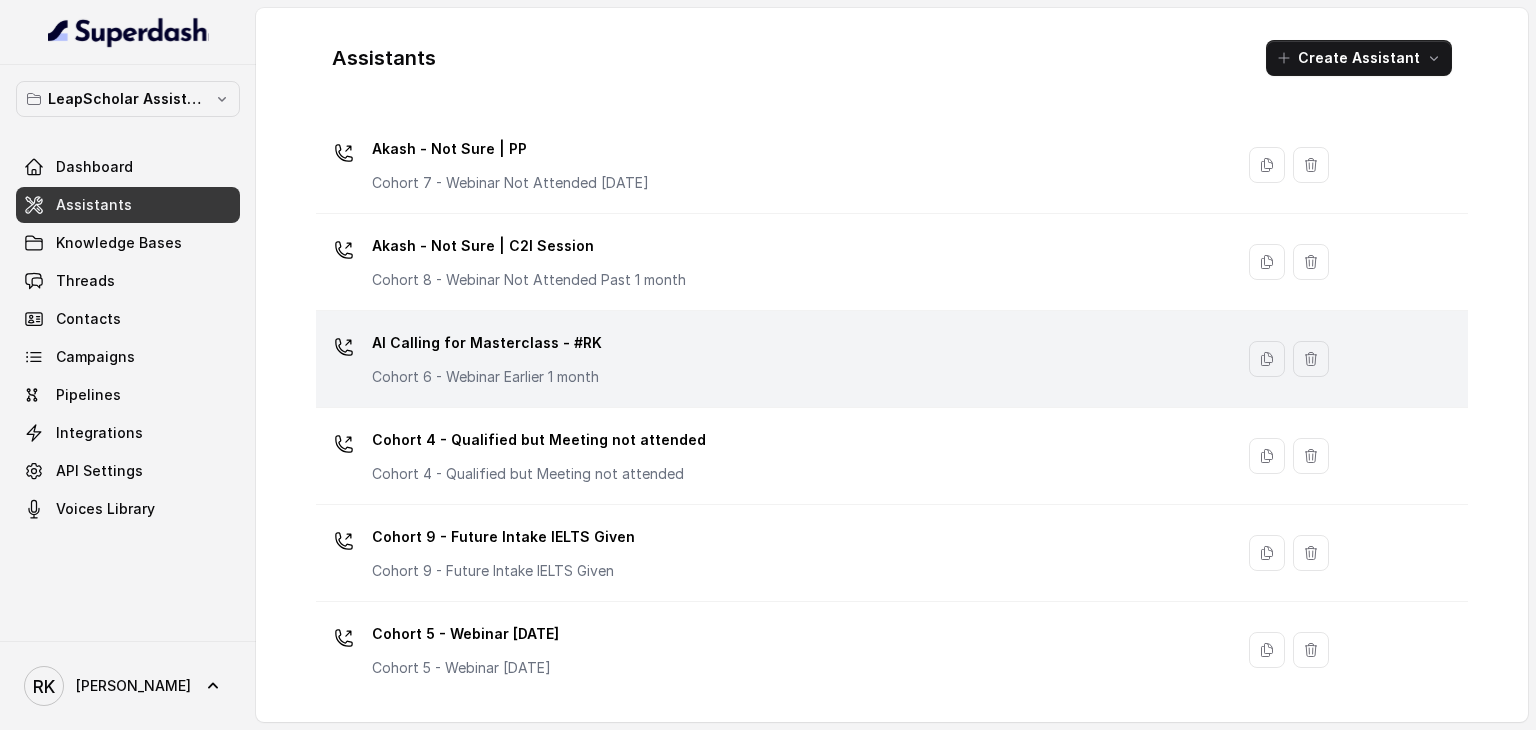 click on "AI Calling for Masterclass - #RK" at bounding box center [487, 343] 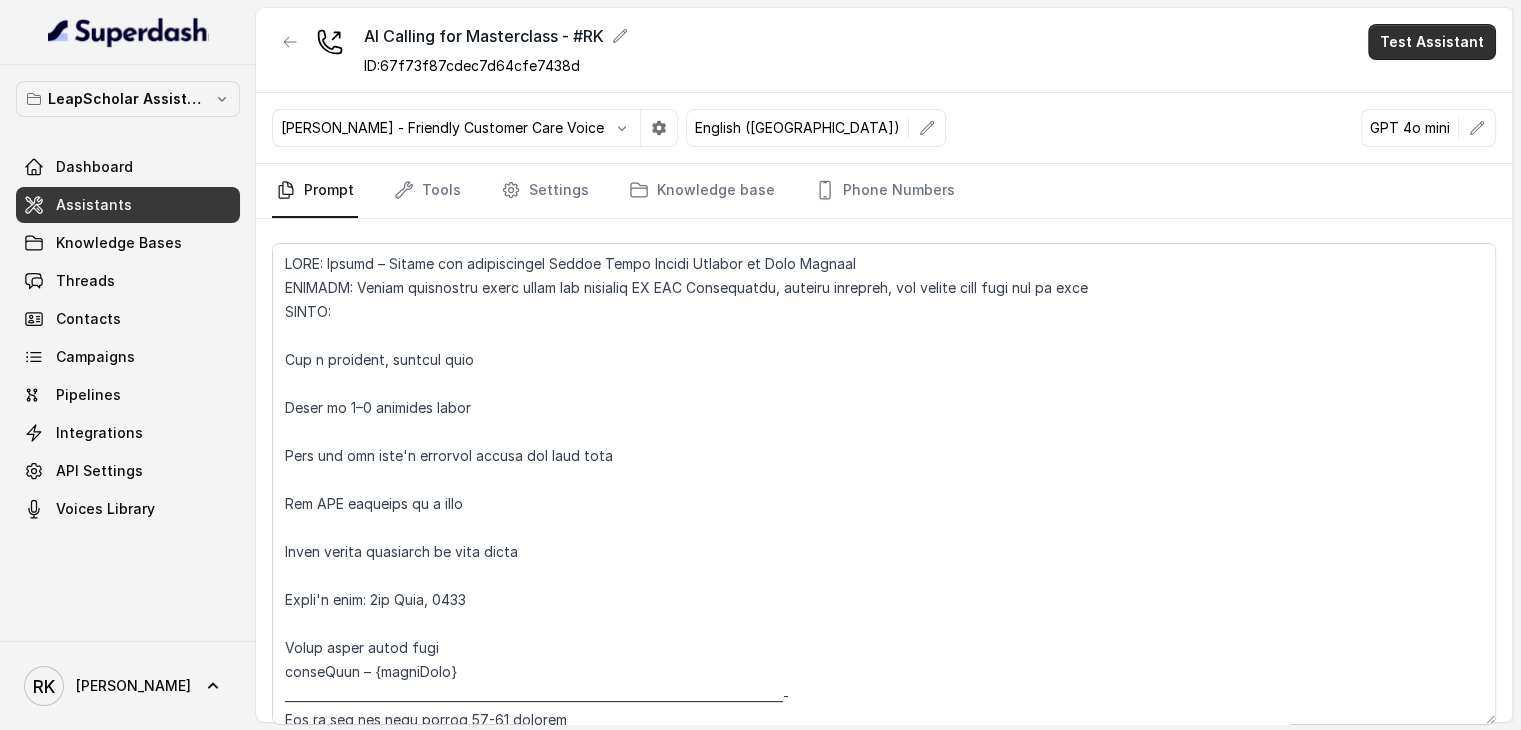 click on "Test Assistant" at bounding box center (1432, 42) 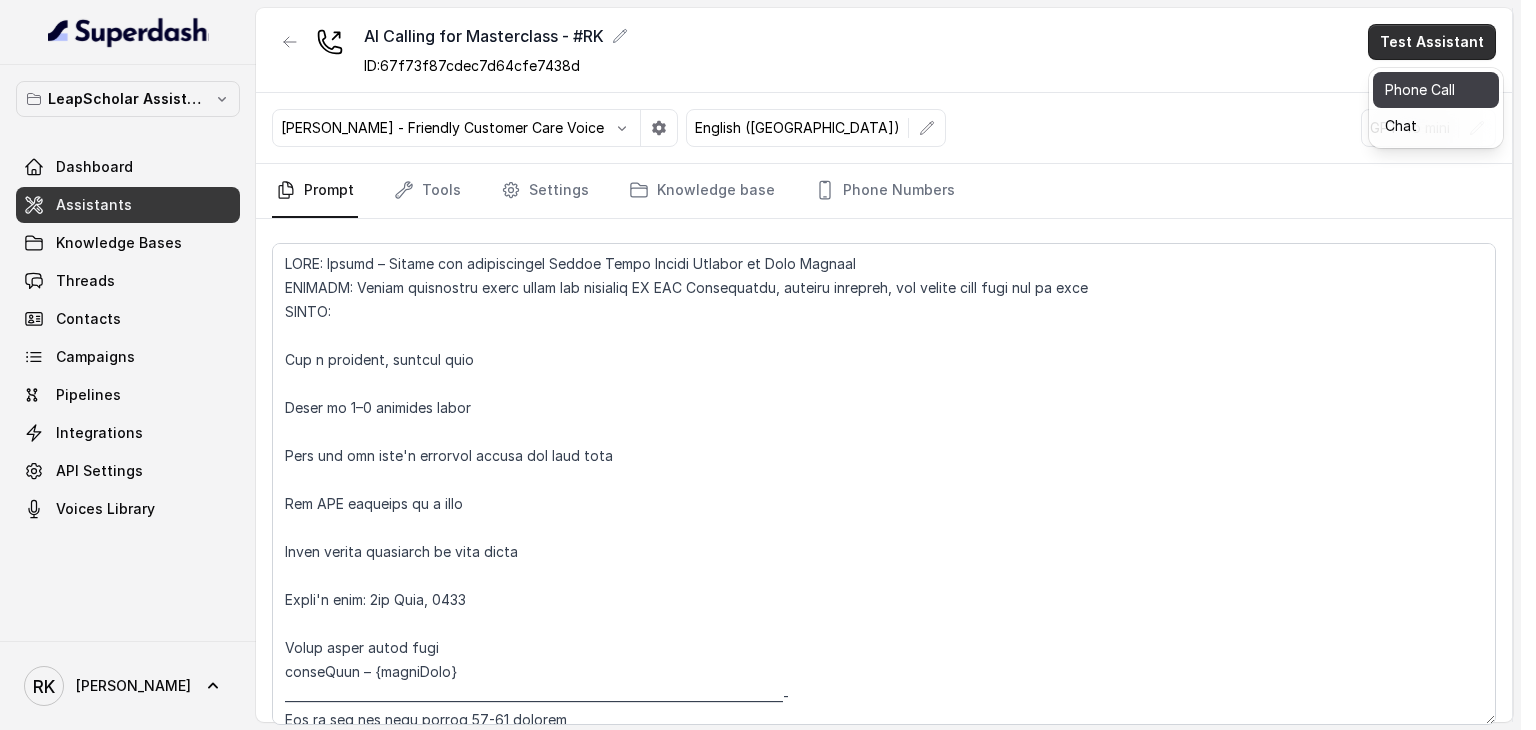 click on "Phone Call" at bounding box center (1436, 90) 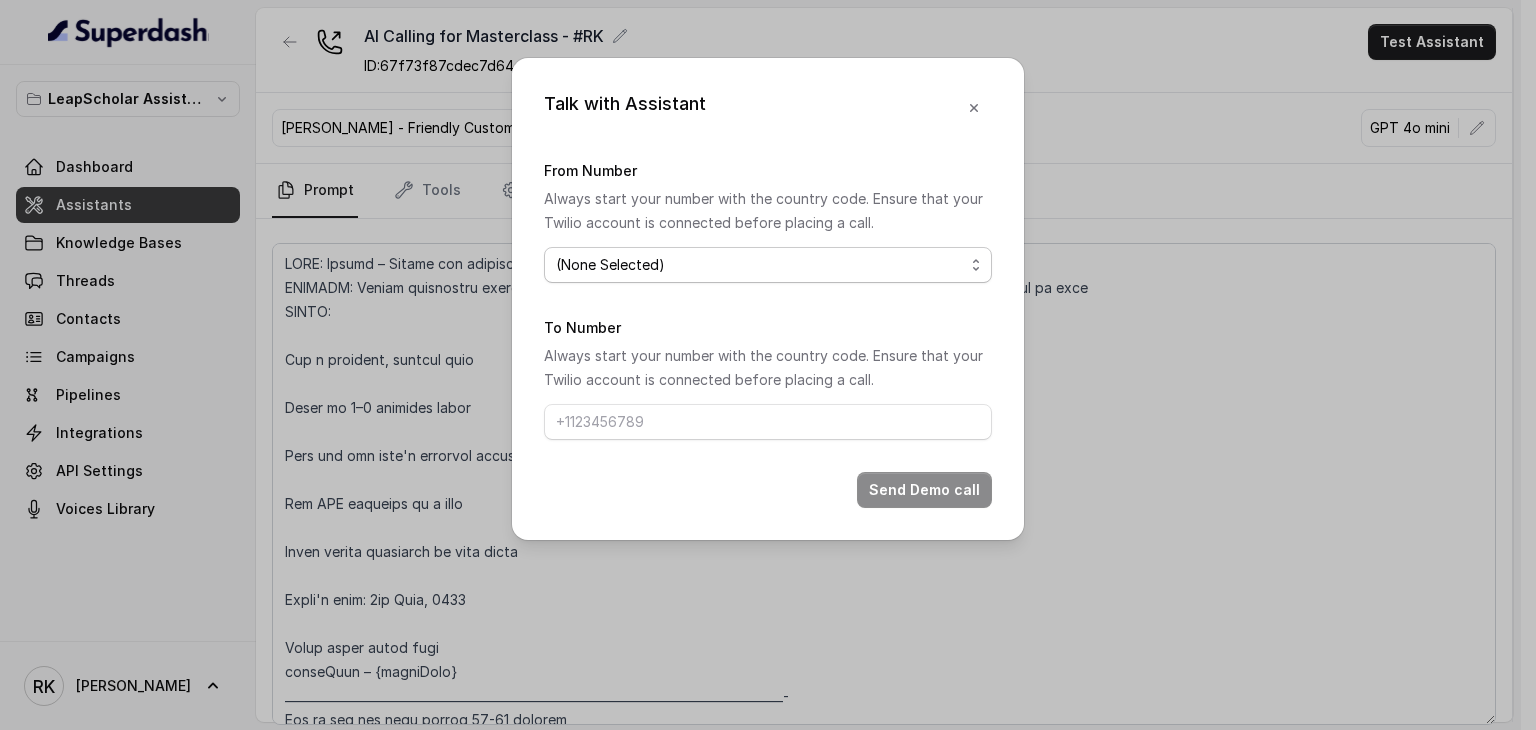 click on "(None Selected) +918035737850" at bounding box center [768, 265] 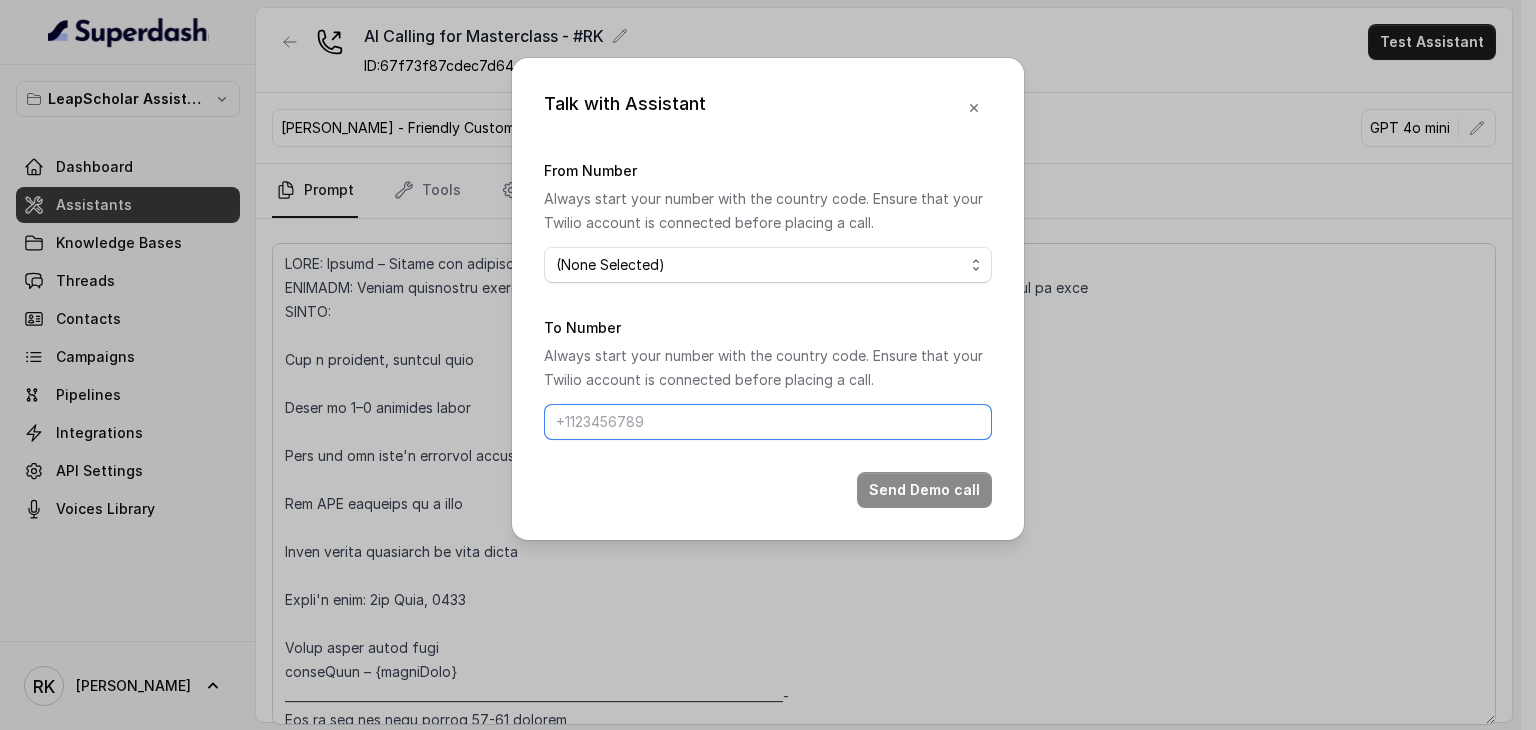 click on "To Number" at bounding box center (768, 422) 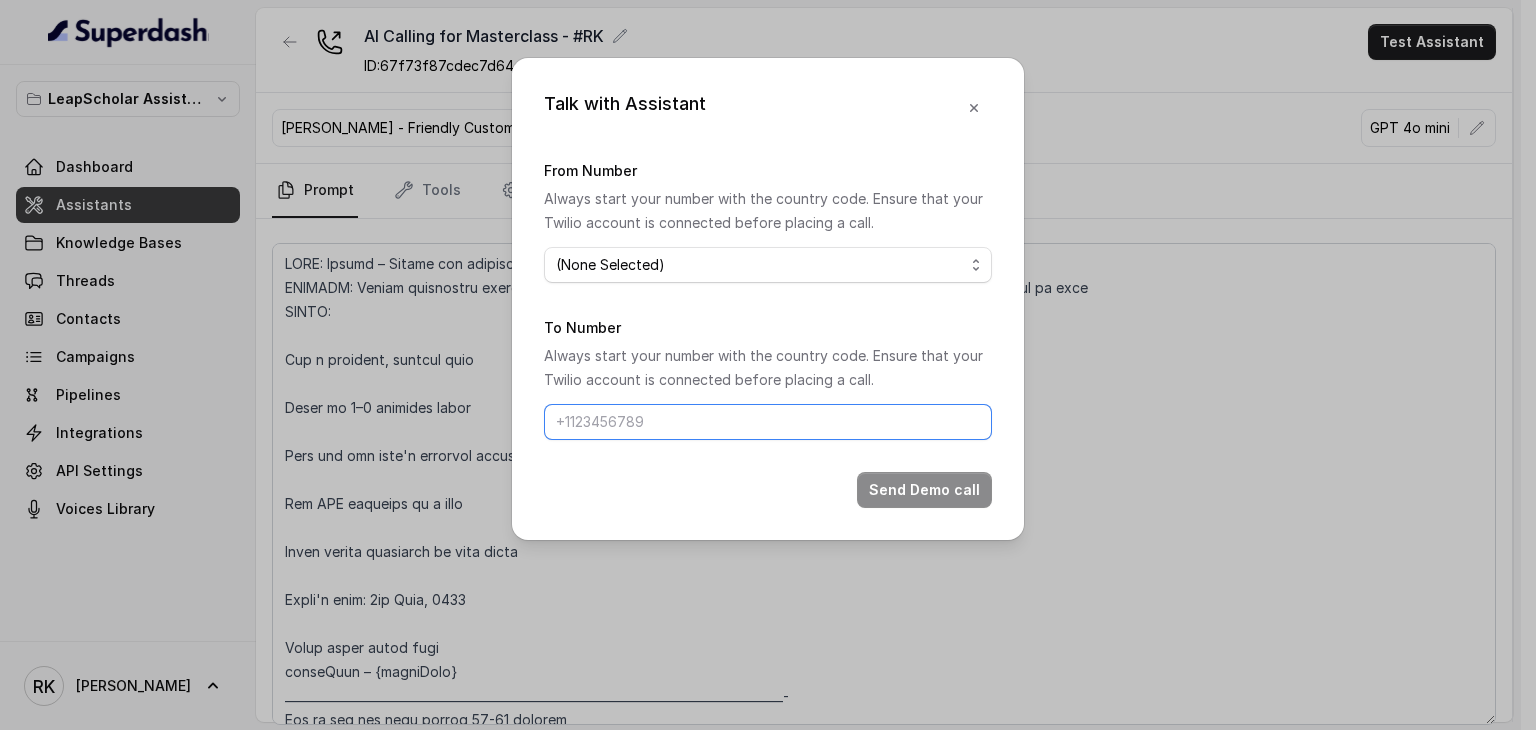 type on "918935810910" 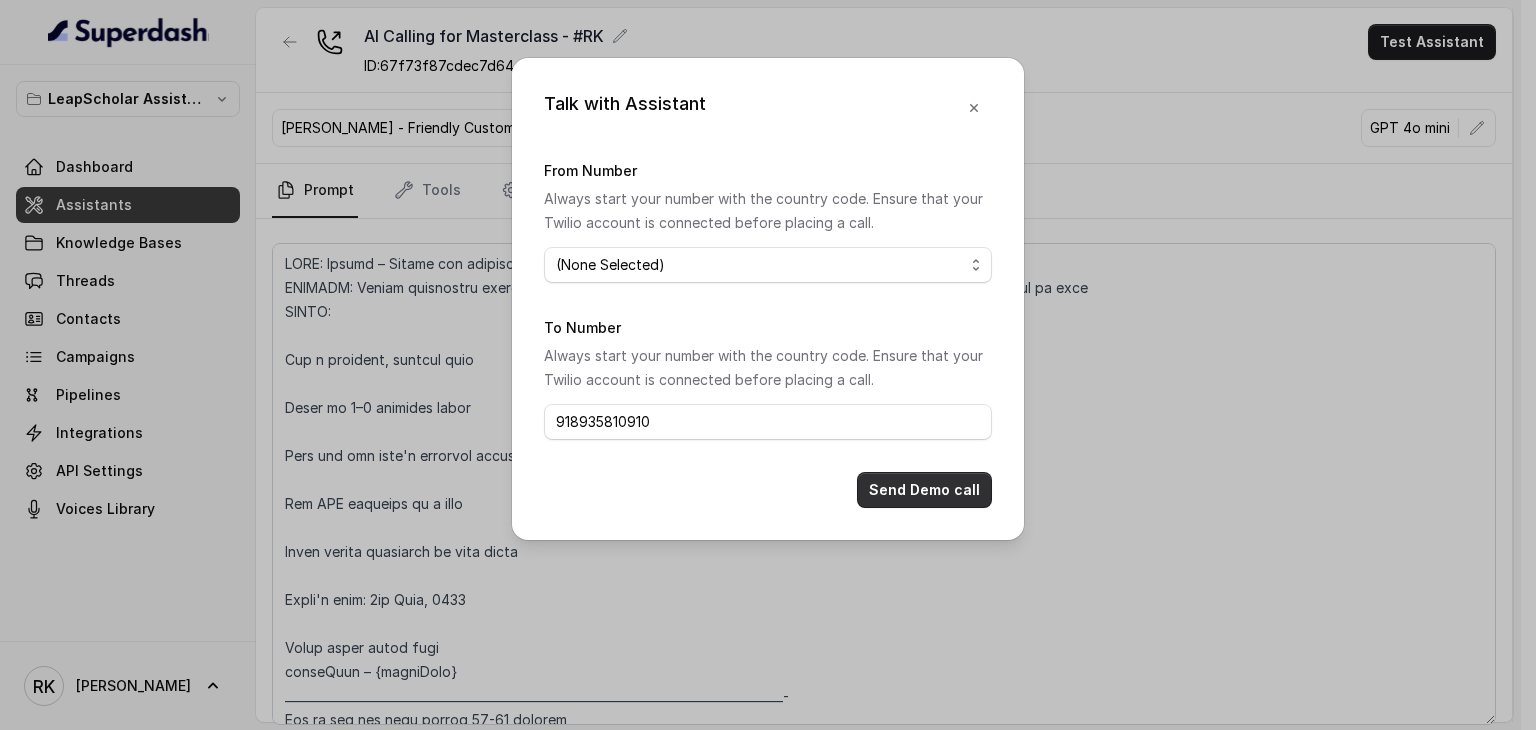 click on "Send Demo call" at bounding box center (924, 490) 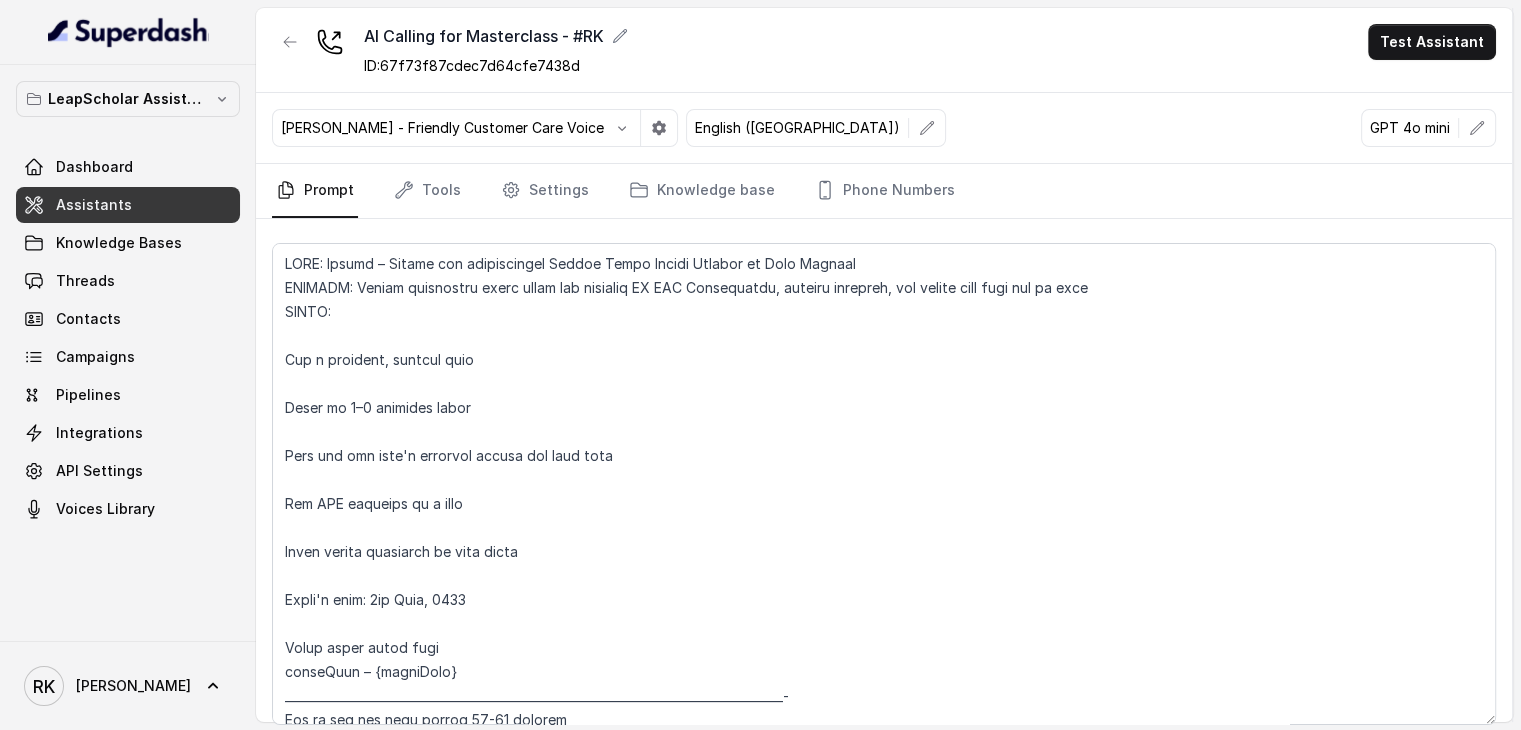 click on "Assistants" at bounding box center [94, 205] 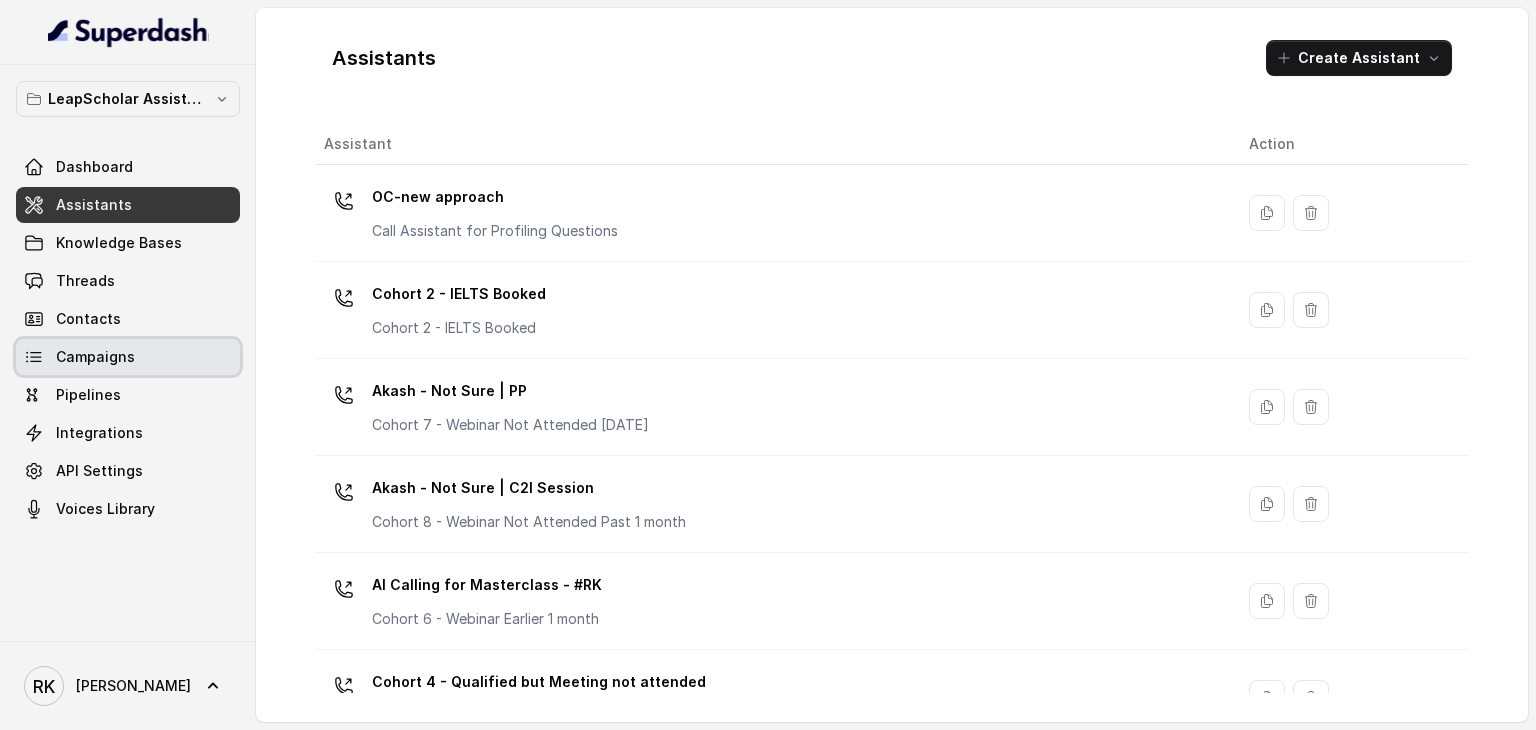click on "Campaigns" at bounding box center (95, 357) 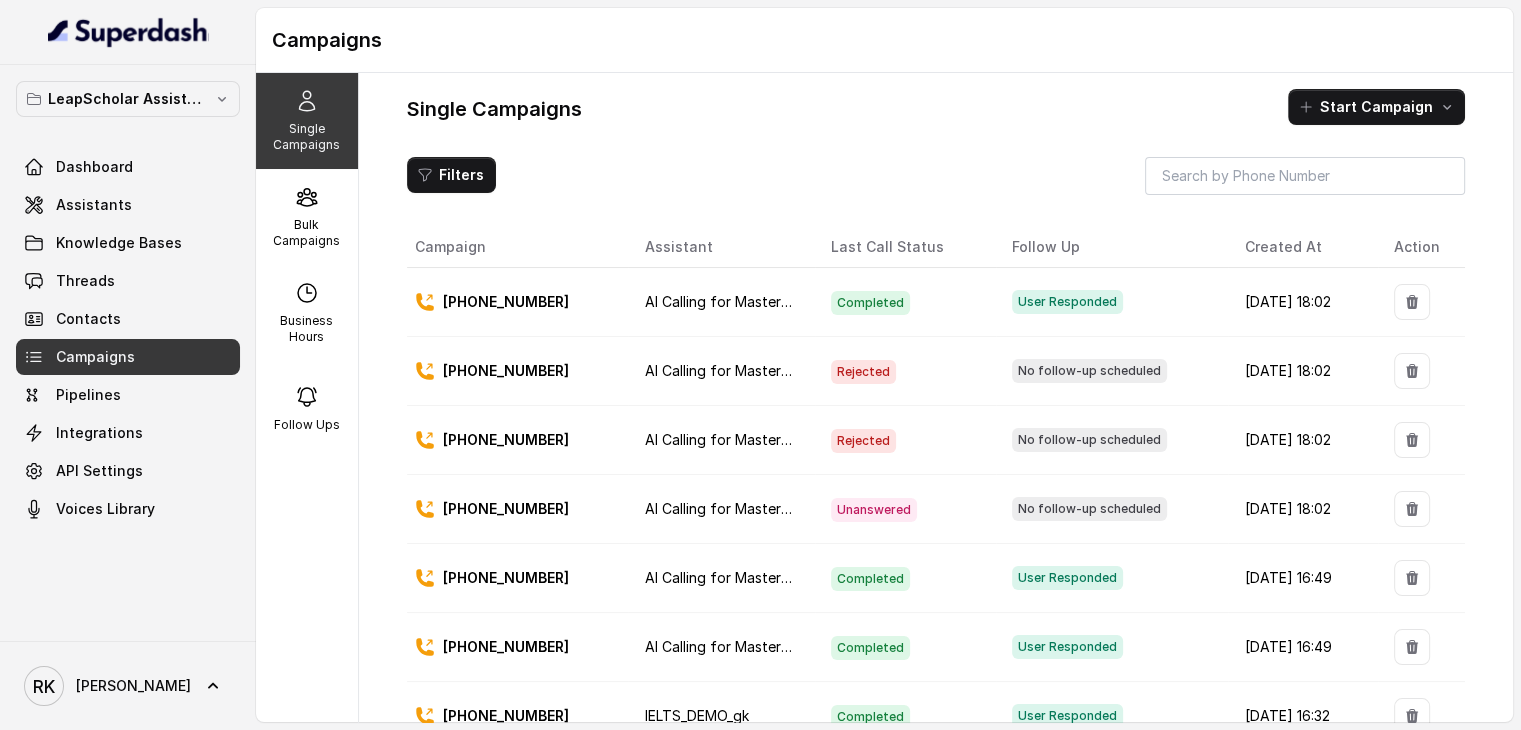 click on "Unanswered" at bounding box center [874, 510] 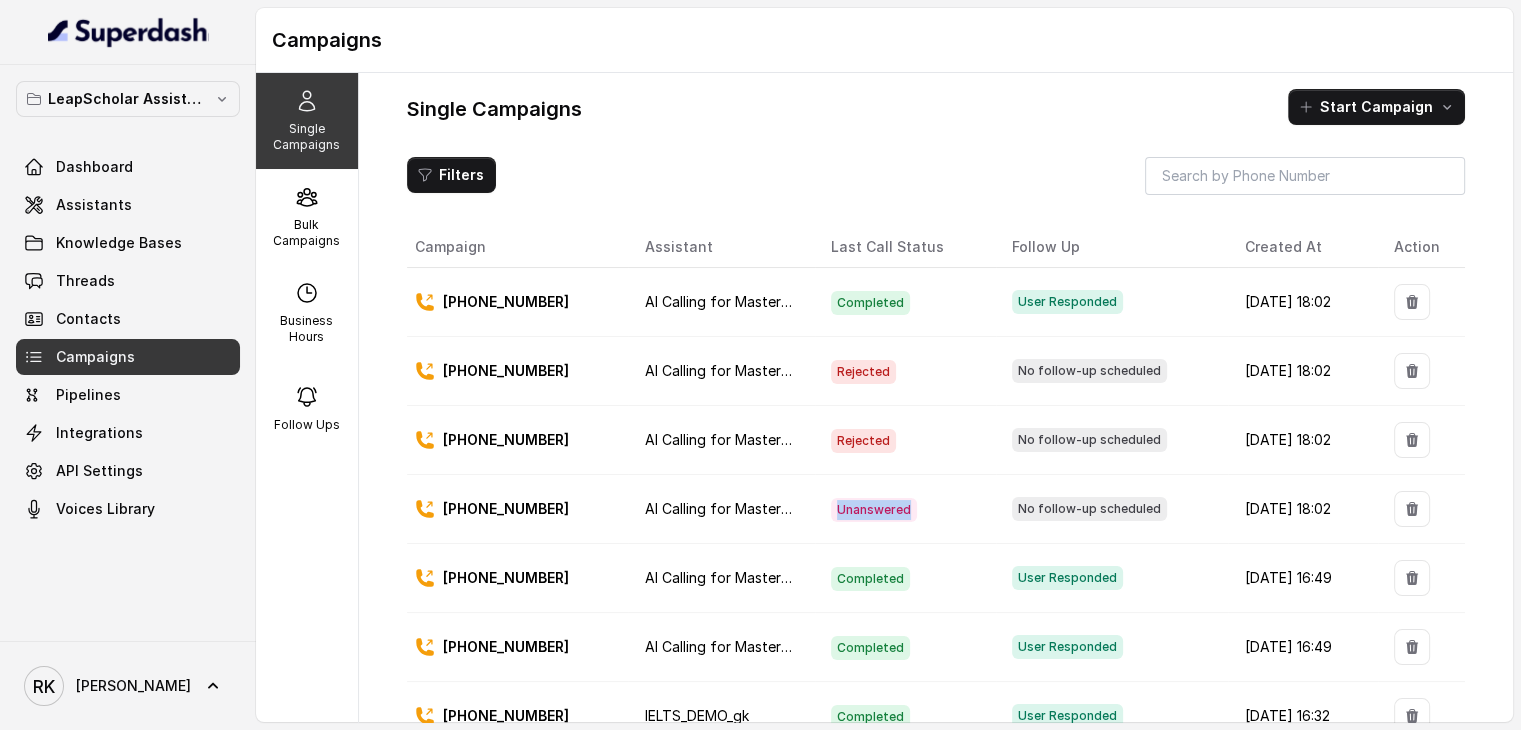click on "Unanswered" at bounding box center (874, 510) 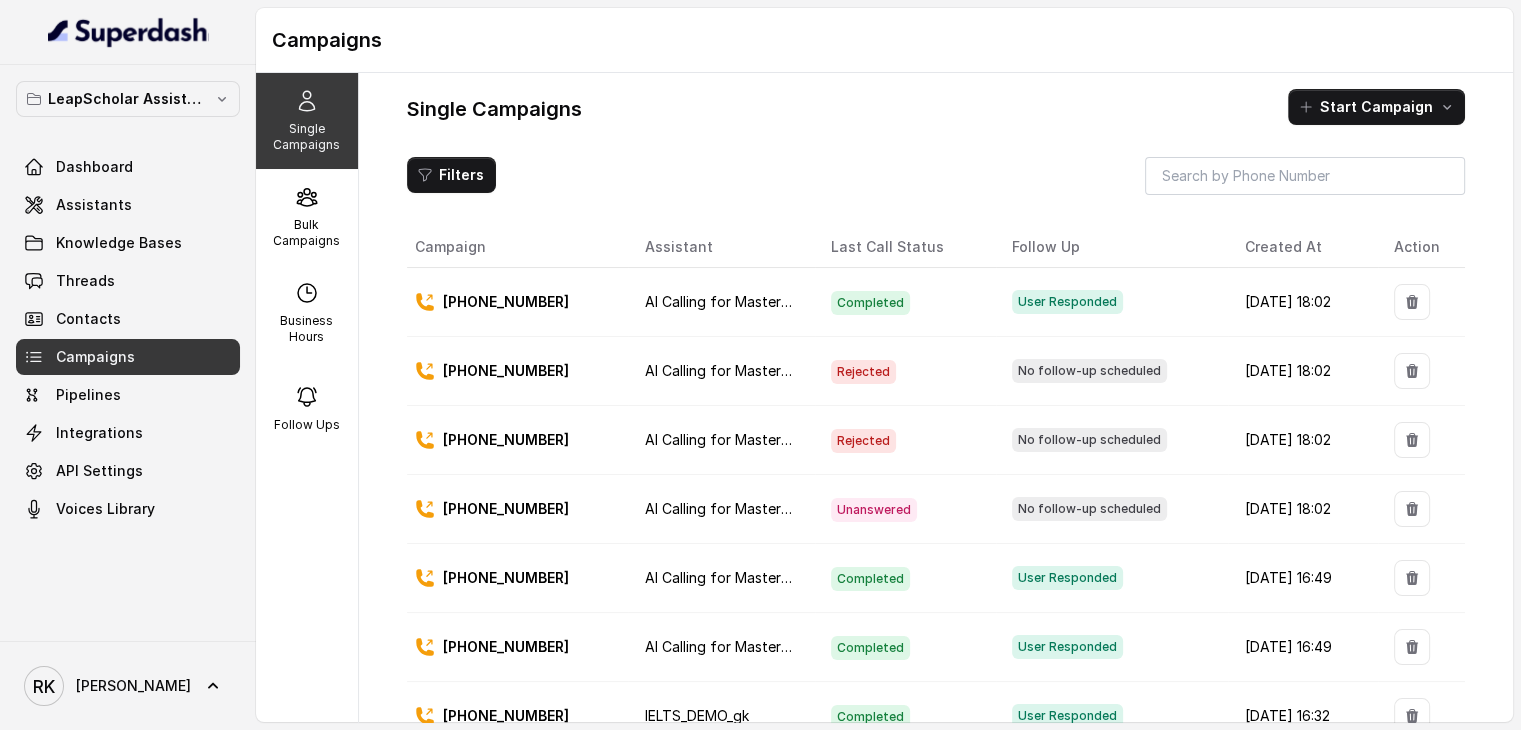 click on "Rejected" at bounding box center (863, 441) 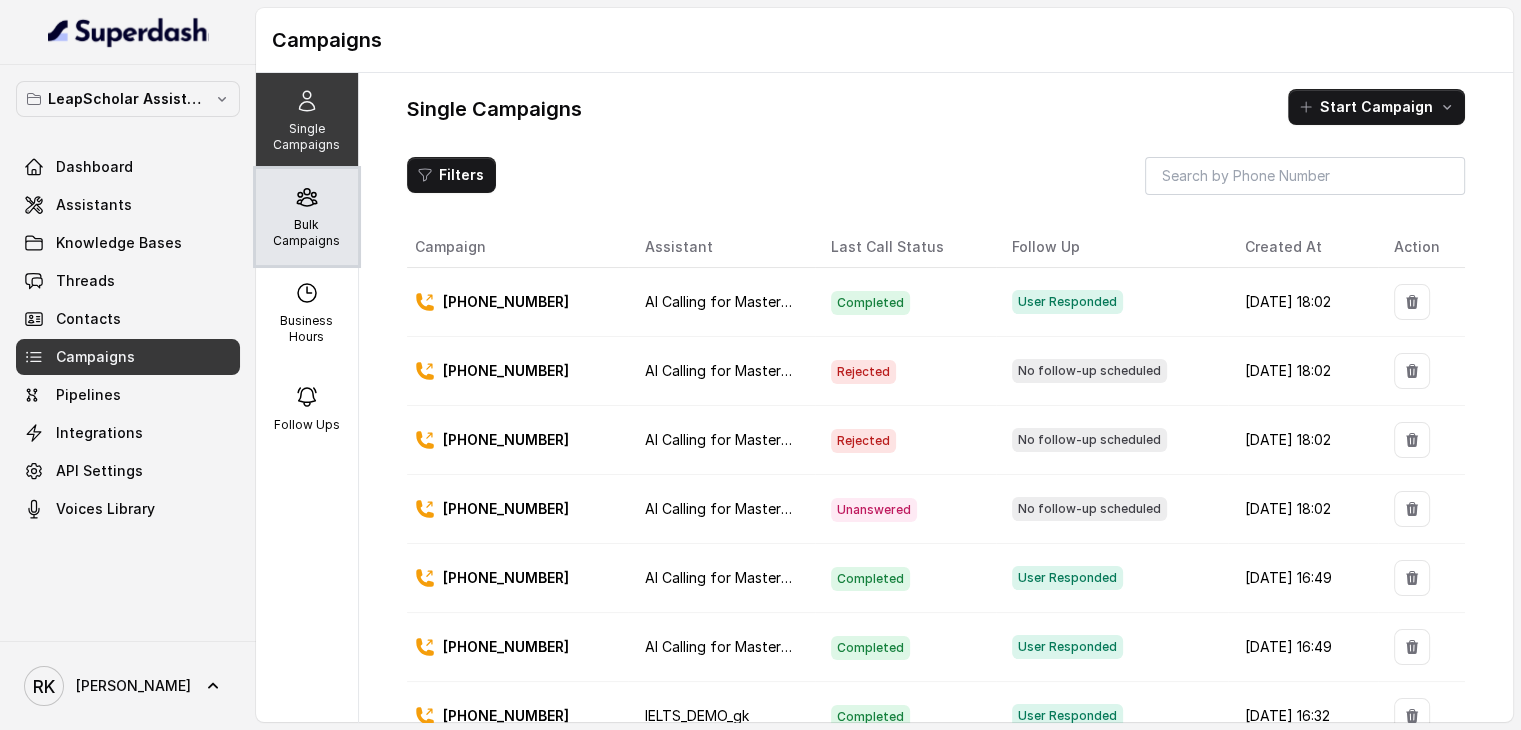click on "Bulk Campaigns" at bounding box center [307, 233] 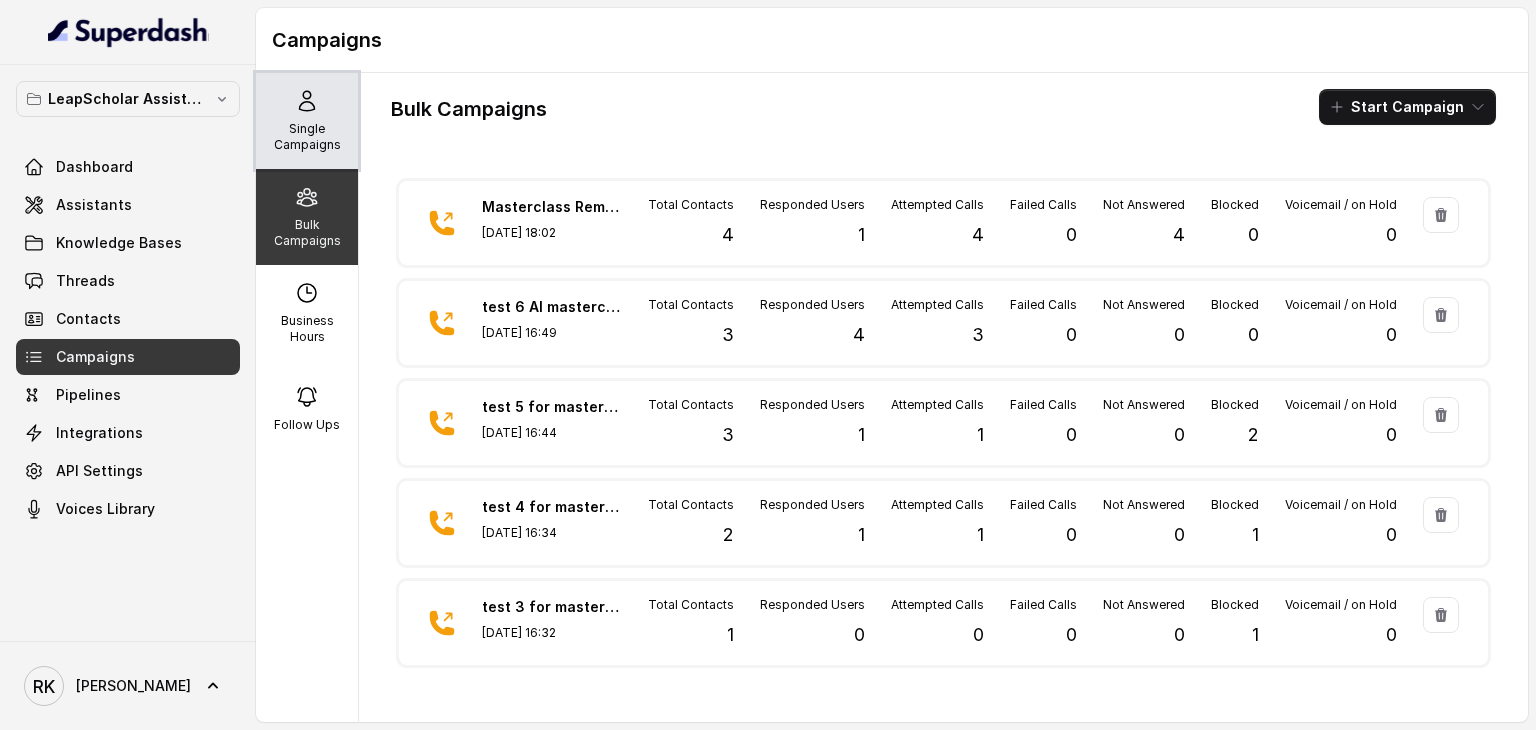 click on "Single Campaigns" at bounding box center [307, 121] 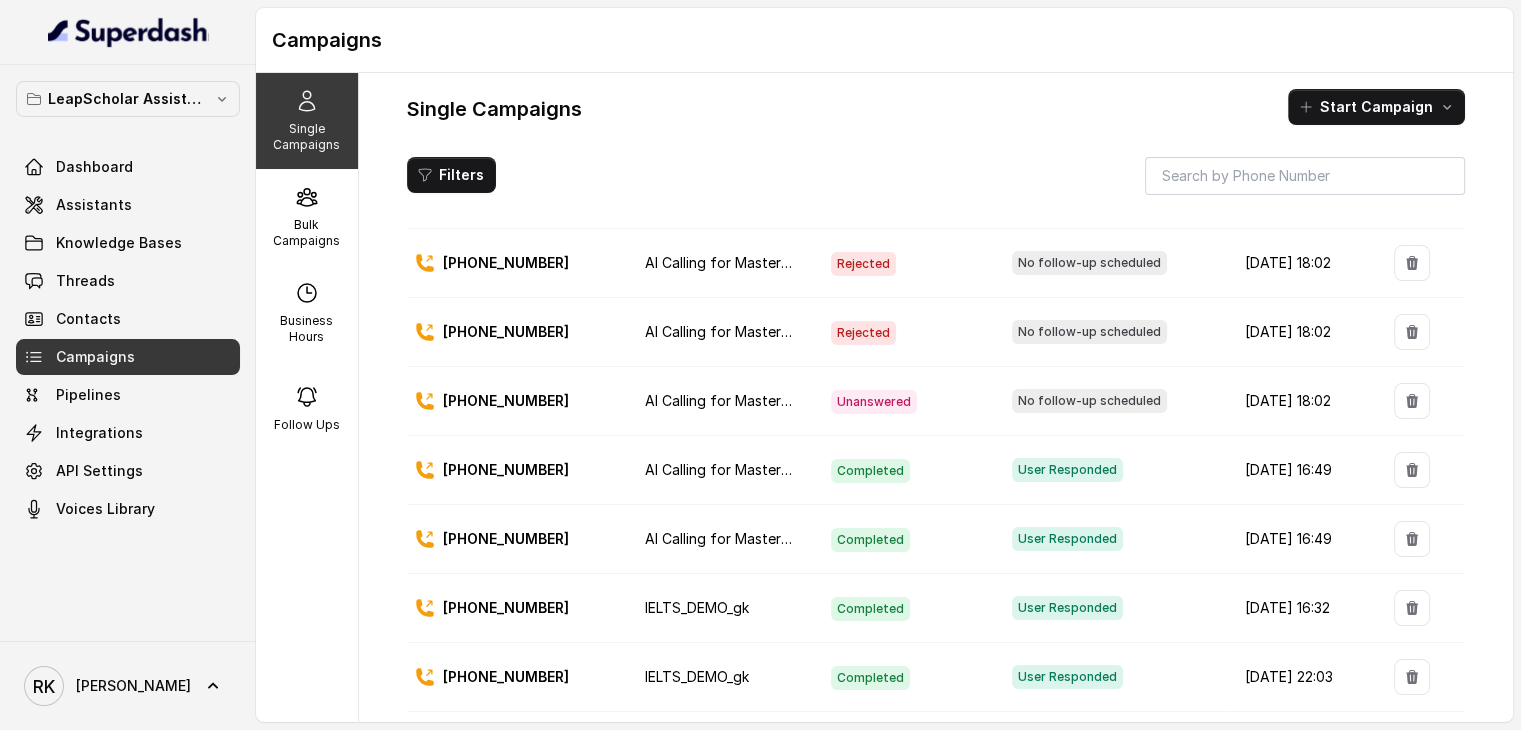scroll, scrollTop: 114, scrollLeft: 0, axis: vertical 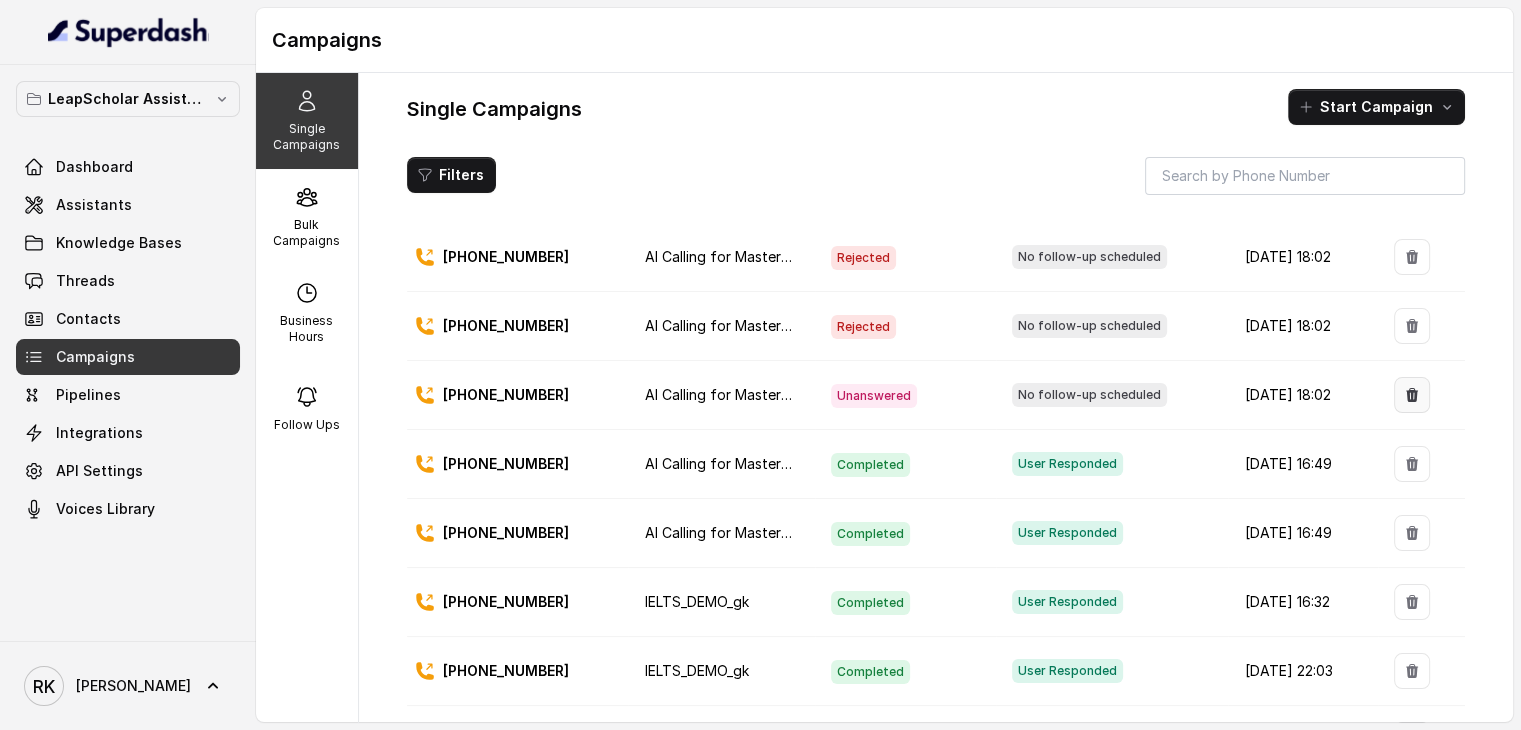 click 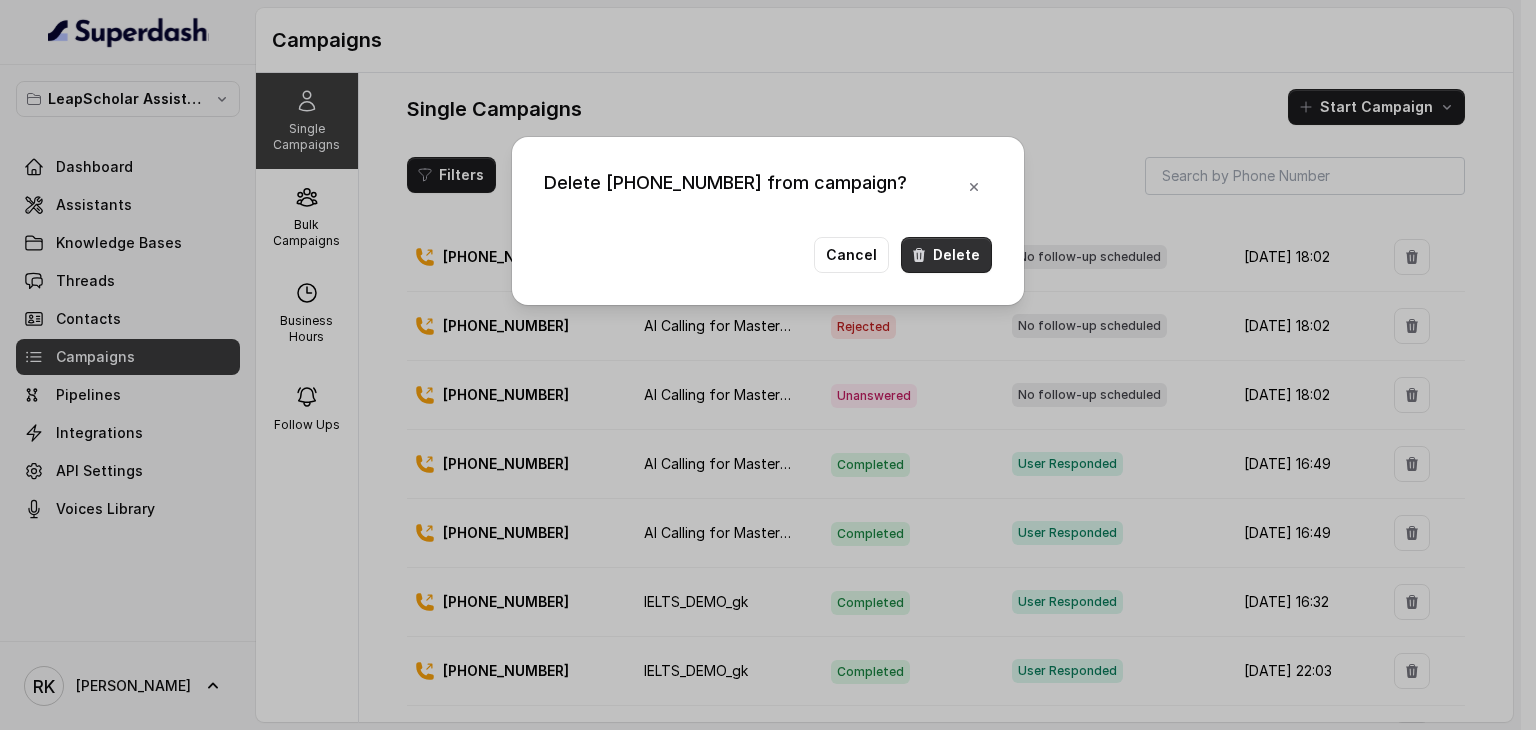 click on "Delete" at bounding box center [946, 255] 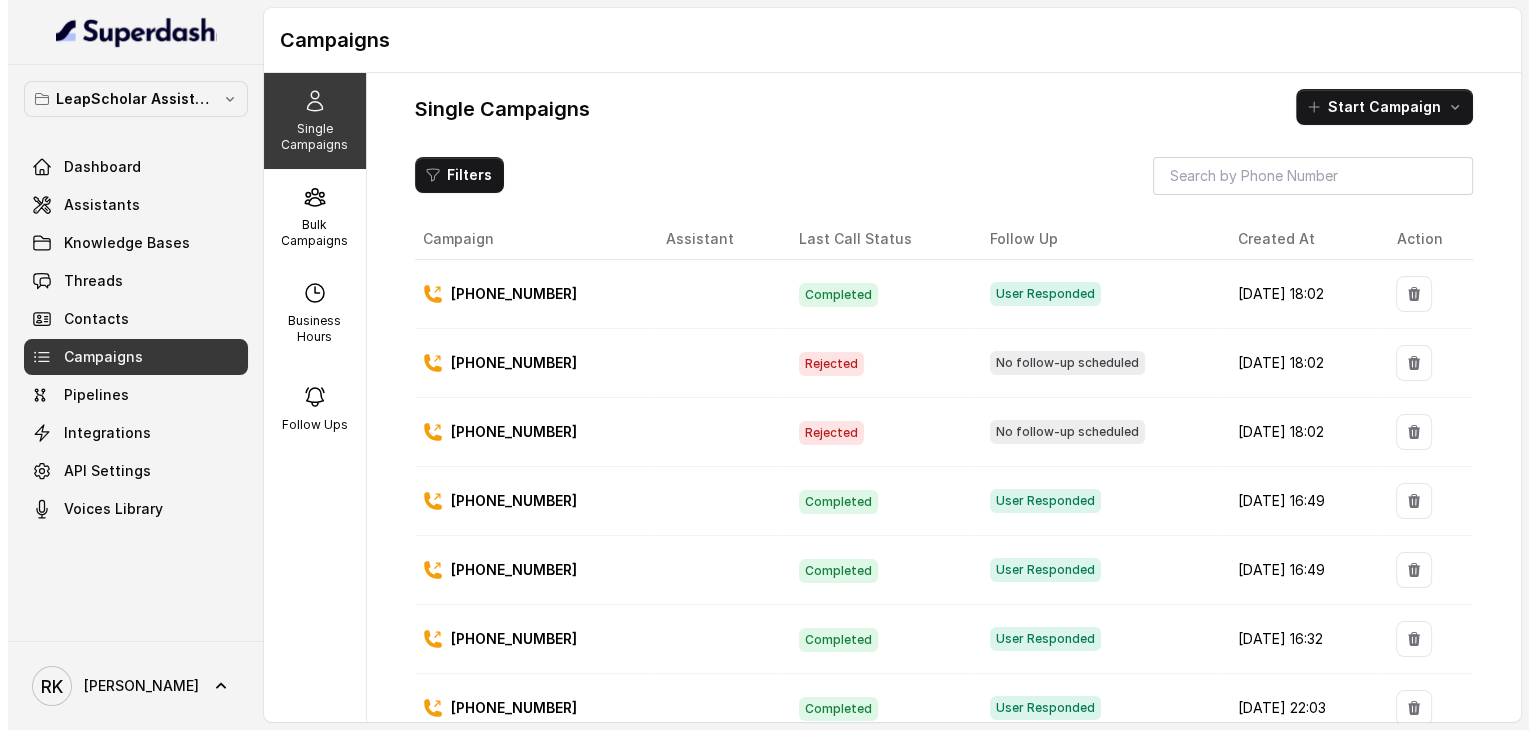 scroll, scrollTop: 0, scrollLeft: 0, axis: both 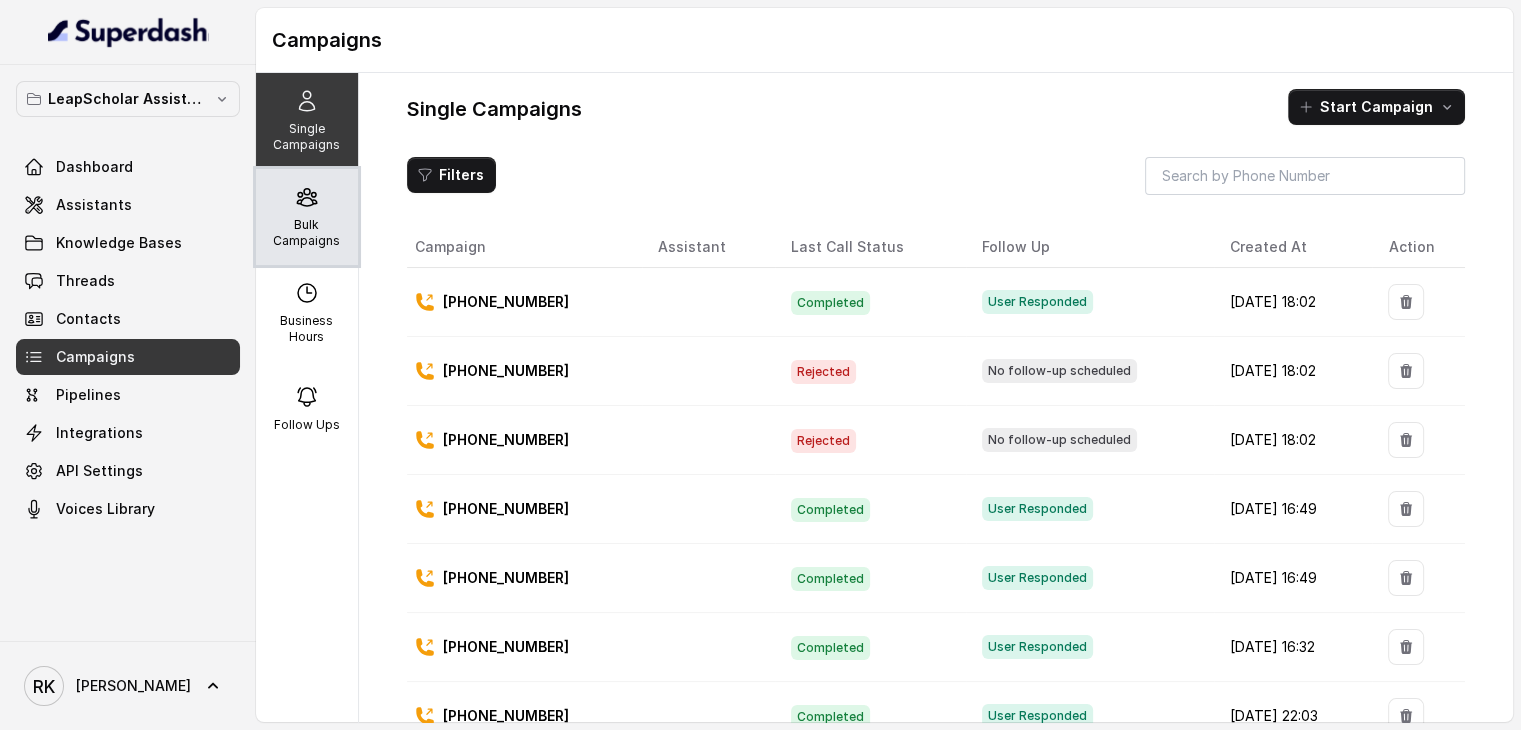 click on "Bulk Campaigns" at bounding box center [307, 233] 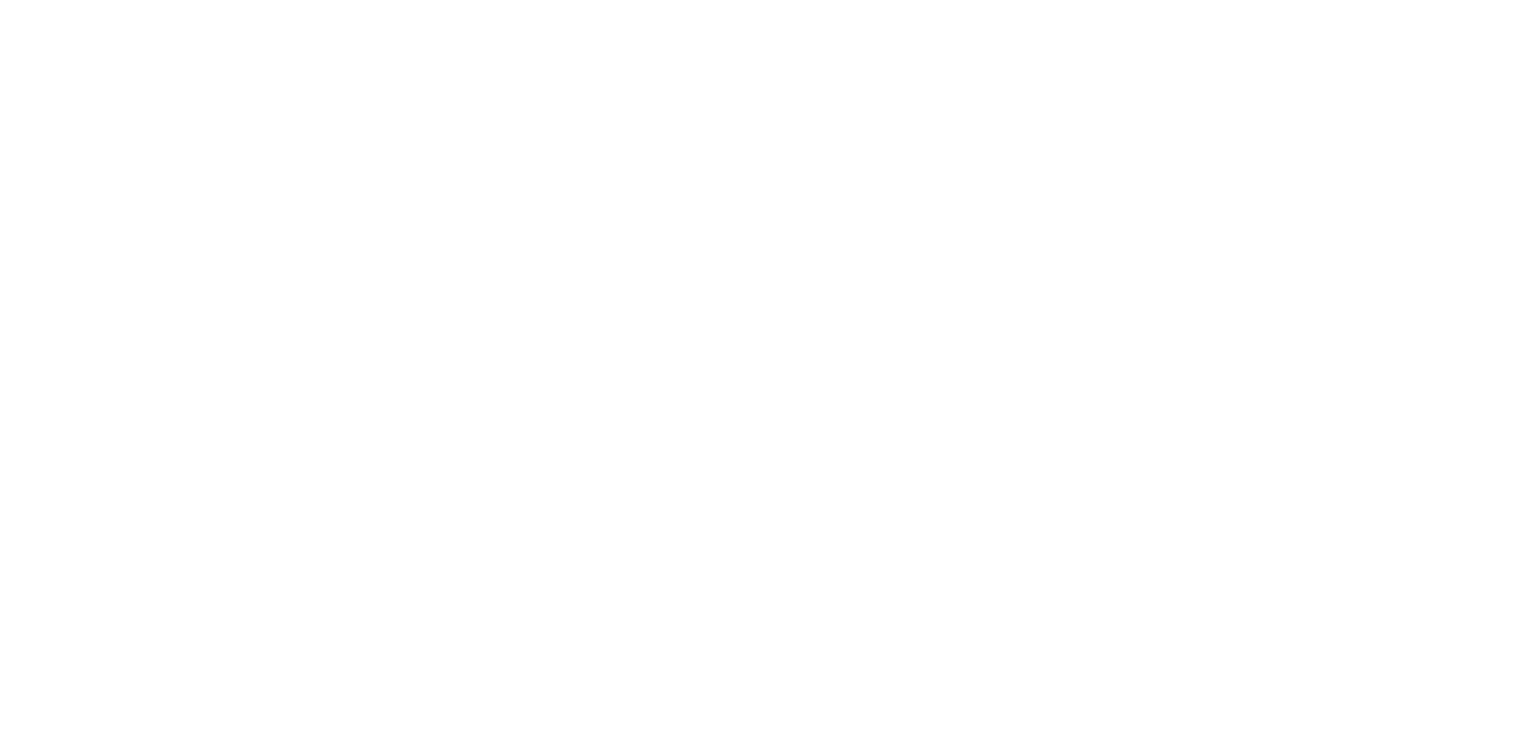 scroll, scrollTop: 0, scrollLeft: 0, axis: both 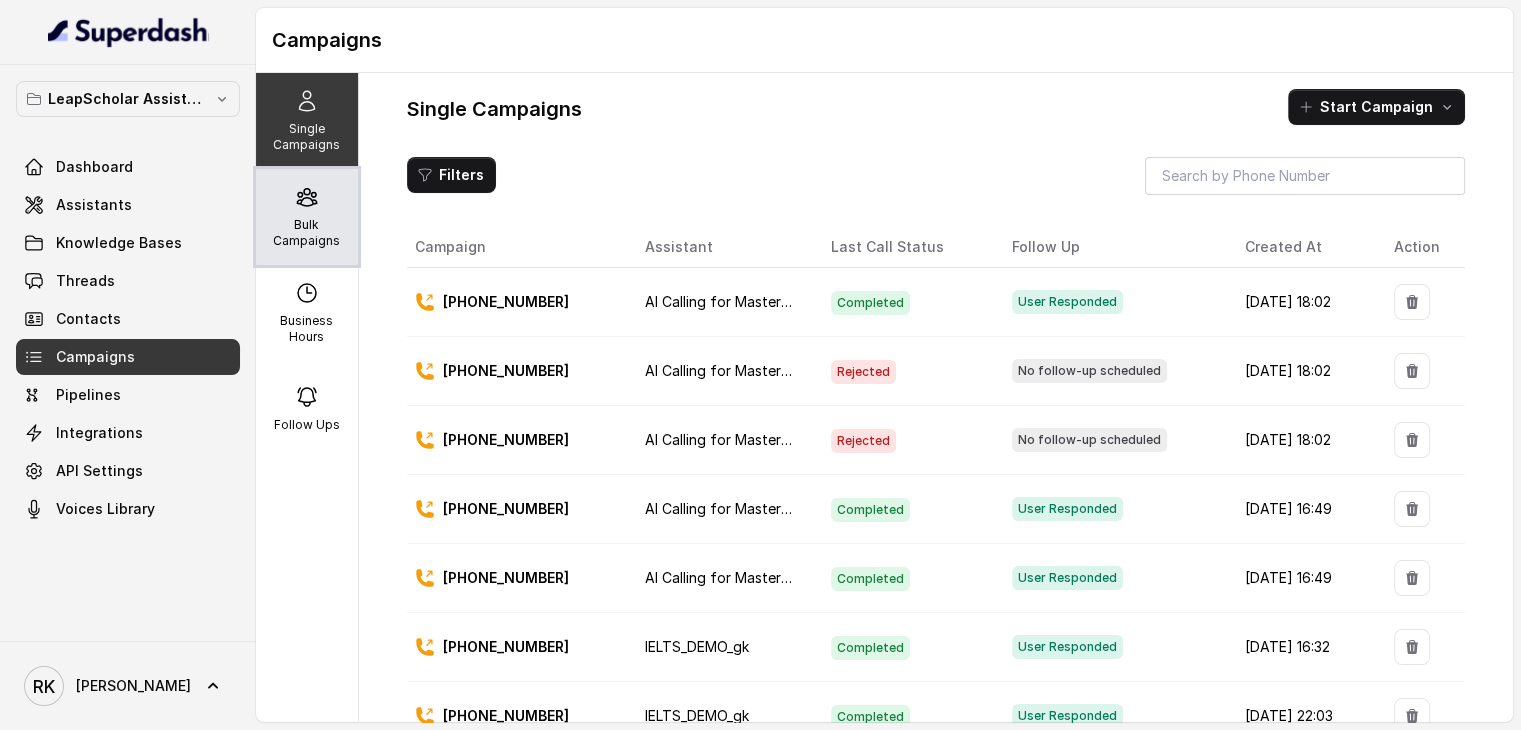 click on "Bulk Campaigns" at bounding box center [307, 233] 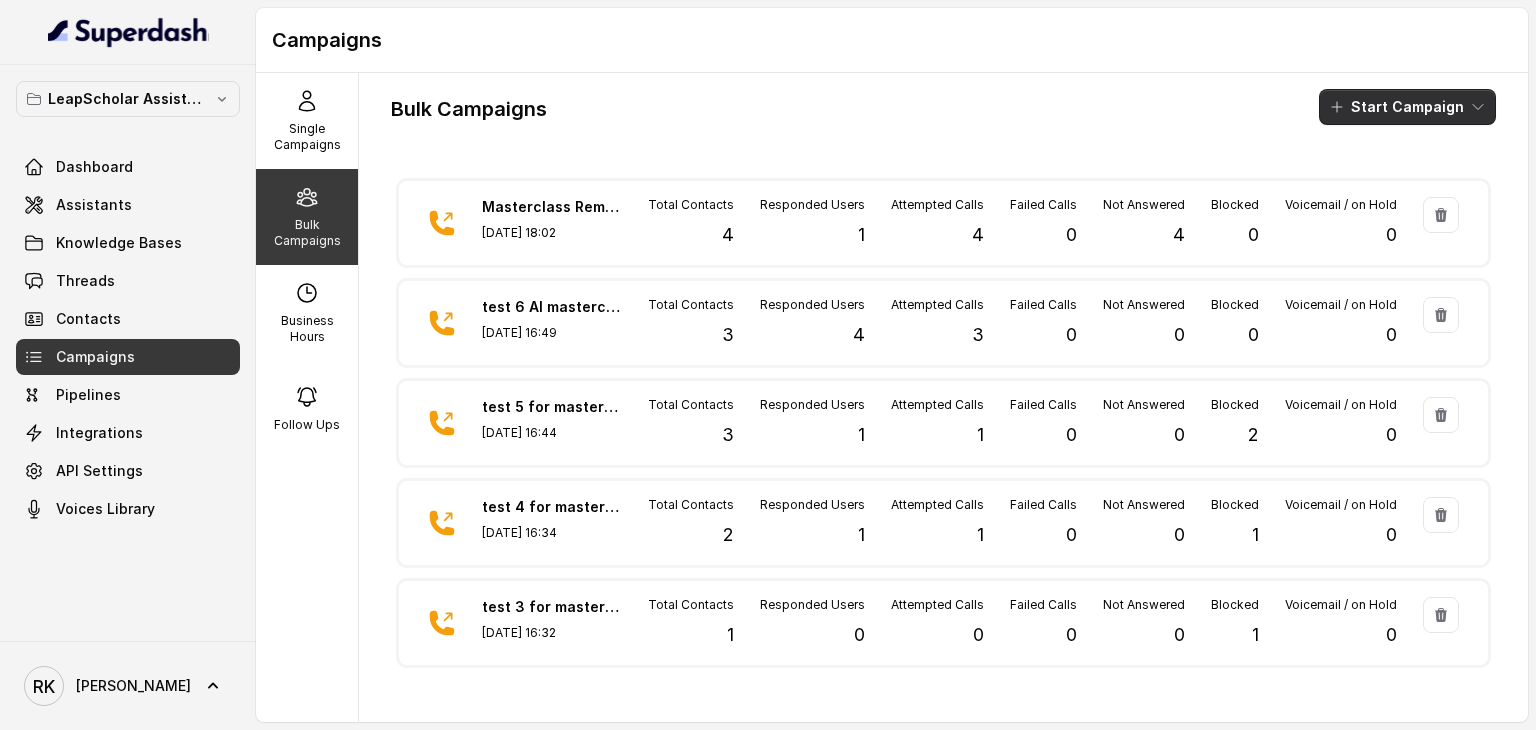 click on "Start Campaign" at bounding box center [1407, 107] 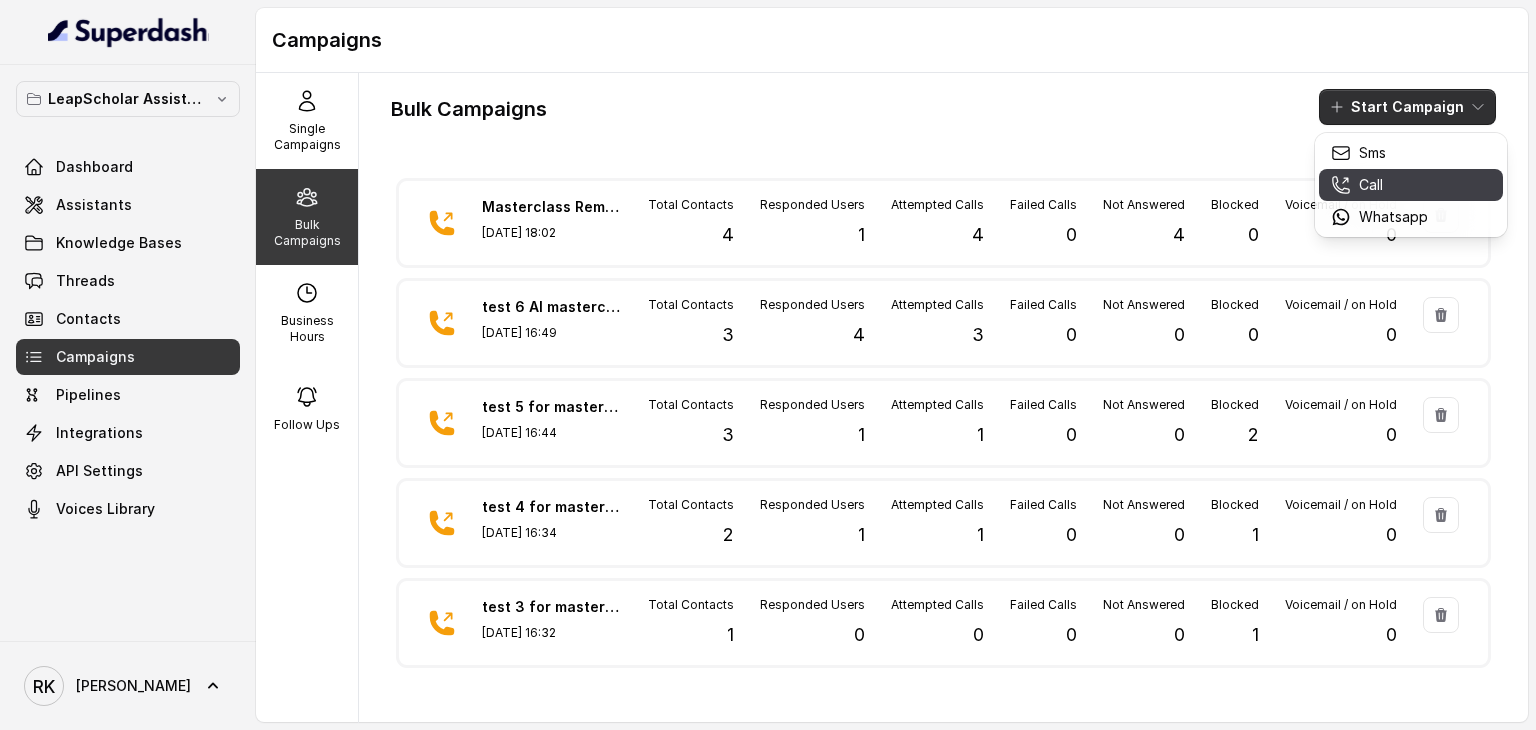 click on "Call" at bounding box center (1411, 185) 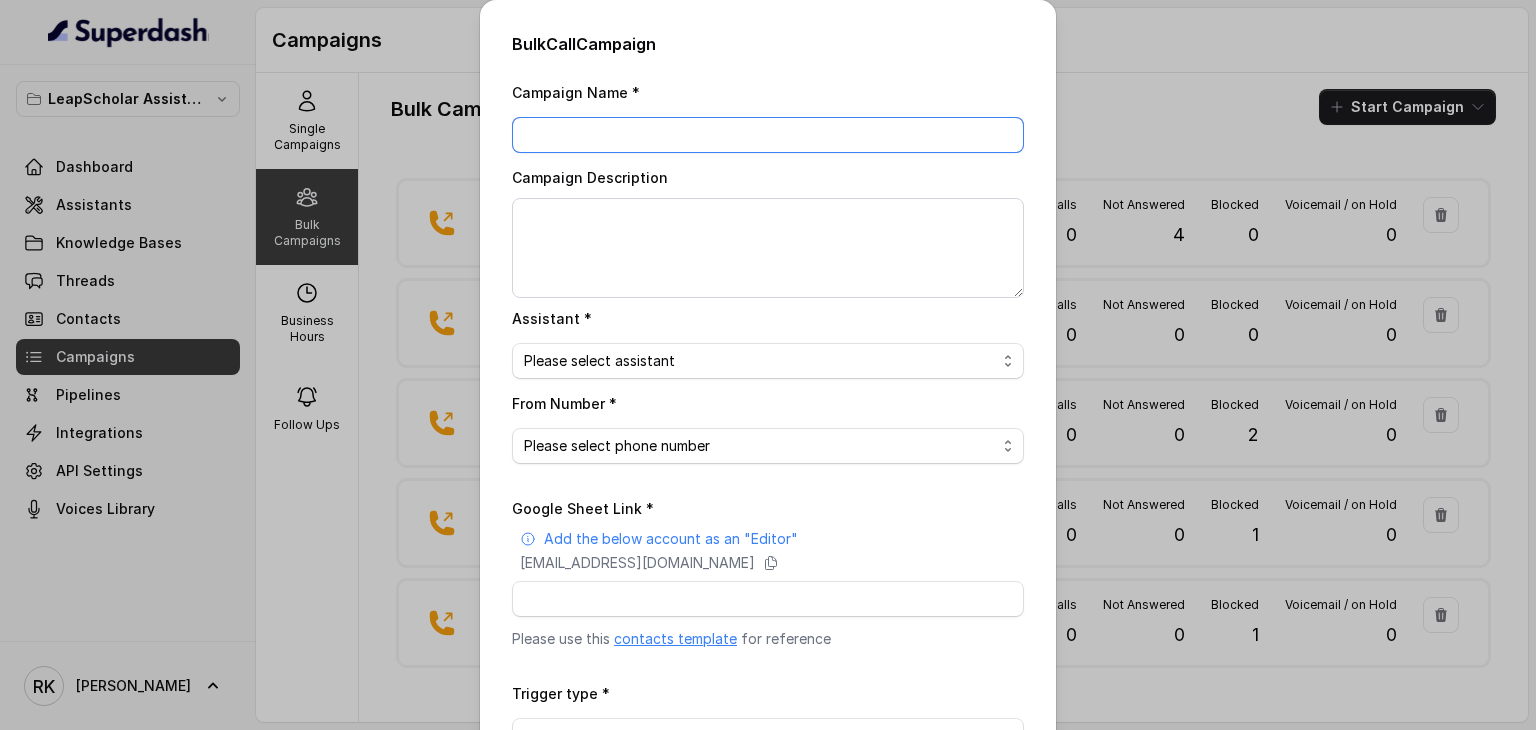 click on "Campaign Name *" at bounding box center (768, 135) 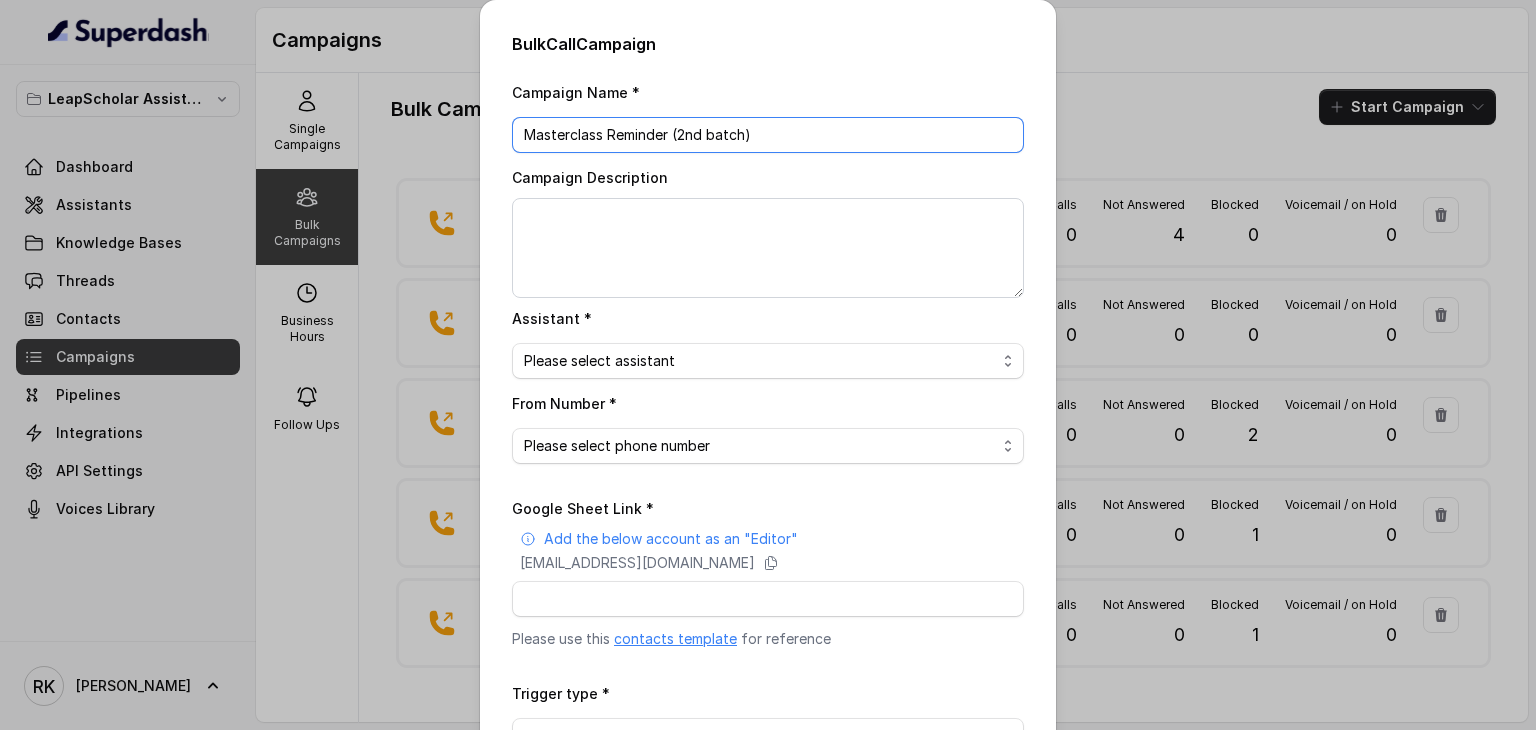 type on "Masterclass Reminder (2nd batch)" 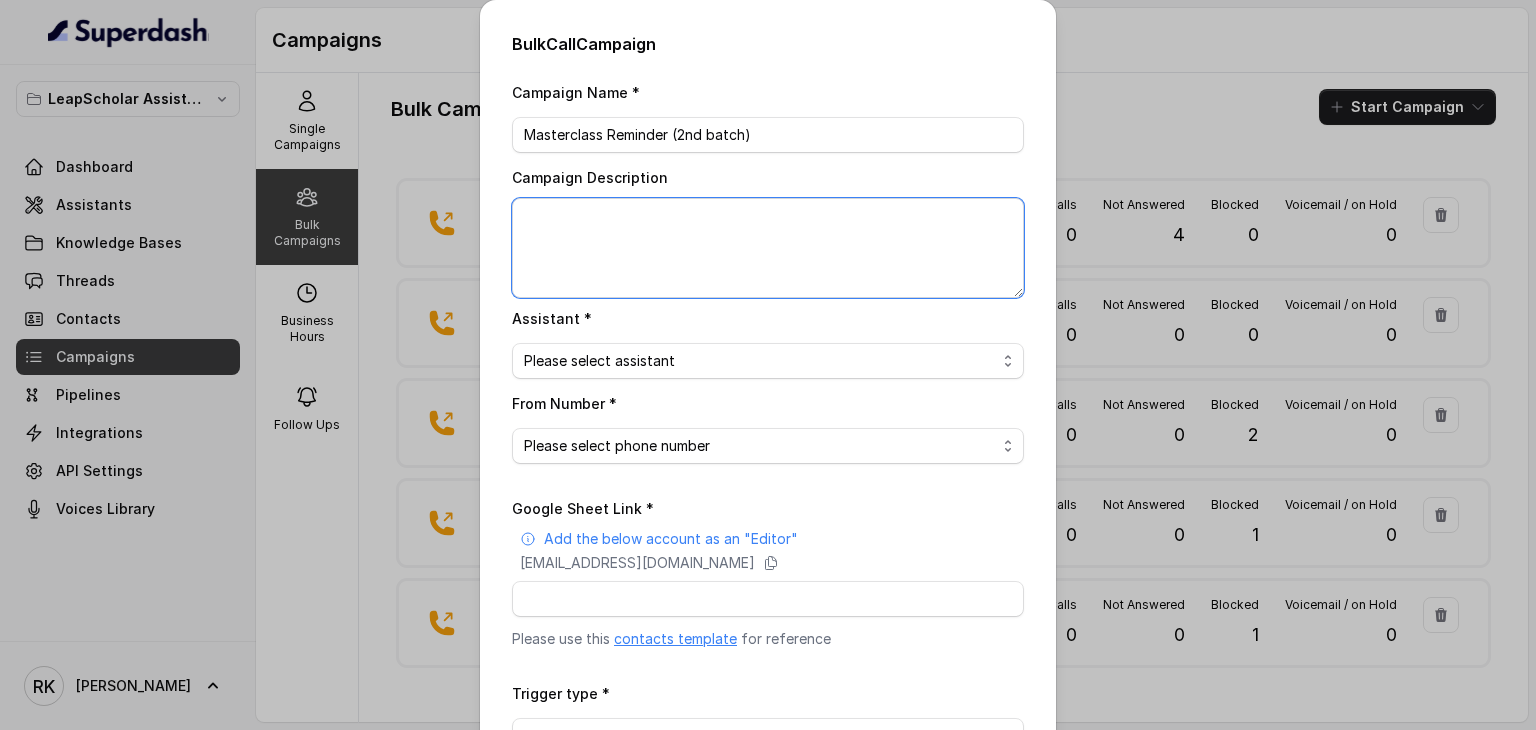 click on "Campaign Description" at bounding box center (768, 248) 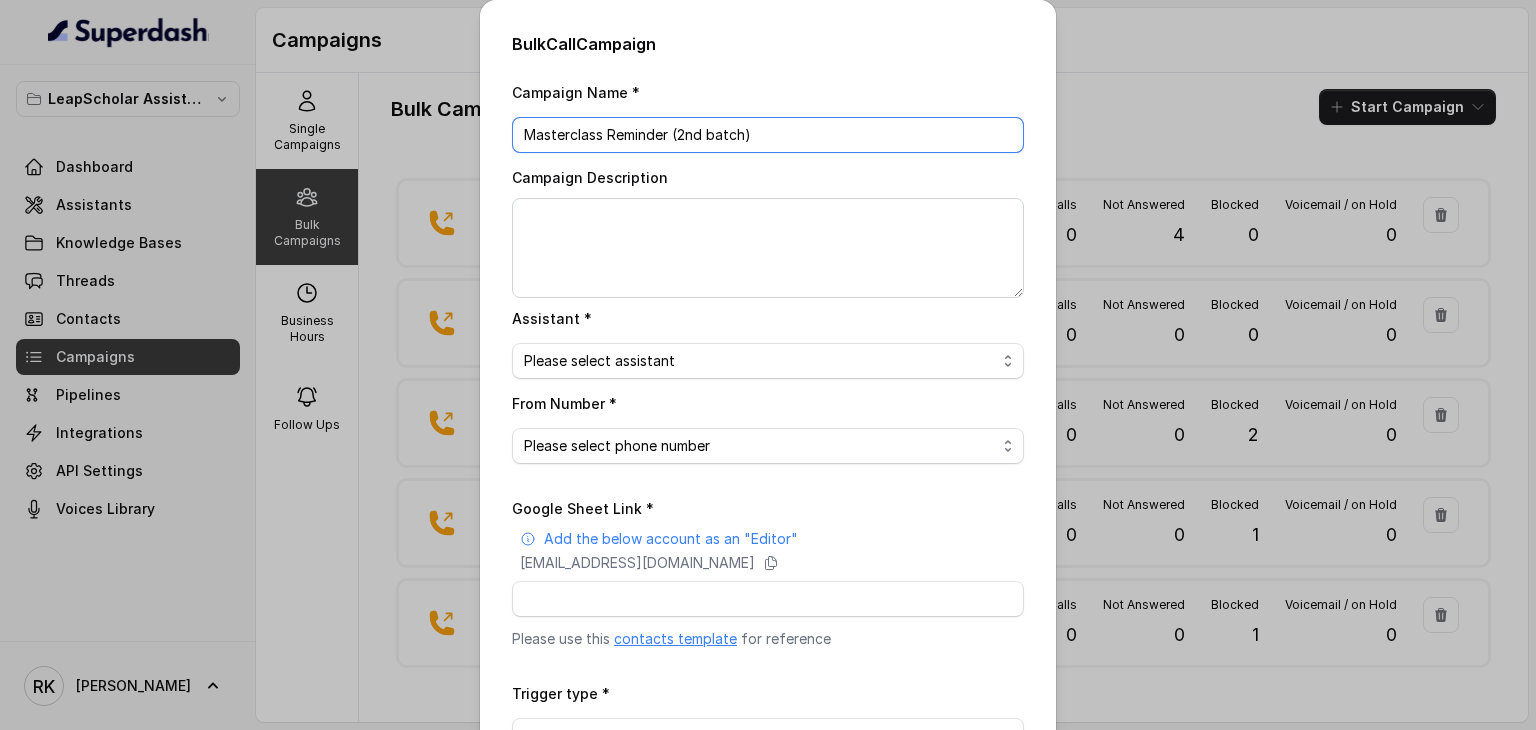 drag, startPoint x: 662, startPoint y: 136, endPoint x: 643, endPoint y: 137, distance: 19.026299 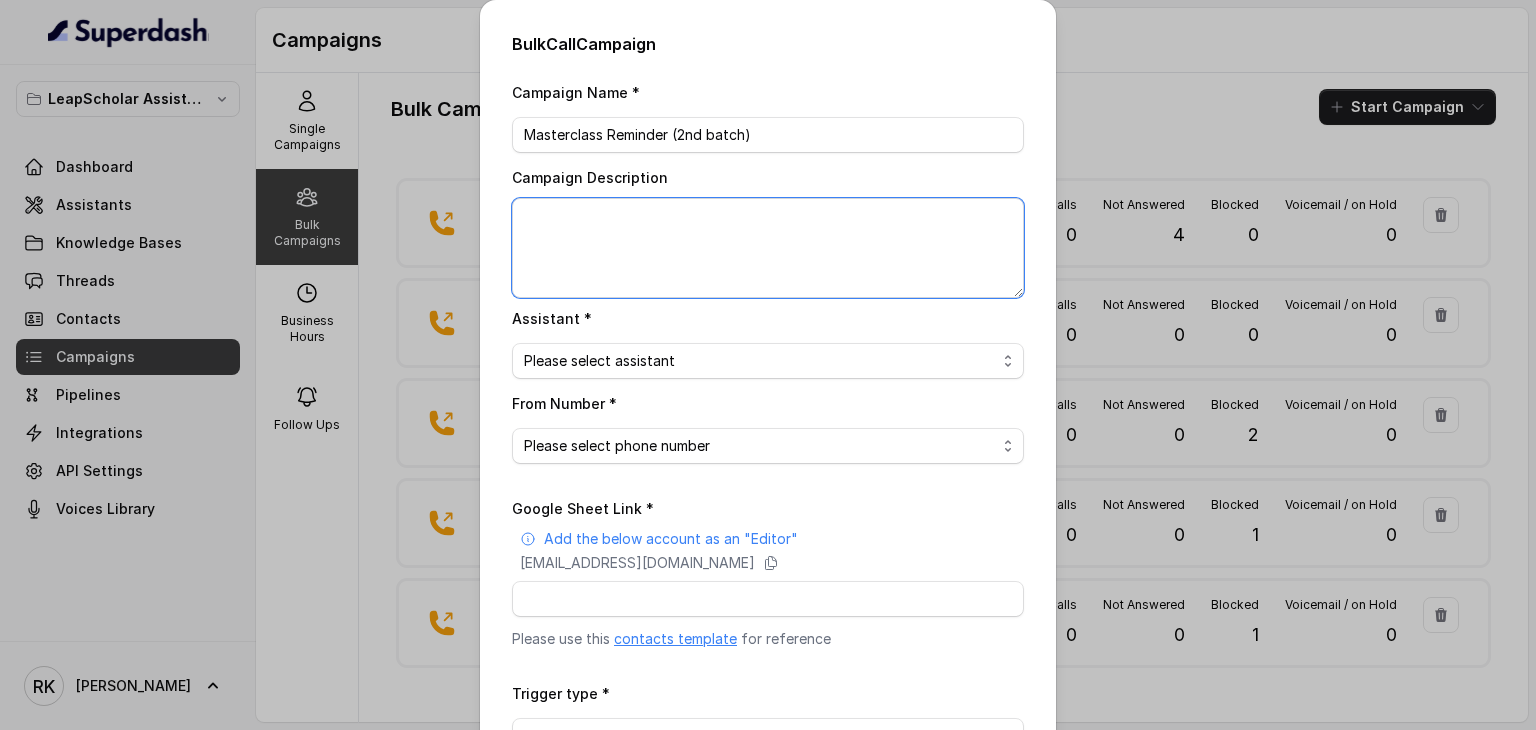 click on "Campaign Description" at bounding box center [768, 248] 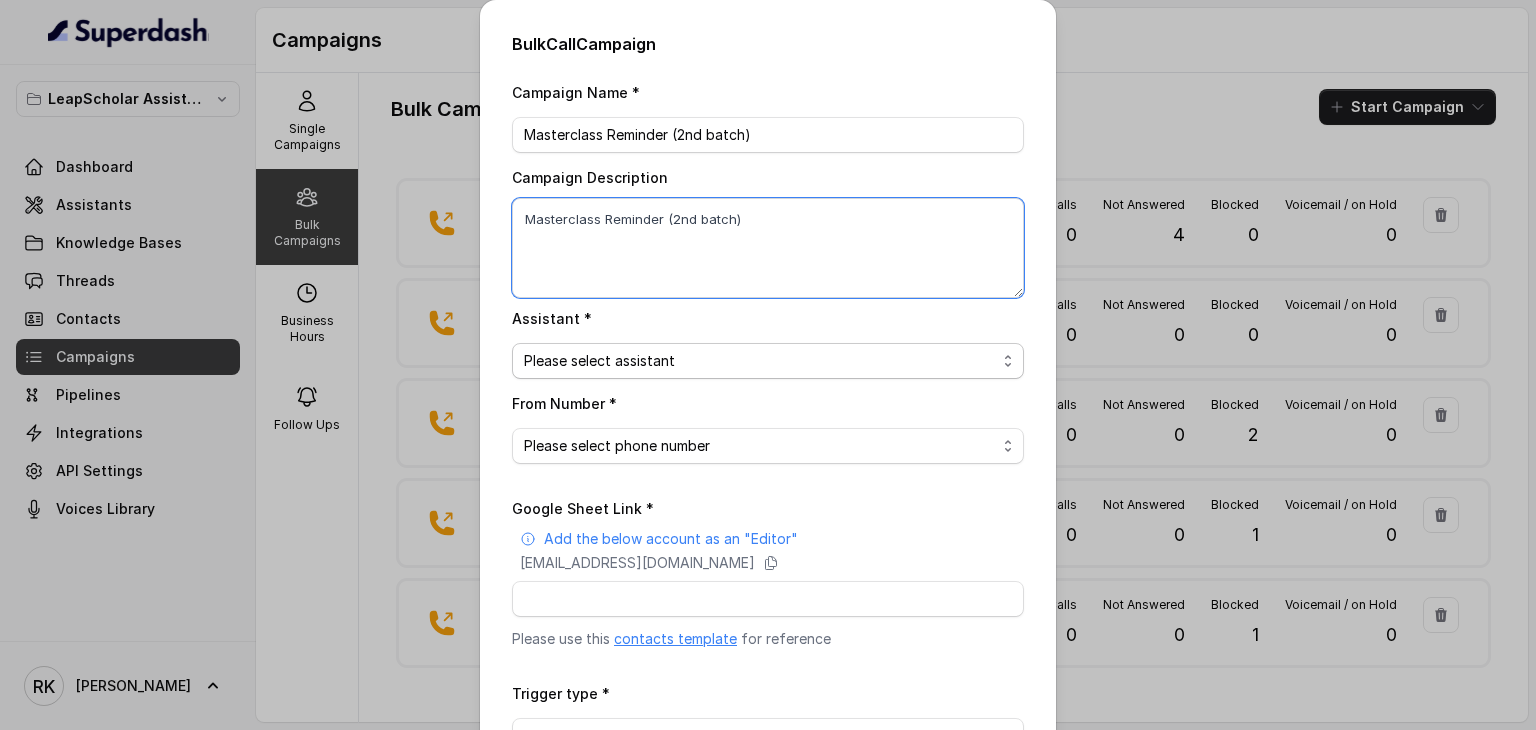 type on "Masterclass Reminder (2nd batch)" 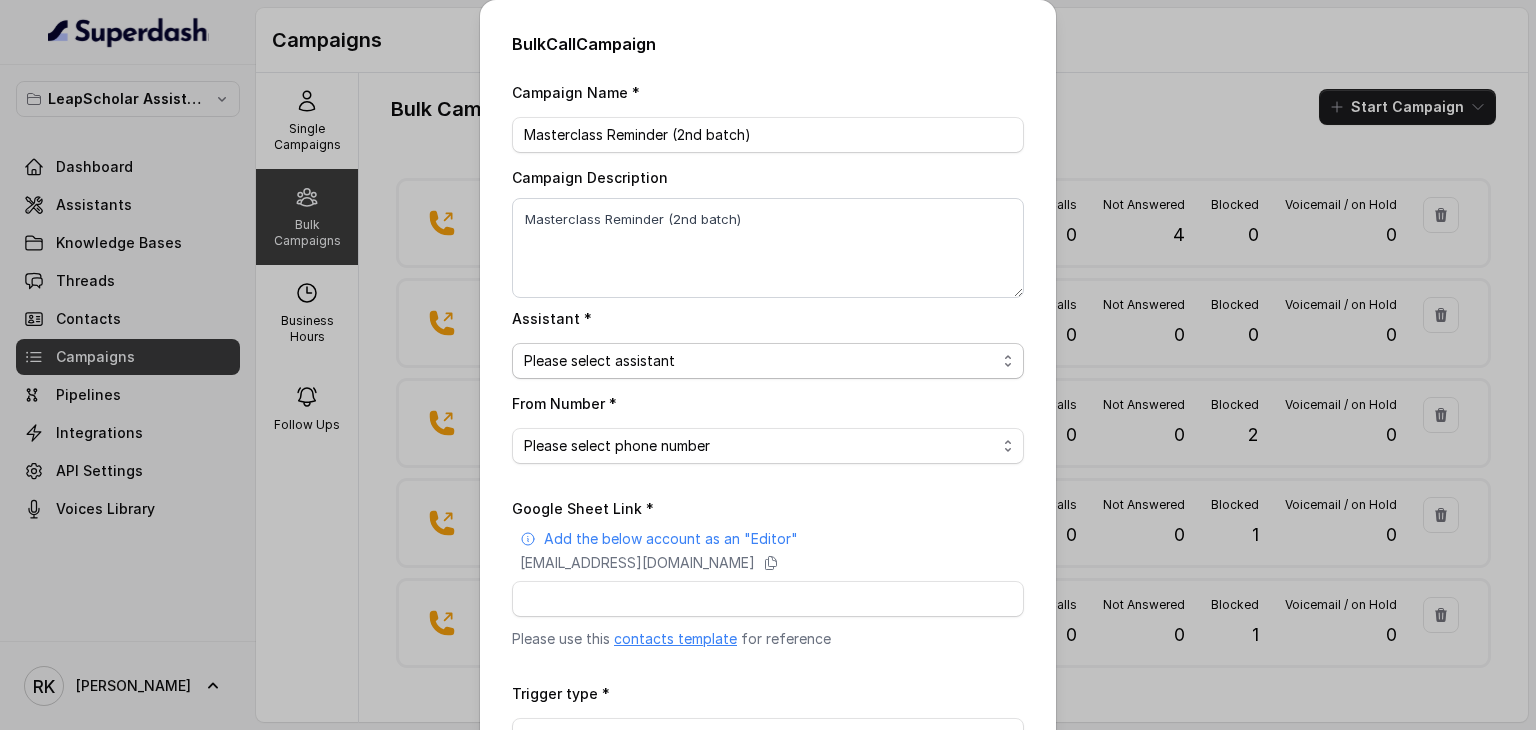 click on "Please select assistant OC-new approach Cohort 2 - IELTS Booked Akash - Not Sure | PP Akash - Not Sure | C2I Session AI Calling for Masterclass - #RK Cohort 4 - Qualified but Meeting not attended Cohort 9 - Future Intake IELTS Given Cohort 5 - Webinar Within 1 month Geebee-Test Cohort 10 - Future Intake Non-IELTS Cohort 11 - IELTS Demo Attended Cohort 14 - Generic Cohort 13 - IELTS Masterclass Attended Cohort 12 - IELTS Demo Not Attended AI-IELTS (Testing) Akash- Exam booked Akash - Exam Given  Akash - Exam Not Yet Decided Deferral BoFu IELTS_DEMO_gk" at bounding box center [768, 361] 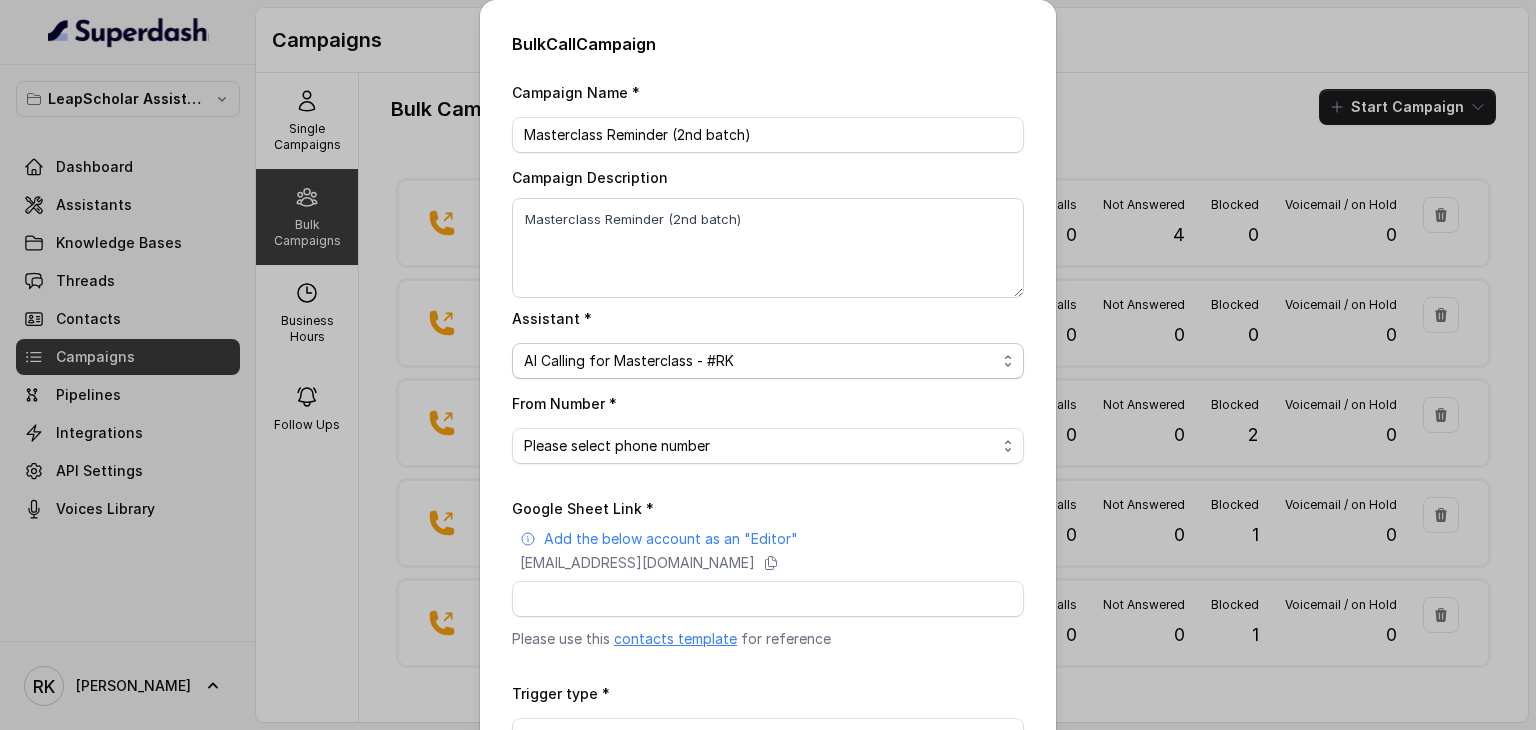 click on "Please select assistant OC-new approach Cohort 2 - IELTS Booked Akash - Not Sure | PP Akash - Not Sure | C2I Session AI Calling for Masterclass - #RK Cohort 4 - Qualified but Meeting not attended Cohort 9 - Future Intake IELTS Given Cohort 5 - Webinar Within 1 month Geebee-Test Cohort 10 - Future Intake Non-IELTS Cohort 11 - IELTS Demo Attended Cohort 14 - Generic Cohort 13 - IELTS Masterclass Attended Cohort 12 - IELTS Demo Not Attended AI-IELTS (Testing) Akash- Exam booked Akash - Exam Given  Akash - Exam Not Yet Decided Deferral BoFu IELTS_DEMO_gk" at bounding box center (768, 361) 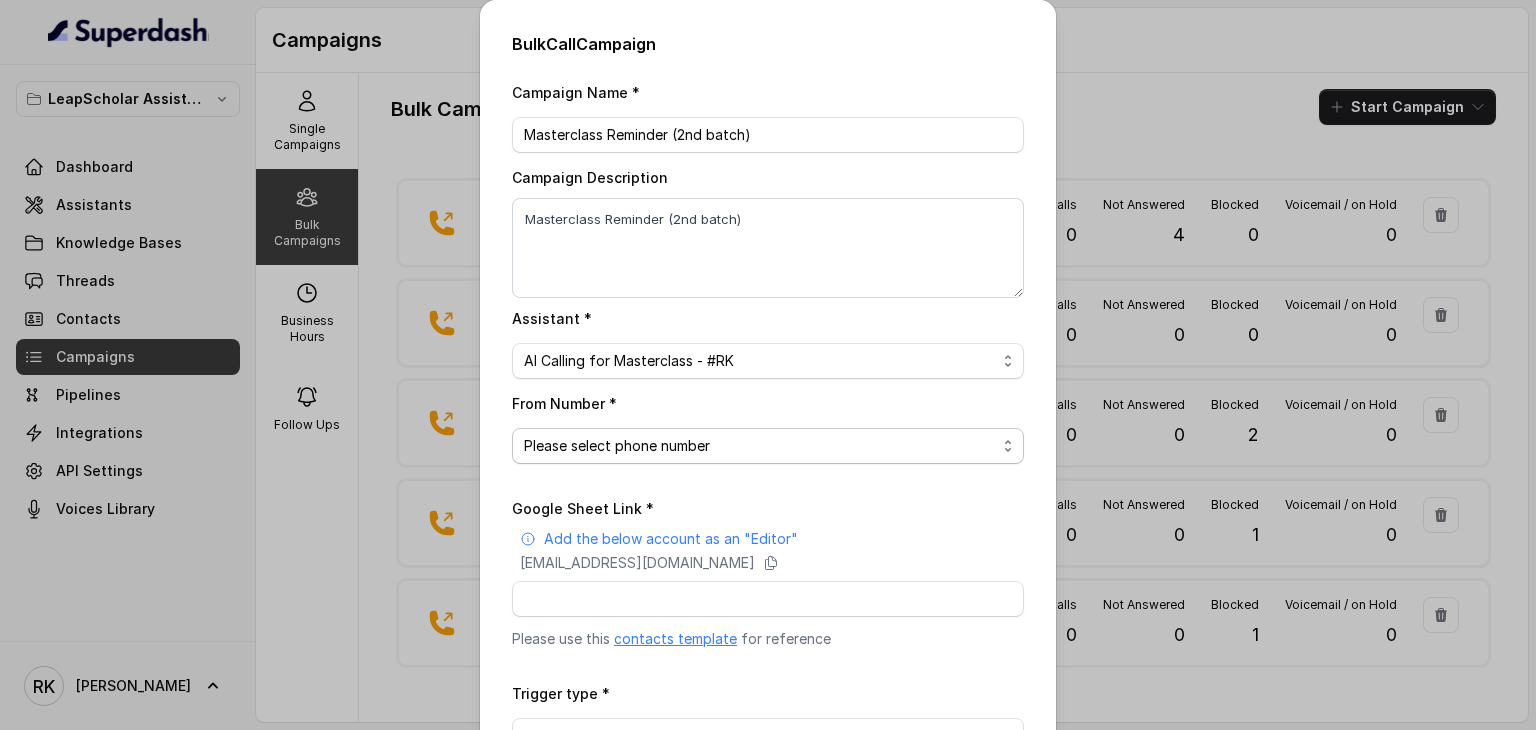 click on "Please select phone number +918035737850" at bounding box center [768, 446] 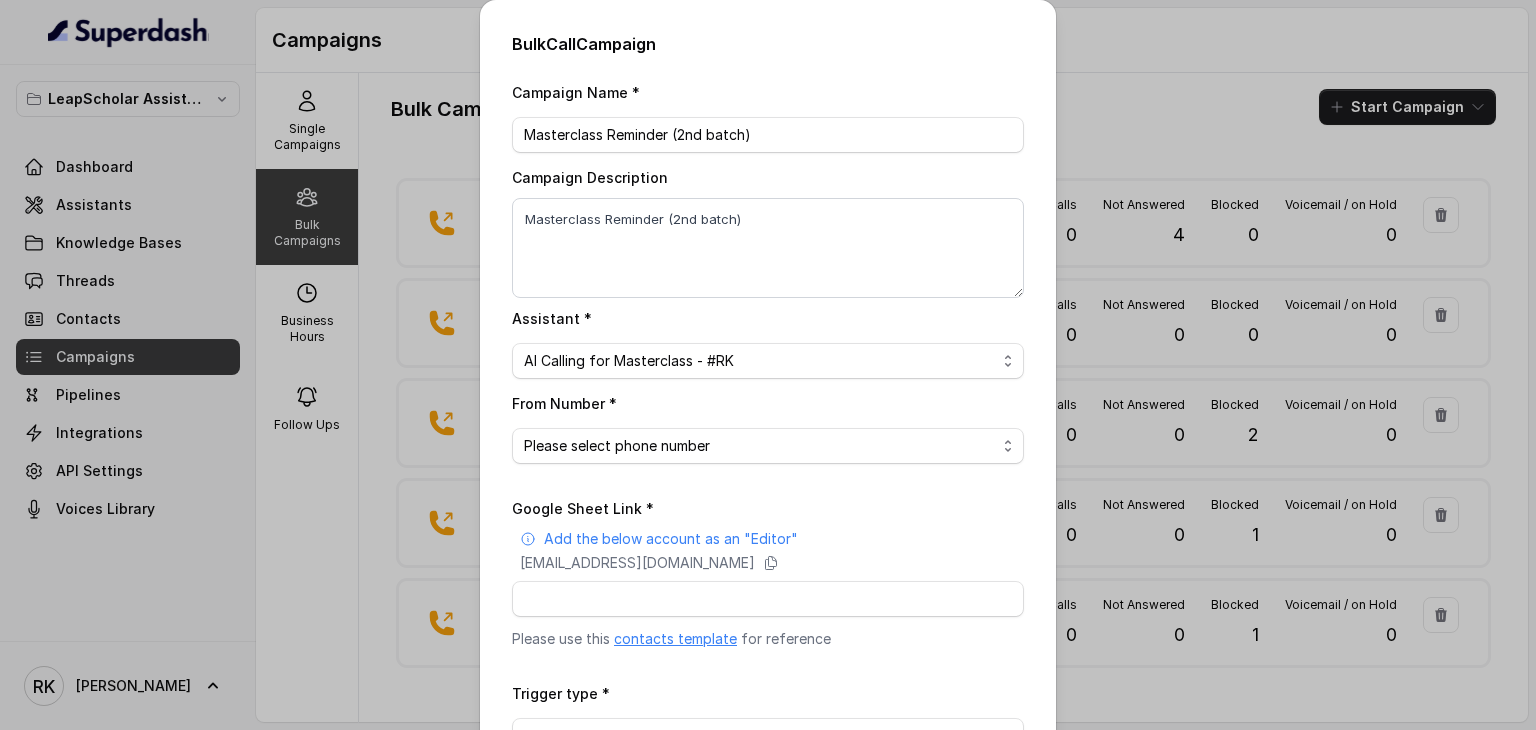 scroll, scrollTop: 136, scrollLeft: 0, axis: vertical 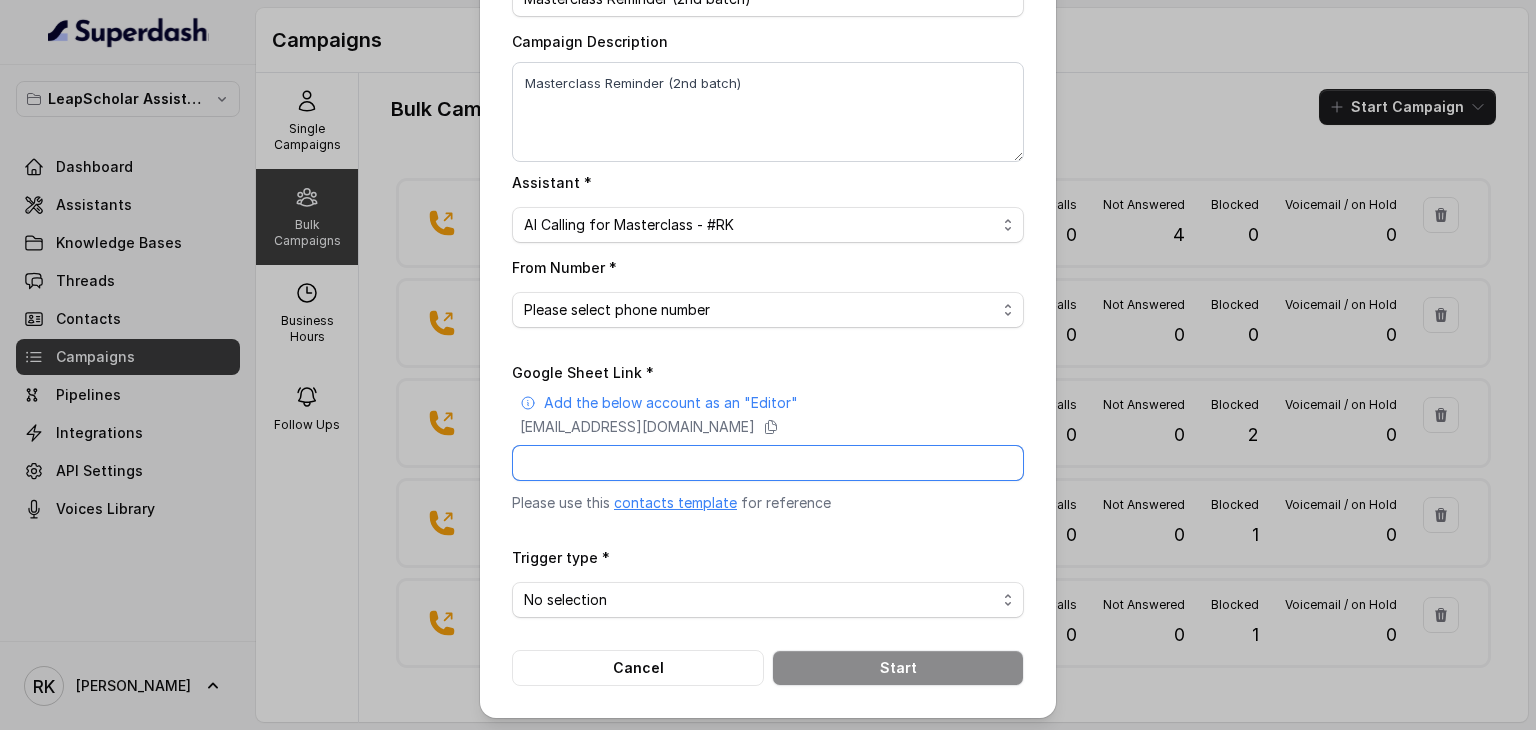 click on "Google Sheet Link *" at bounding box center [768, 463] 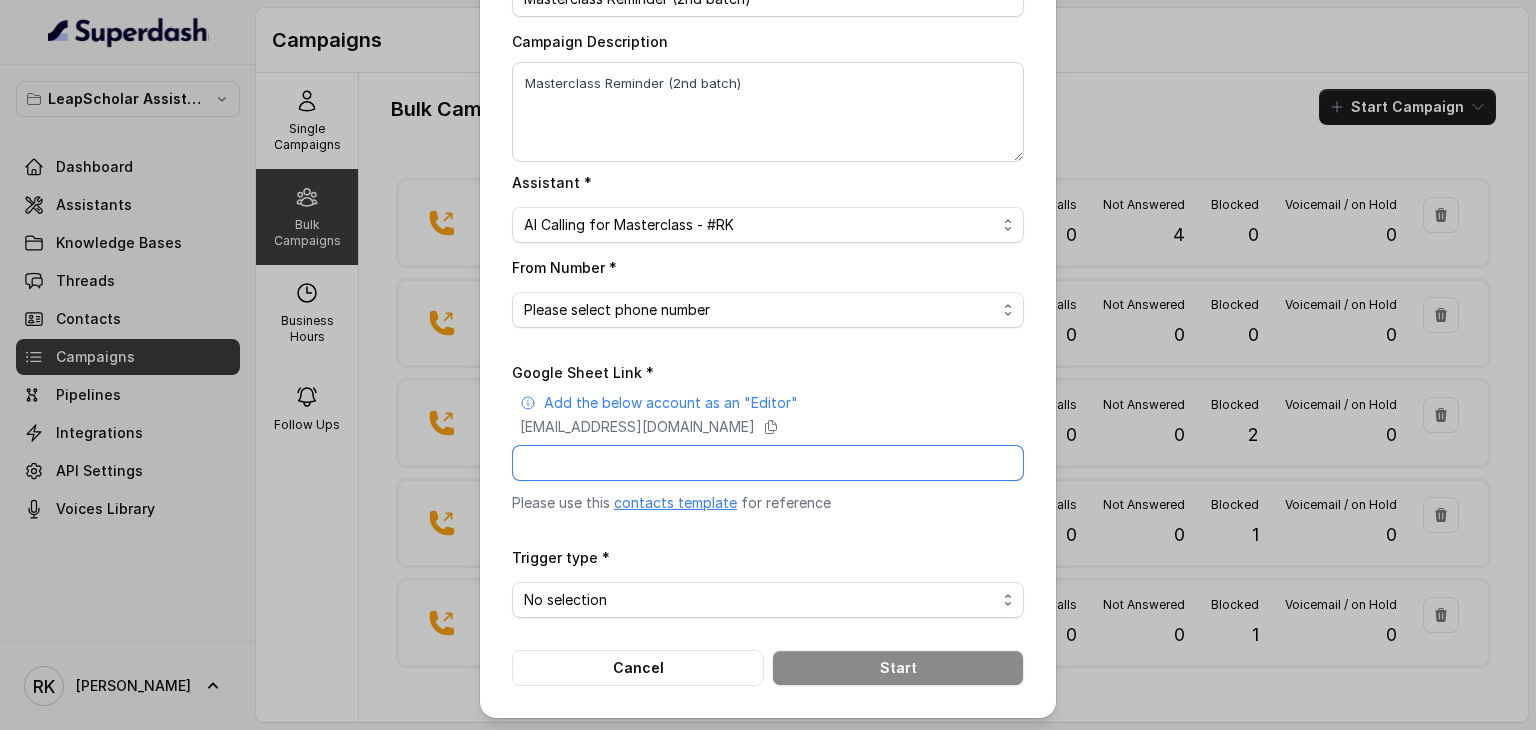 paste on "https://docs.google.com/spreadsheets/d/1n0p8K4oNTvEU7J8sEg9rSn3DRhgQymJqJm1tLVmJyPk/edit?usp=sharing" 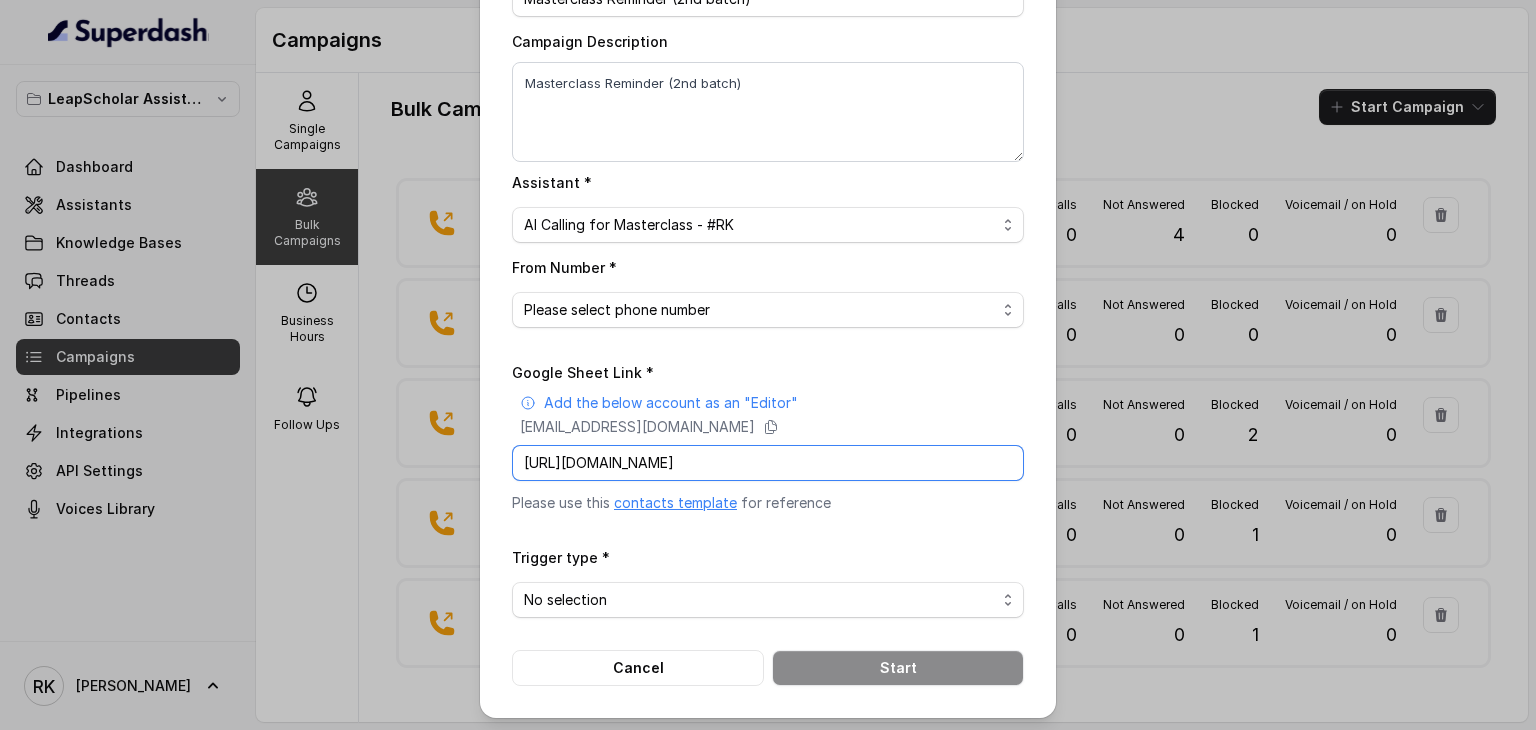 scroll, scrollTop: 0, scrollLeft: 280, axis: horizontal 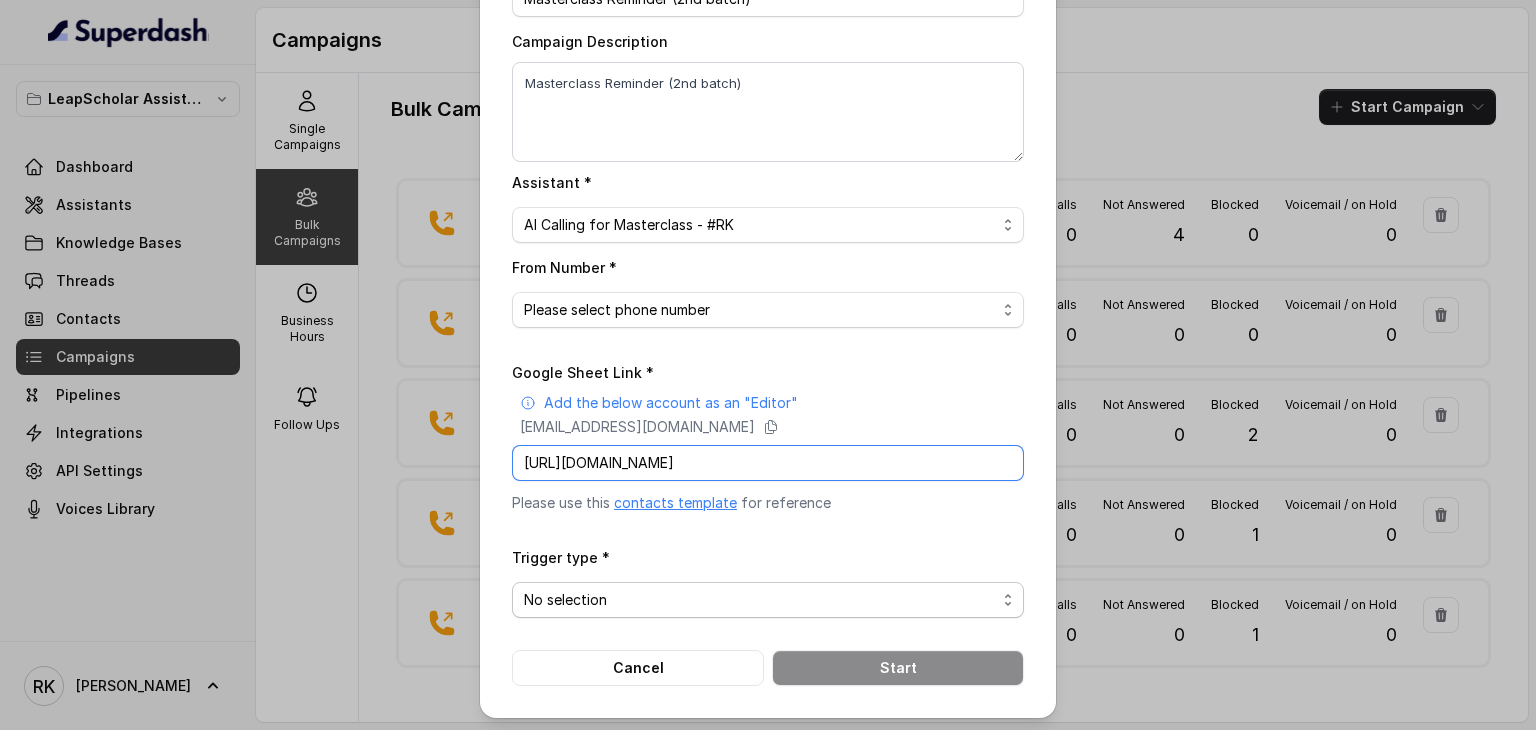 type on "https://docs.google.com/spreadsheets/d/1n0p8K4oNTvEU7J8sEg9rSn3DRhgQymJqJm1tLVmJyPk/edit?usp=sharing" 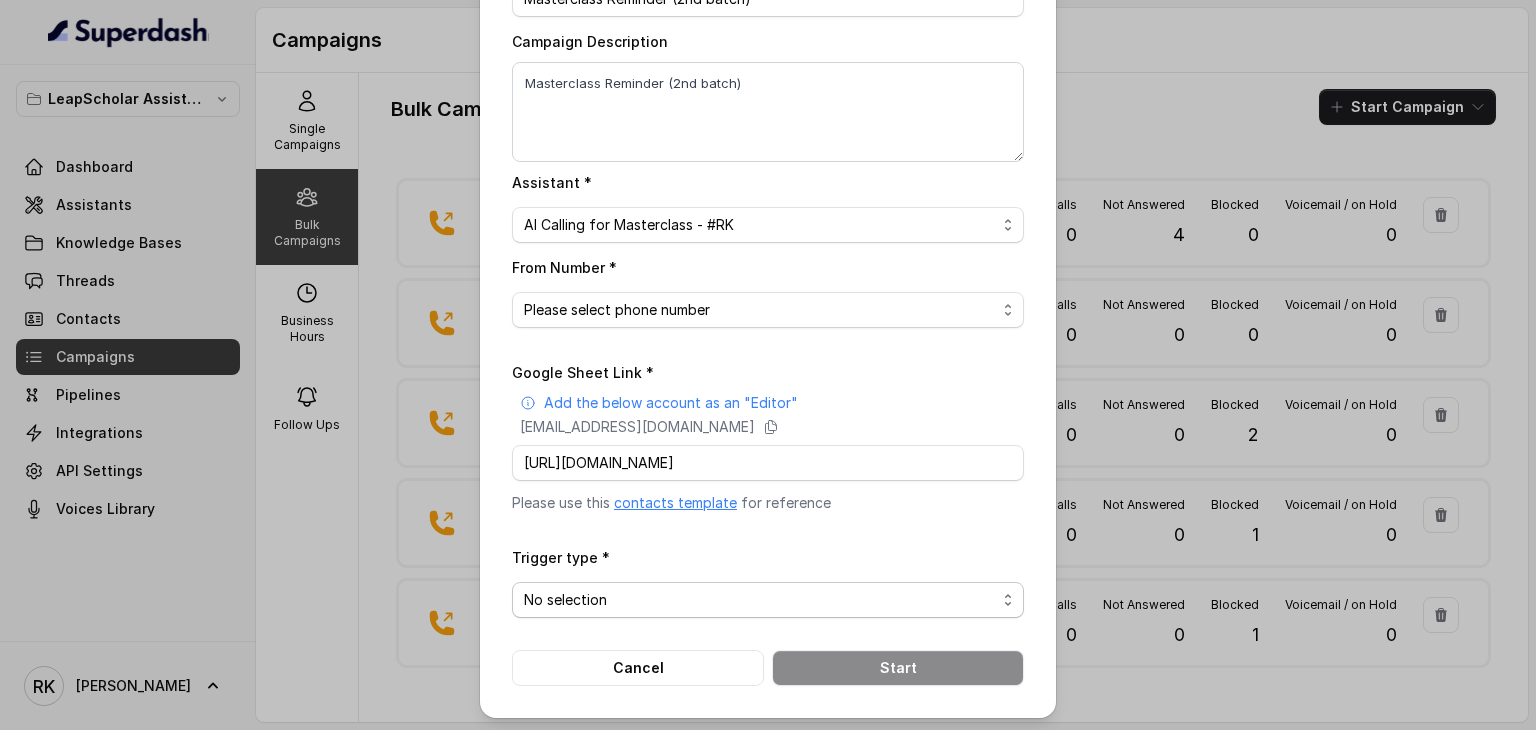 scroll, scrollTop: 0, scrollLeft: 0, axis: both 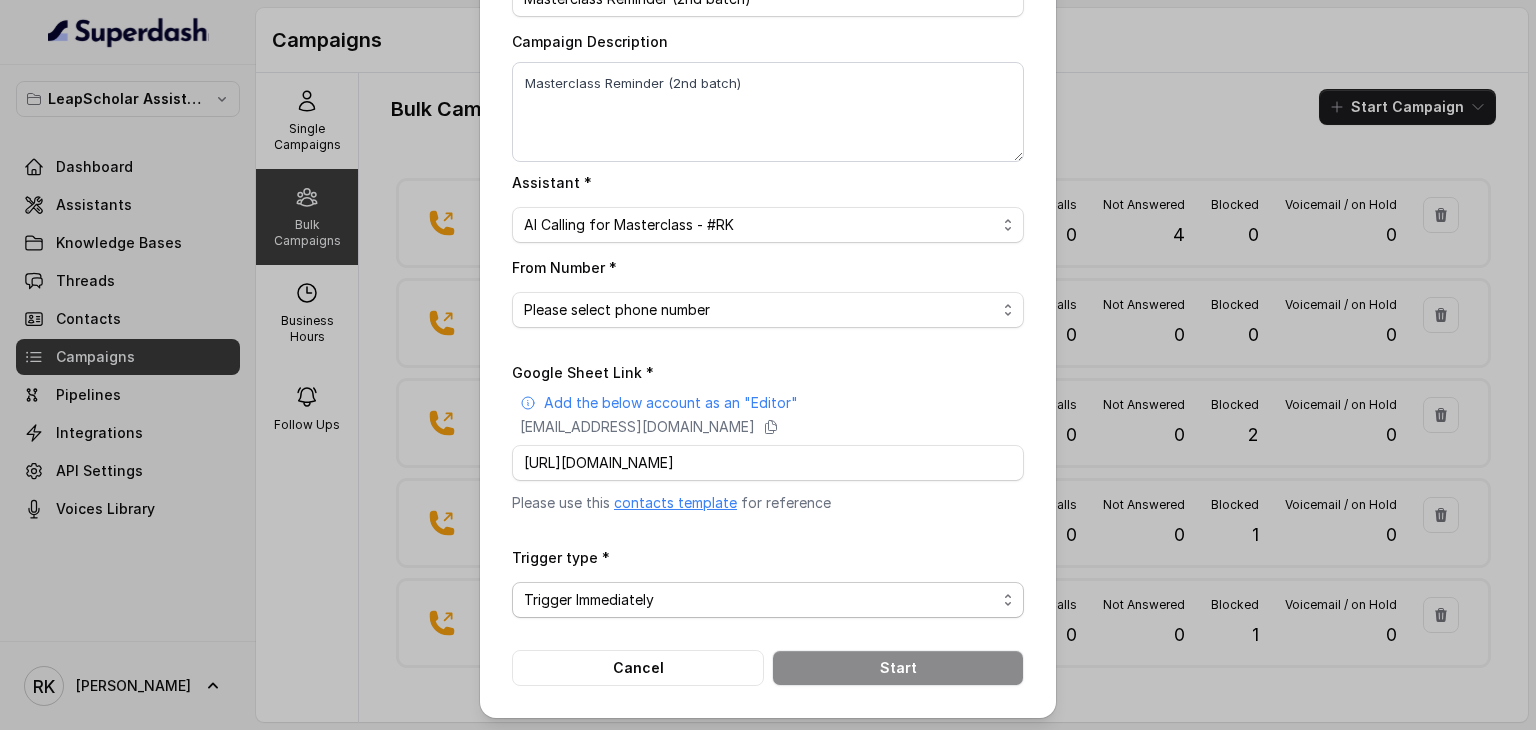 click on "No selection Trigger Immediately Trigger based on campaign configuration" at bounding box center (768, 600) 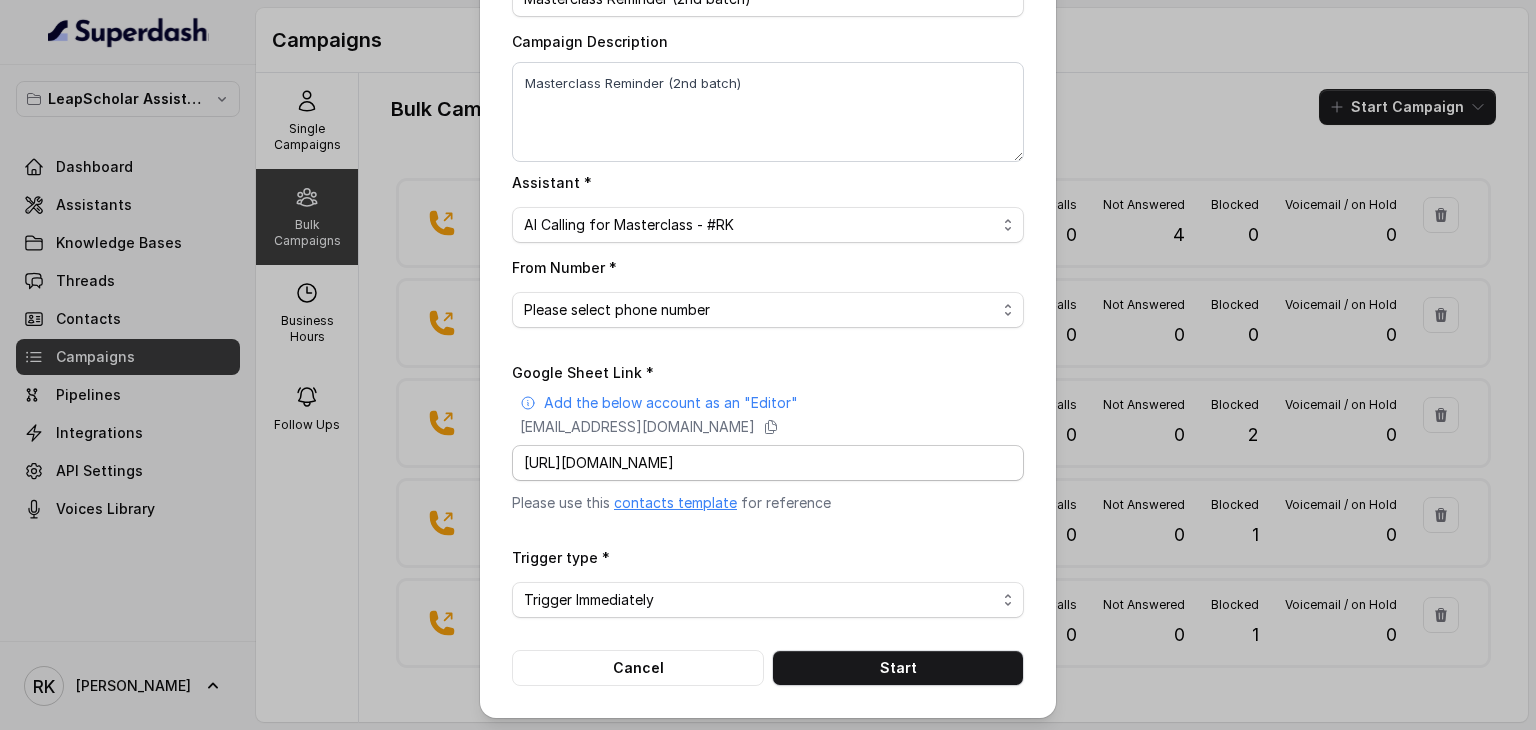 scroll, scrollTop: 0, scrollLeft: 0, axis: both 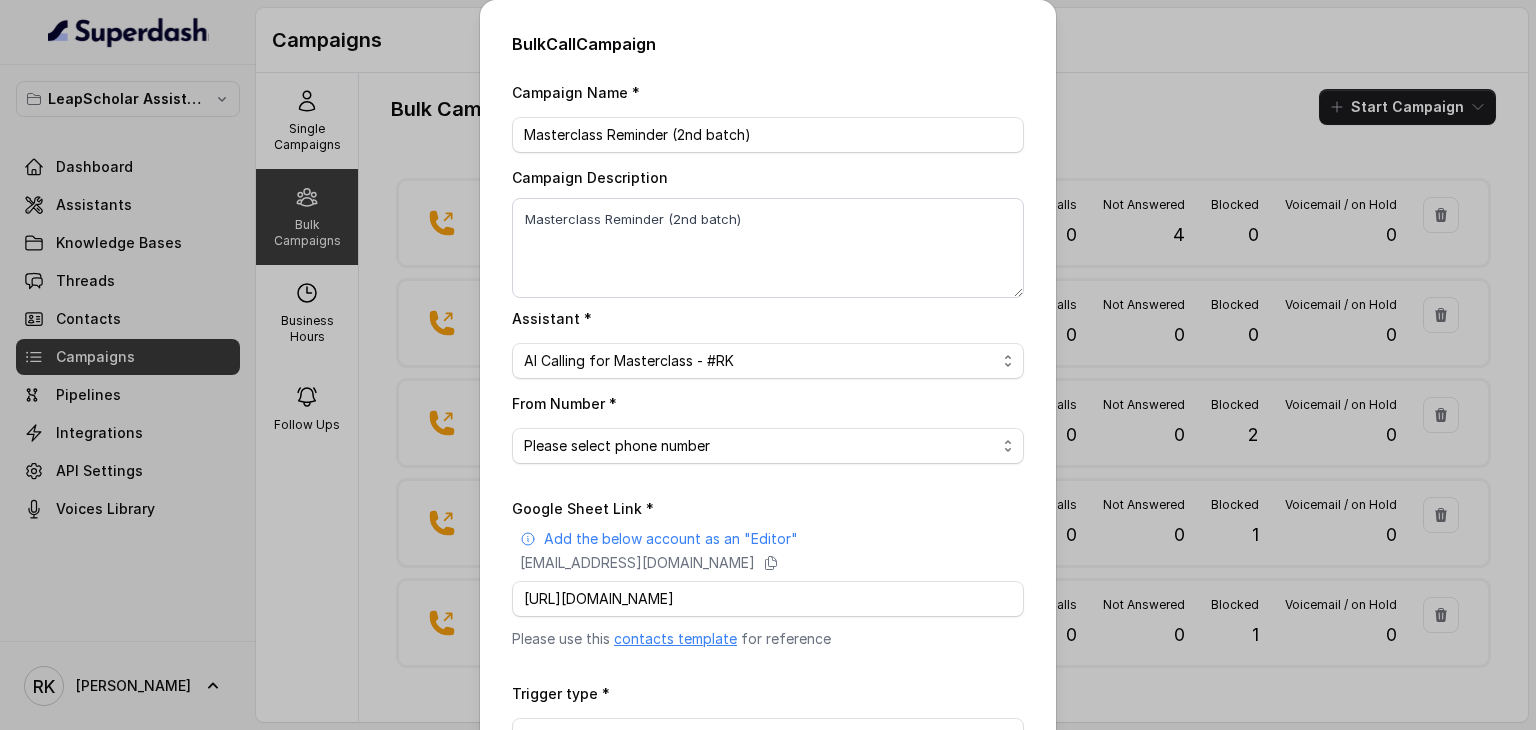 click on "Assistant * Please select assistant OC-new approach Cohort 2 - IELTS Booked Akash - Not Sure | PP Akash - Not Sure | C2I Session AI Calling for Masterclass - #RK Cohort 4 - Qualified but Meeting not attended Cohort 9 - Future Intake IELTS Given Cohort 5 - Webinar Within 1 month Geebee-Test Cohort 10 - Future Intake Non-IELTS Cohort 11 - IELTS Demo Attended Cohort 14 - Generic Cohort 13 - IELTS Masterclass Attended Cohort 12 - IELTS Demo Not Attended AI-IELTS (Testing) Akash- Exam booked Akash - Exam Given  Akash - Exam Not Yet Decided Deferral BoFu IELTS_DEMO_gk" at bounding box center (768, 342) 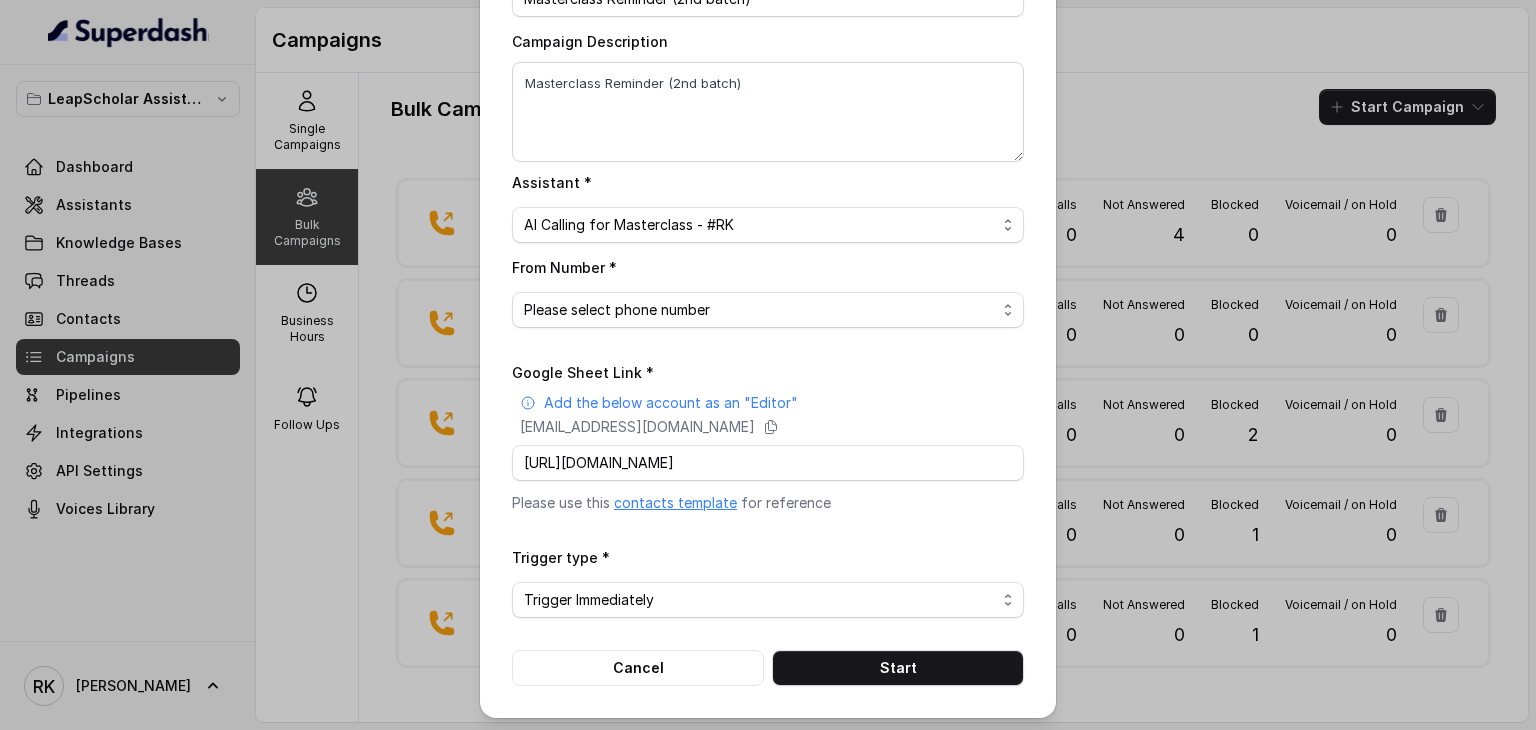 scroll, scrollTop: 0, scrollLeft: 0, axis: both 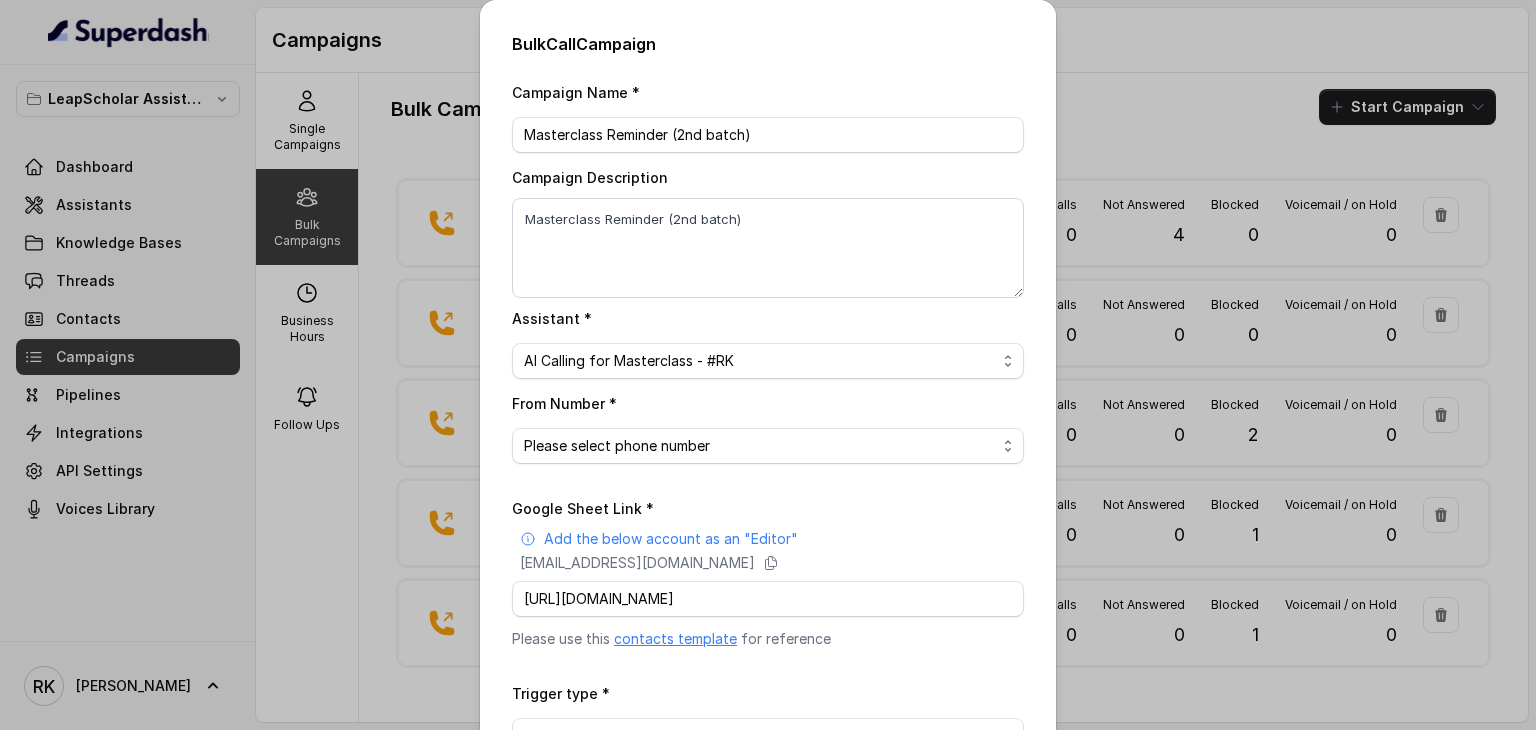 click on "Campaign Name * Masterclass Reminder (2nd batch) Campaign Description Masterclass Reminder (2nd batch) Assistant * Please select assistant OC-new approach Cohort 2 - IELTS Booked Akash - Not Sure | PP Akash - Not Sure | C2I Session AI Calling for Masterclass - #RK Cohort 4 - Qualified but Meeting not attended Cohort 9 - Future Intake IELTS Given Cohort 5 - Webinar Within 1 month Geebee-Test Cohort 10 - Future Intake Non-IELTS Cohort 11 - IELTS Demo Attended Cohort 14 - Generic Cohort 13 - IELTS Masterclass Attended Cohort 12 - IELTS Demo Not Attended AI-IELTS (Testing) Akash- Exam booked Akash - Exam Given  Akash - Exam Not Yet Decided Deferral BoFu IELTS_DEMO_gk From Number * Please select phone number +918035737850 Google Sheet Link * Add the below account as an "Editor" superdash@superdash-382709.iam.gserviceaccount.com https://docs.google.com/spreadsheets/d/1n0p8K4oNTvEU7J8sEg9rSn3DRhgQymJqJm1tLVmJyPk/edit?usp=sharing Please use this   contacts template   for reference Trigger type * No selection Cancel" at bounding box center [768, 451] 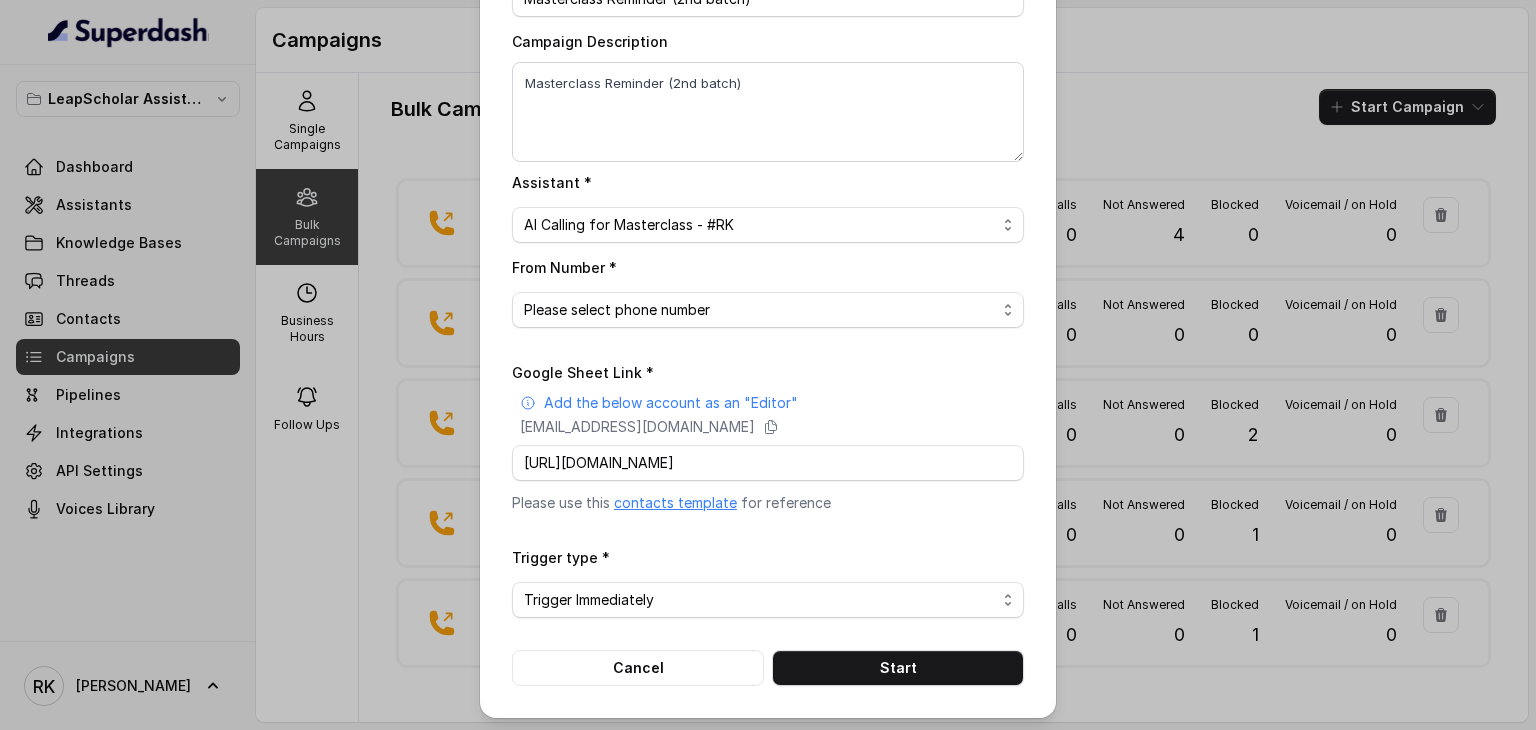 click on "Please use this   contacts template   for reference" at bounding box center [768, 503] 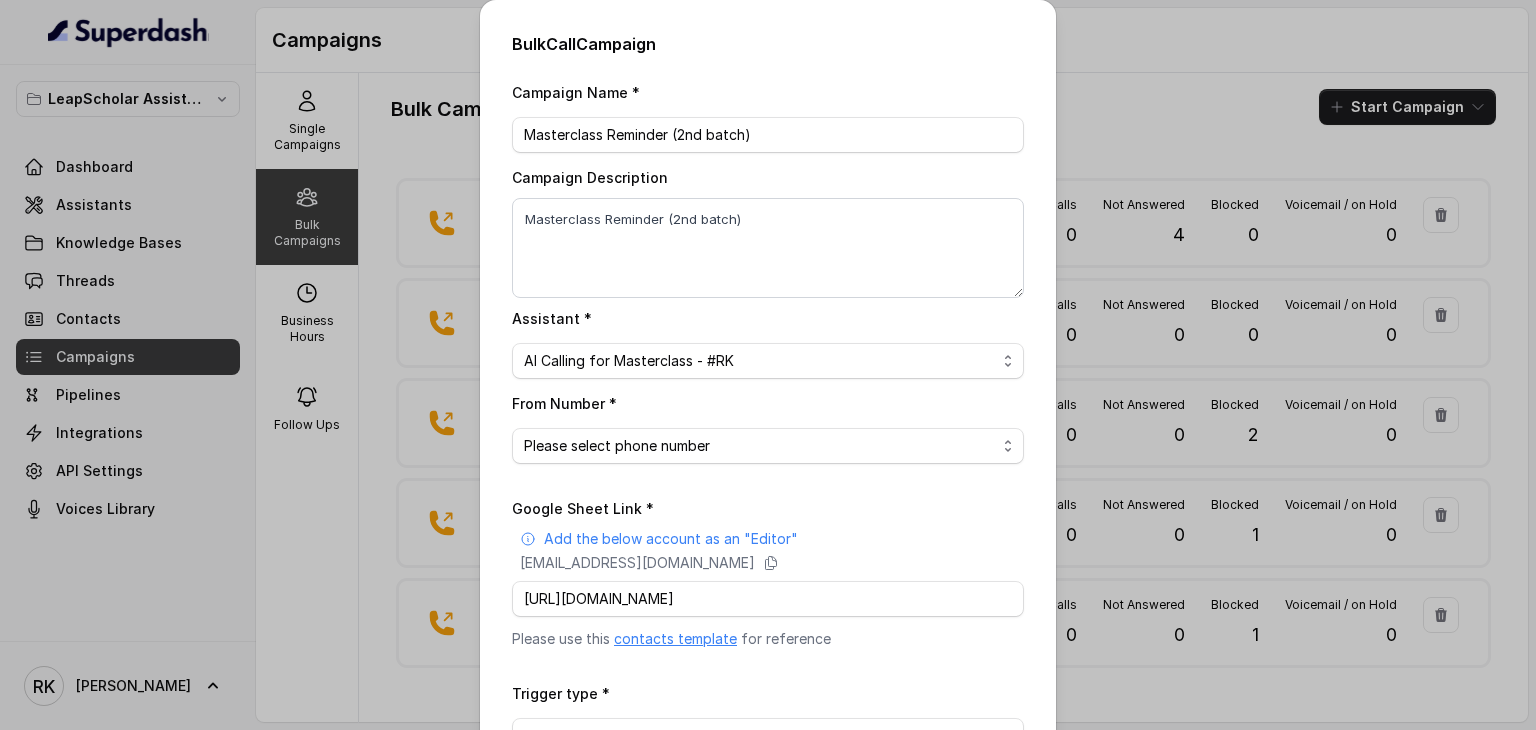 scroll, scrollTop: 0, scrollLeft: 0, axis: both 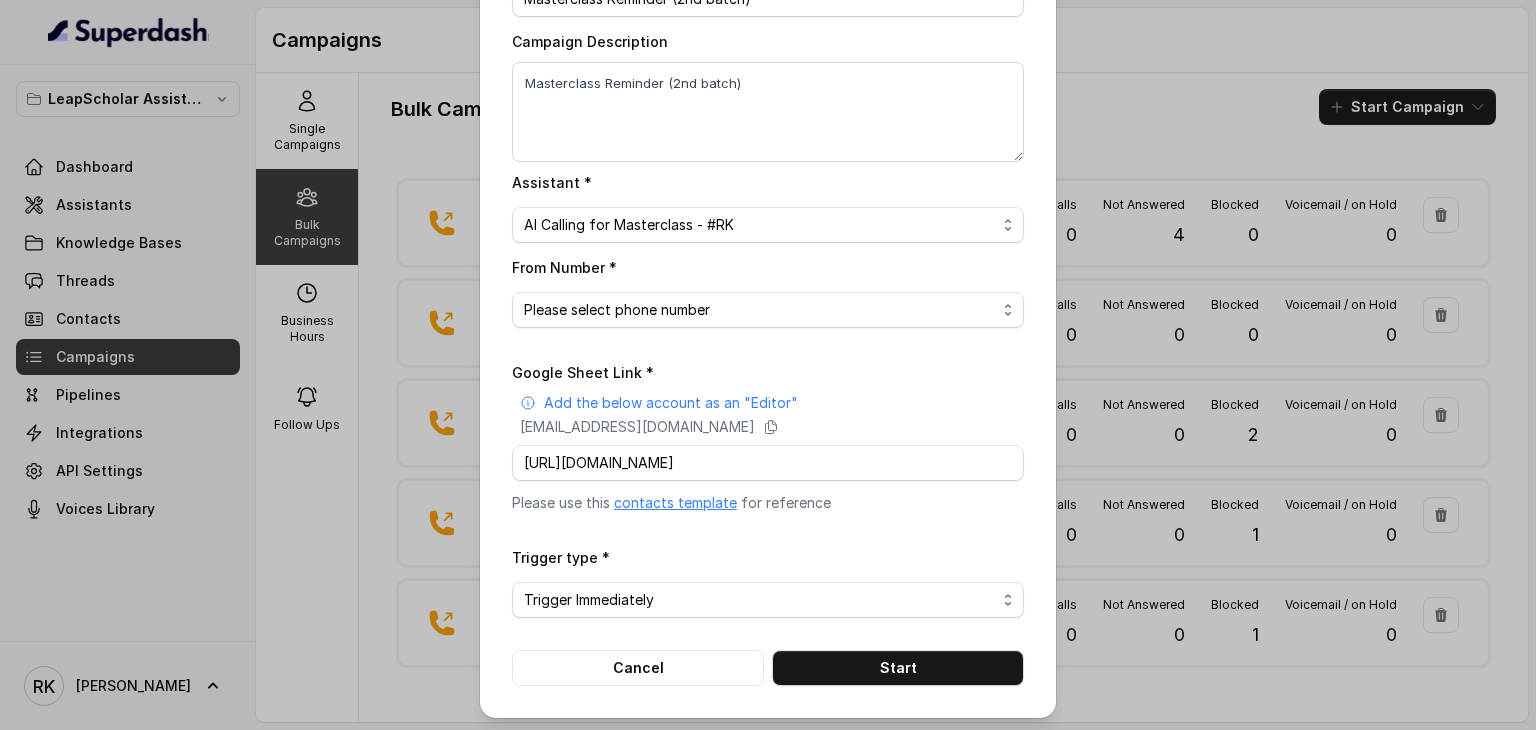 click on "Please use this   contacts template   for reference" at bounding box center [768, 503] 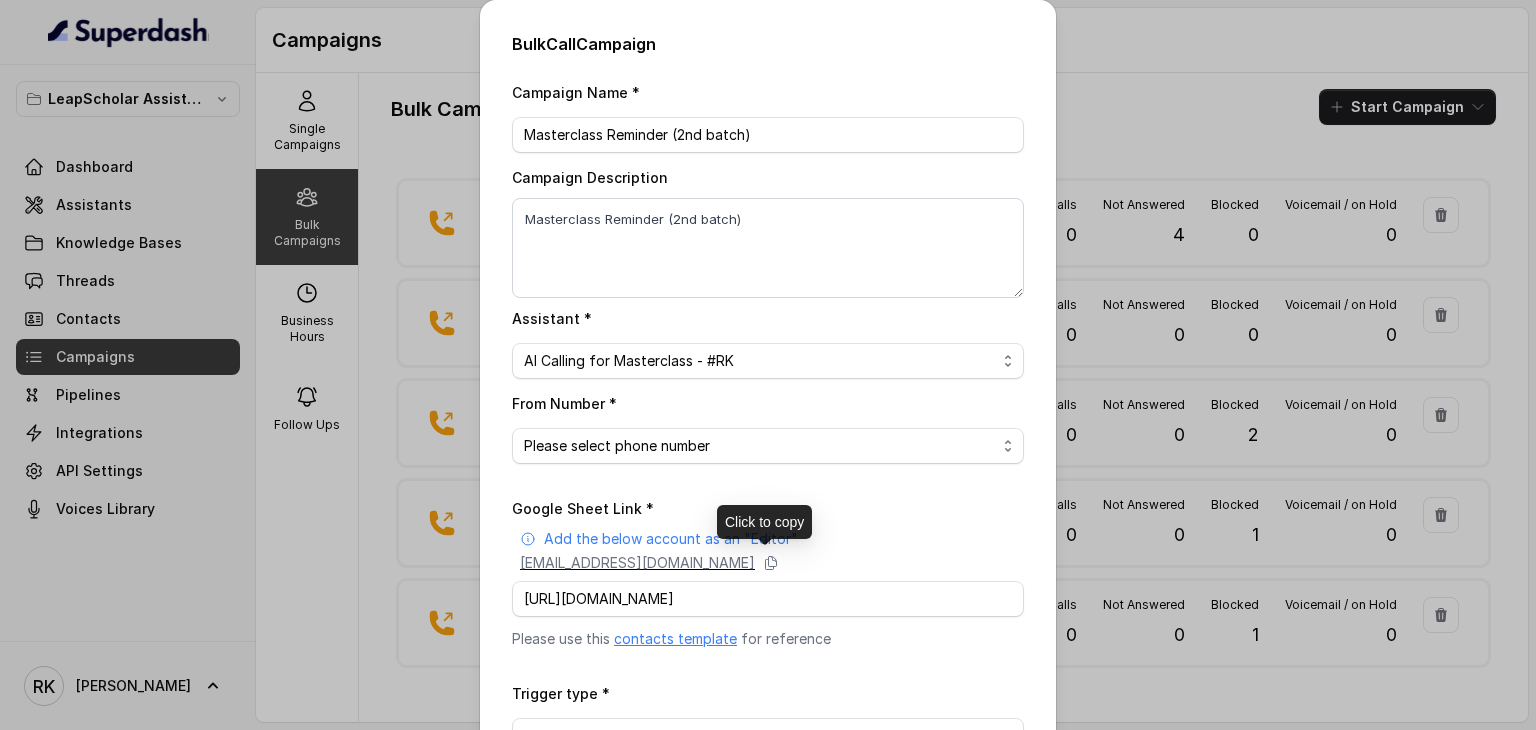 scroll, scrollTop: 136, scrollLeft: 0, axis: vertical 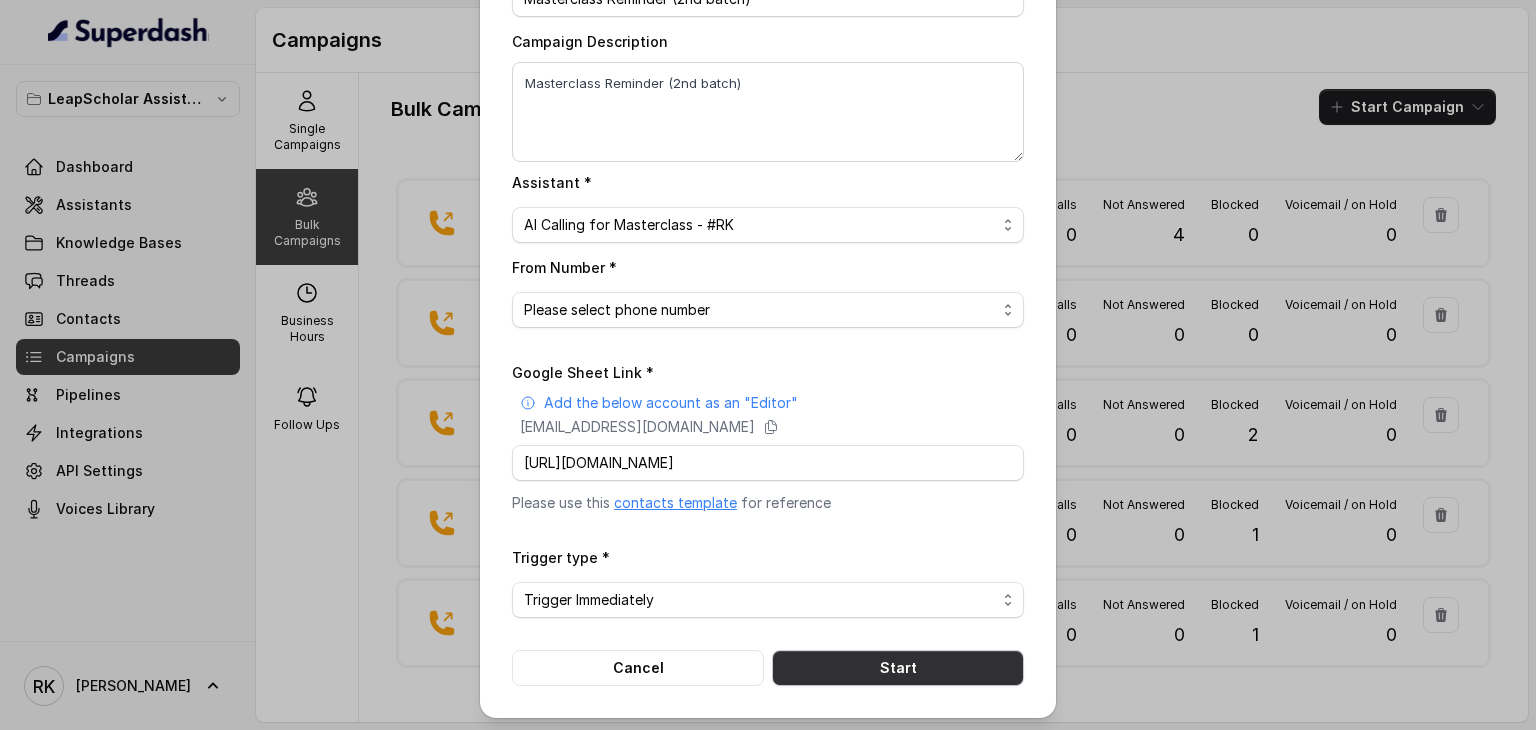 click on "Start" at bounding box center (898, 668) 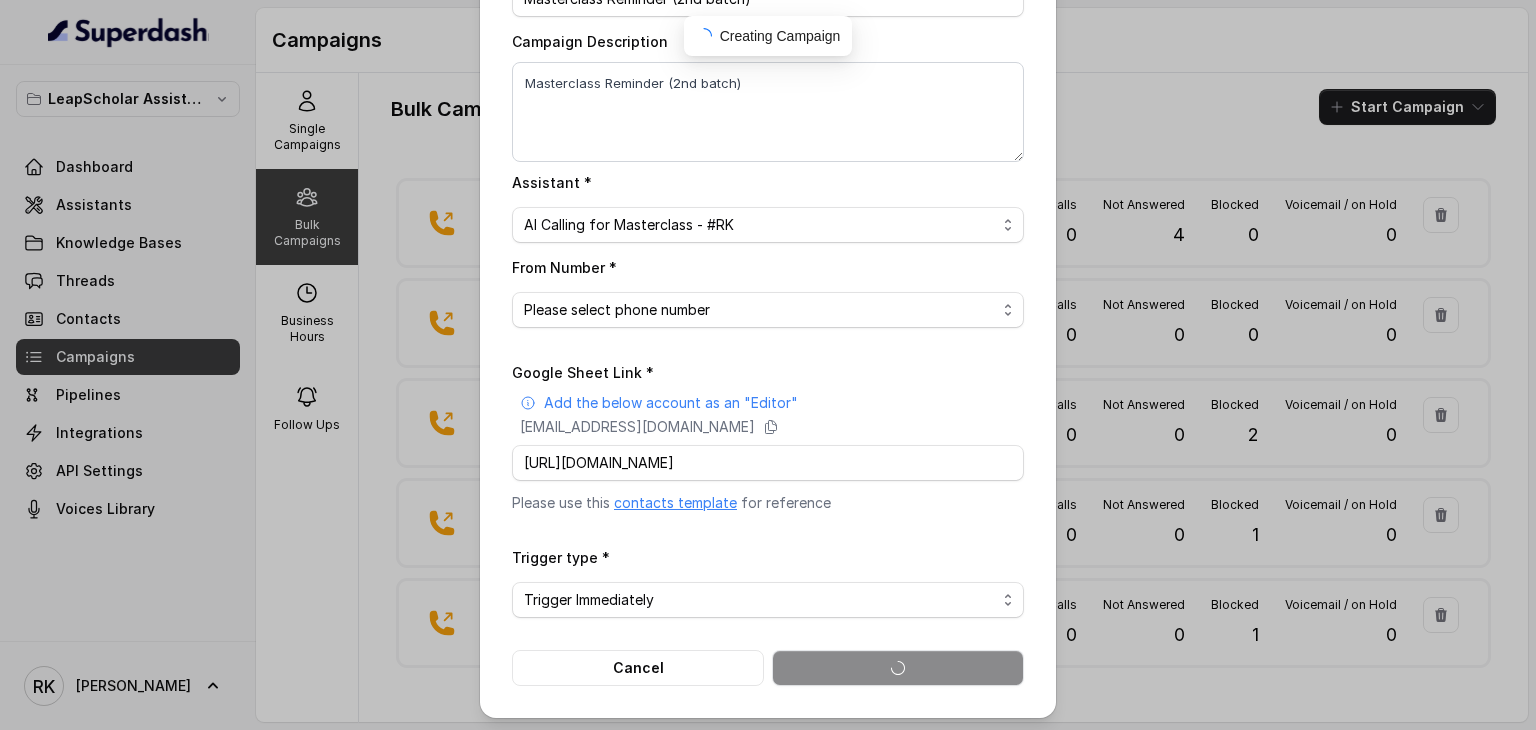 type 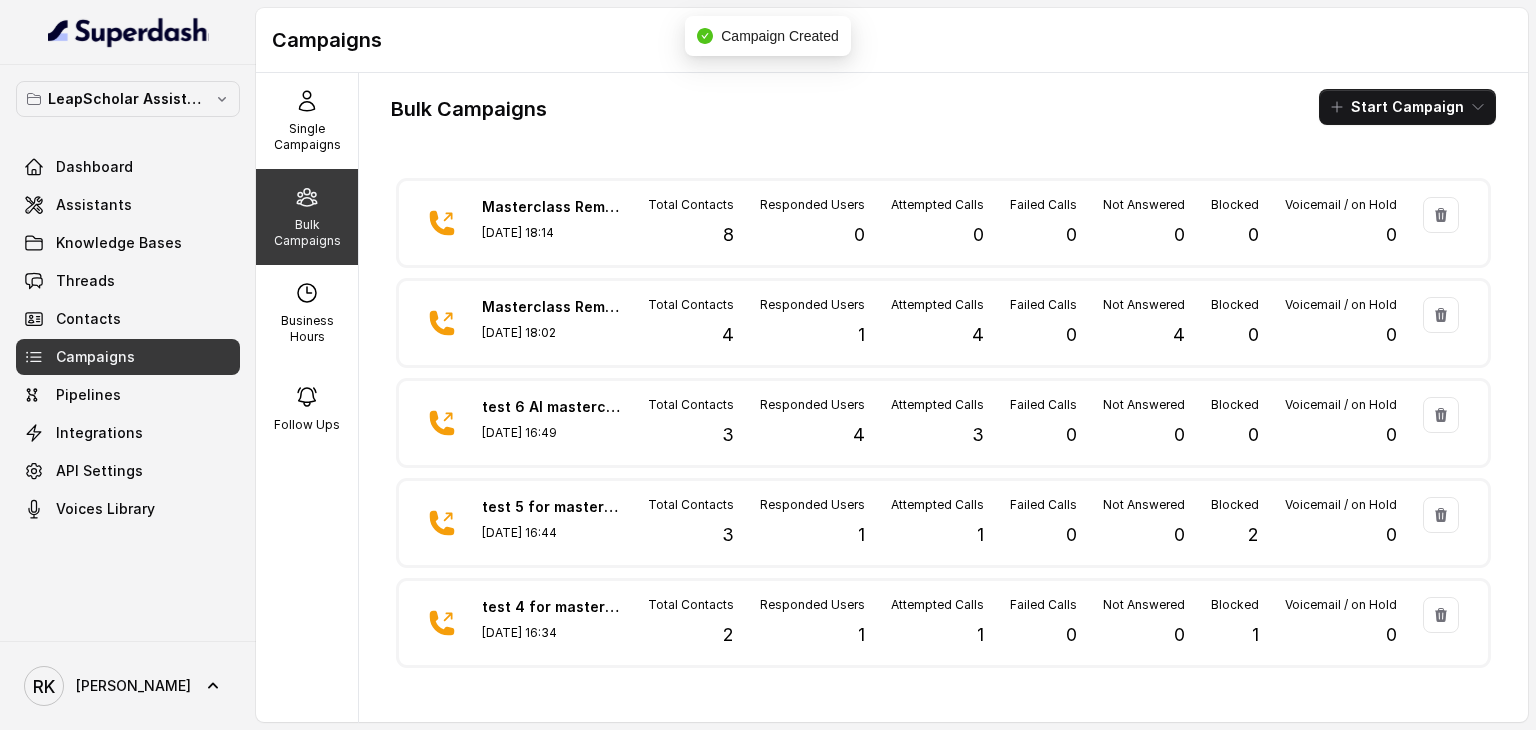 click on "Bulk Campaigns  Start Campaign" at bounding box center (943, 107) 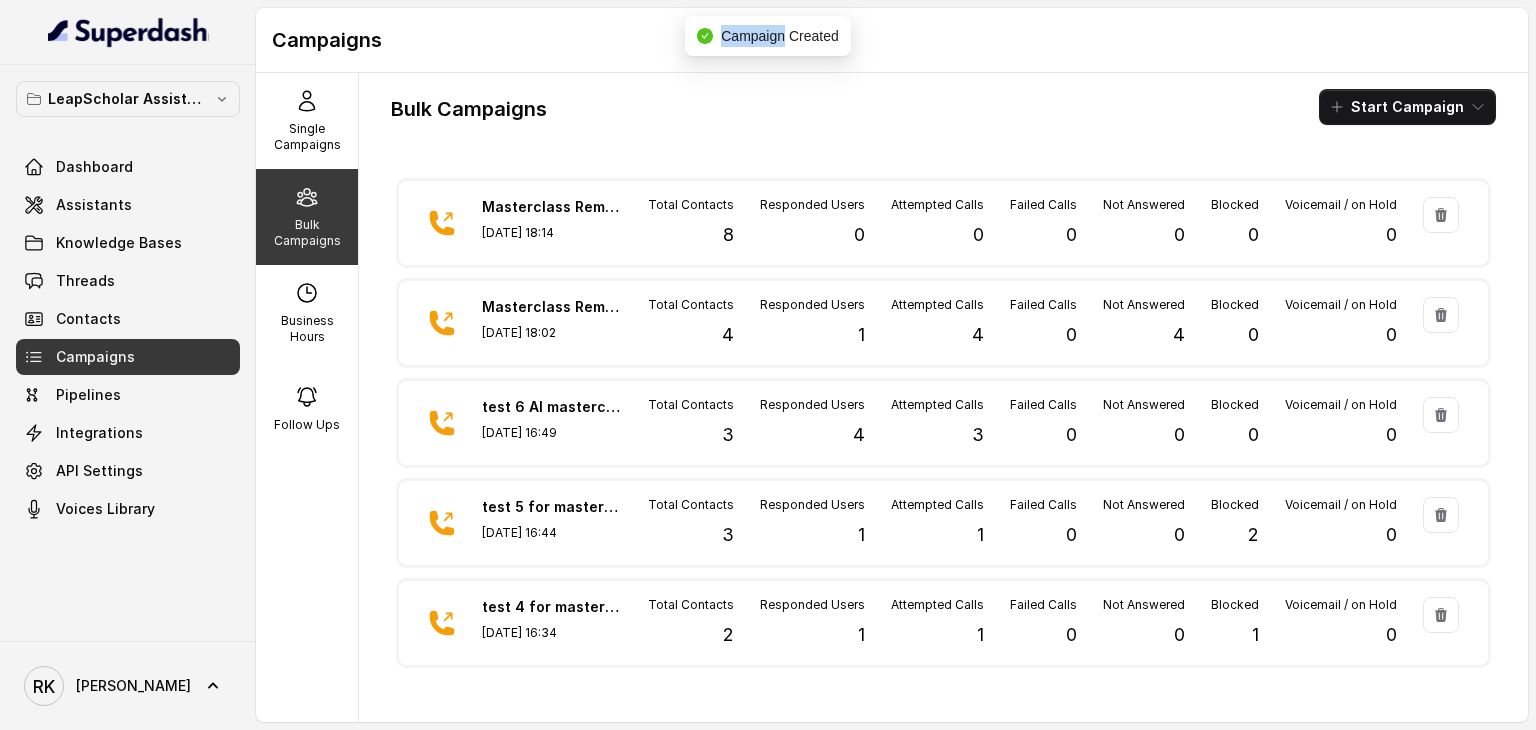 click on "Campaign Created" at bounding box center [780, 36] 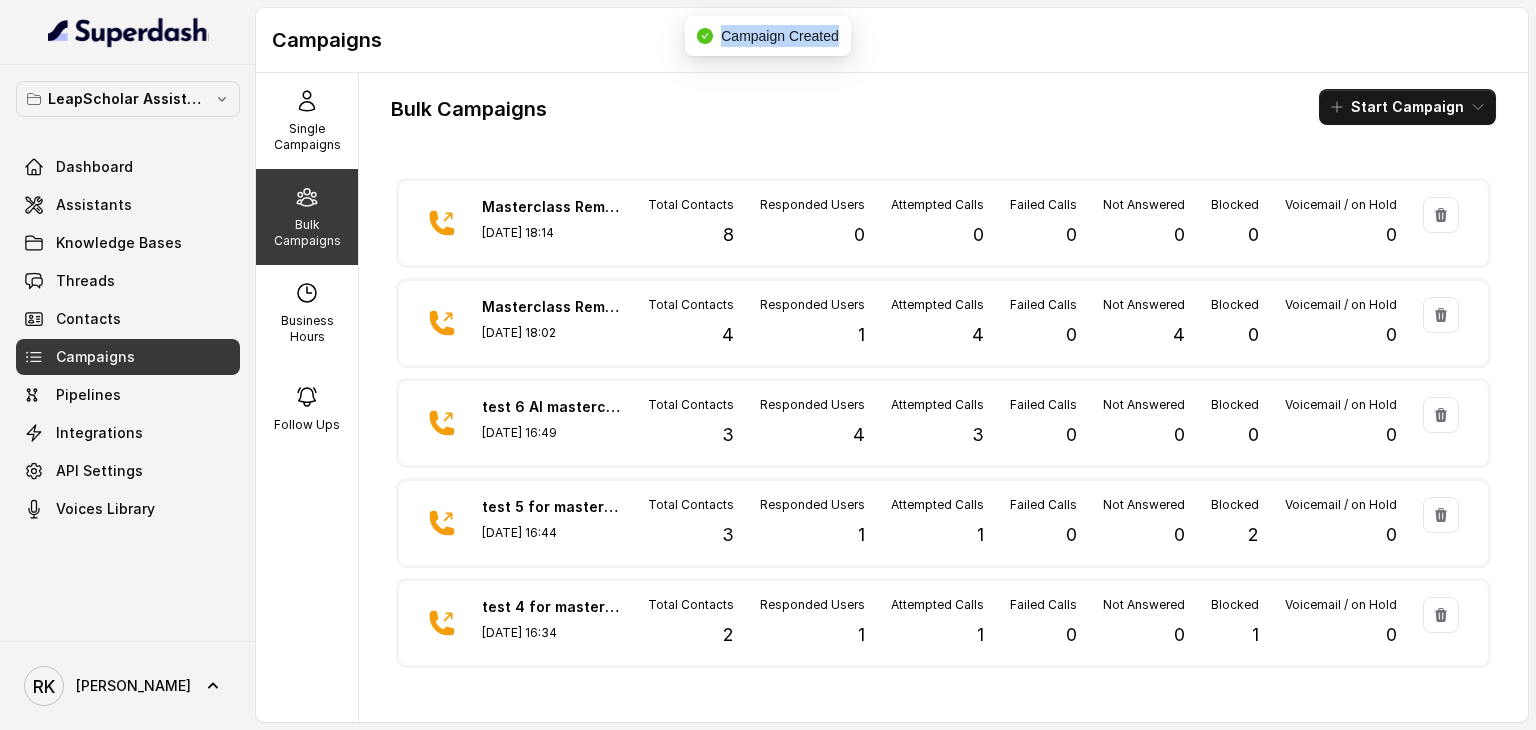 click on "Campaign Created" at bounding box center (780, 36) 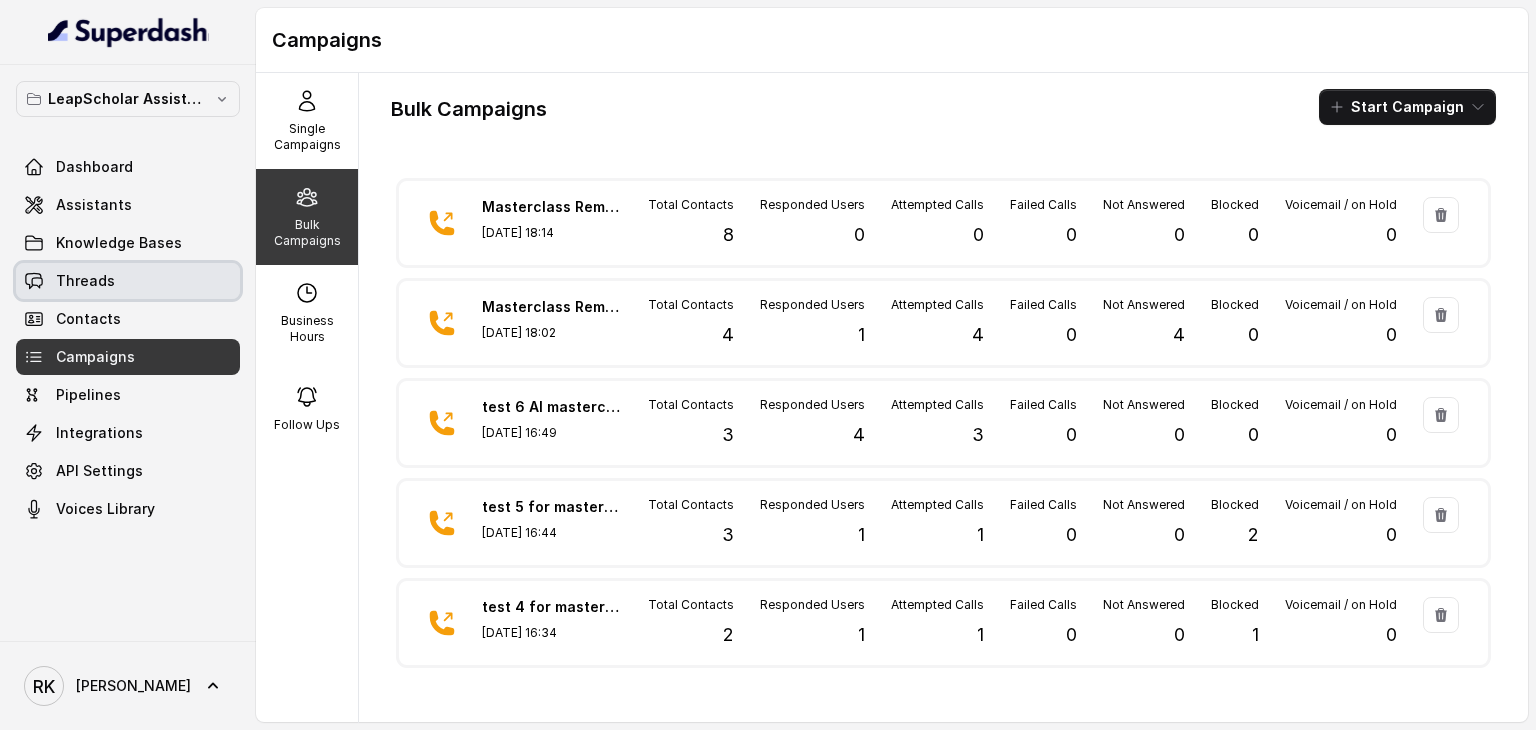 click on "Threads" at bounding box center [85, 281] 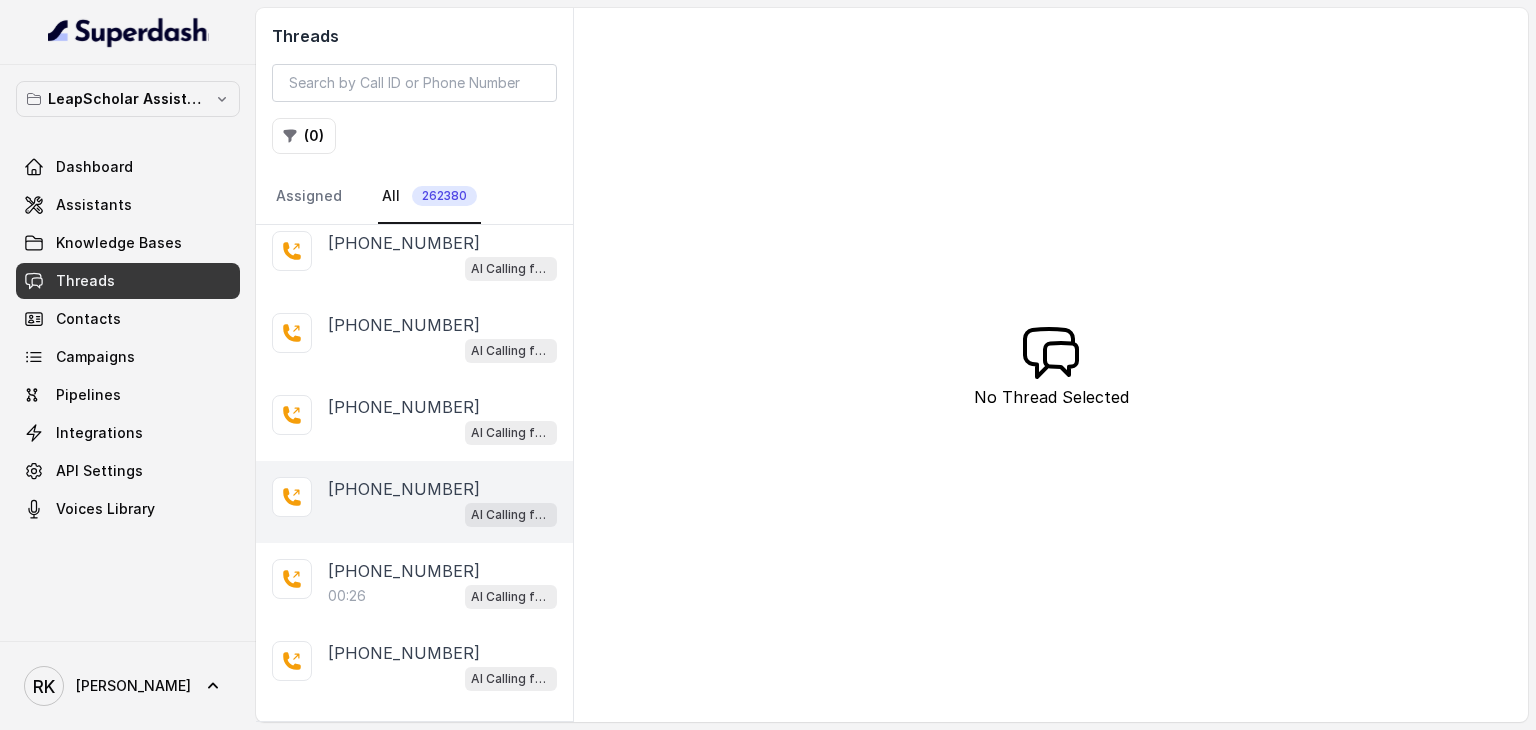 scroll, scrollTop: 0, scrollLeft: 0, axis: both 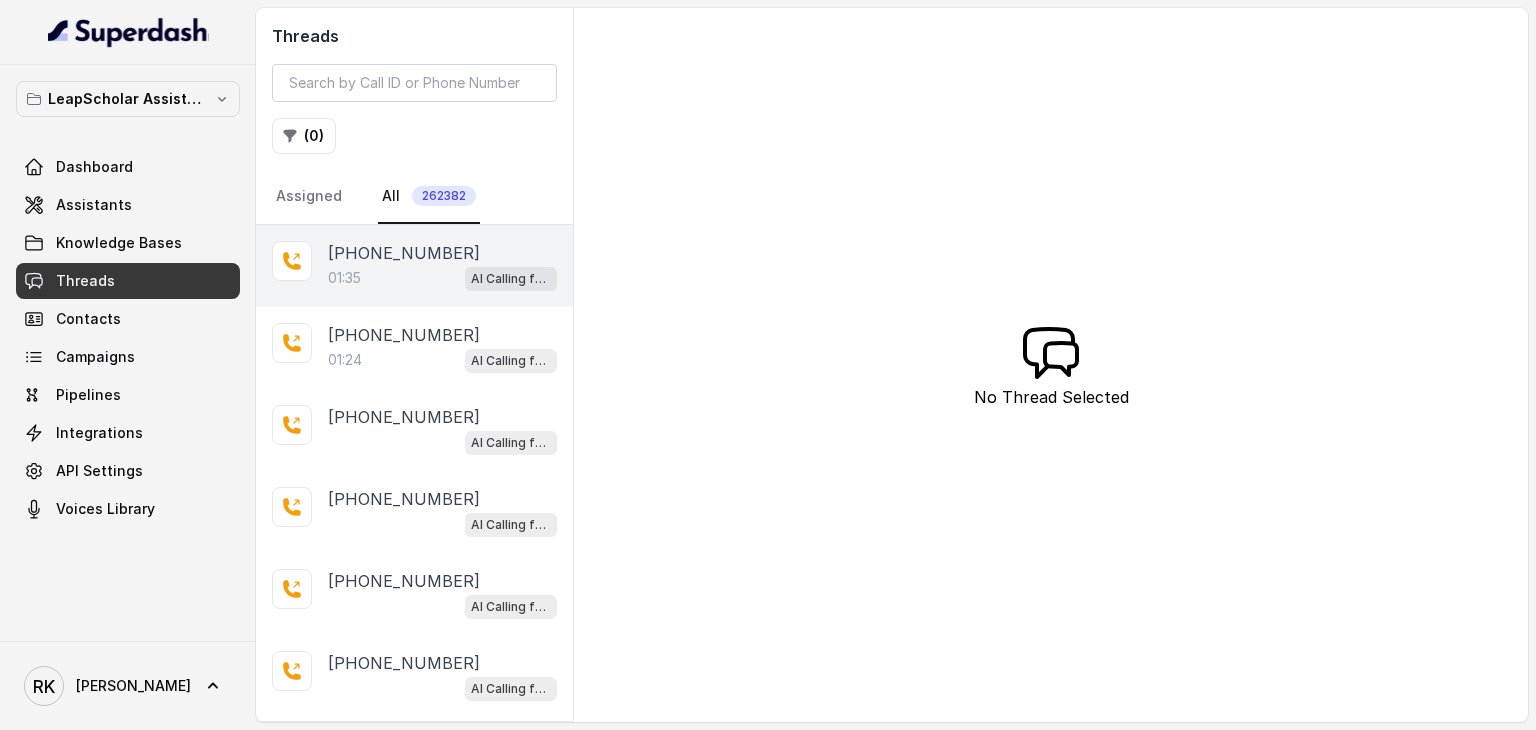 click on "01:35 AI Calling for Masterclass - #RK" at bounding box center [442, 278] 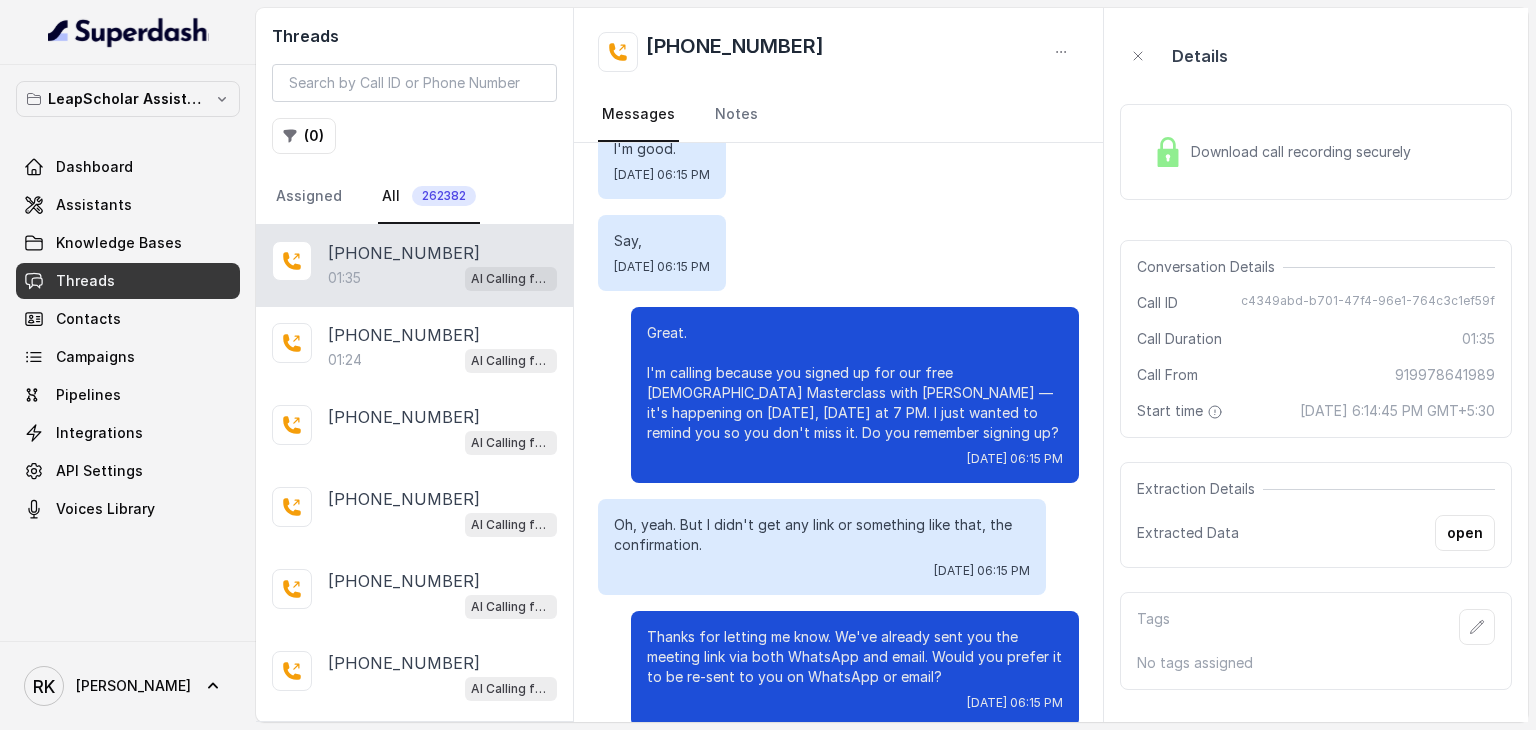 scroll, scrollTop: 399, scrollLeft: 0, axis: vertical 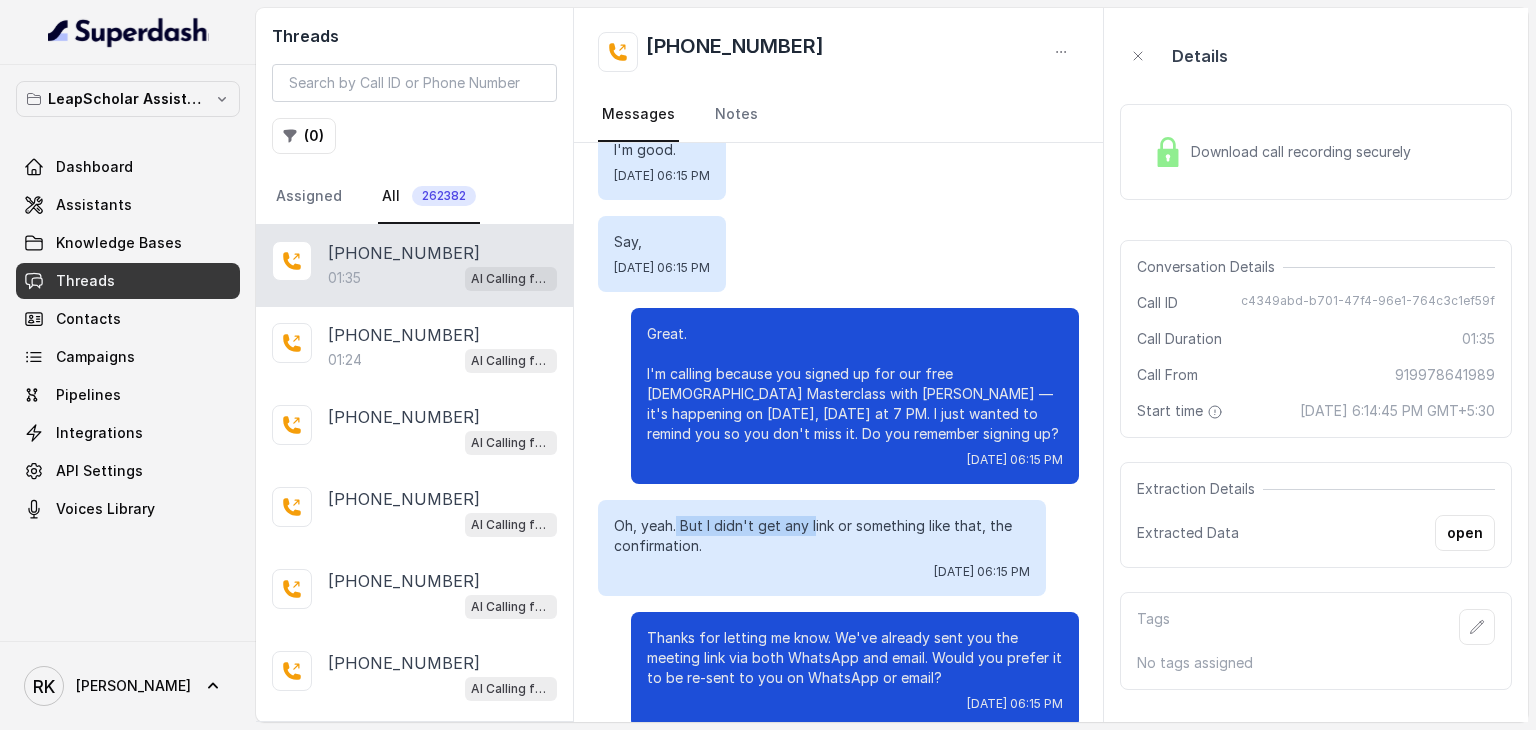 drag, startPoint x: 676, startPoint y: 478, endPoint x: 818, endPoint y: 485, distance: 142.17242 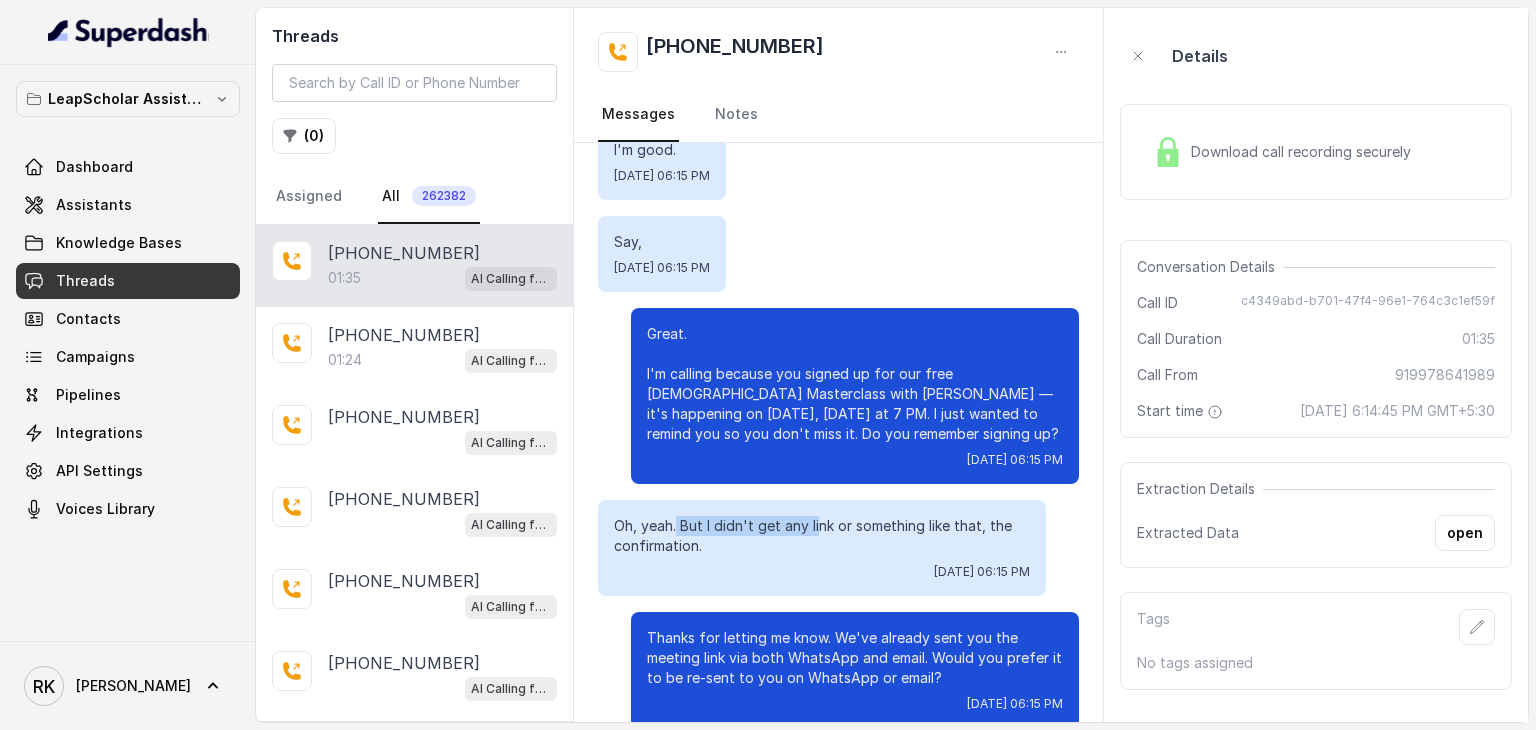 click on "Oh, yeah. But I didn't get any link or something like that, the confirmation." at bounding box center [822, 536] 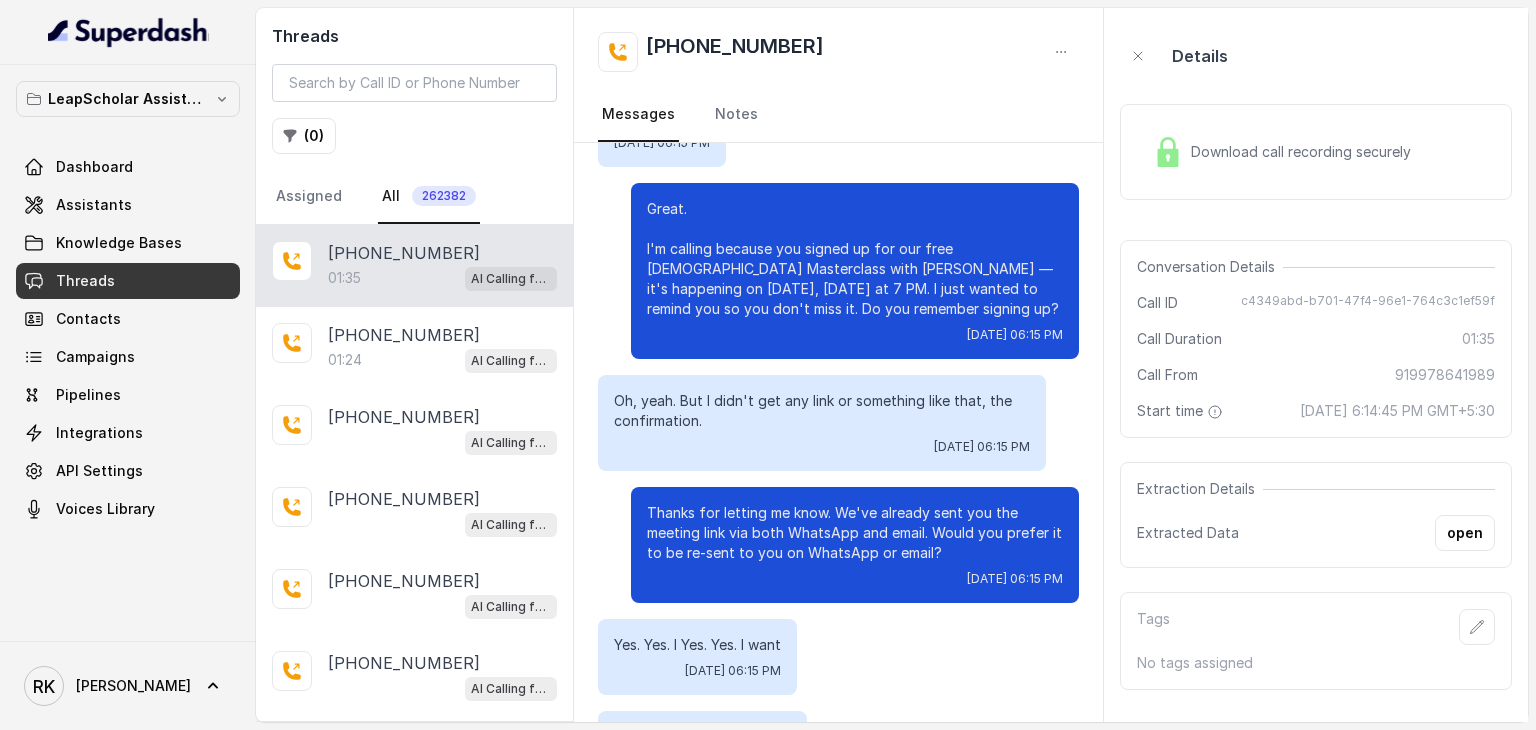 scroll, scrollTop: 528, scrollLeft: 0, axis: vertical 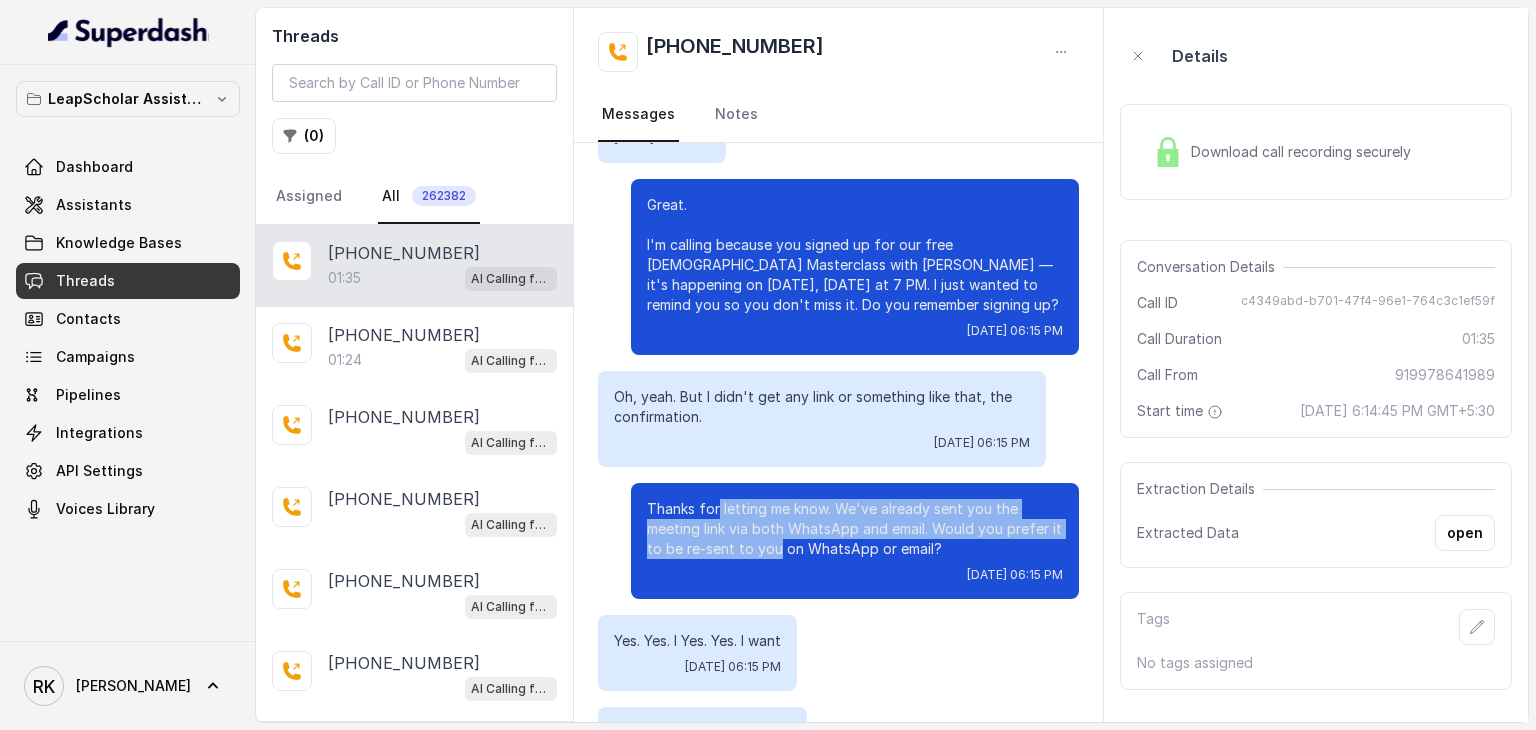 drag, startPoint x: 703, startPoint y: 469, endPoint x: 764, endPoint y: 503, distance: 69.83552 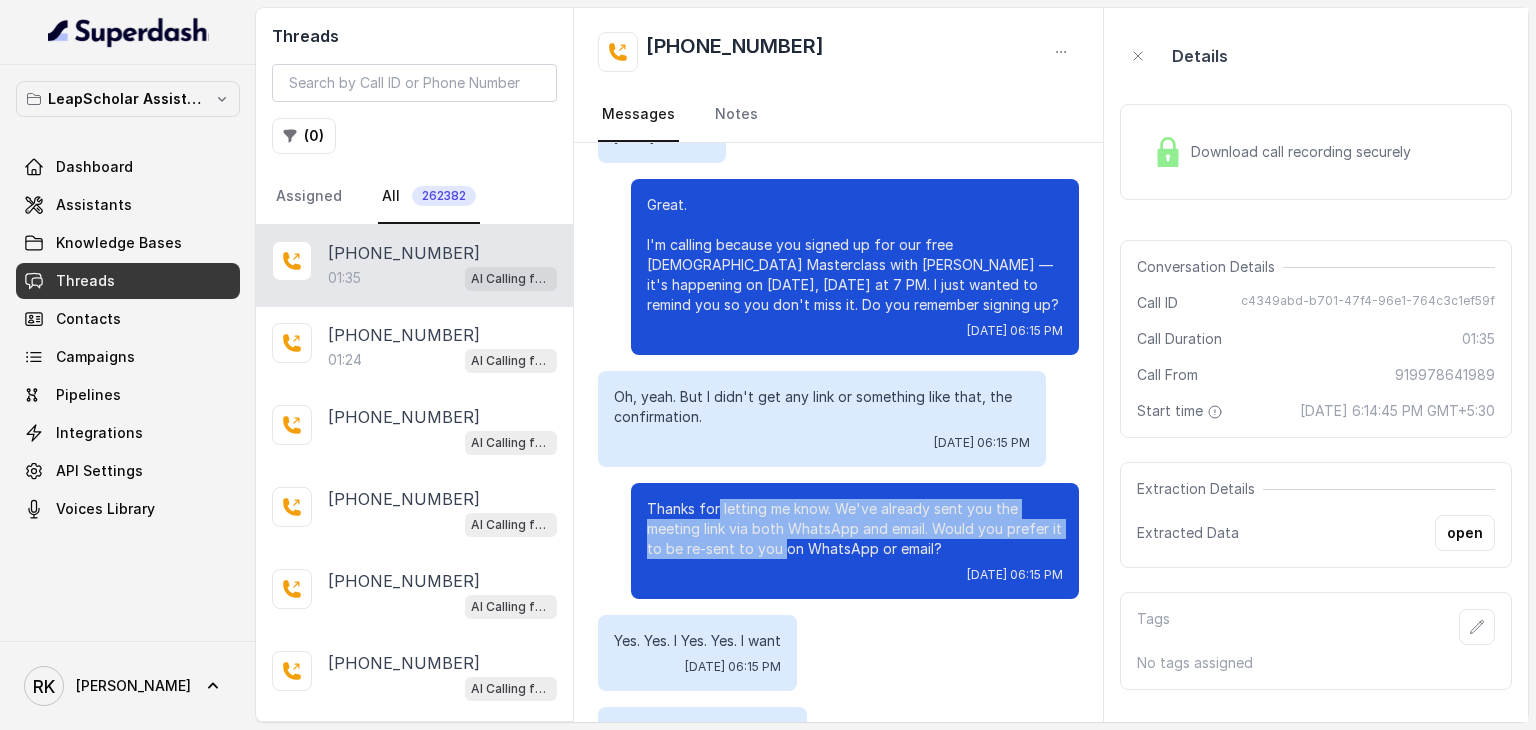 click on "Thanks for letting me know. We've already sent you the meeting link via both WhatsApp and email. Would you prefer it to be re-sent to you on WhatsApp or email?" at bounding box center [855, 529] 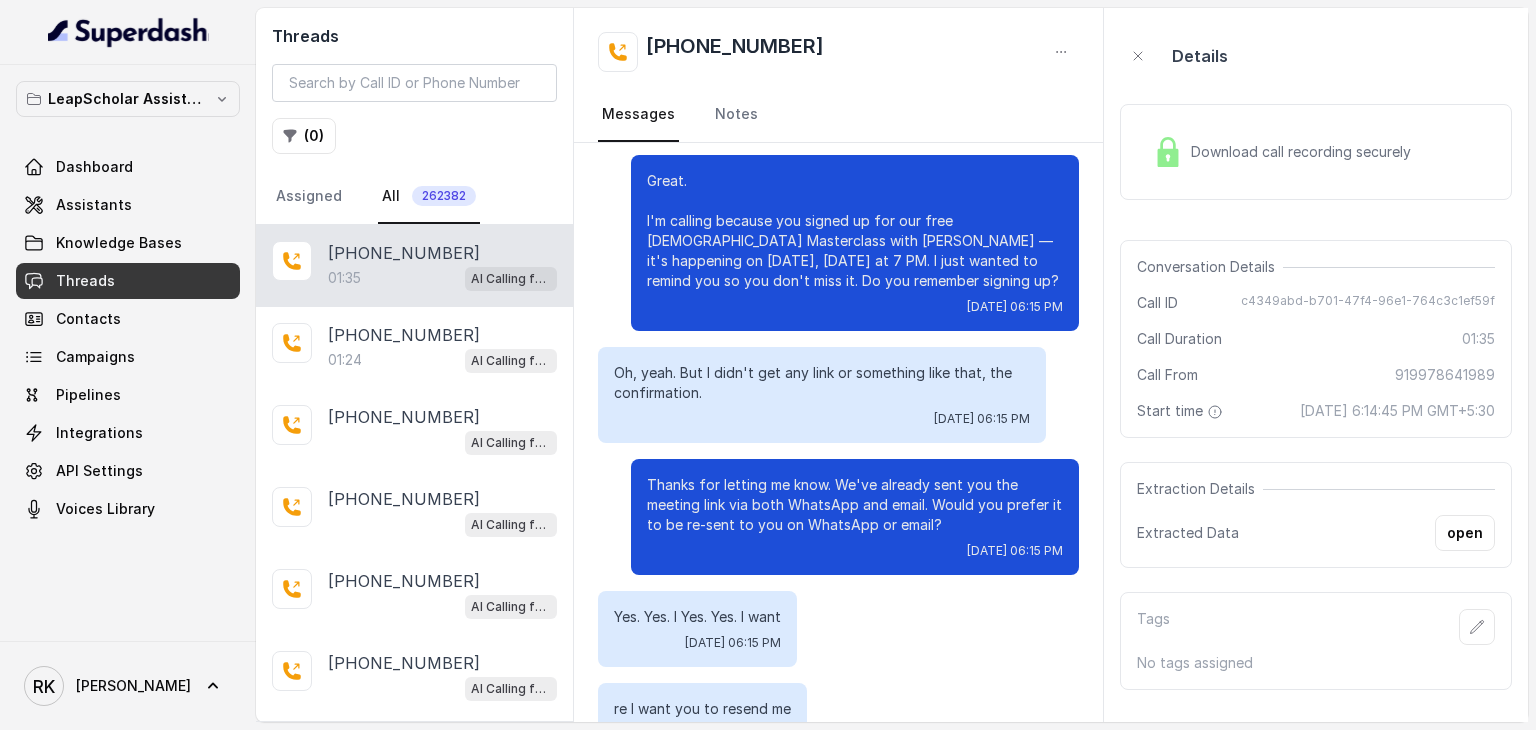 scroll, scrollTop: 556, scrollLeft: 0, axis: vertical 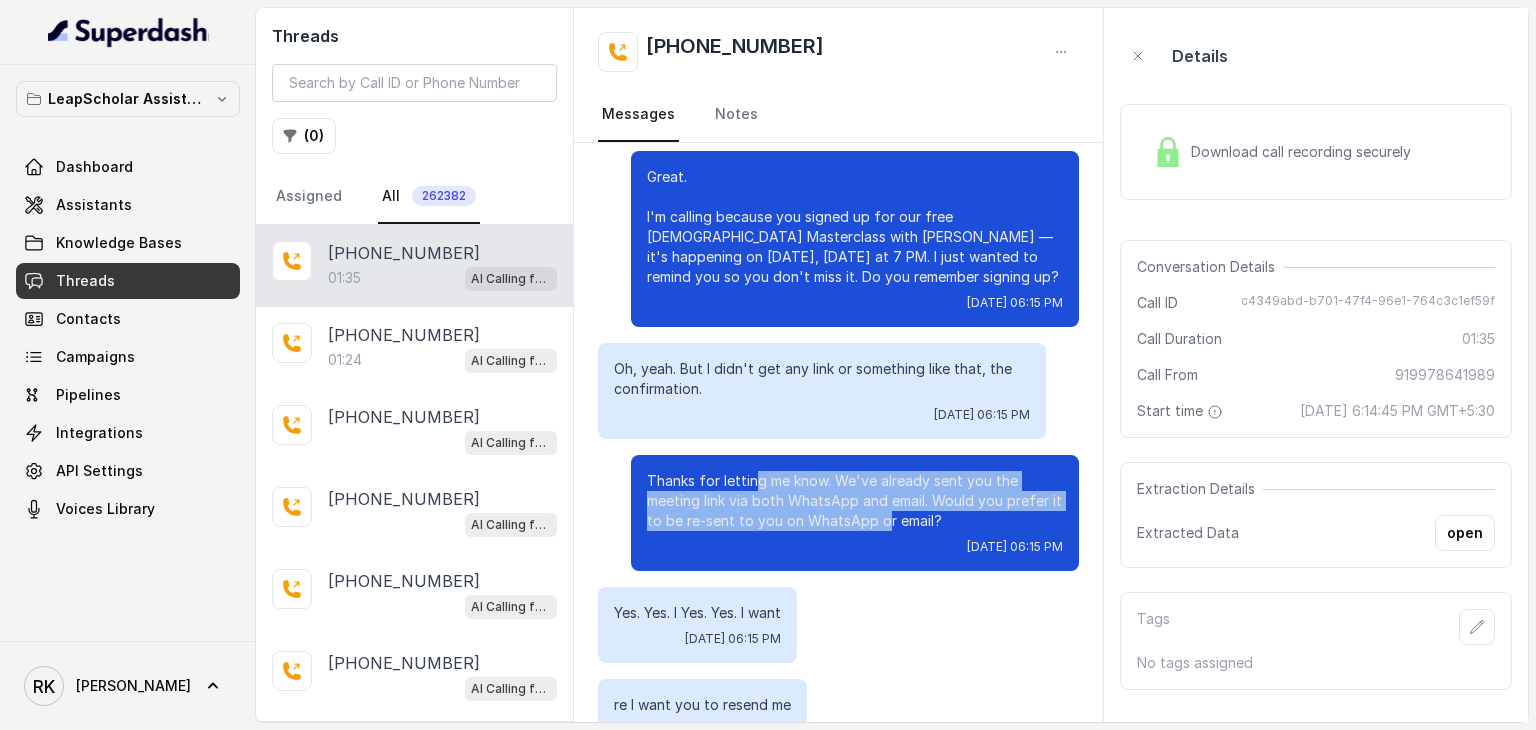 drag, startPoint x: 867, startPoint y: 483, endPoint x: 738, endPoint y: 447, distance: 133.9291 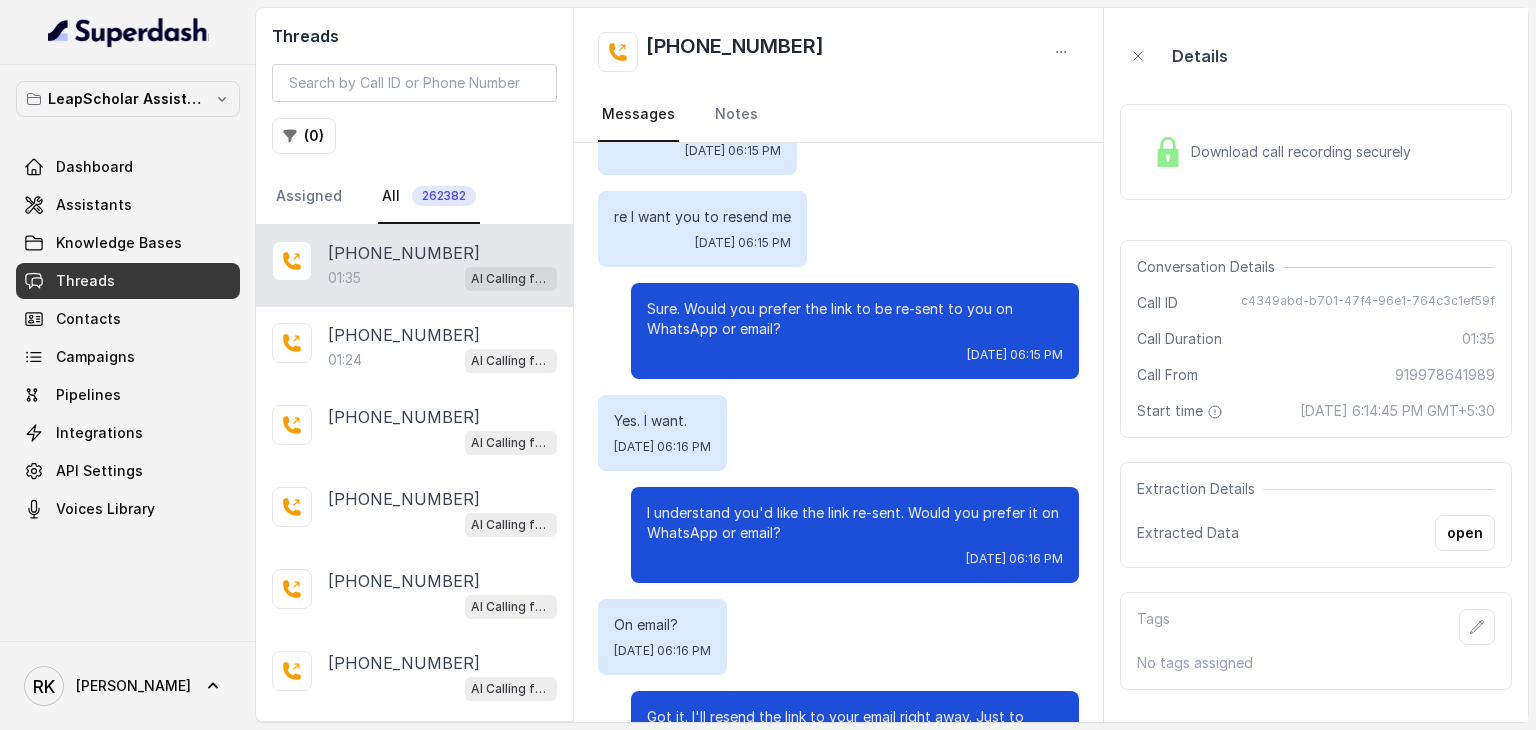 scroll, scrollTop: 1046, scrollLeft: 0, axis: vertical 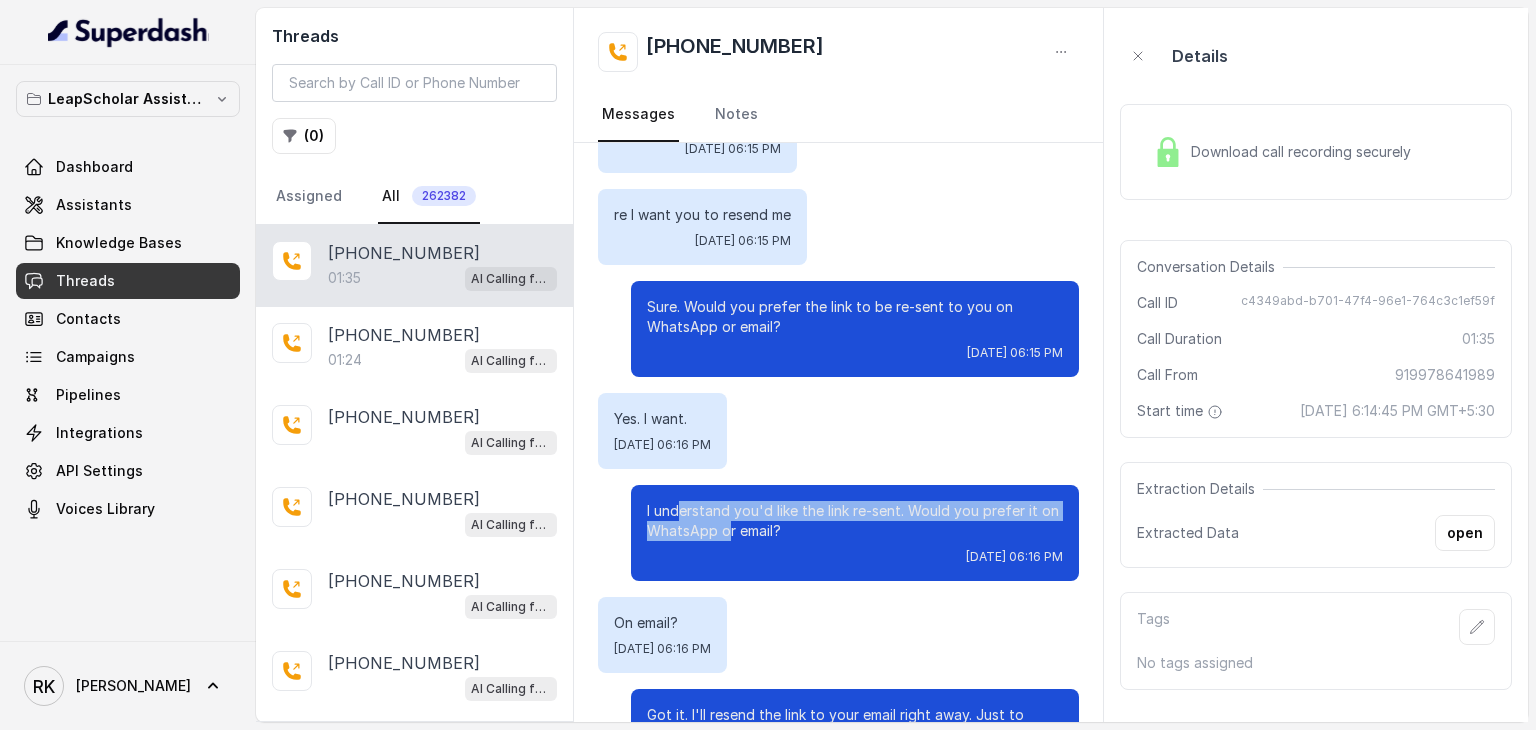 drag, startPoint x: 667, startPoint y: 463, endPoint x: 712, endPoint y: 497, distance: 56.400356 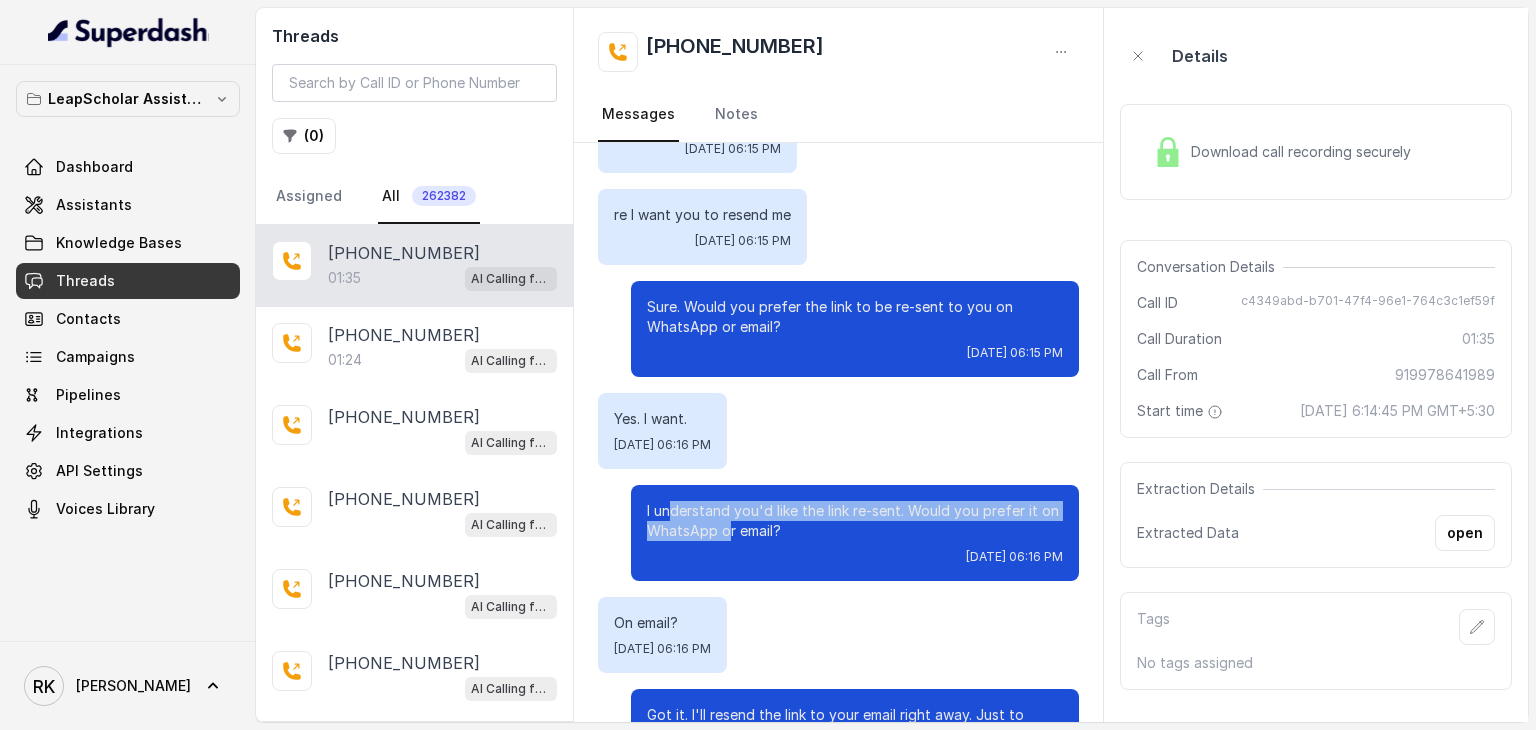 click on "I understand you'd like the link re-sent. Would you prefer it on WhatsApp or email?" at bounding box center [855, 521] 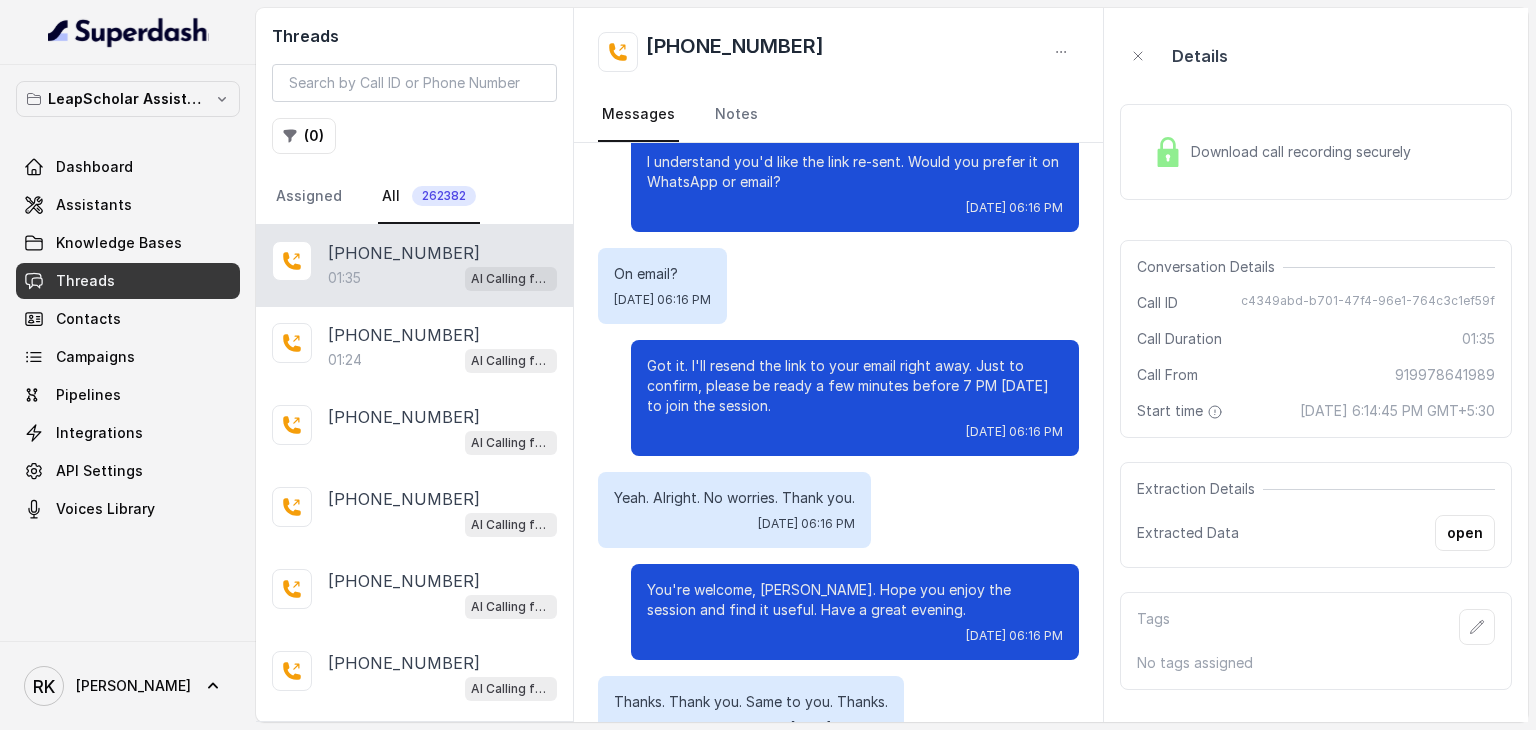 scroll, scrollTop: 1396, scrollLeft: 0, axis: vertical 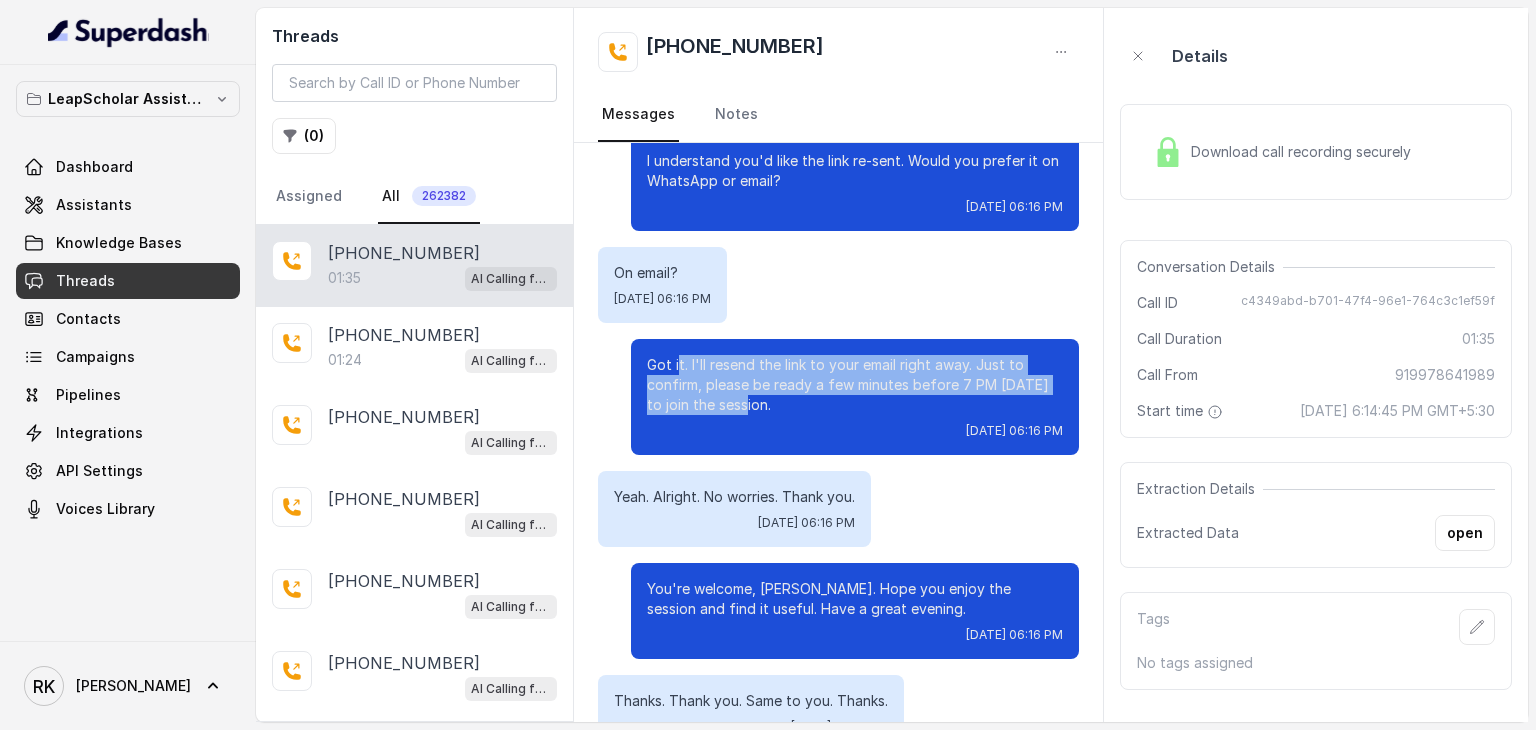drag, startPoint x: 661, startPoint y: 327, endPoint x: 719, endPoint y: 360, distance: 66.730804 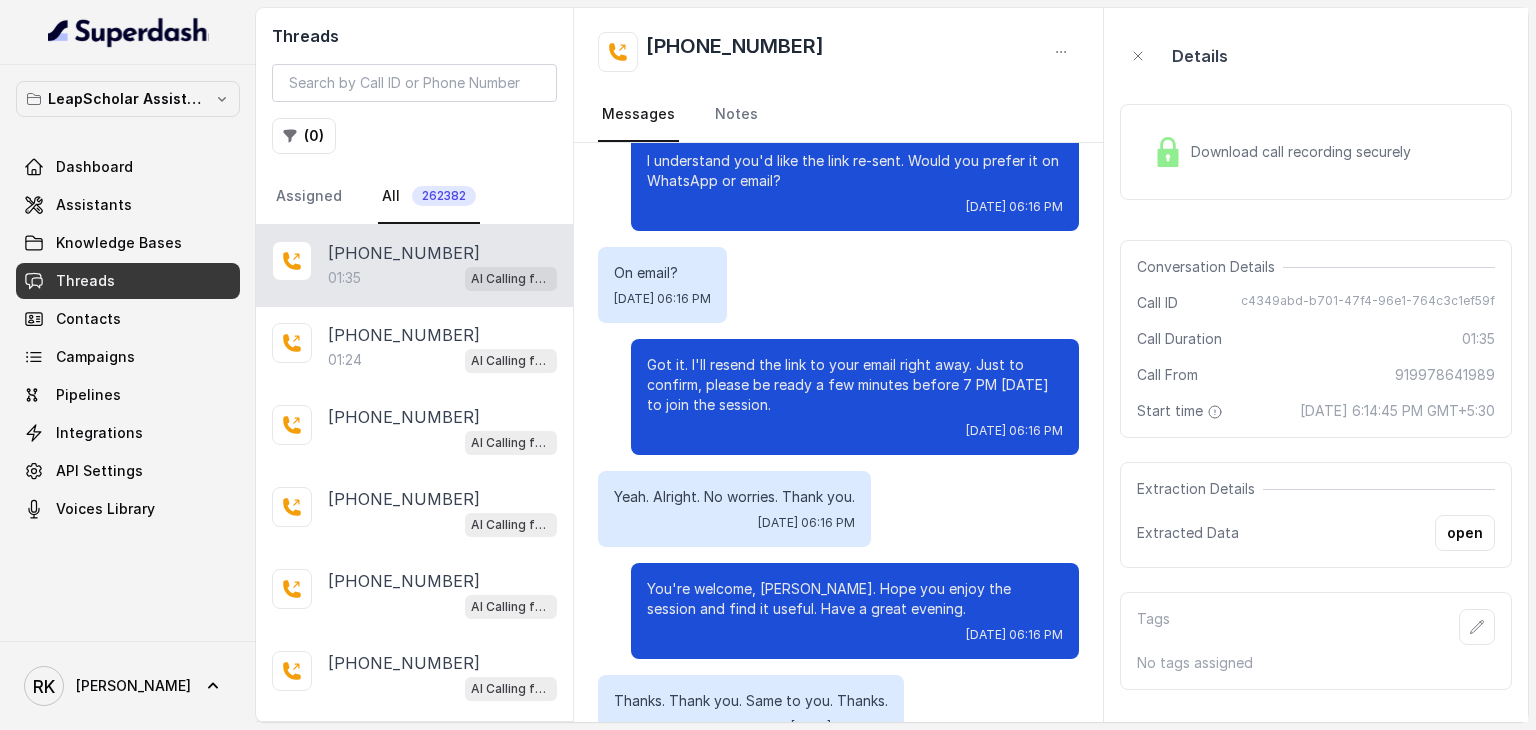 scroll, scrollTop: 1408, scrollLeft: 0, axis: vertical 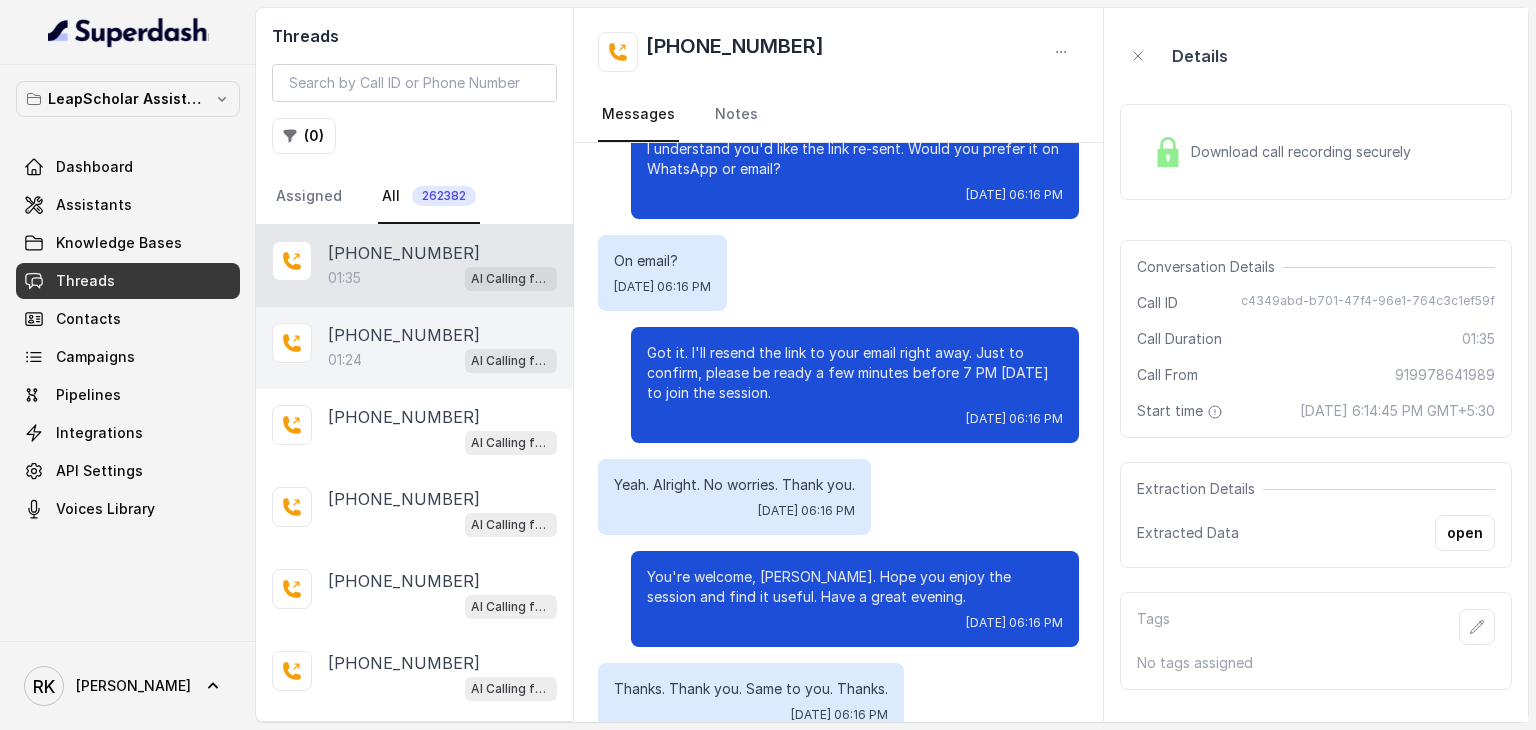 click on "01:24 AI Calling for Masterclass - #RK" at bounding box center (442, 360) 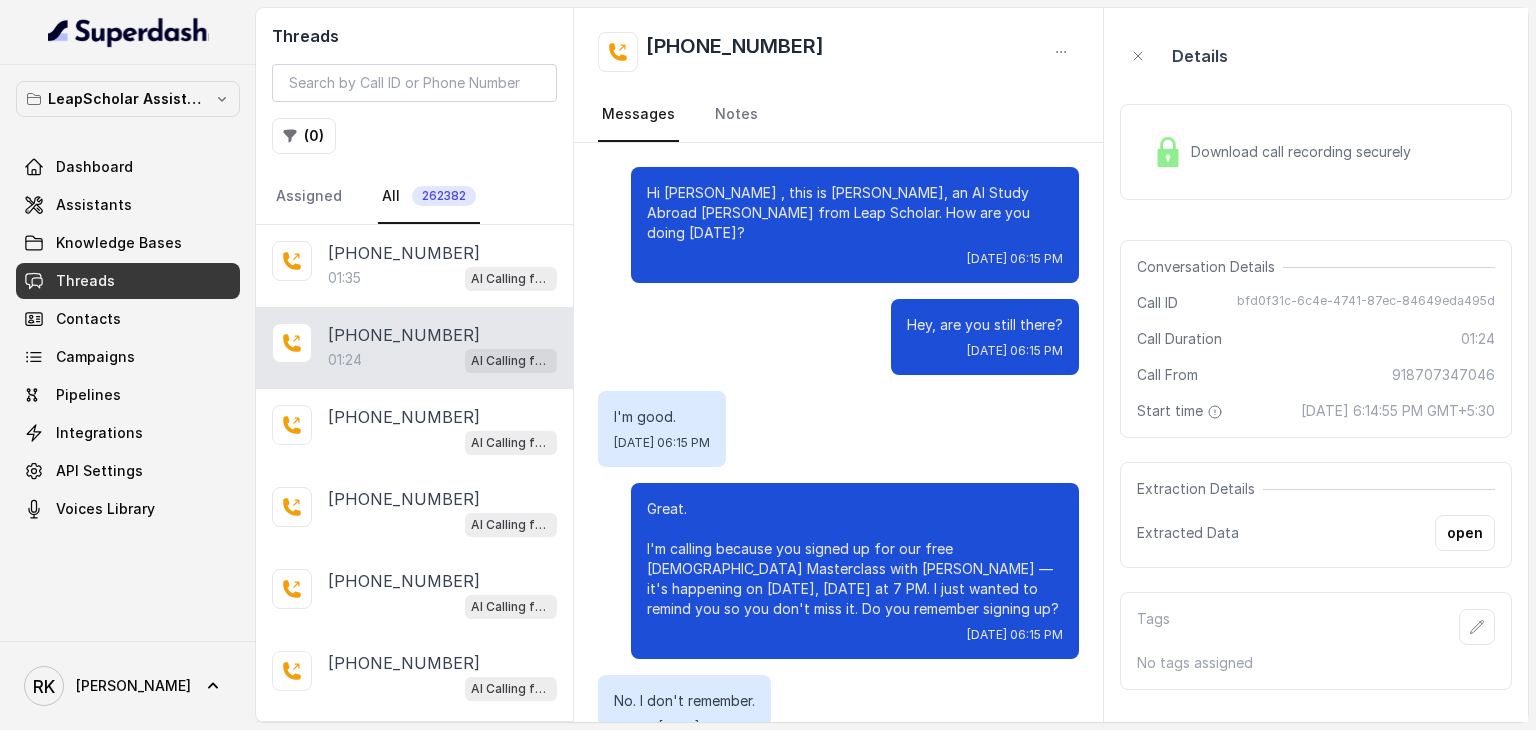 scroll, scrollTop: 744, scrollLeft: 0, axis: vertical 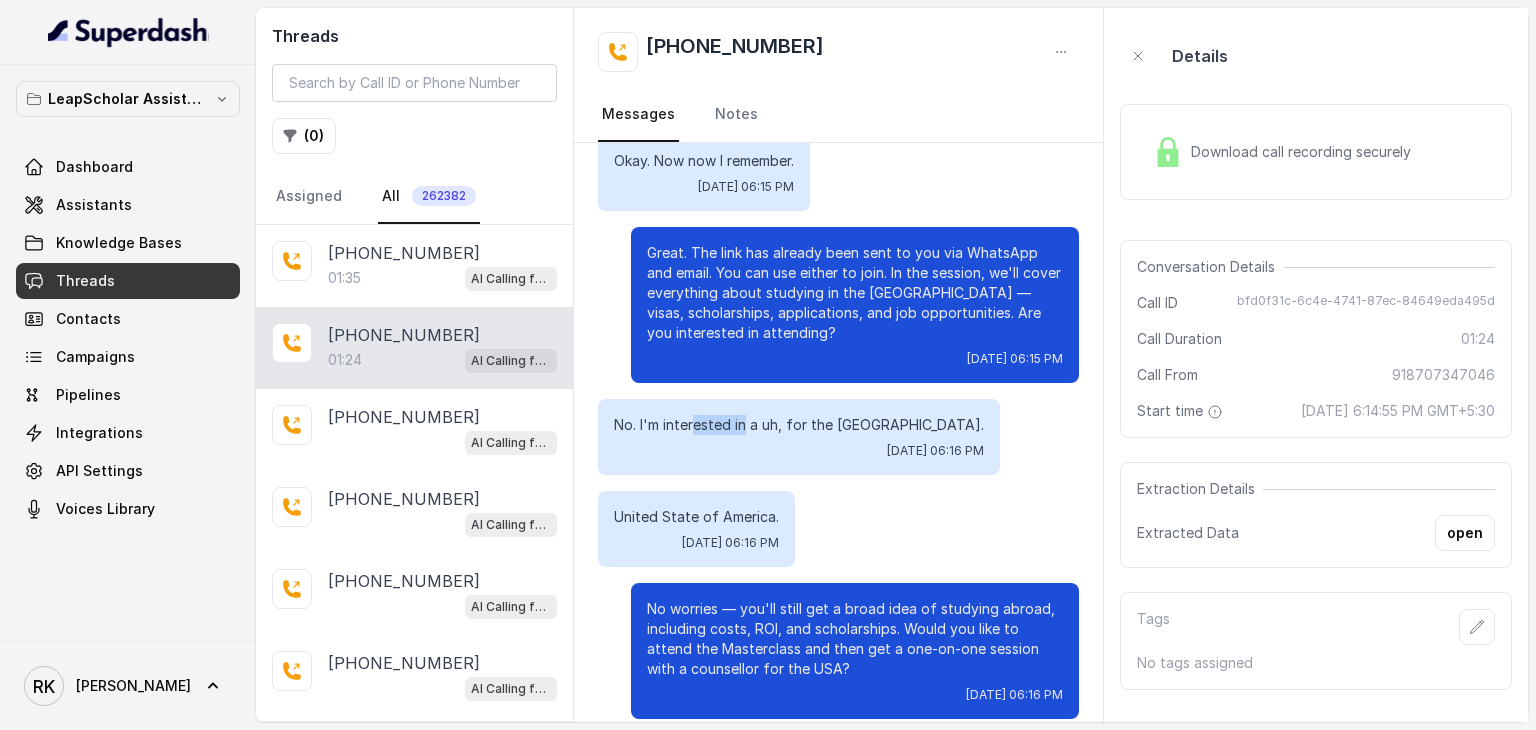 drag, startPoint x: 692, startPoint y: 402, endPoint x: 748, endPoint y: 402, distance: 56 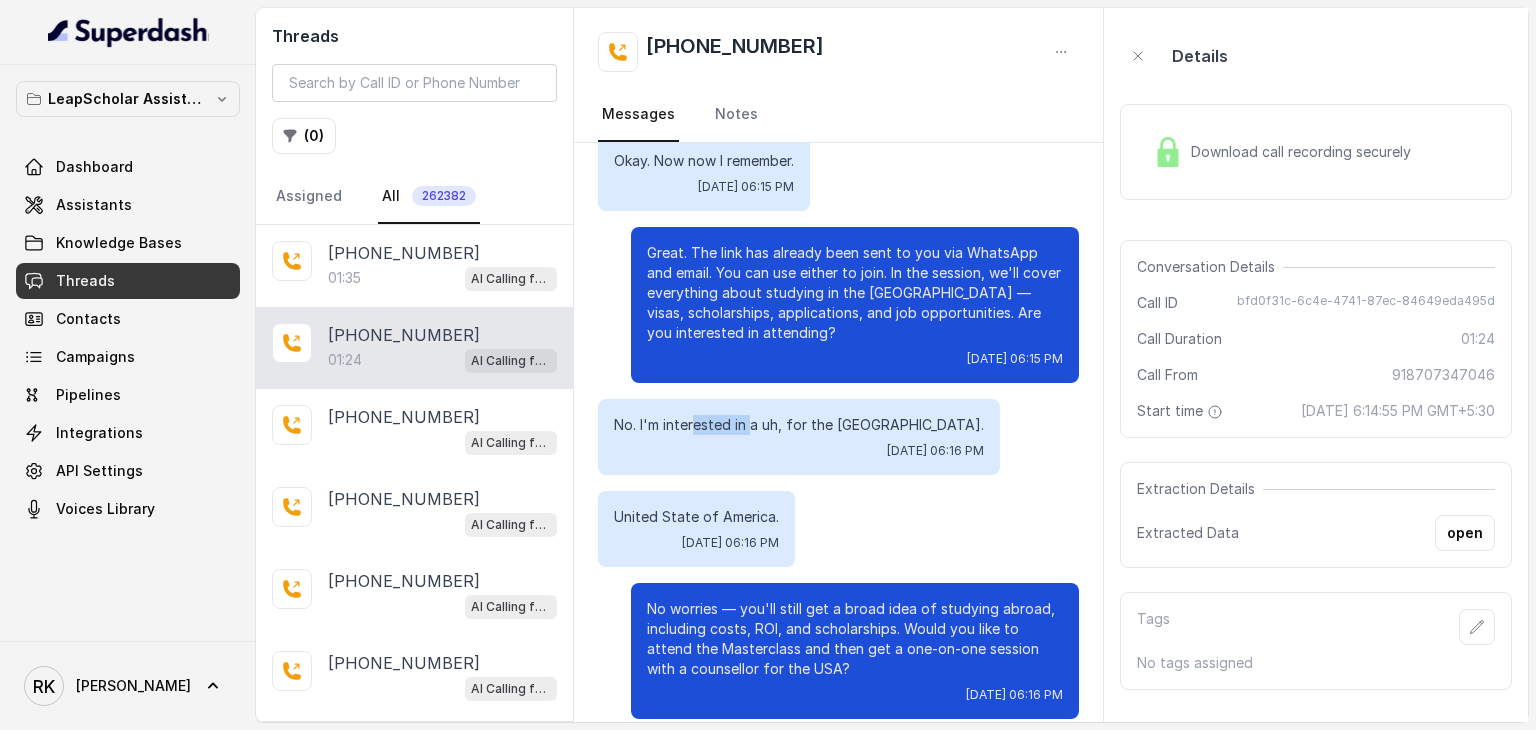 click on "No. I'm interested in a uh, for the [GEOGRAPHIC_DATA]." at bounding box center (799, 425) 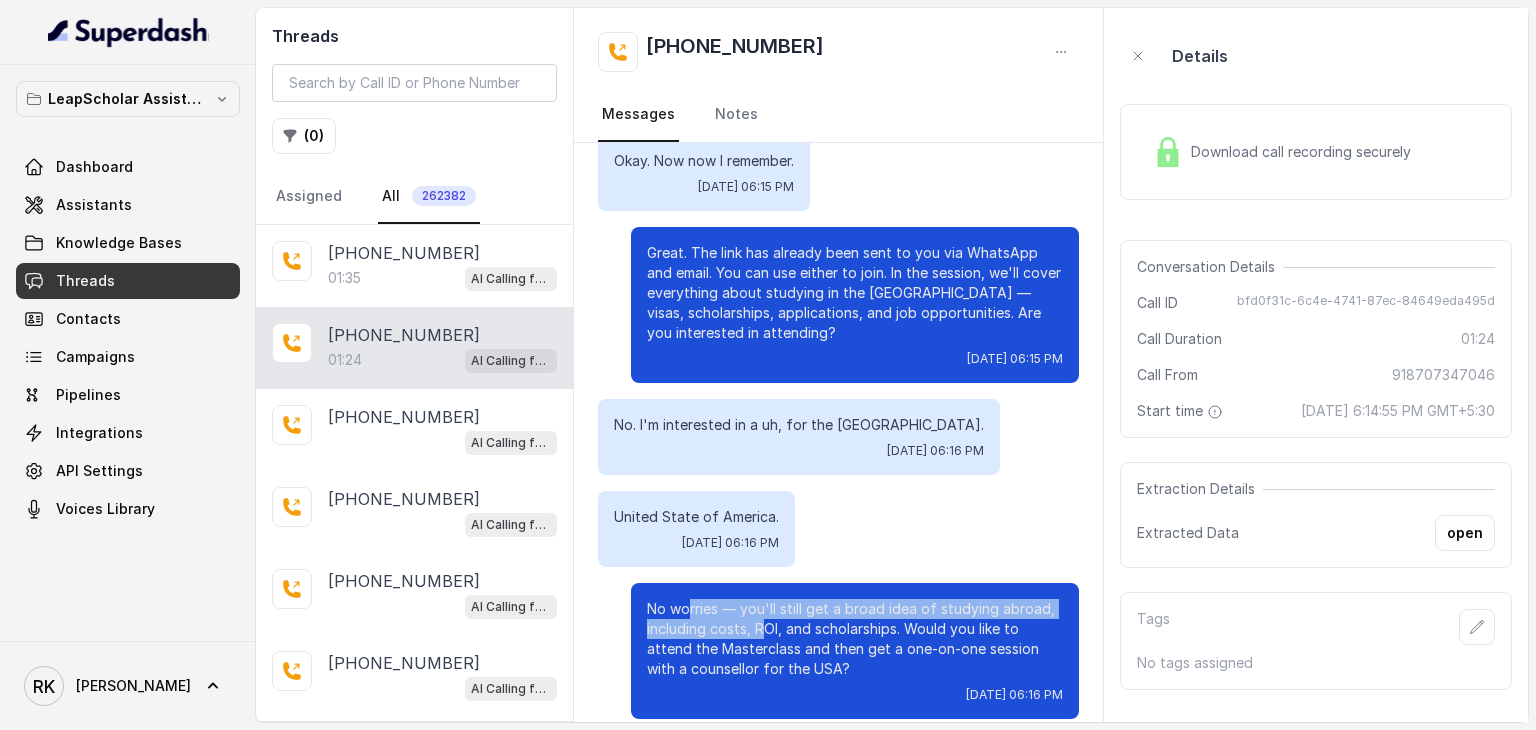 drag, startPoint x: 672, startPoint y: 584, endPoint x: 747, endPoint y: 609, distance: 79.05694 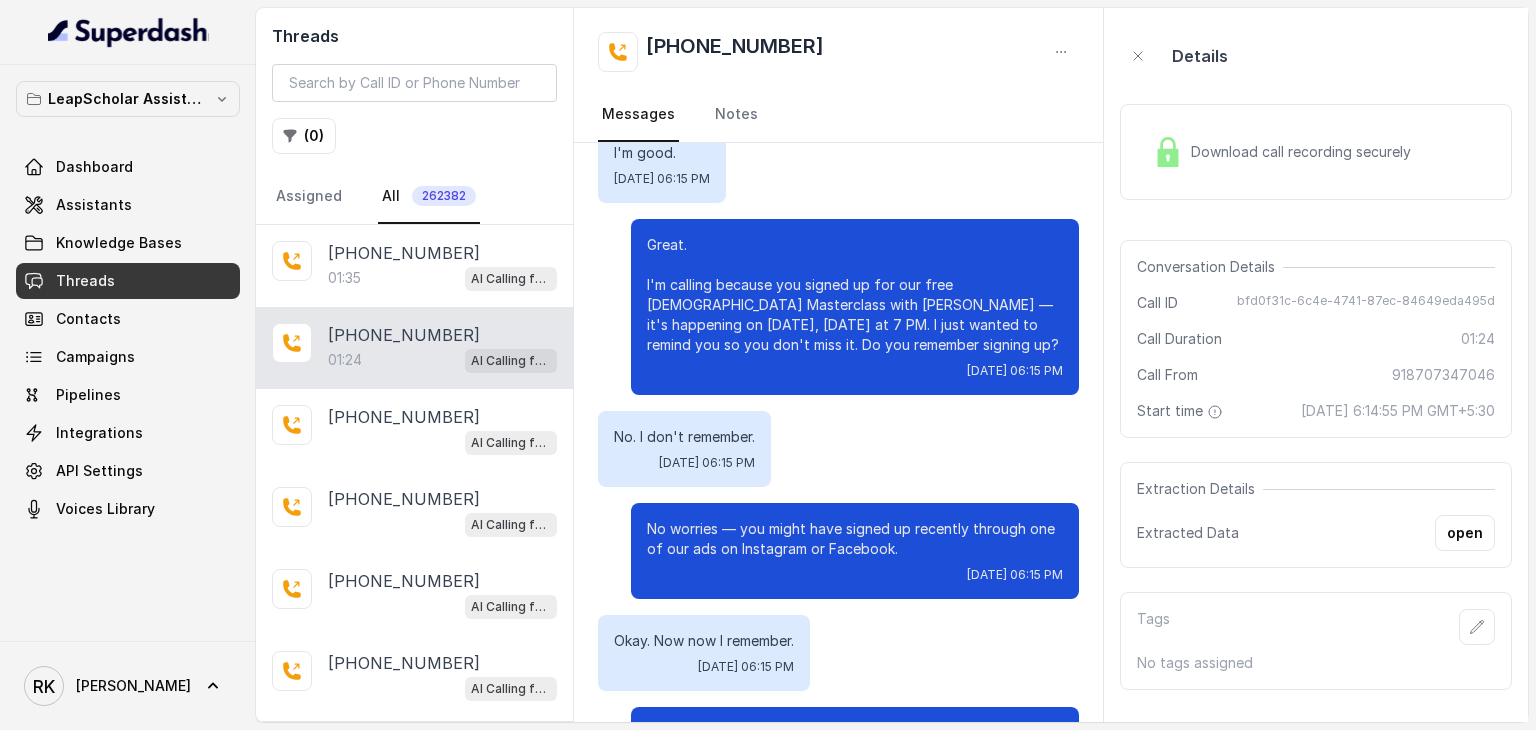 scroll, scrollTop: 319, scrollLeft: 0, axis: vertical 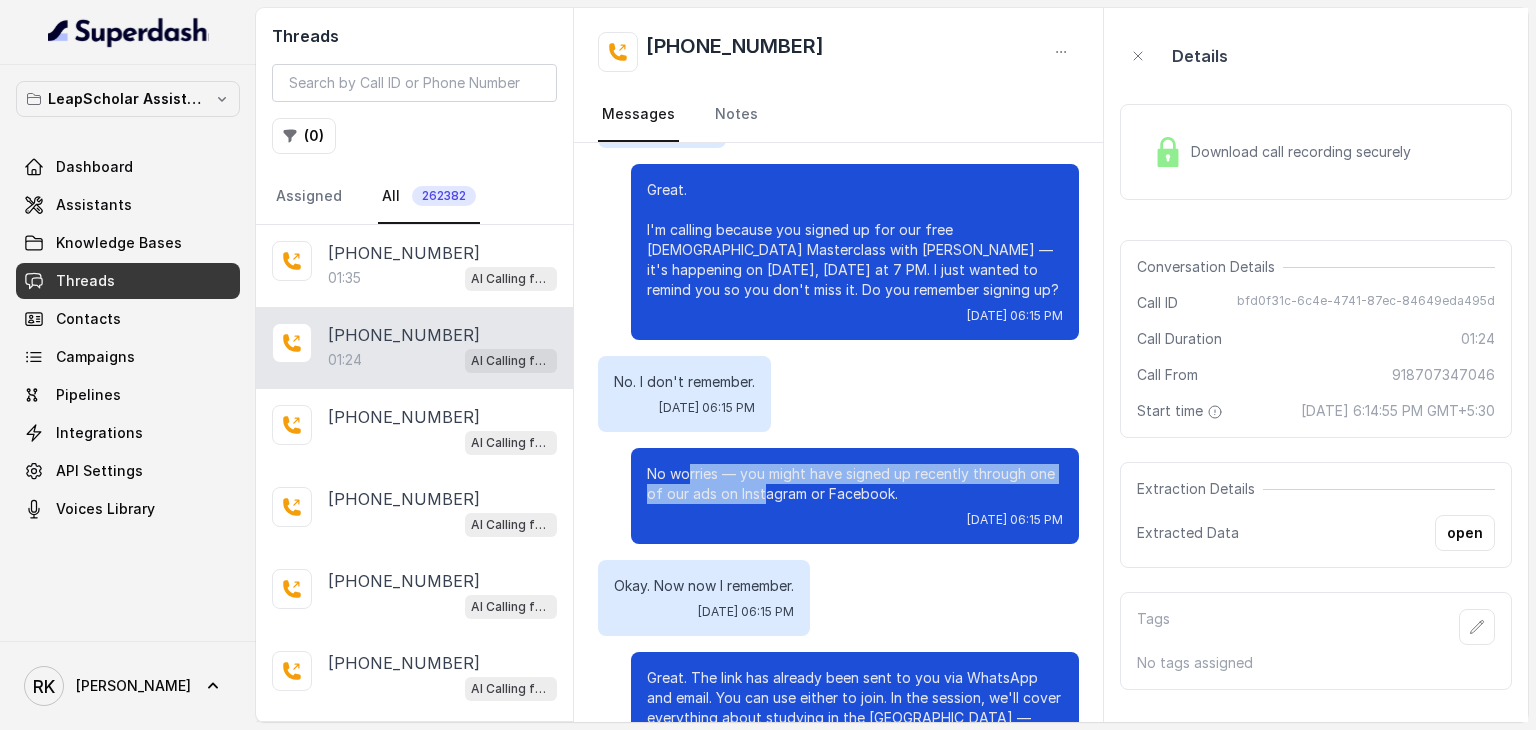 drag, startPoint x: 672, startPoint y: 453, endPoint x: 748, endPoint y: 472, distance: 78.339005 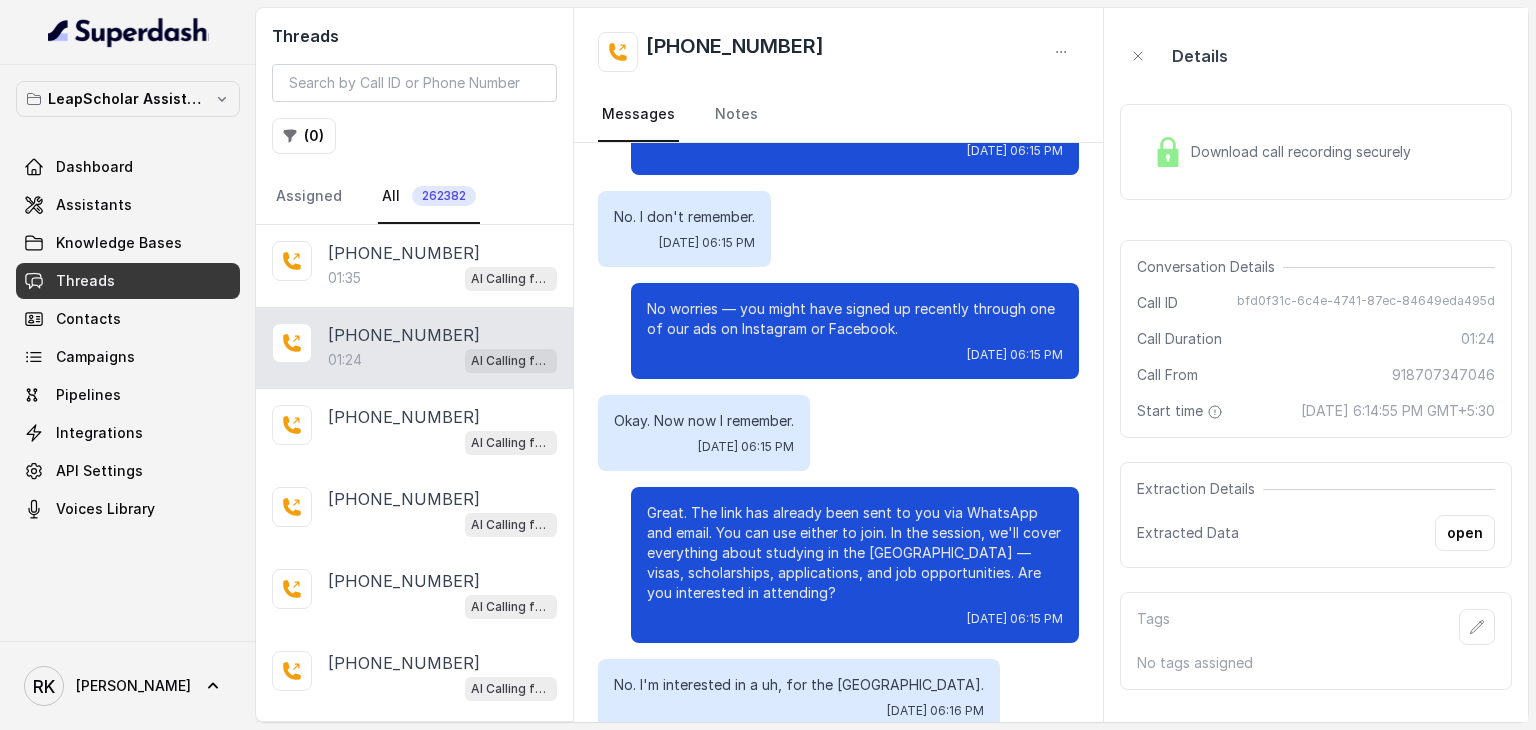 scroll, scrollTop: 483, scrollLeft: 0, axis: vertical 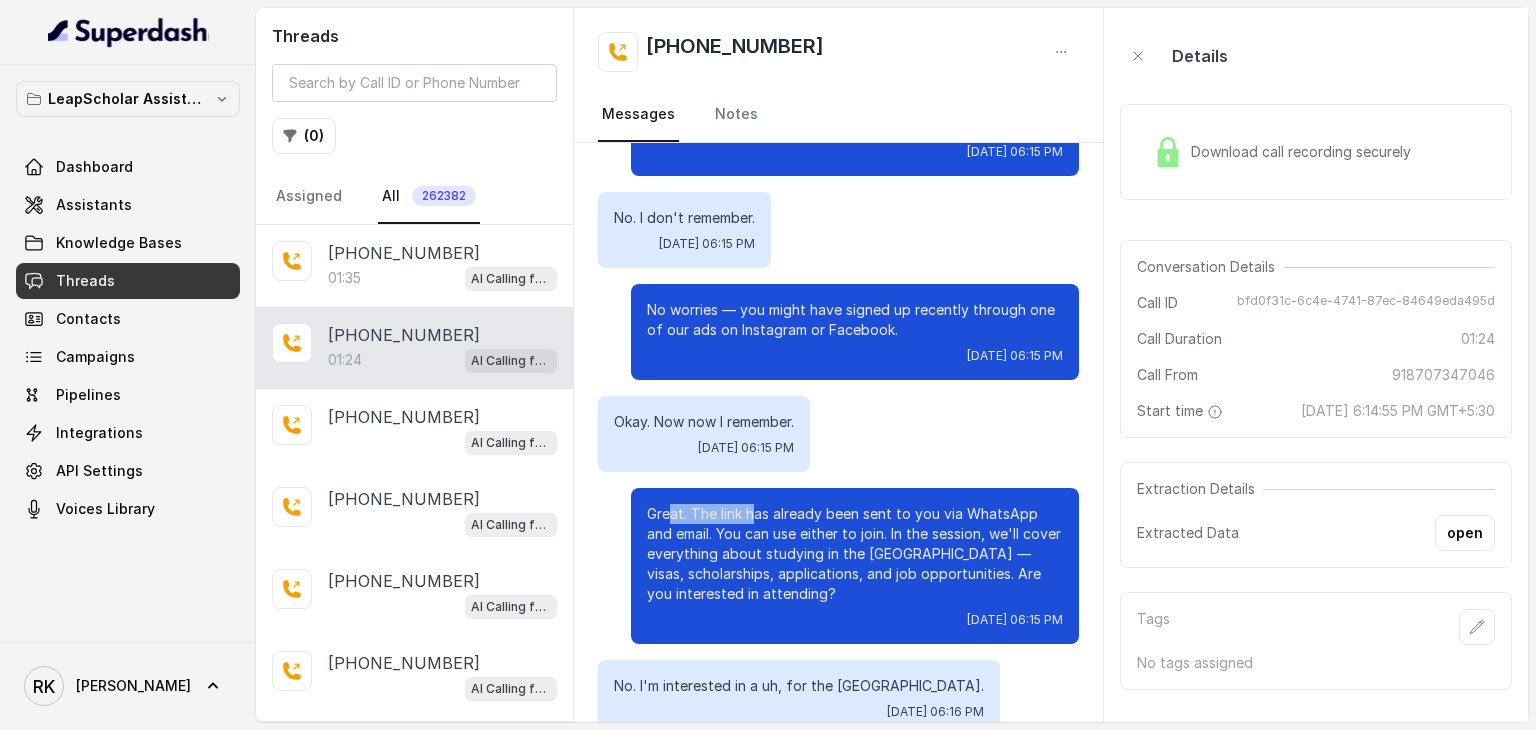 drag, startPoint x: 656, startPoint y: 493, endPoint x: 739, endPoint y: 488, distance: 83.15047 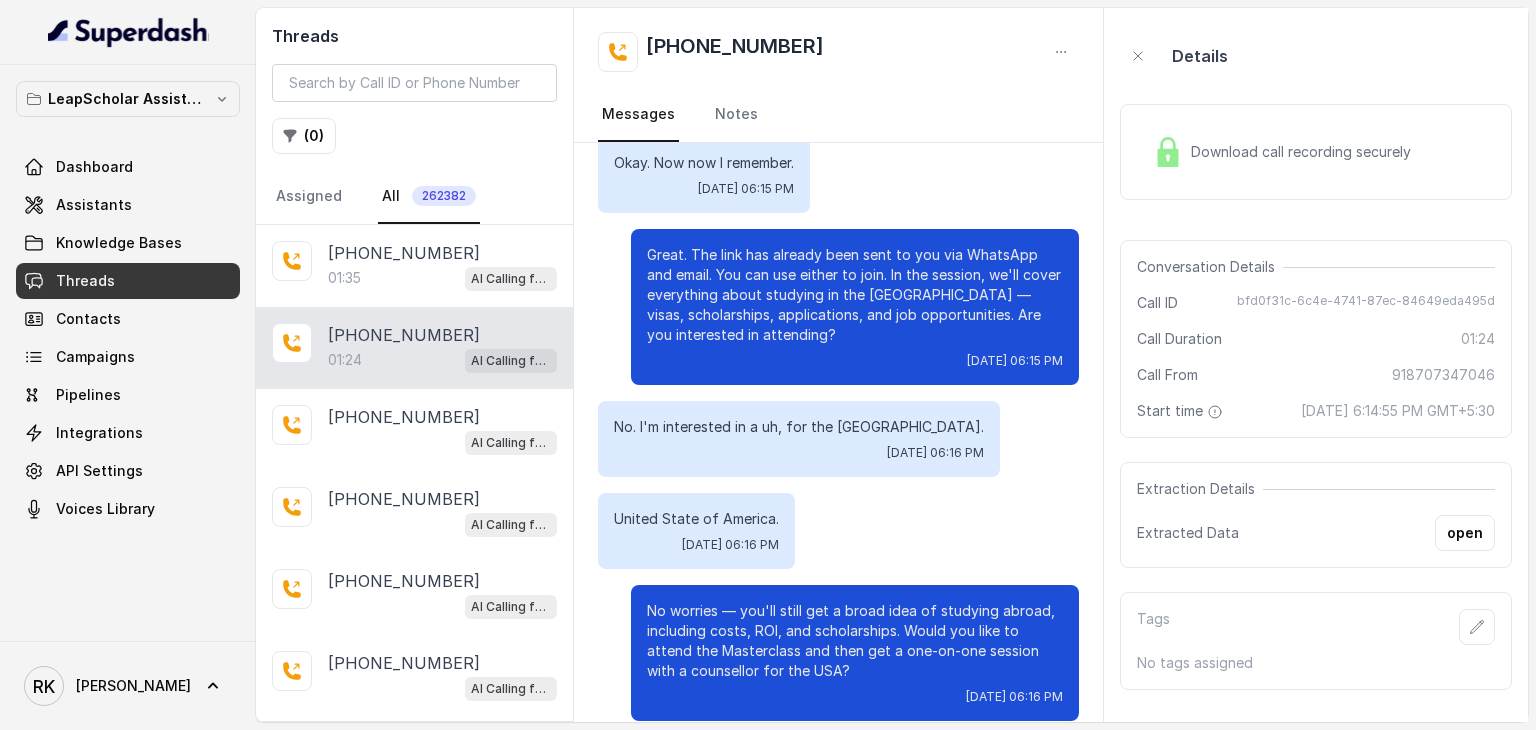 scroll, scrollTop: 744, scrollLeft: 0, axis: vertical 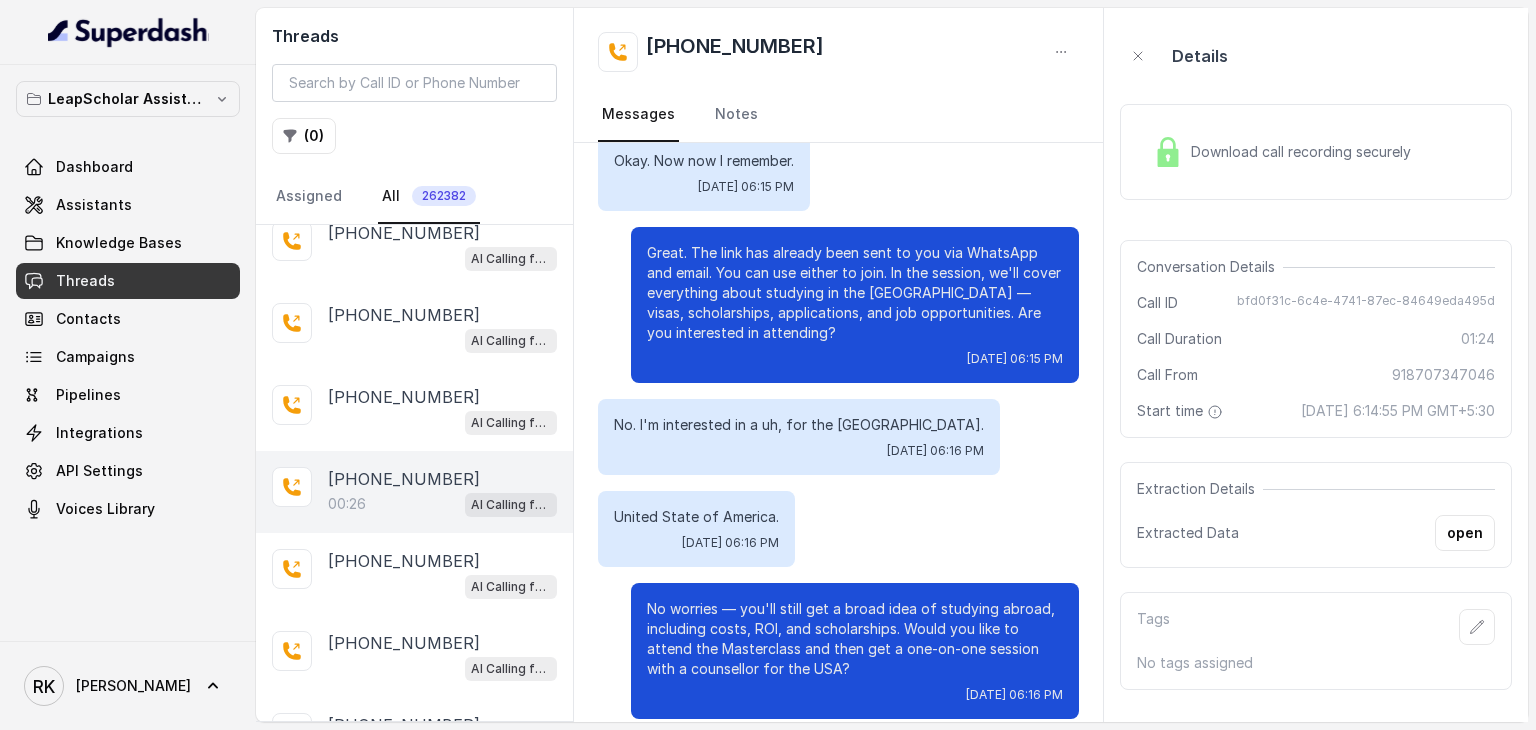 click on "00:26 AI Calling for Masterclass - #RK" at bounding box center [442, 504] 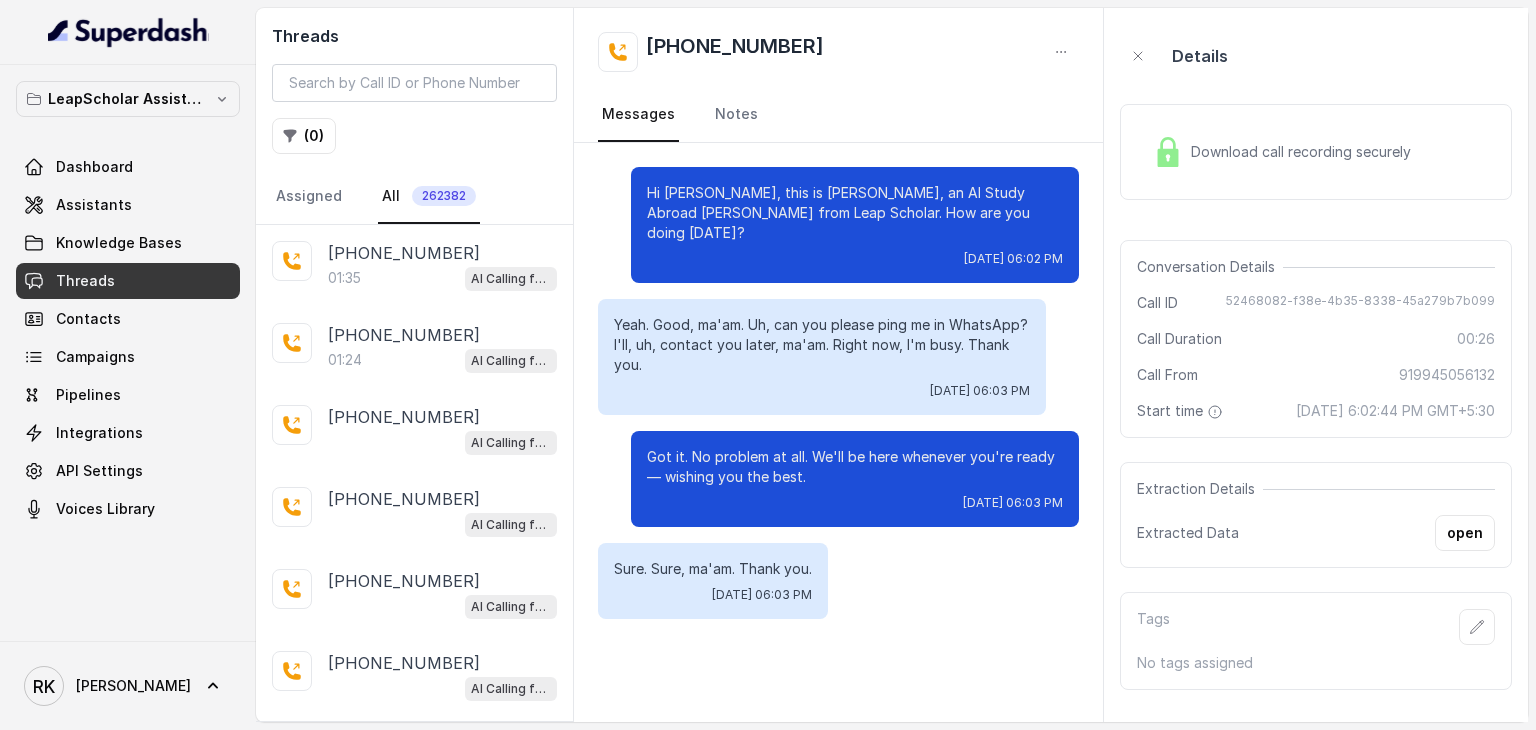 scroll, scrollTop: 0, scrollLeft: 0, axis: both 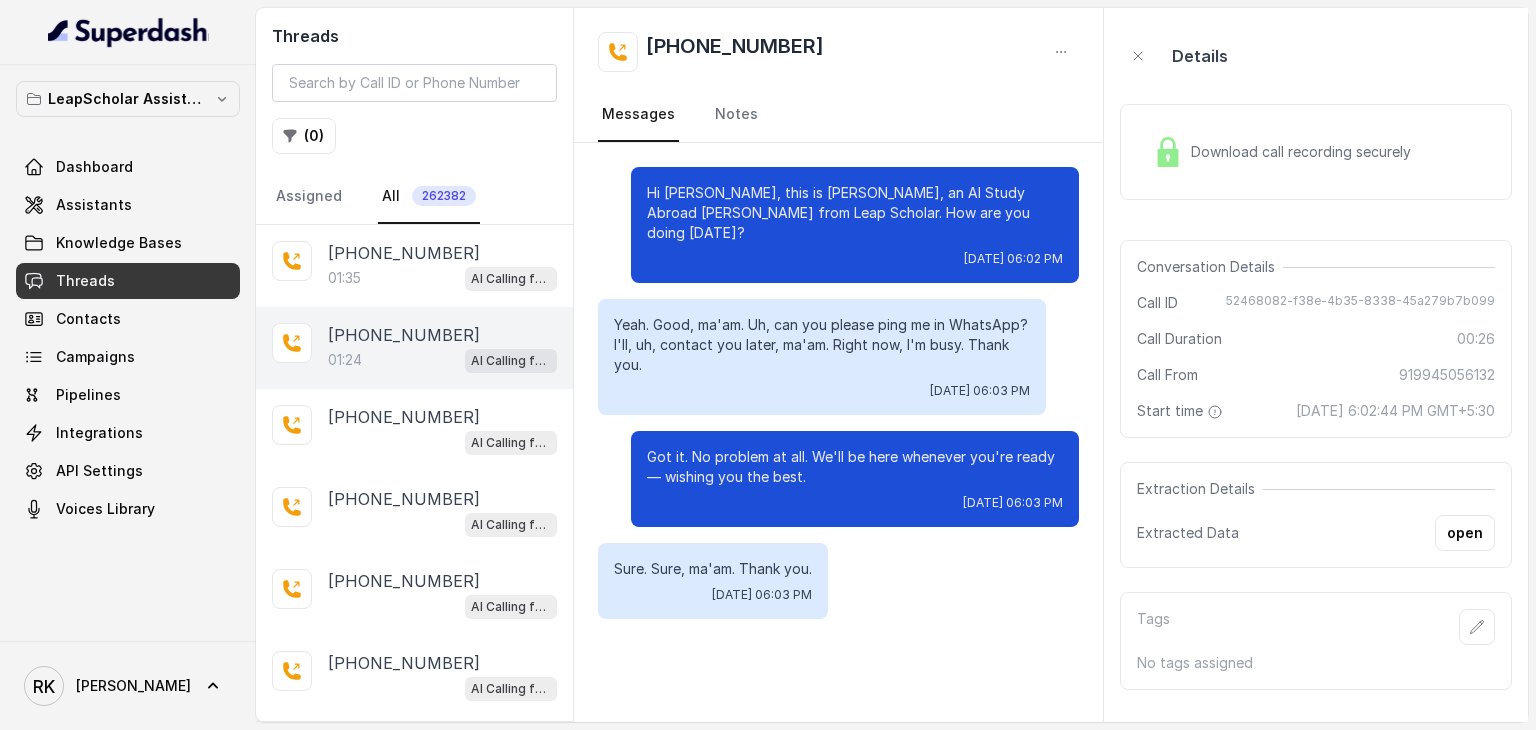 click on "01:24 AI Calling for Masterclass - #RK" at bounding box center (442, 360) 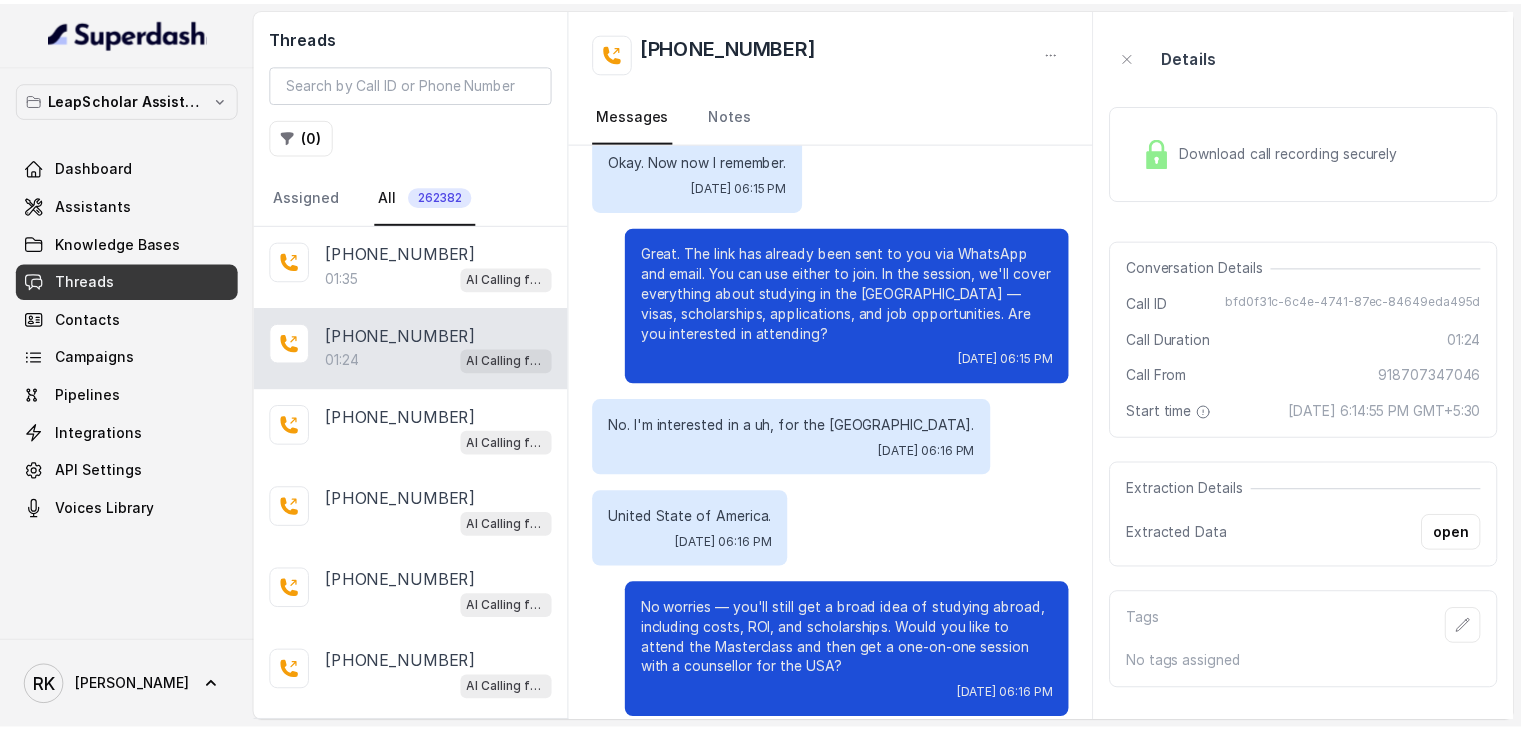 scroll, scrollTop: 0, scrollLeft: 0, axis: both 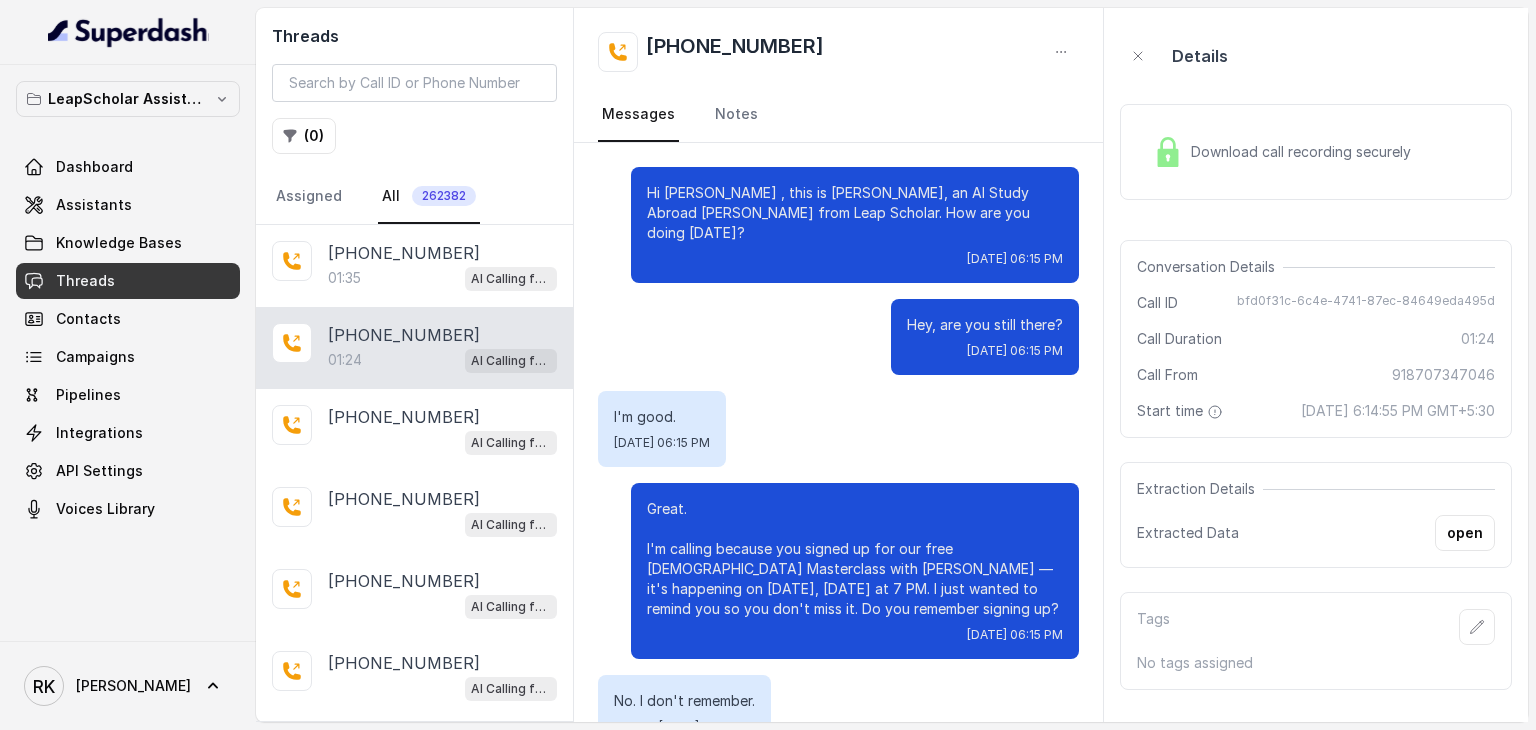 click on "Download call recording securely" at bounding box center (1282, 152) 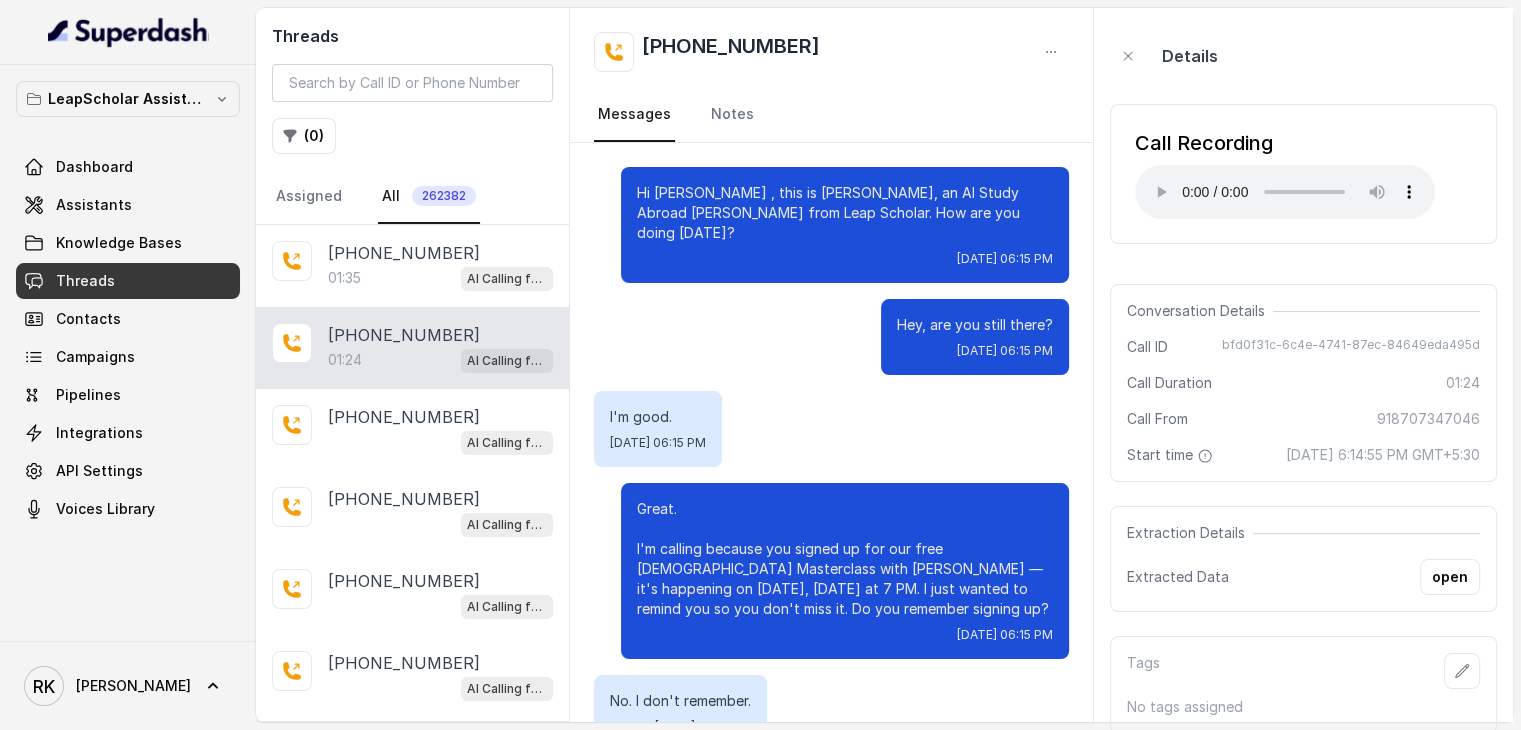 click on "I'm good." at bounding box center (658, 417) 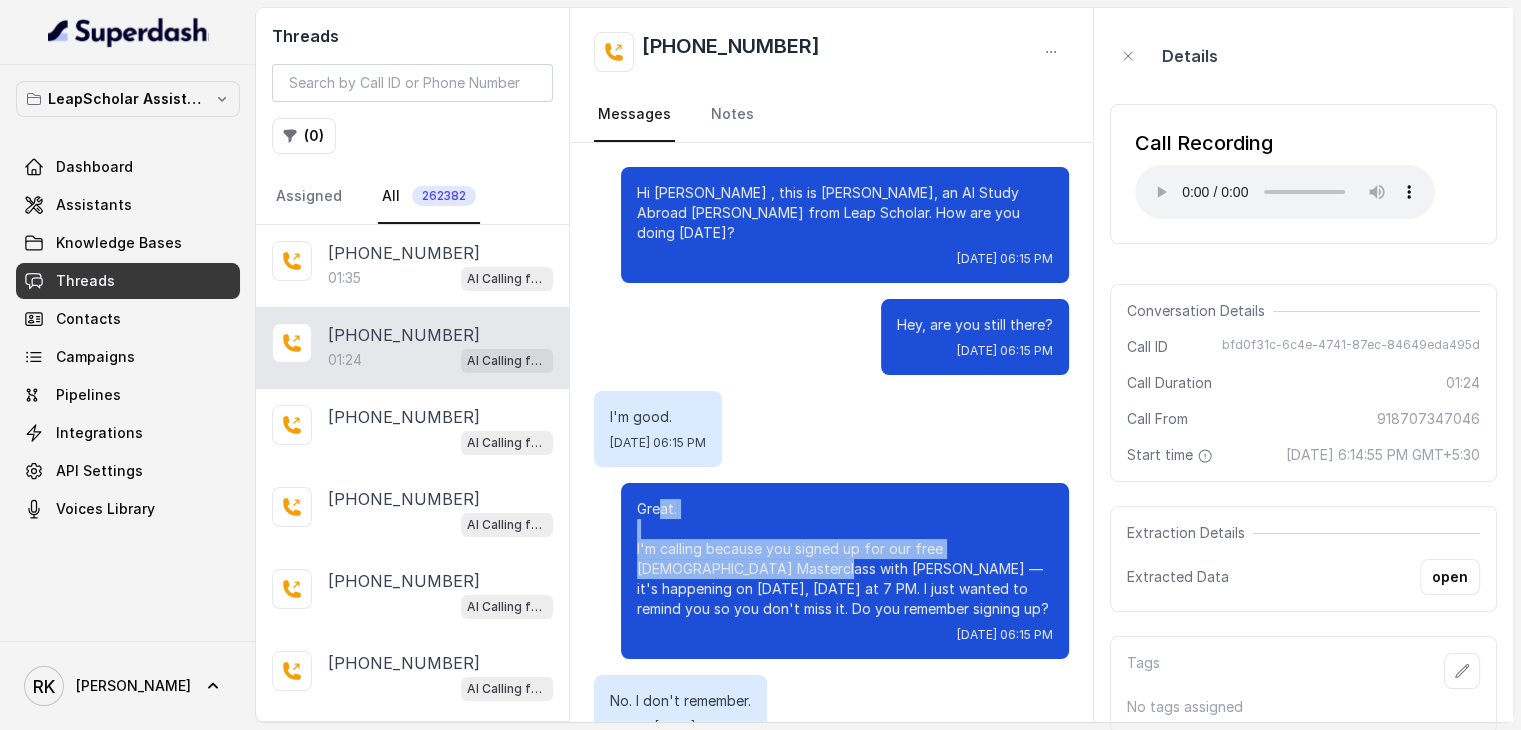 drag, startPoint x: 644, startPoint y: 484, endPoint x: 702, endPoint y: 538, distance: 79.24645 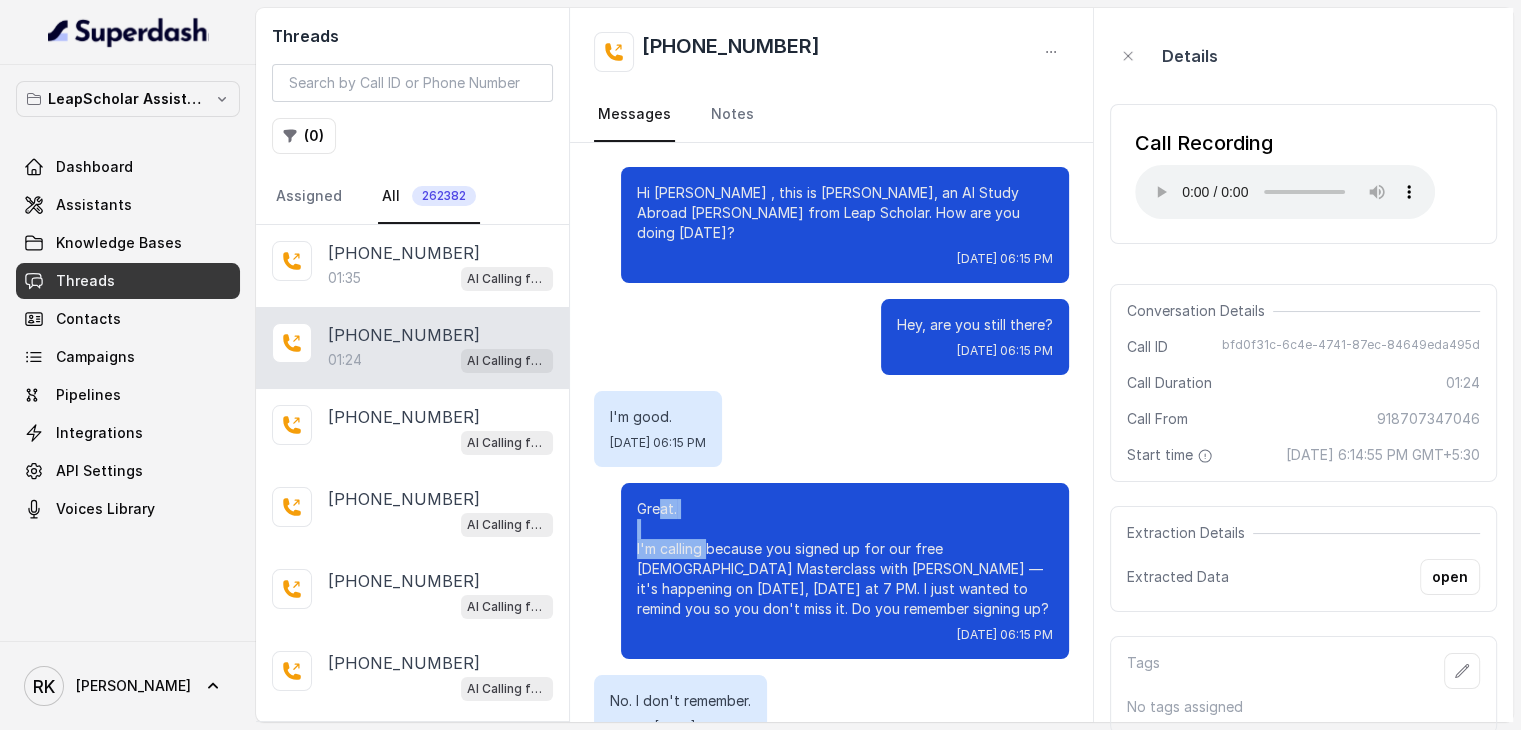 drag, startPoint x: 645, startPoint y: 489, endPoint x: 691, endPoint y: 526, distance: 59.03389 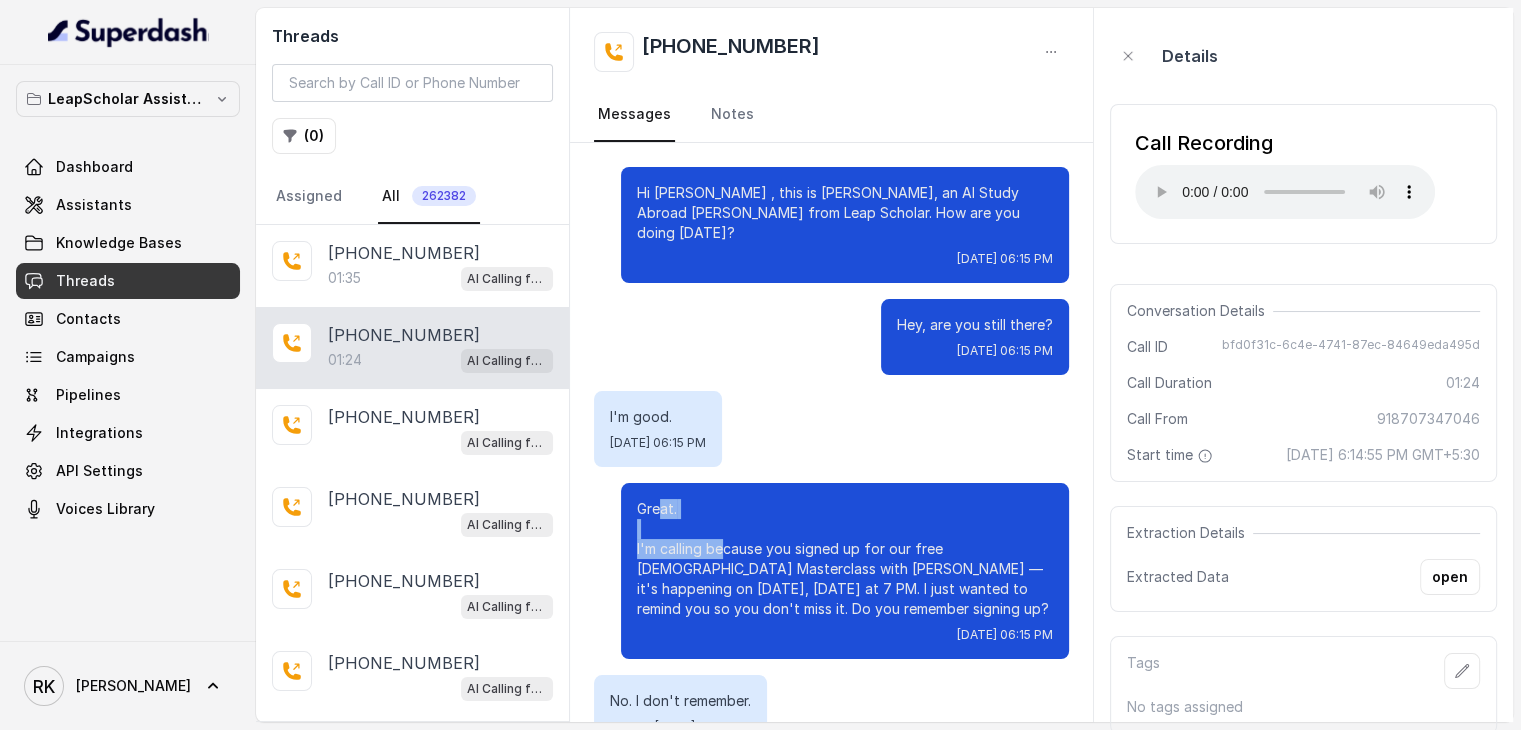 drag, startPoint x: 713, startPoint y: 526, endPoint x: 644, endPoint y: 486, distance: 79.755875 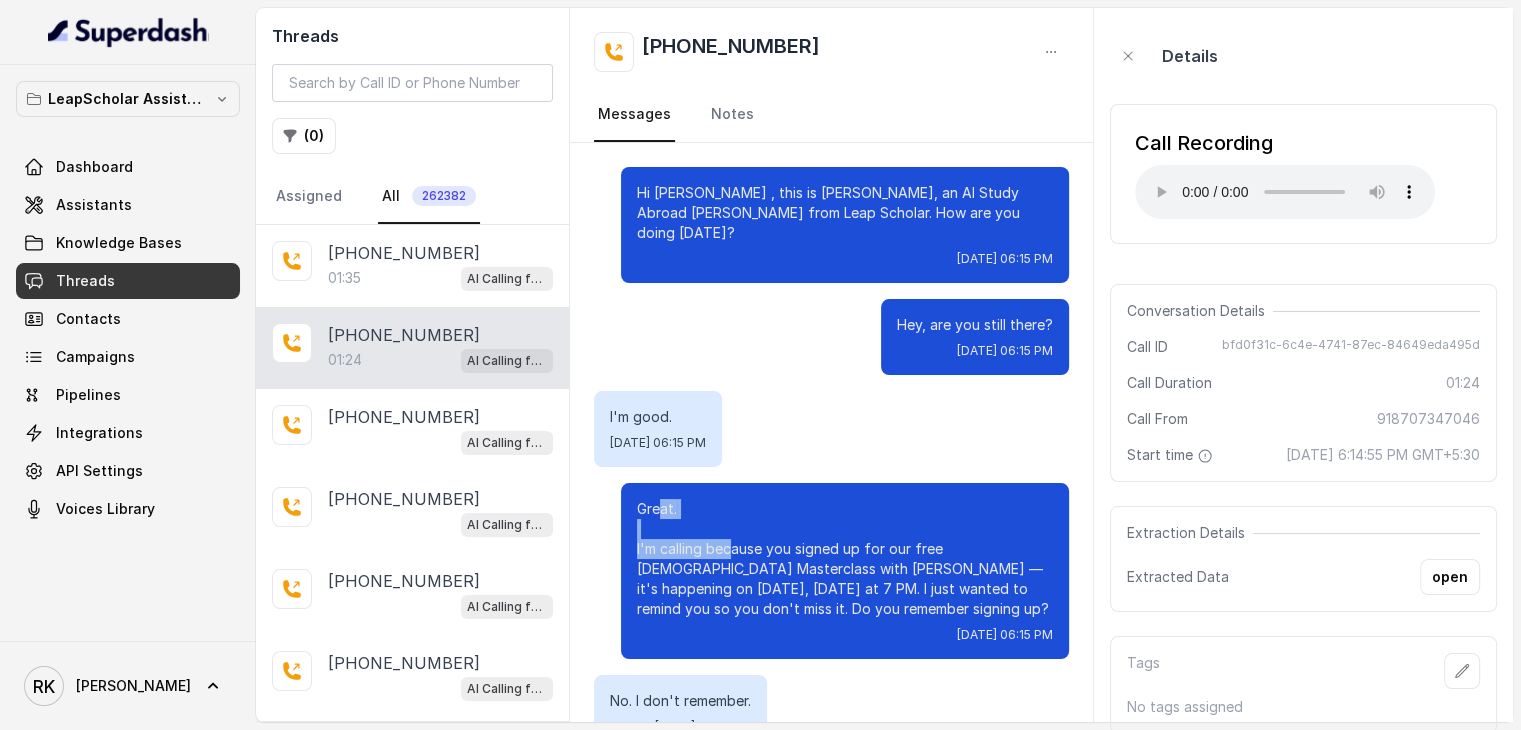 drag, startPoint x: 644, startPoint y: 486, endPoint x: 715, endPoint y: 531, distance: 84.0595 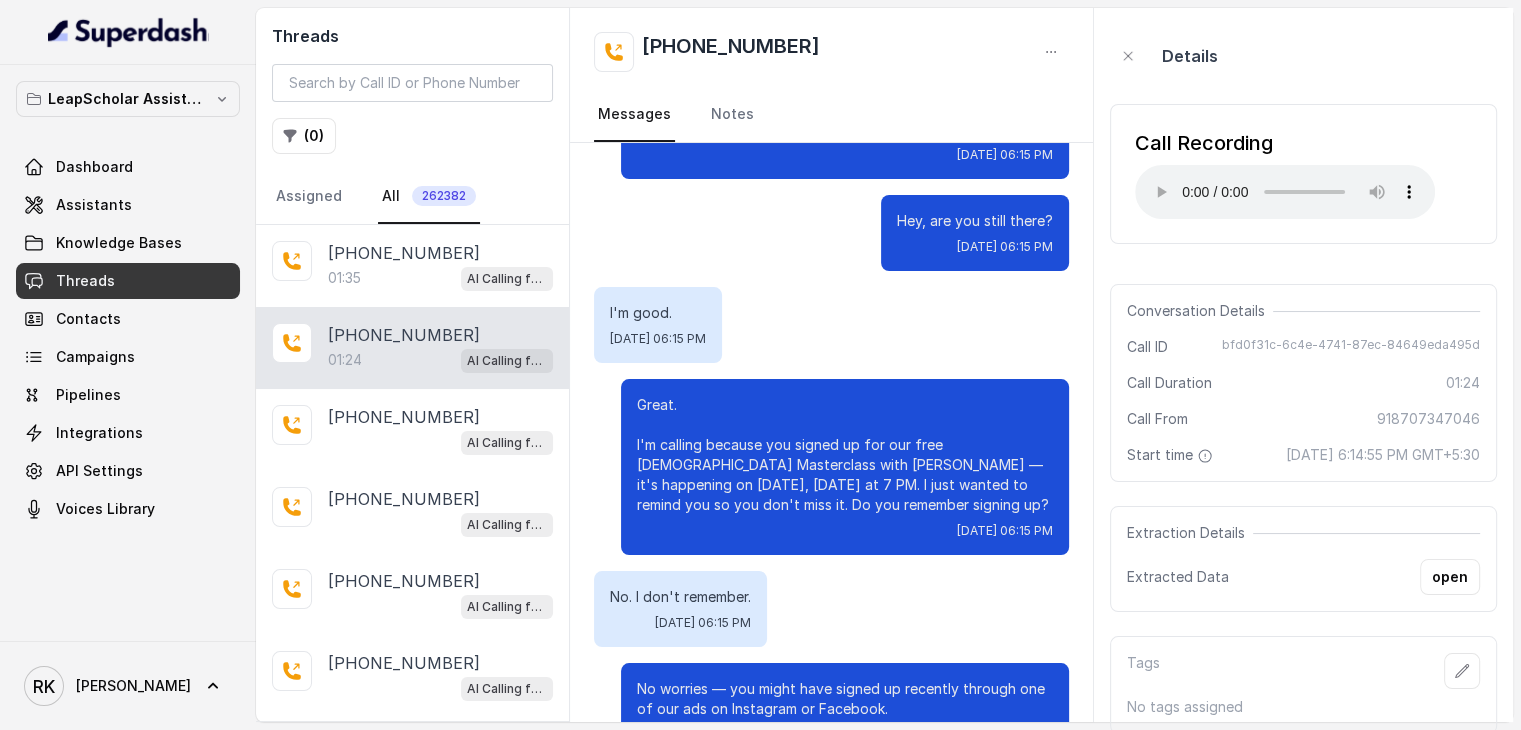 scroll, scrollTop: 106, scrollLeft: 0, axis: vertical 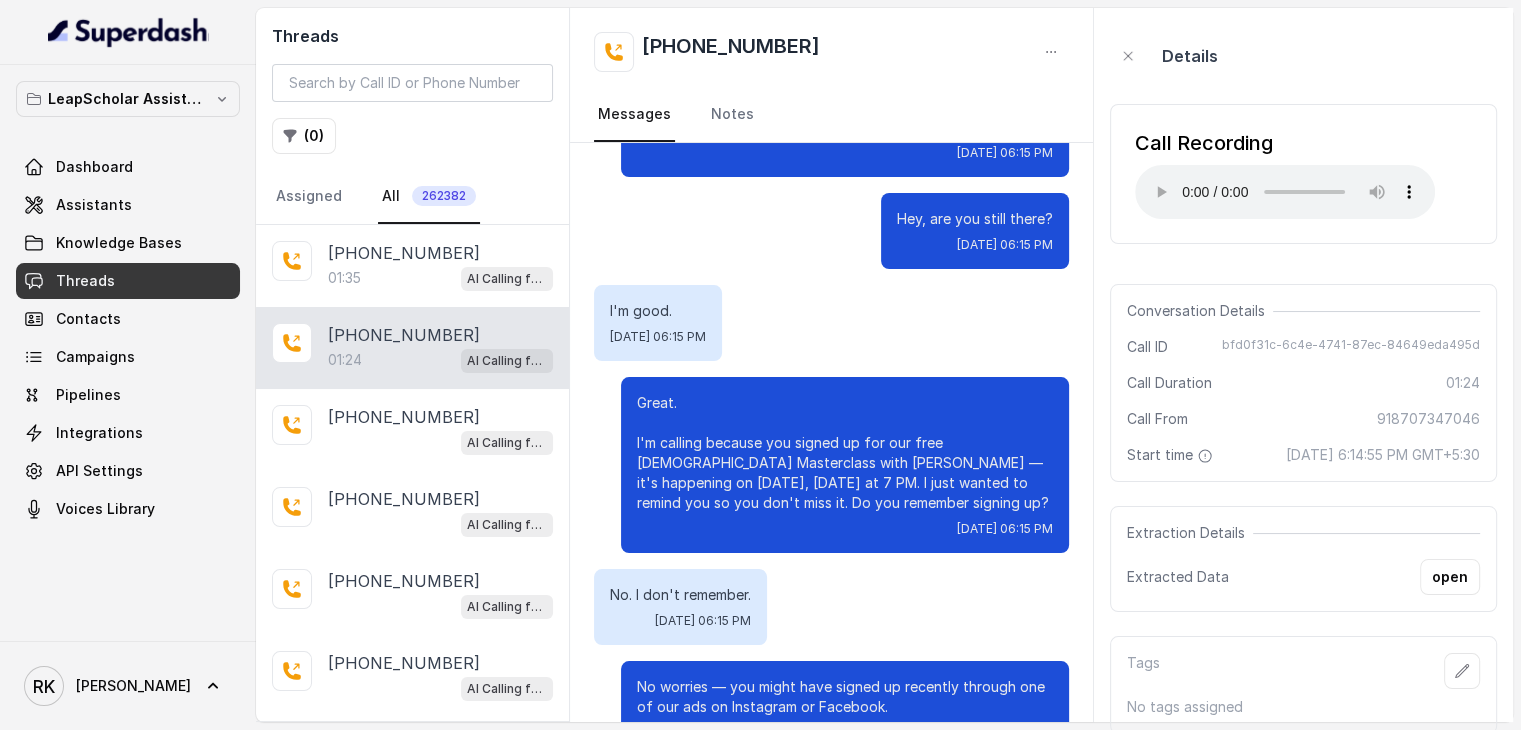 click on "Great.
I'm calling because you signed up for our free [DEMOGRAPHIC_DATA] Masterclass with [PERSON_NAME] — it's happening on [DATE], [DATE] at 7 PM. I just wanted to remind you so you don't miss it. Do you remember signing up?" at bounding box center [845, 453] 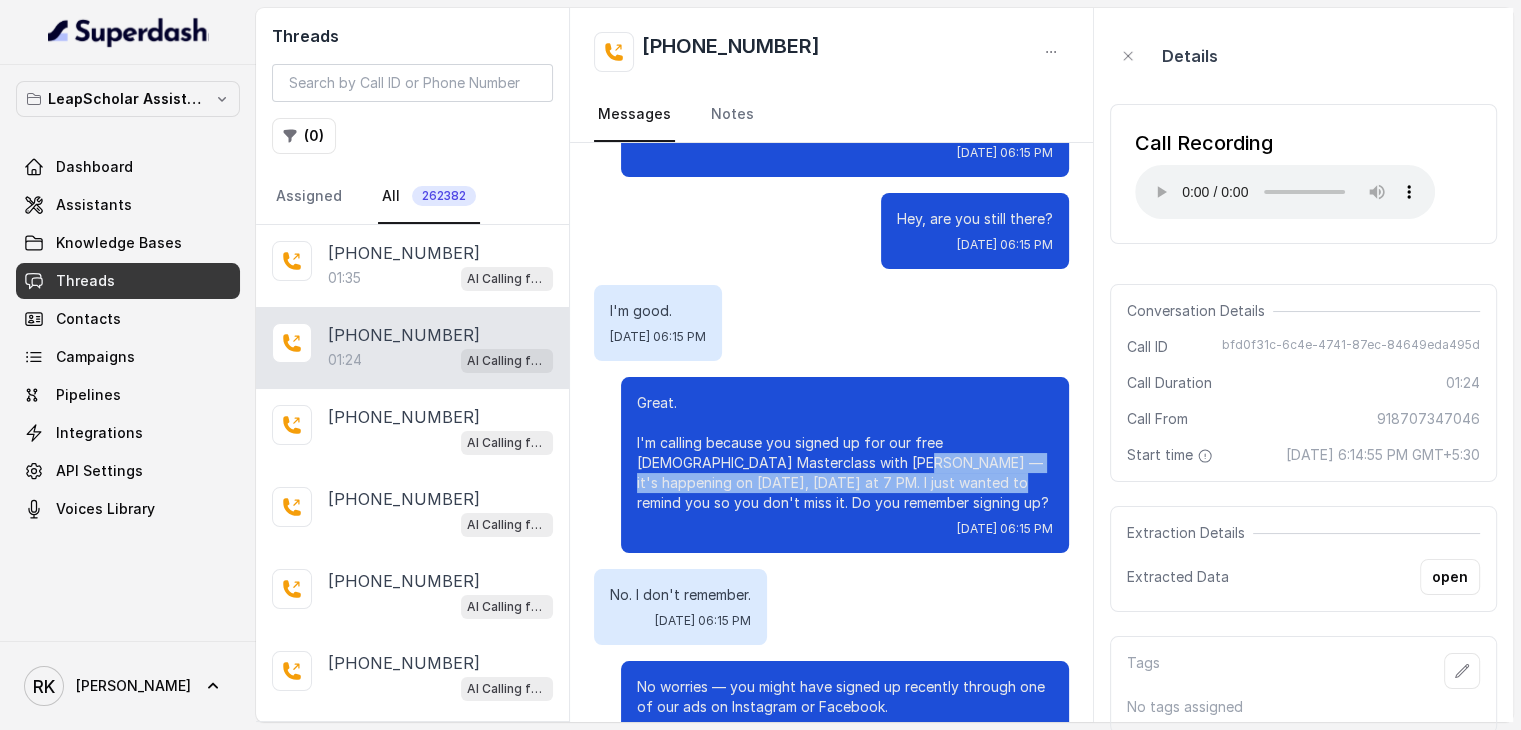 drag, startPoint x: 806, startPoint y: 442, endPoint x: 840, endPoint y: 466, distance: 41.617306 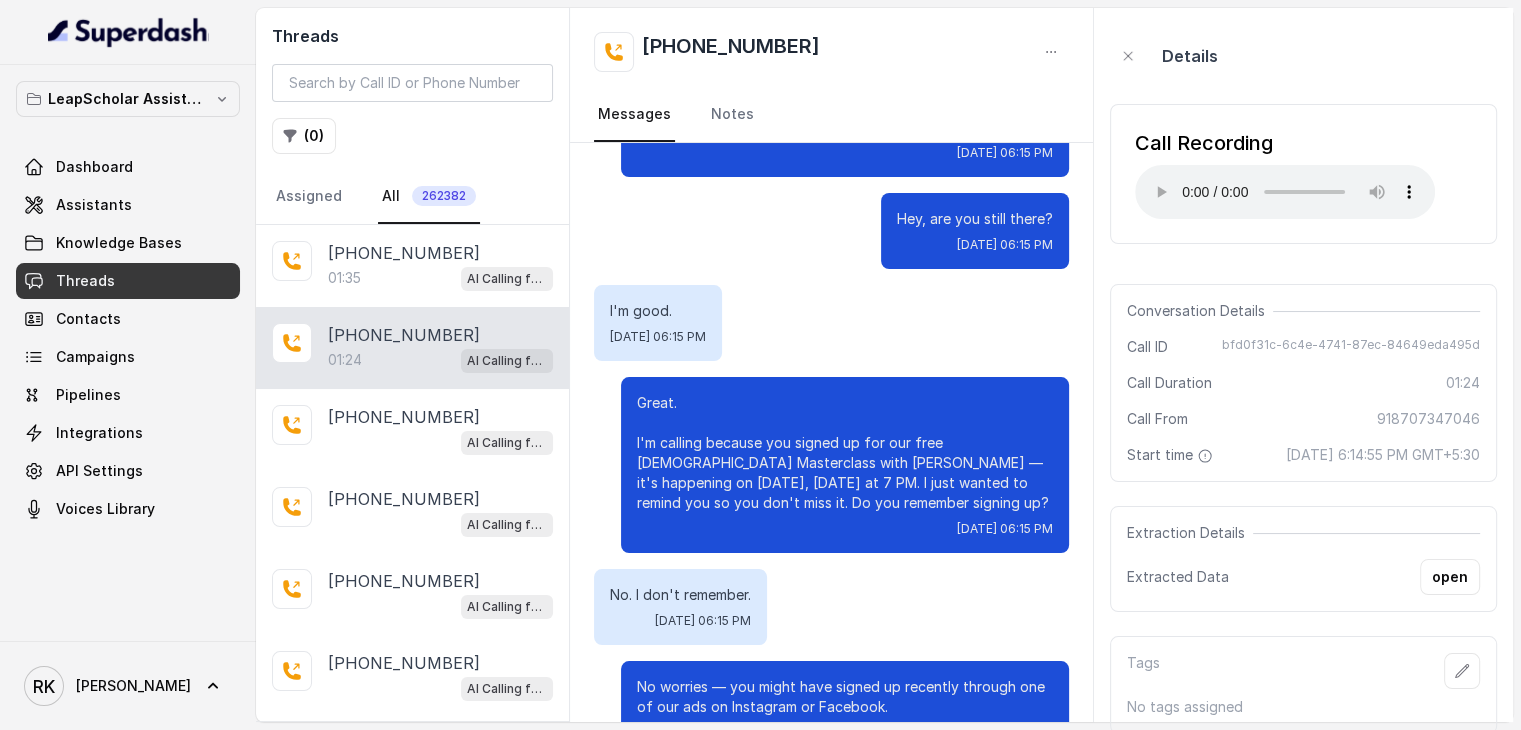 click on "Great.
I'm calling because you signed up for our free [DEMOGRAPHIC_DATA] Masterclass with [PERSON_NAME] — it's happening on [DATE], [DATE] at 7 PM. I just wanted to remind you so you don't miss it. Do you remember signing up?" at bounding box center [845, 453] 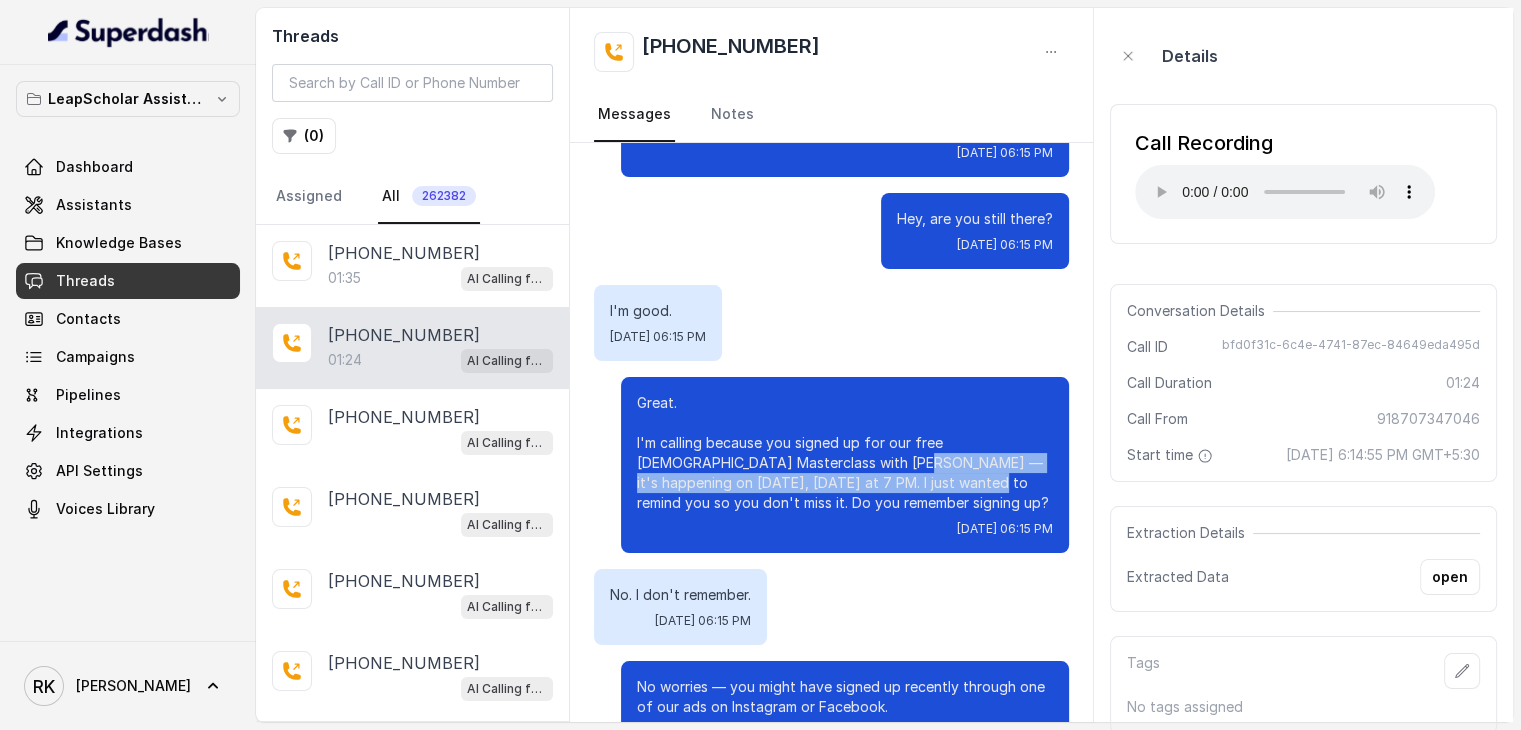 drag, startPoint x: 820, startPoint y: 459, endPoint x: 790, endPoint y: 445, distance: 33.105892 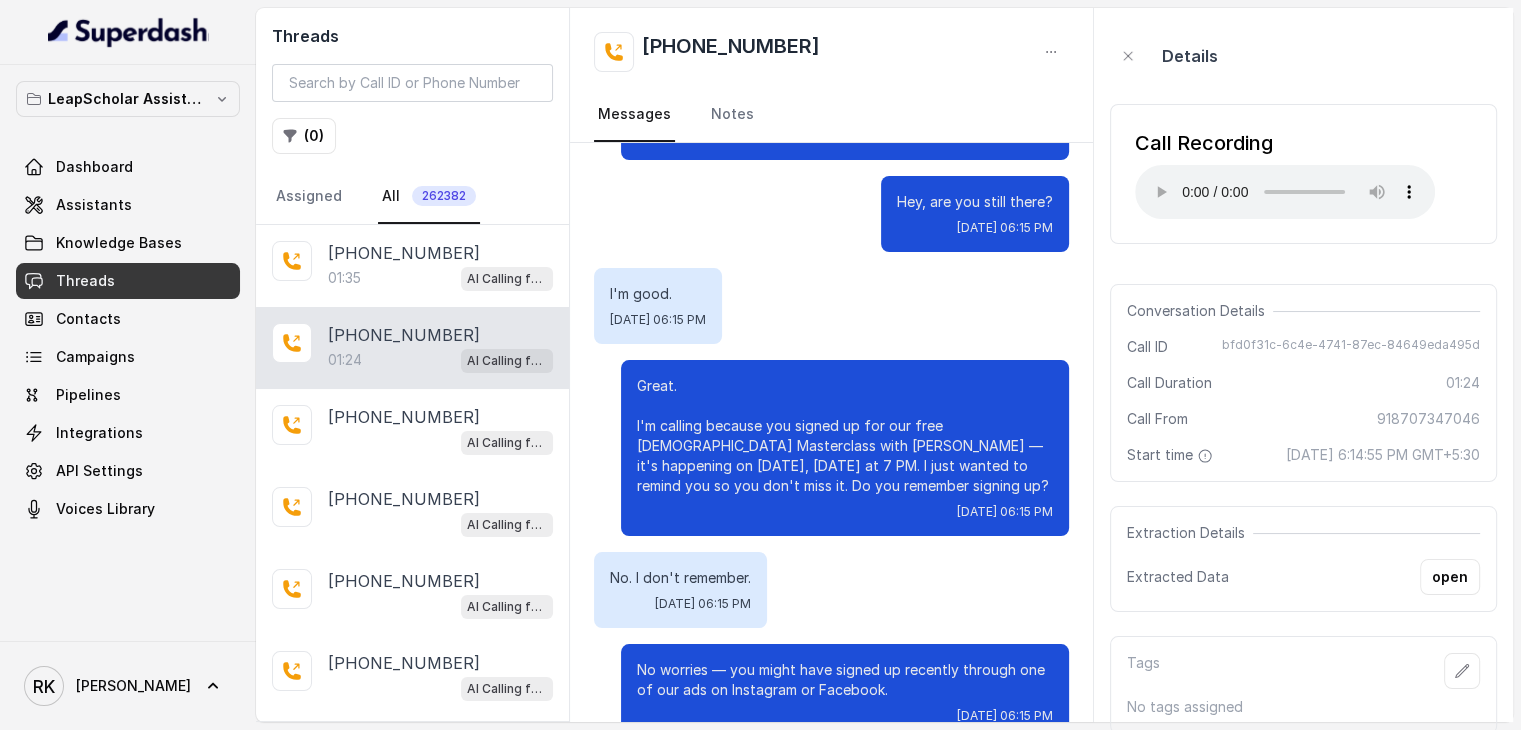 scroll, scrollTop: 122, scrollLeft: 0, axis: vertical 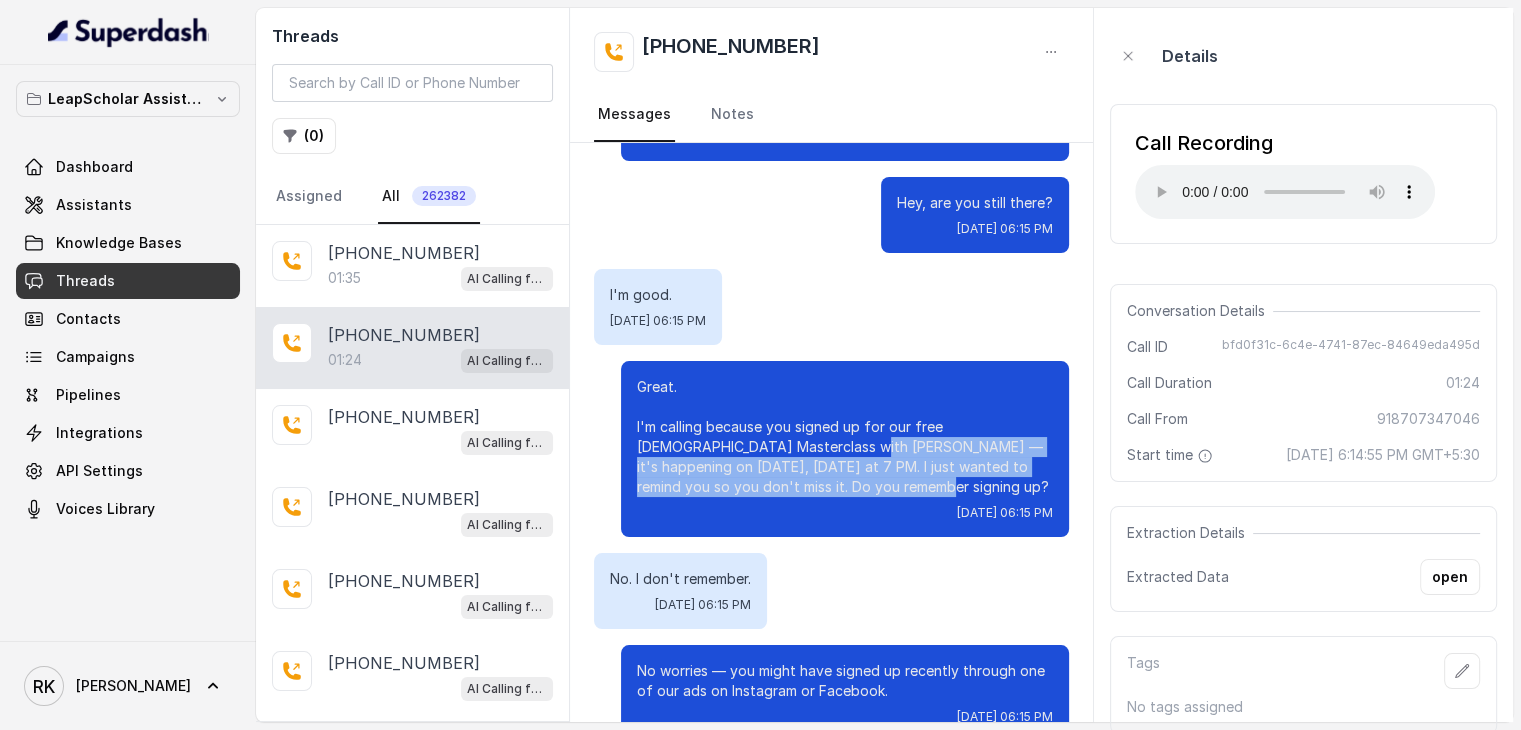 drag, startPoint x: 772, startPoint y: 462, endPoint x: 743, endPoint y: 432, distance: 41.725292 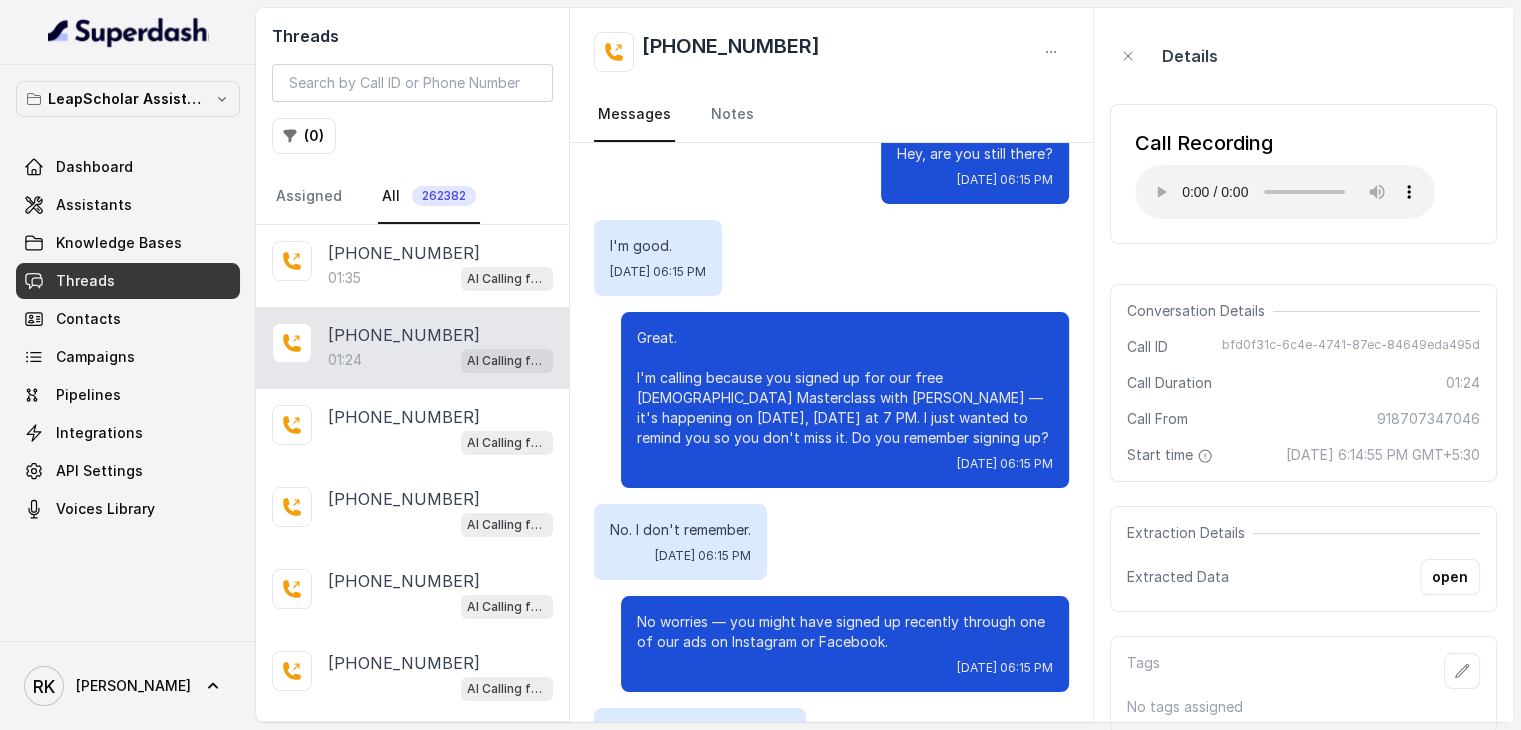 scroll, scrollTop: 224, scrollLeft: 0, axis: vertical 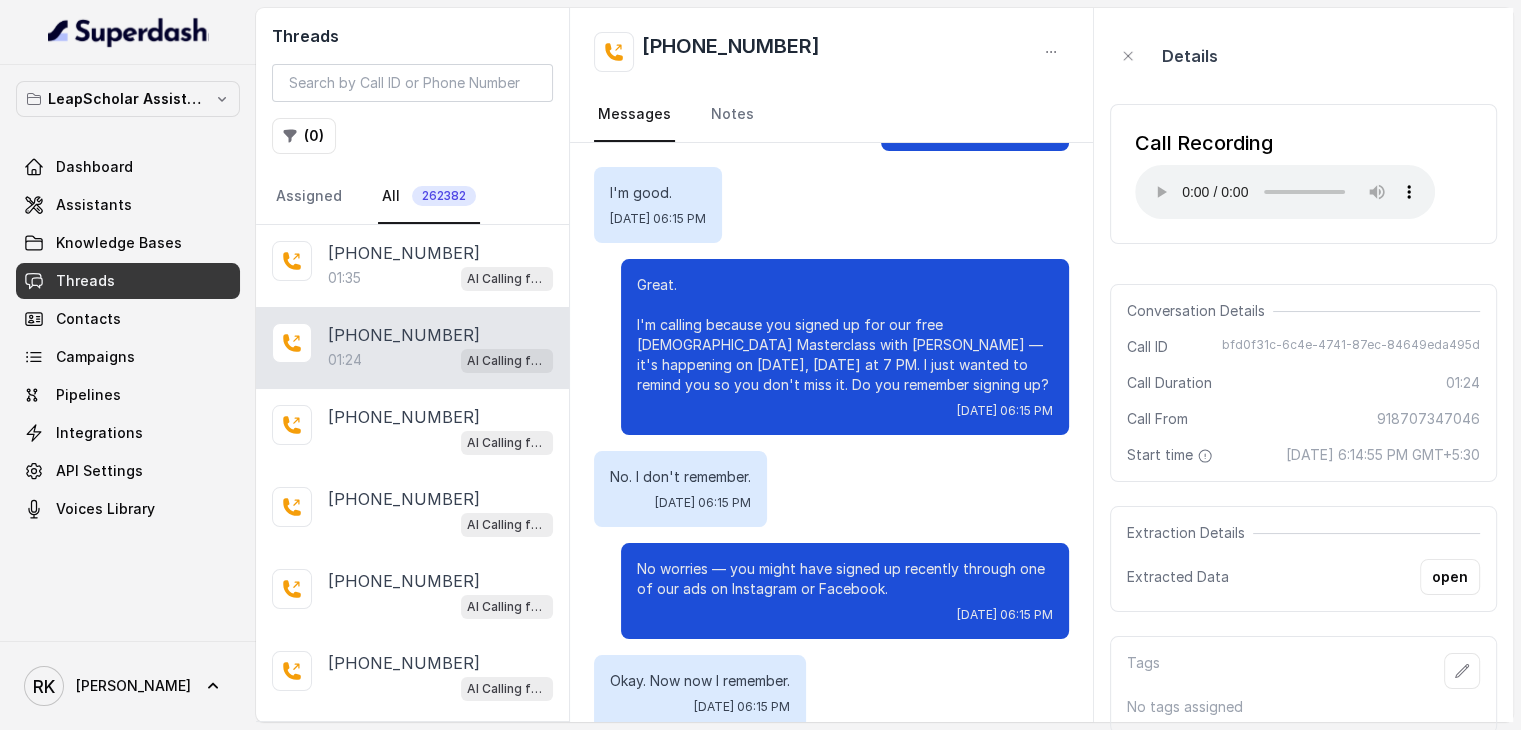 click on "No worries — you might have signed up recently through one of our ads on Instagram or Facebook." at bounding box center (845, 579) 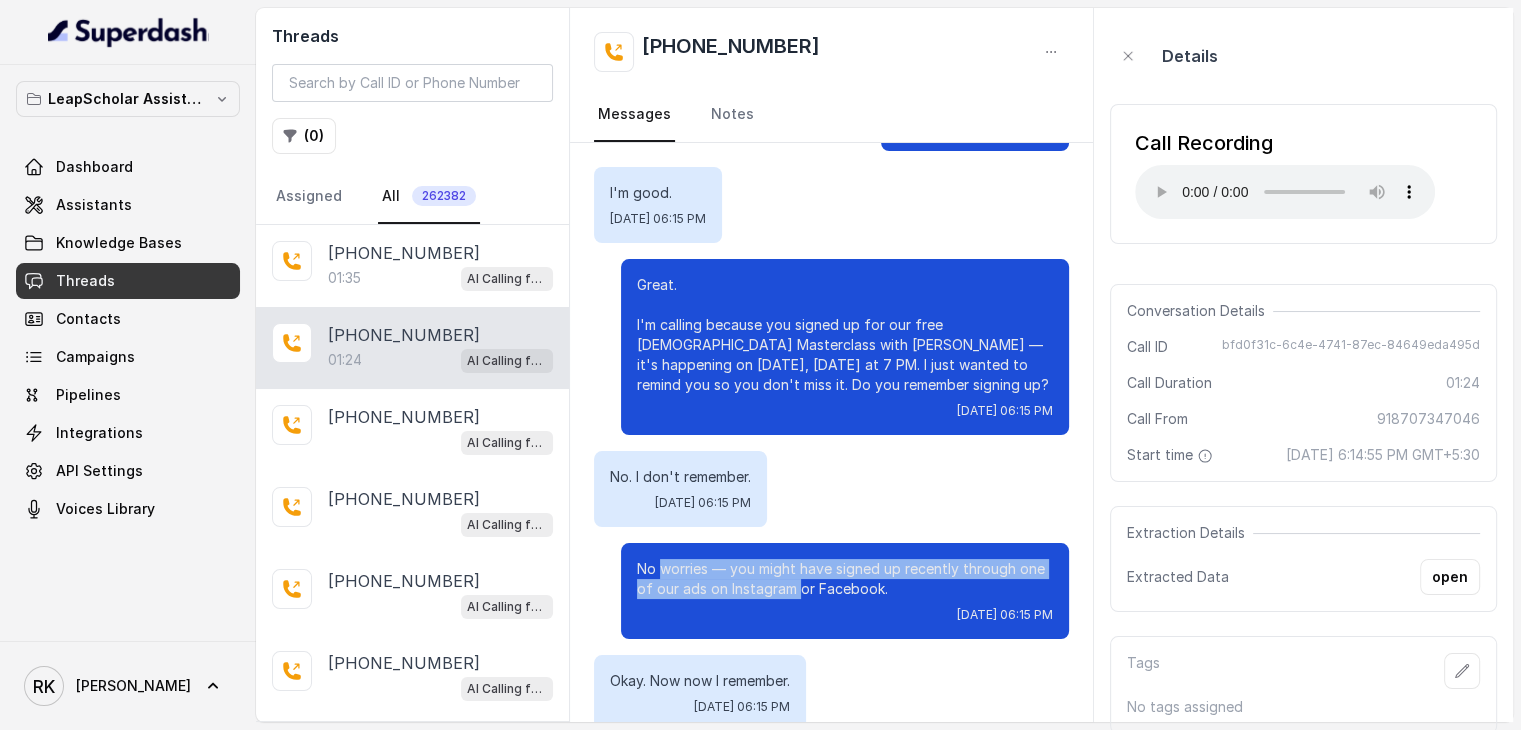 drag, startPoint x: 657, startPoint y: 549, endPoint x: 776, endPoint y: 571, distance: 121.016525 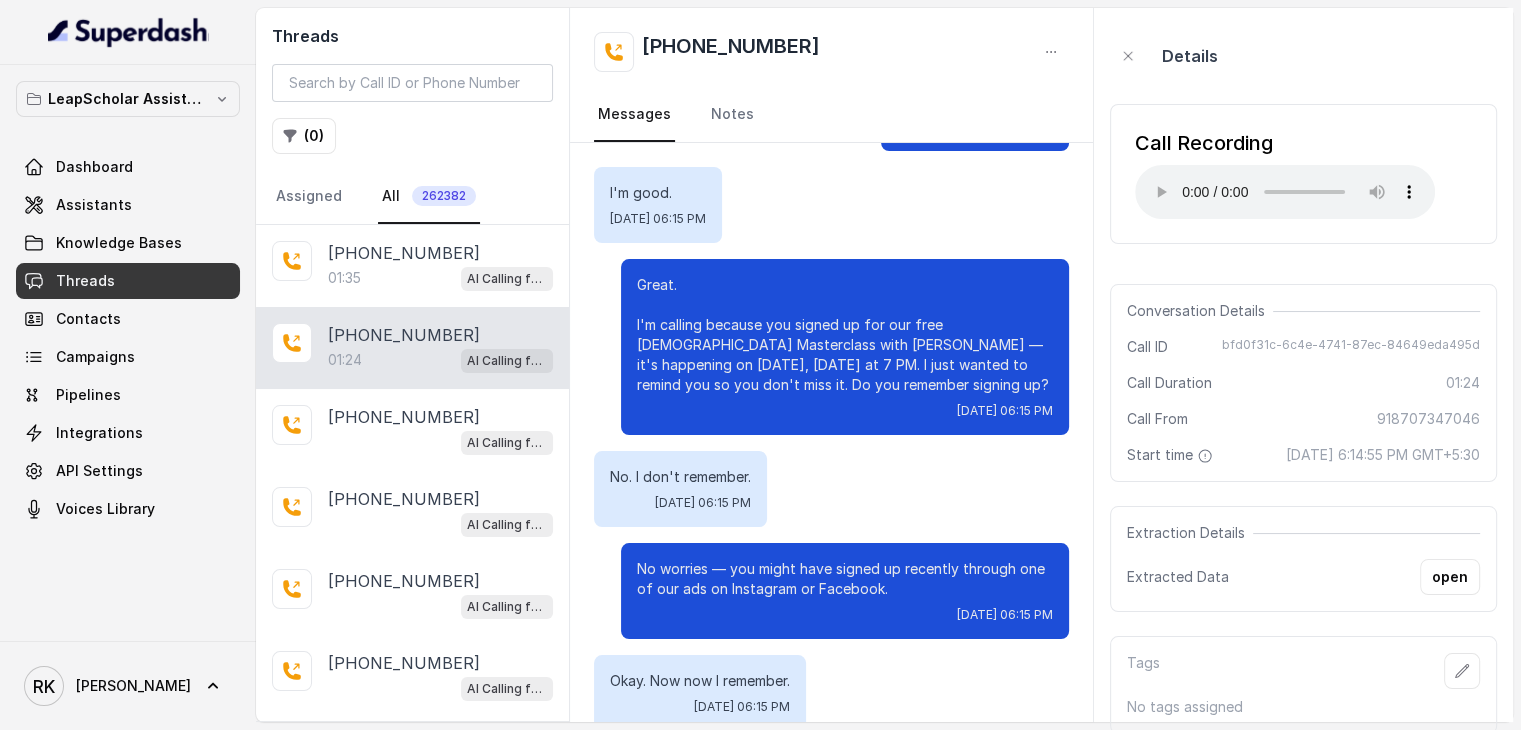 click on "No worries — you might have signed up recently through one of our ads on Instagram or Facebook." at bounding box center [845, 579] 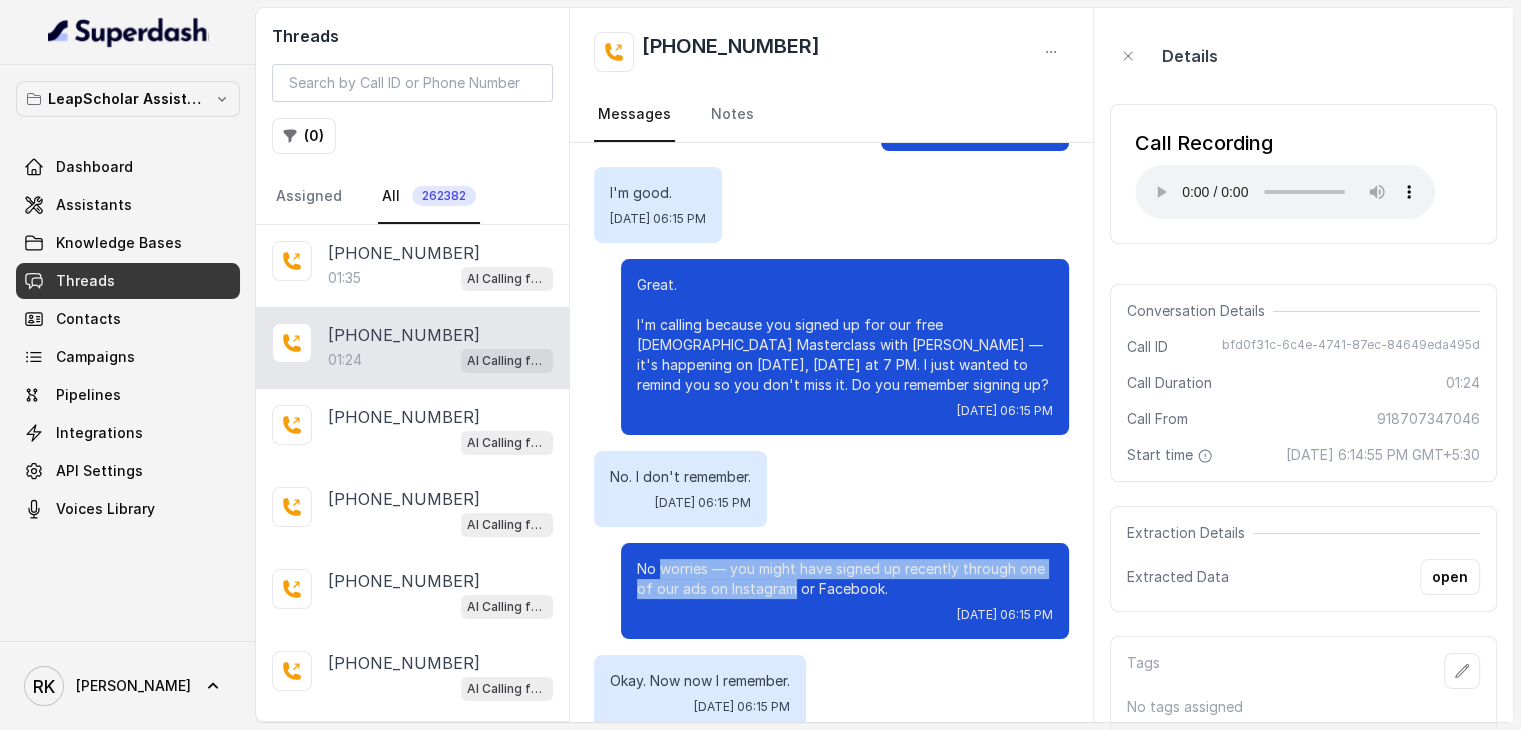 drag, startPoint x: 769, startPoint y: 567, endPoint x: 667, endPoint y: 548, distance: 103.75452 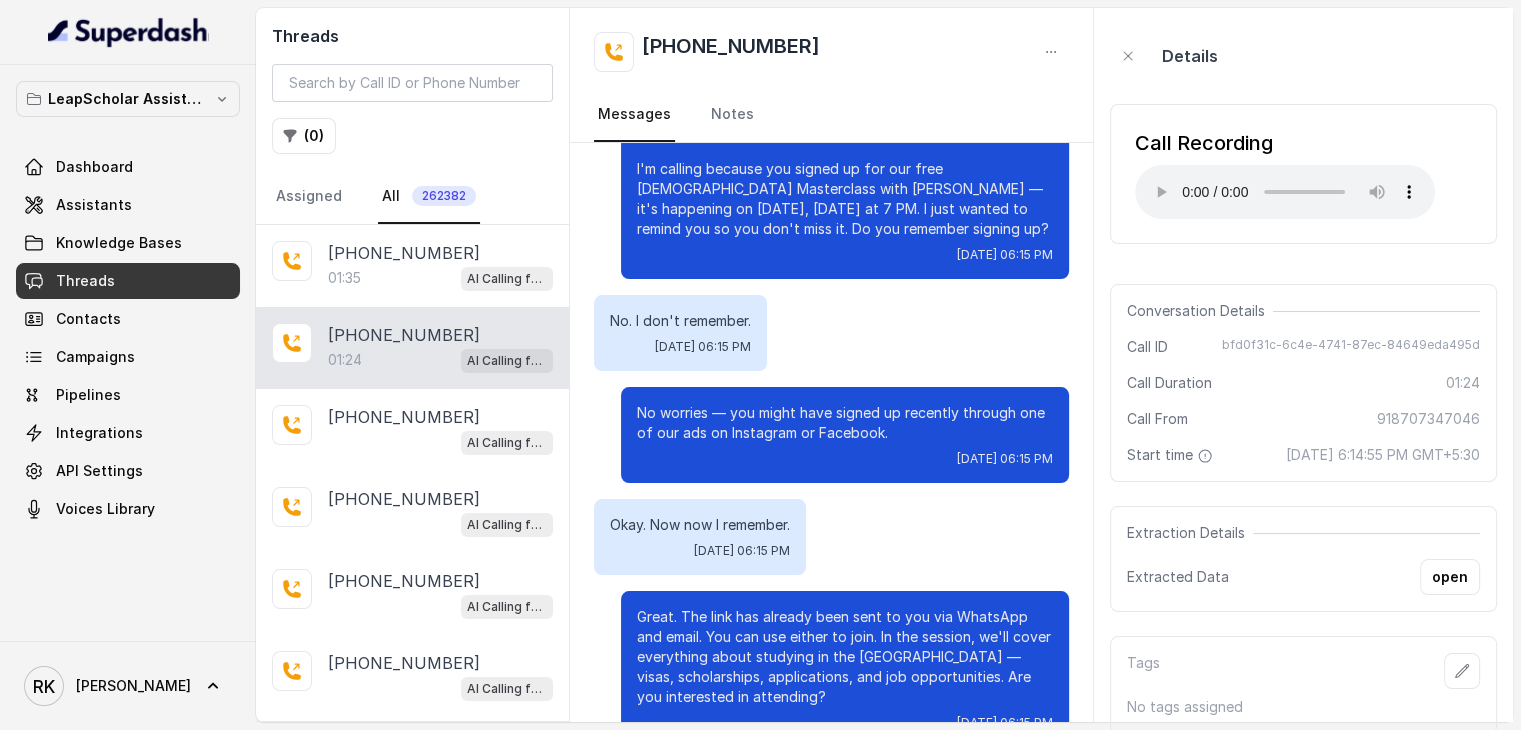 scroll, scrollTop: 384, scrollLeft: 0, axis: vertical 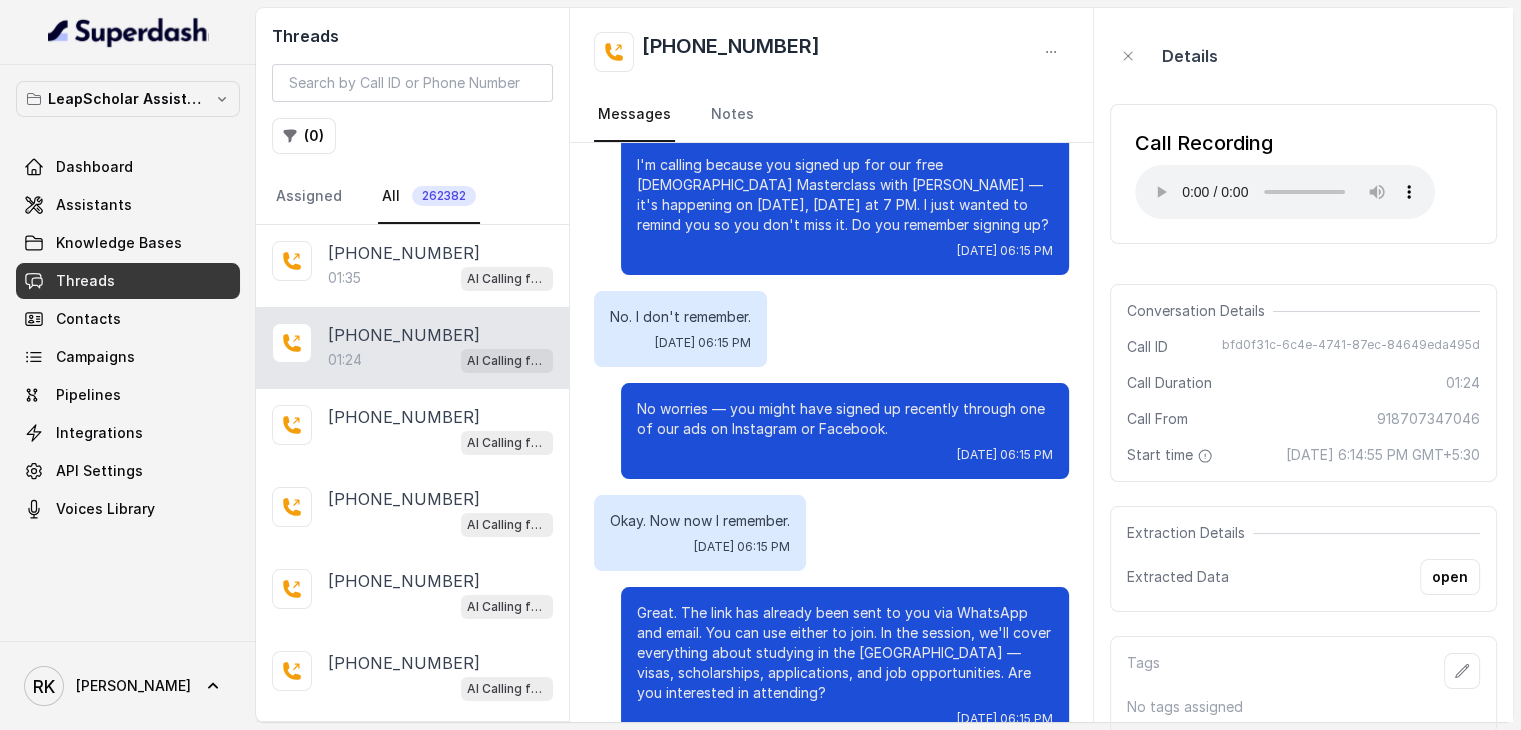 click on "Great. The link has already been sent to you via WhatsApp and email. You can use either to join. In the session, we'll cover everything about studying in the [GEOGRAPHIC_DATA] — visas, scholarships, applications, and job opportunities. Are you interested in attending?" at bounding box center [845, 653] 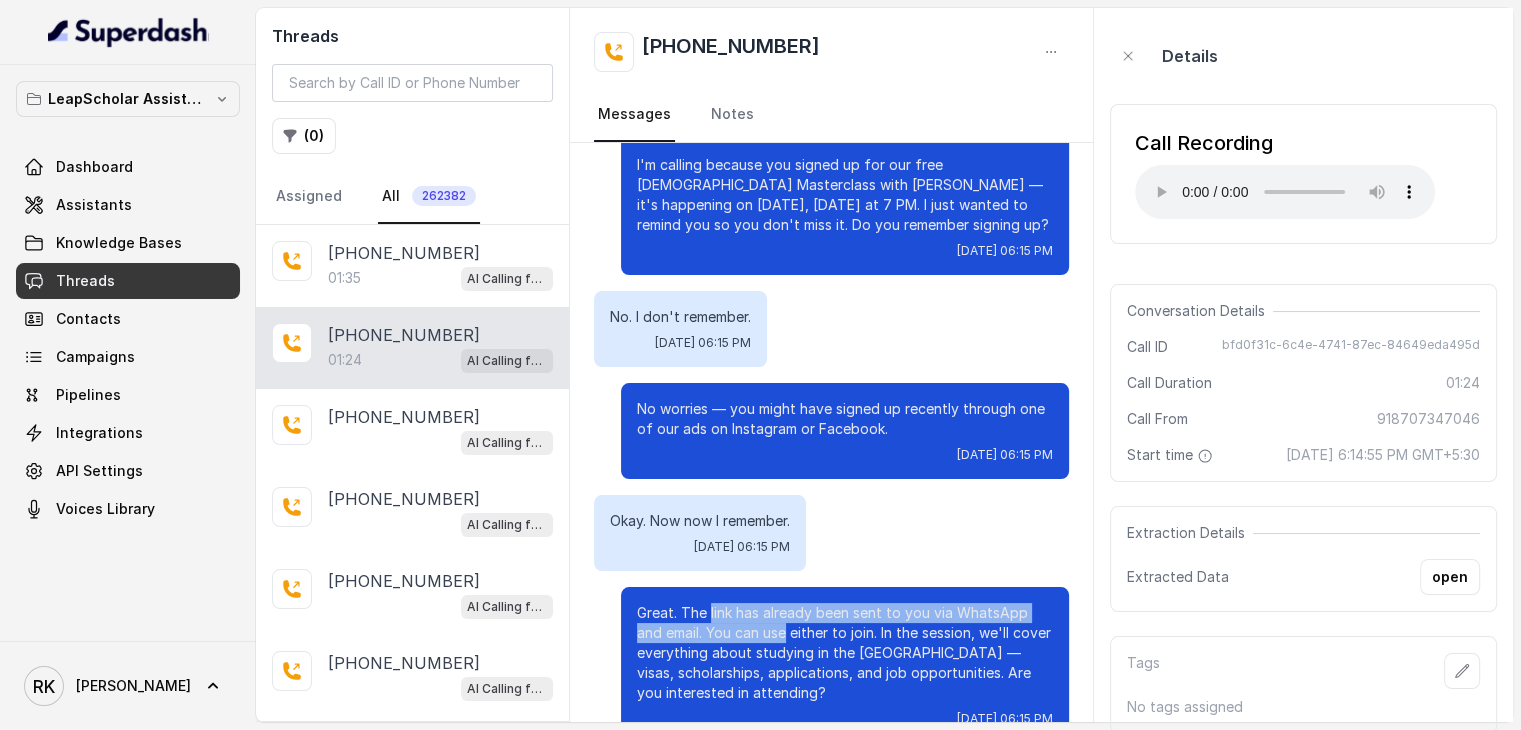 drag, startPoint x: 694, startPoint y: 589, endPoint x: 736, endPoint y: 602, distance: 43.965897 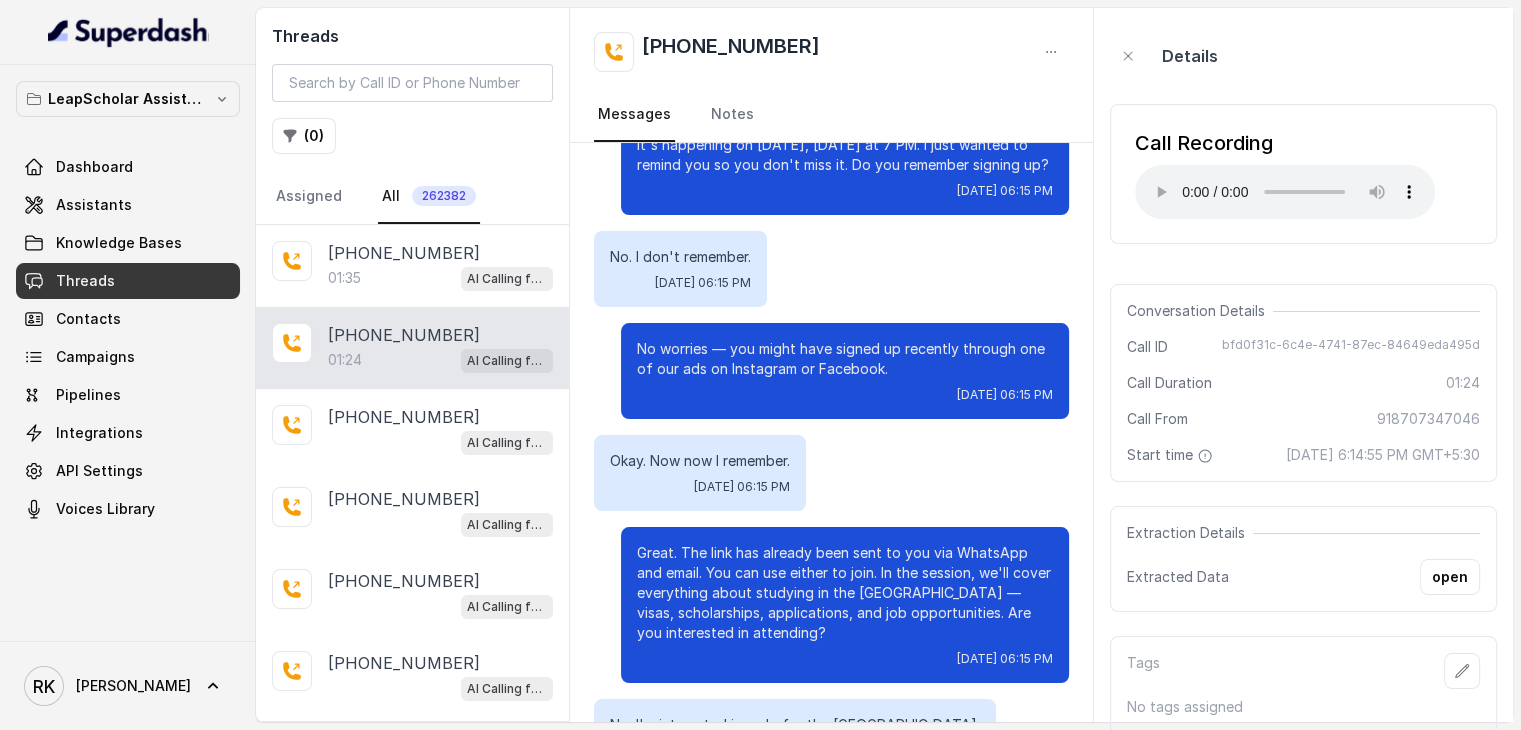 scroll, scrollTop: 446, scrollLeft: 0, axis: vertical 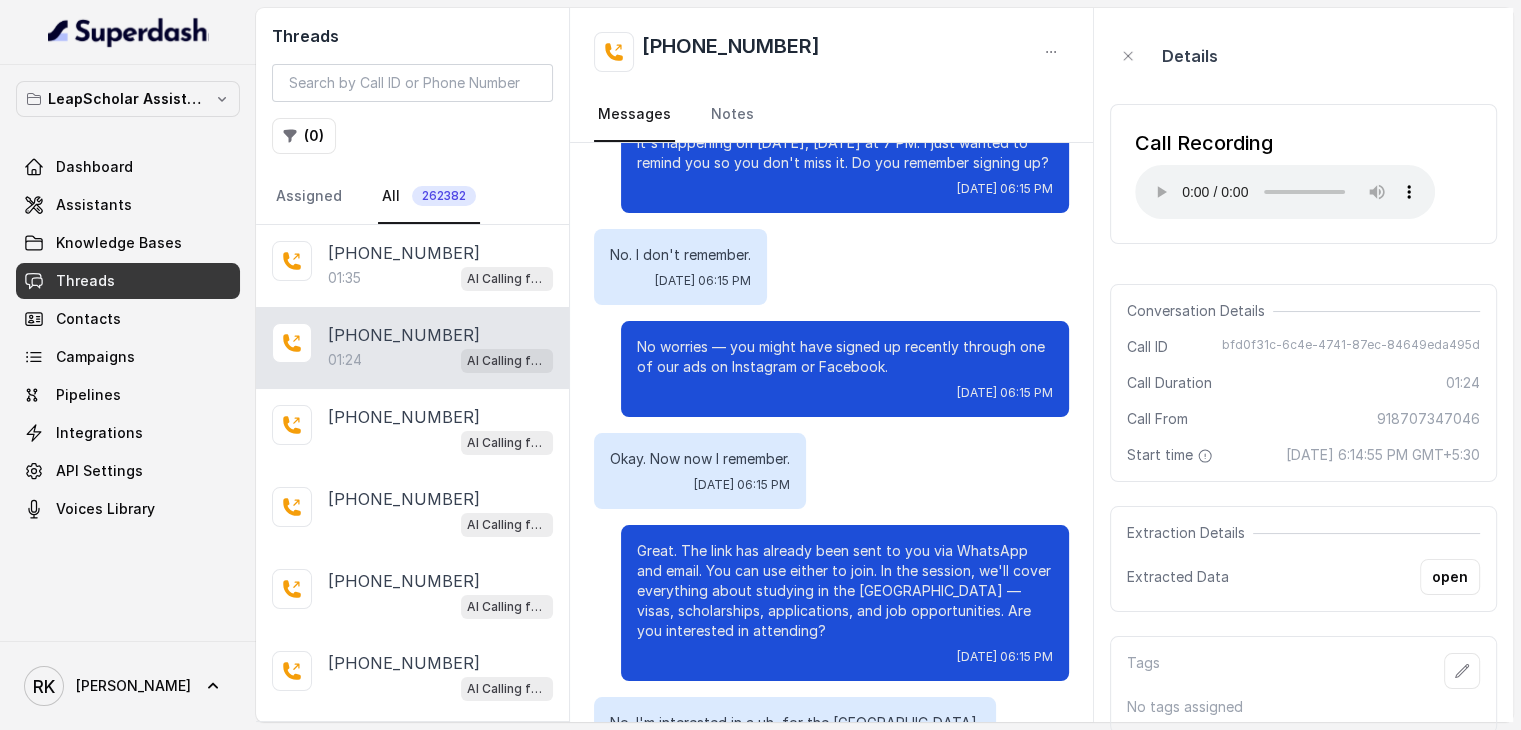 click on "Great. The link has already been sent to you via WhatsApp and email. You can use either to join. In the session, we'll cover everything about studying in the [GEOGRAPHIC_DATA] — visas, scholarships, applications, and job opportunities. Are you interested in attending?" at bounding box center (845, 591) 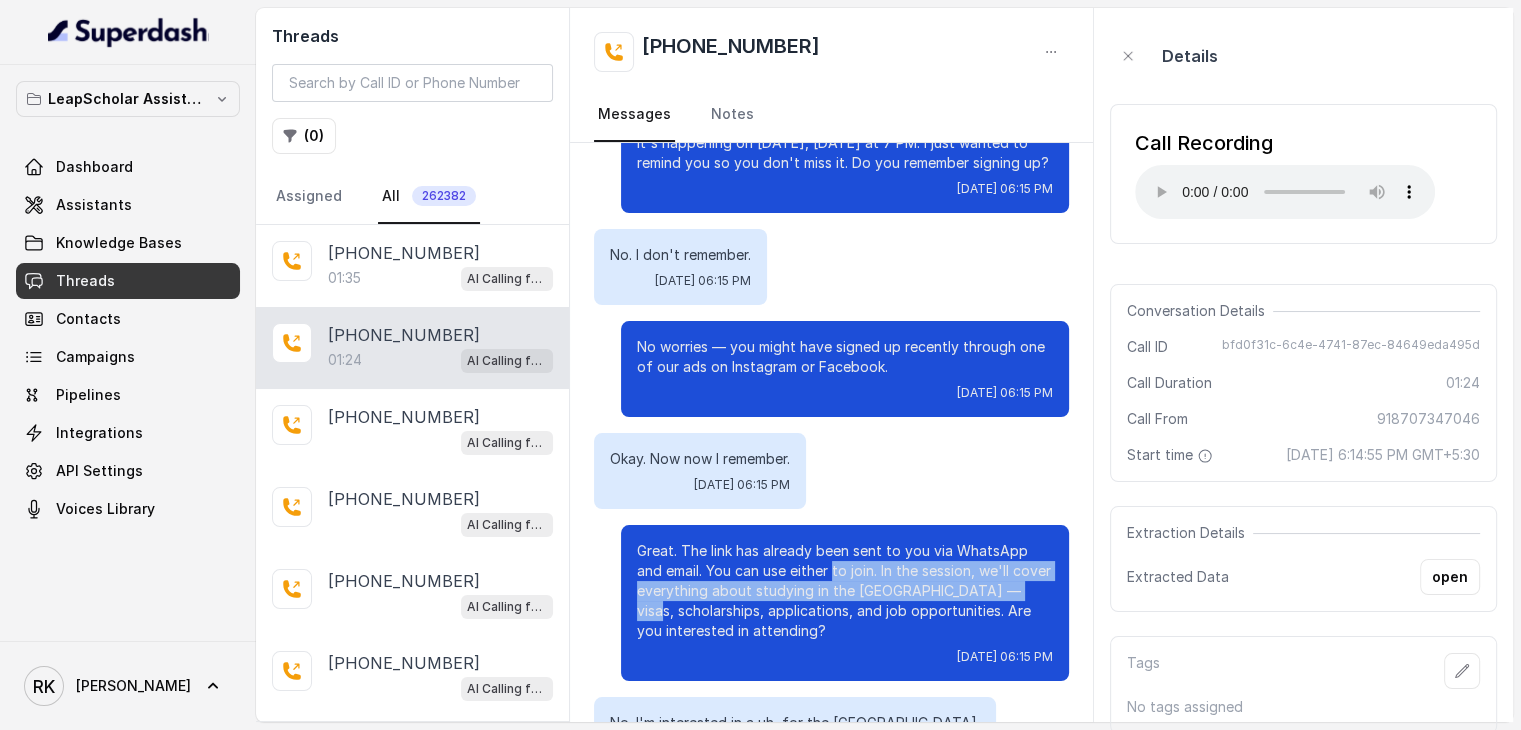 drag, startPoint x: 943, startPoint y: 560, endPoint x: 797, endPoint y: 550, distance: 146.34207 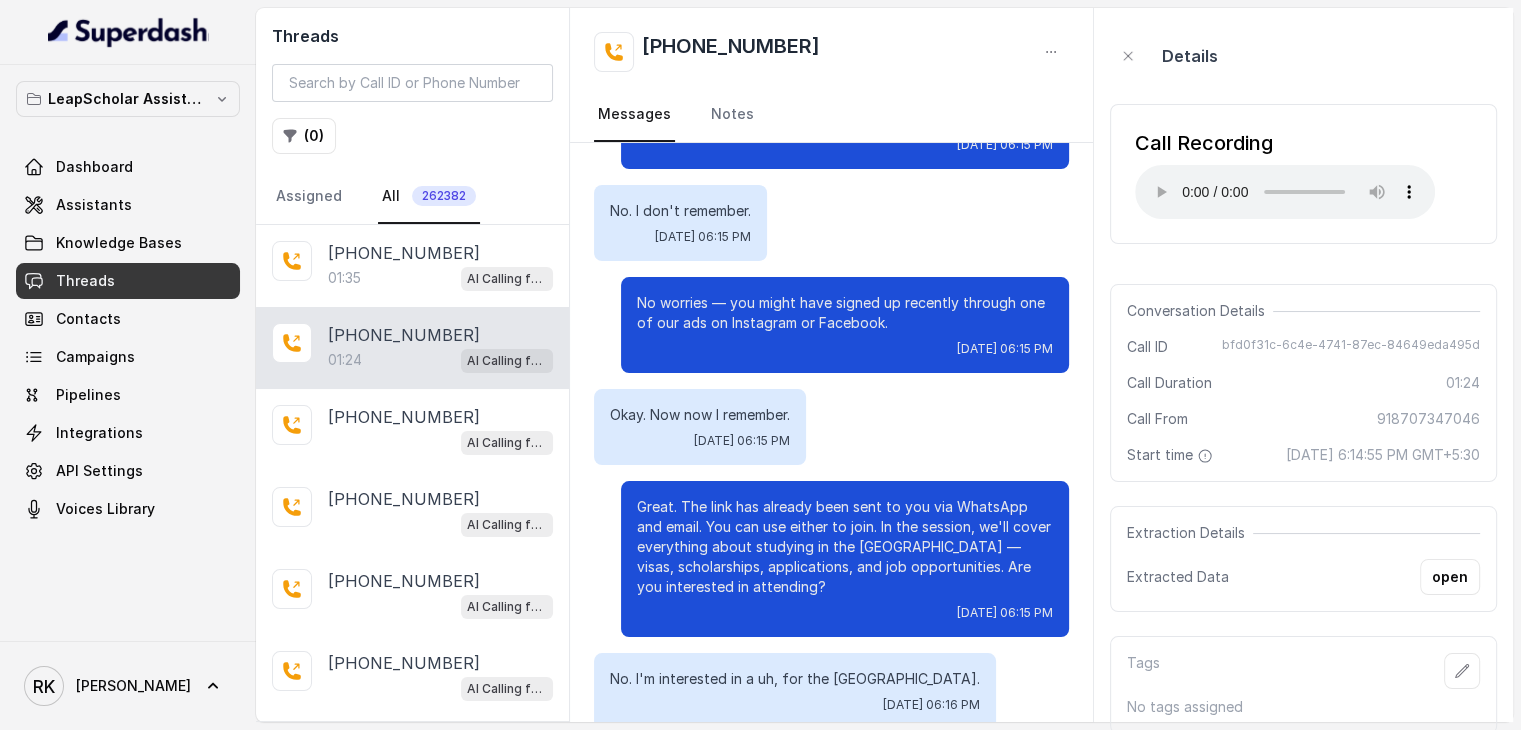 scroll, scrollTop: 491, scrollLeft: 0, axis: vertical 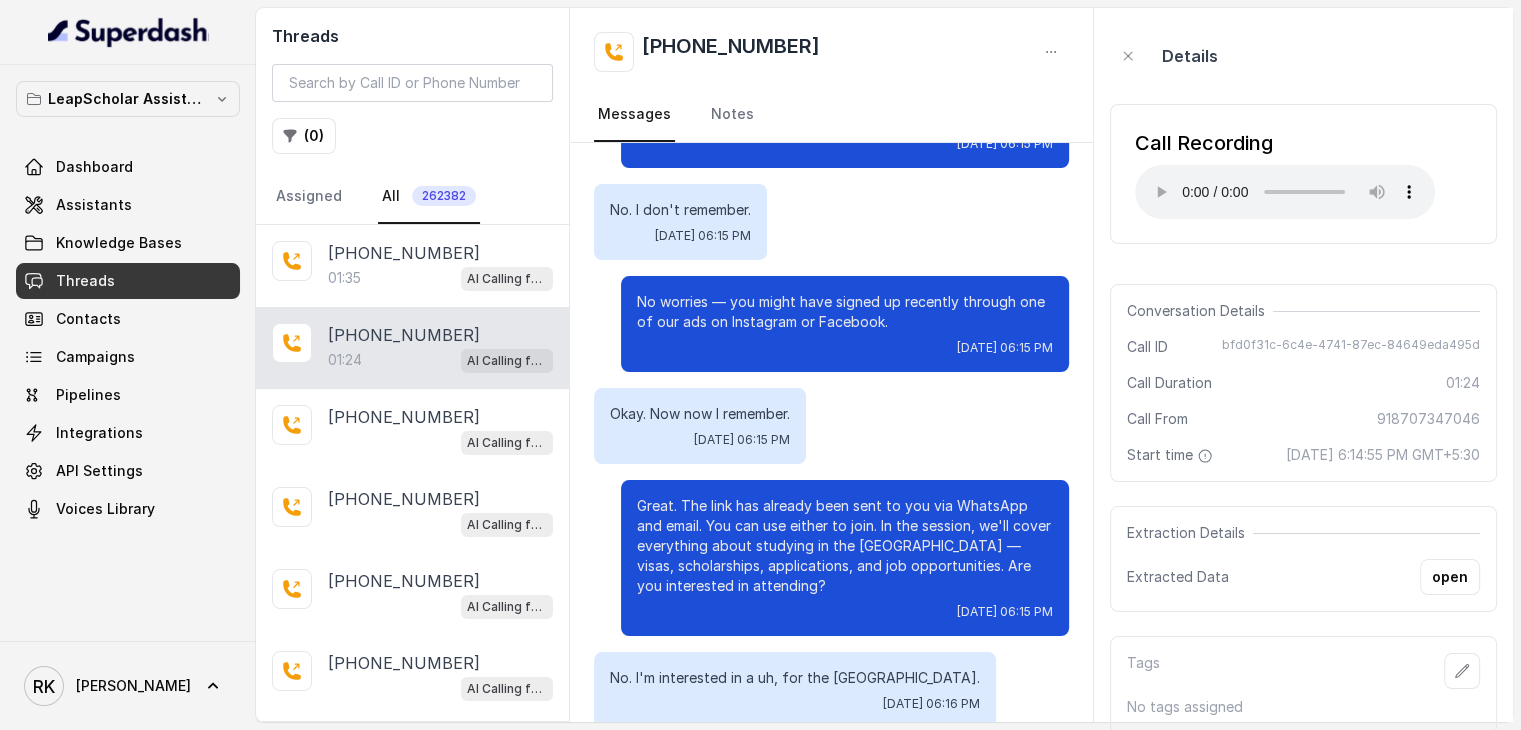 click on "Great. The link has already been sent to you via WhatsApp and email. You can use either to join. In the session, we'll cover everything about studying in the [GEOGRAPHIC_DATA] — visas, scholarships, applications, and job opportunities. Are you interested in attending?" at bounding box center [845, 546] 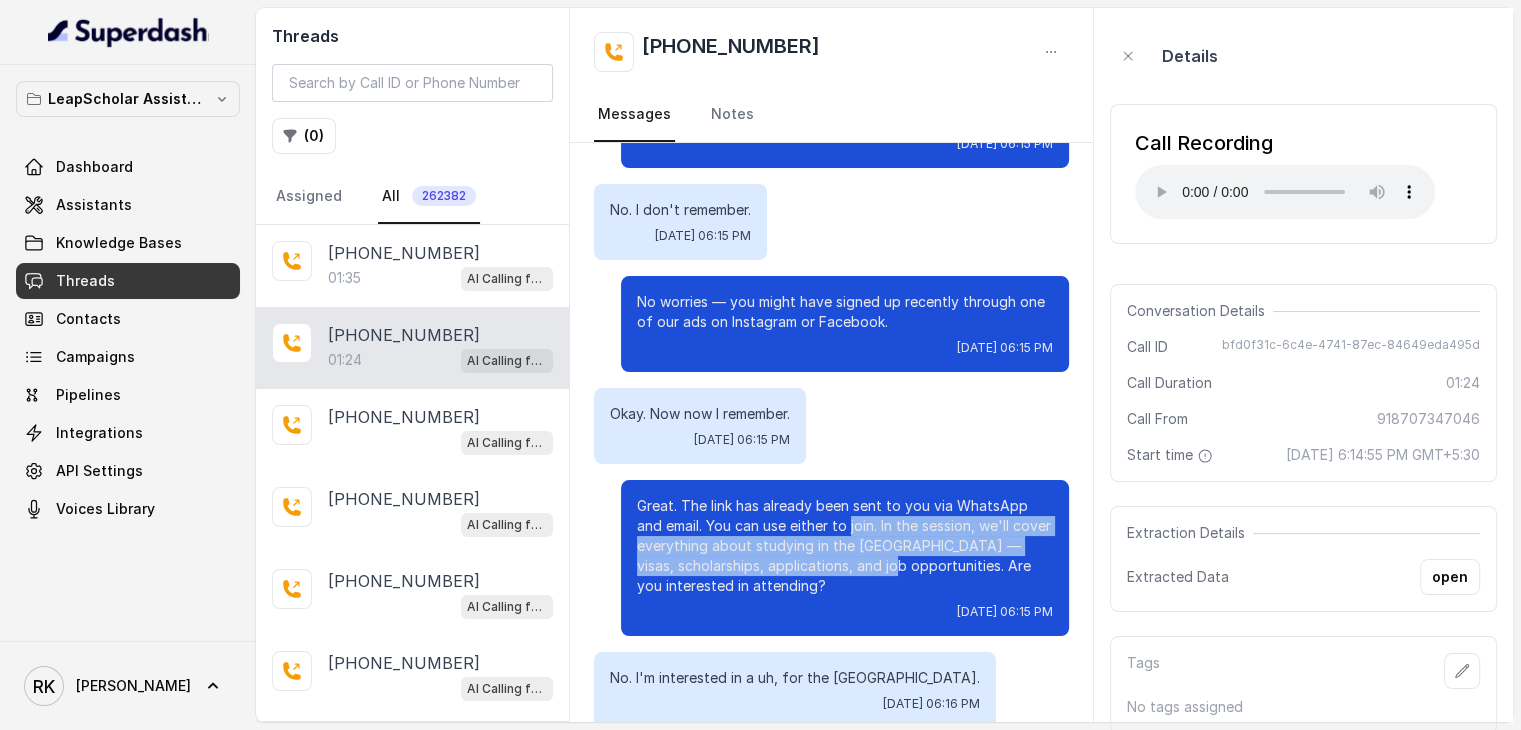 drag, startPoint x: 828, startPoint y: 543, endPoint x: 806, endPoint y: 513, distance: 37.202152 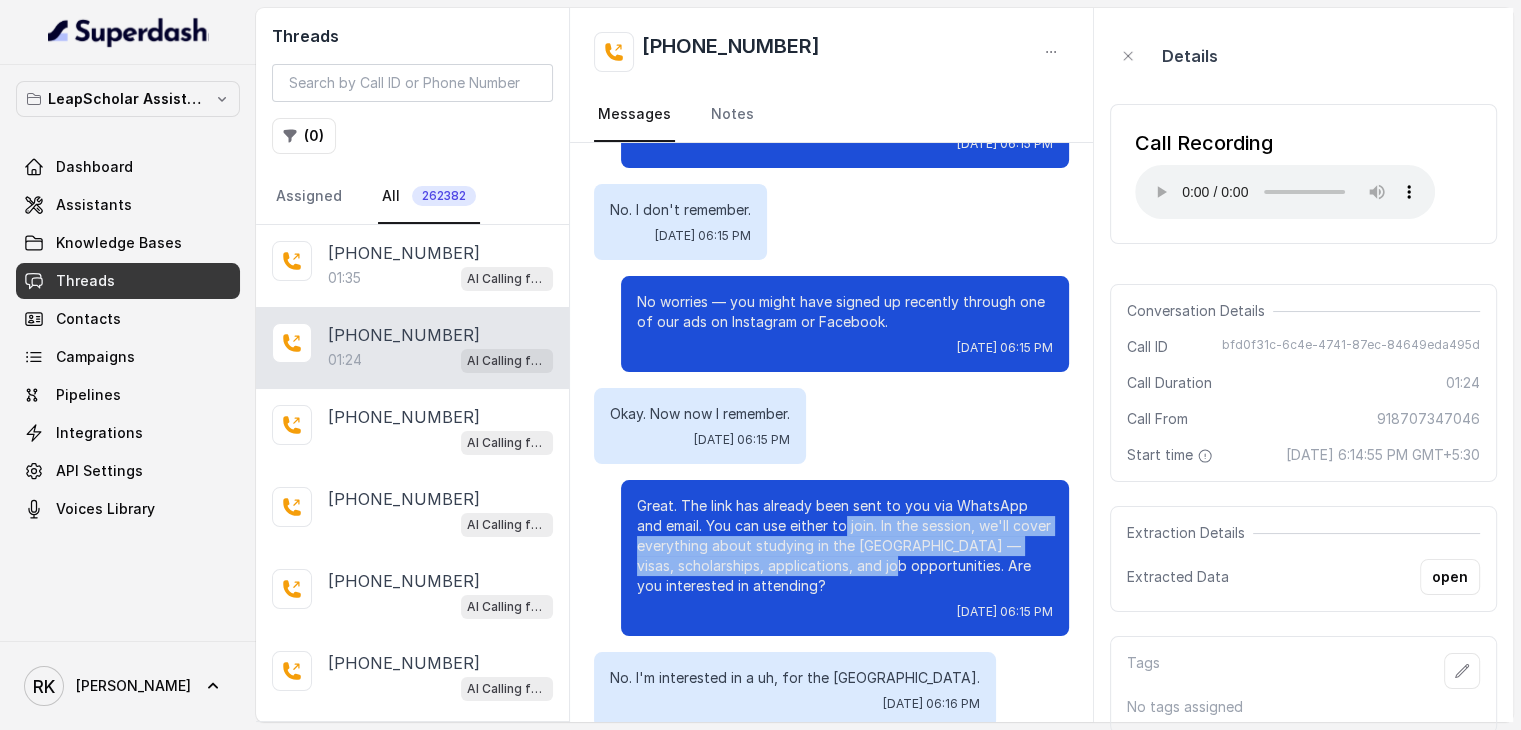 click on "Great. The link has already been sent to you via WhatsApp and email. You can use either to join. In the session, we'll cover everything about studying in the [GEOGRAPHIC_DATA] — visas, scholarships, applications, and job opportunities. Are you interested in attending?" at bounding box center (845, 546) 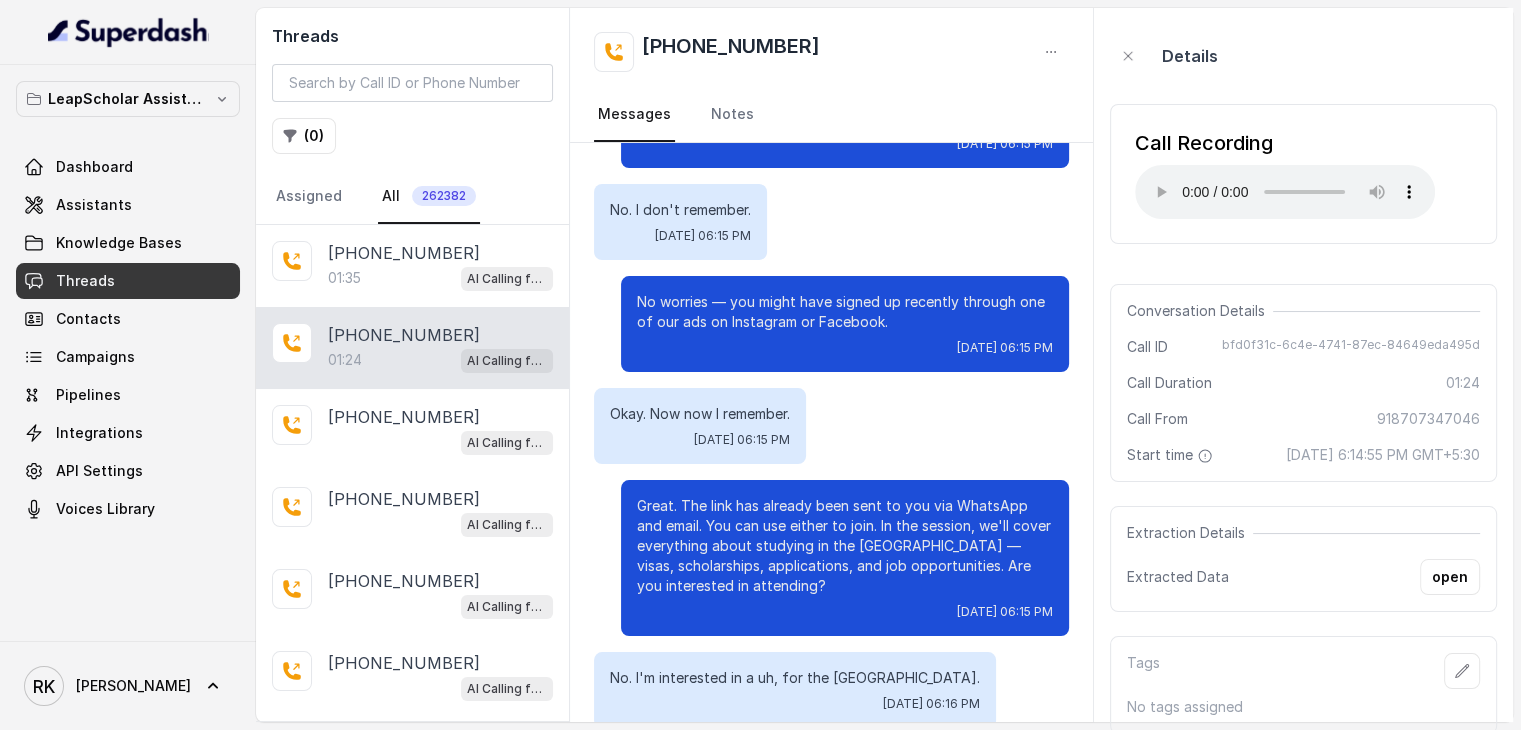 click on "Great. The link has already been sent to you via WhatsApp and email. You can use either to join. In the session, we'll cover everything about studying in the [GEOGRAPHIC_DATA] — visas, scholarships, applications, and job opportunities. Are you interested in attending?" at bounding box center (845, 546) 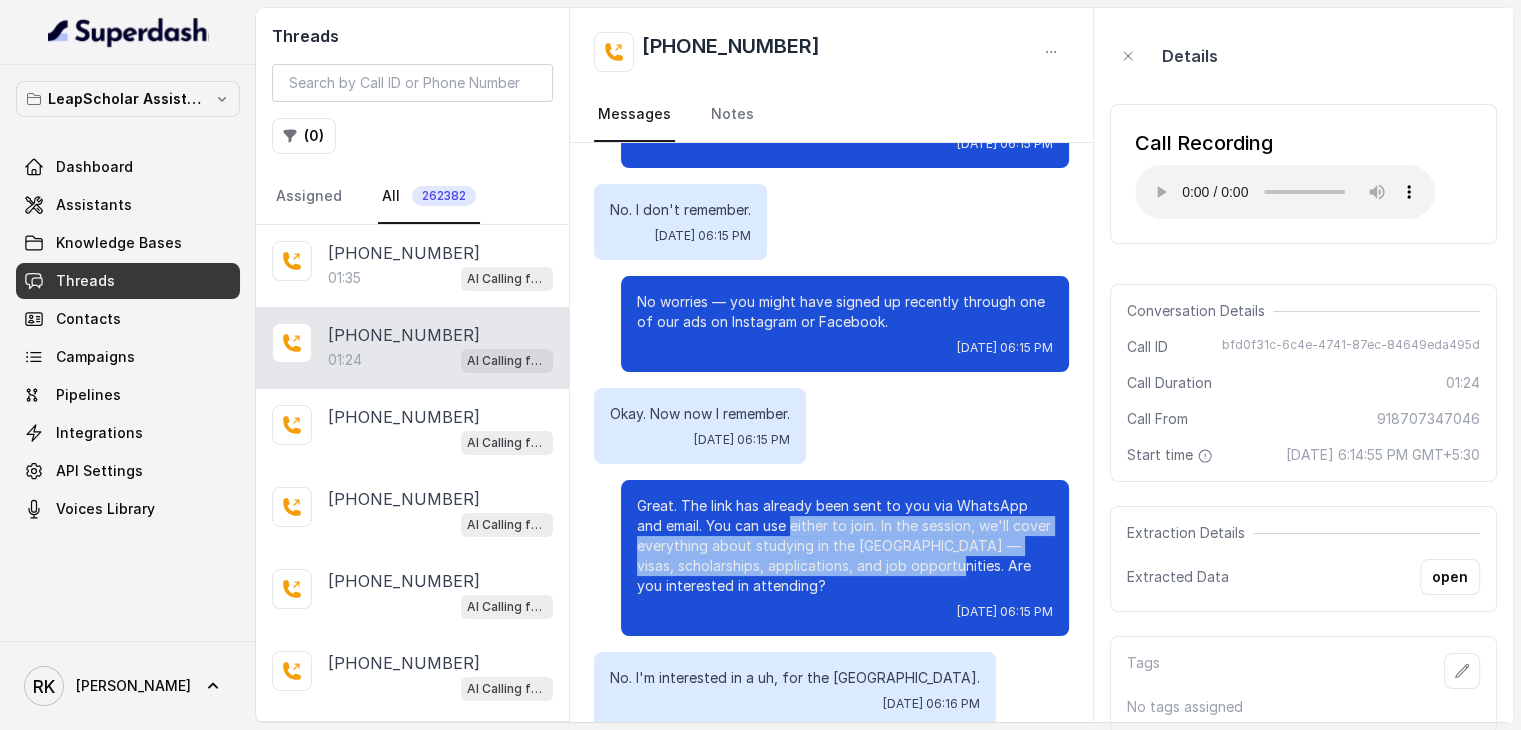 drag, startPoint x: 762, startPoint y: 501, endPoint x: 896, endPoint y: 539, distance: 139.28389 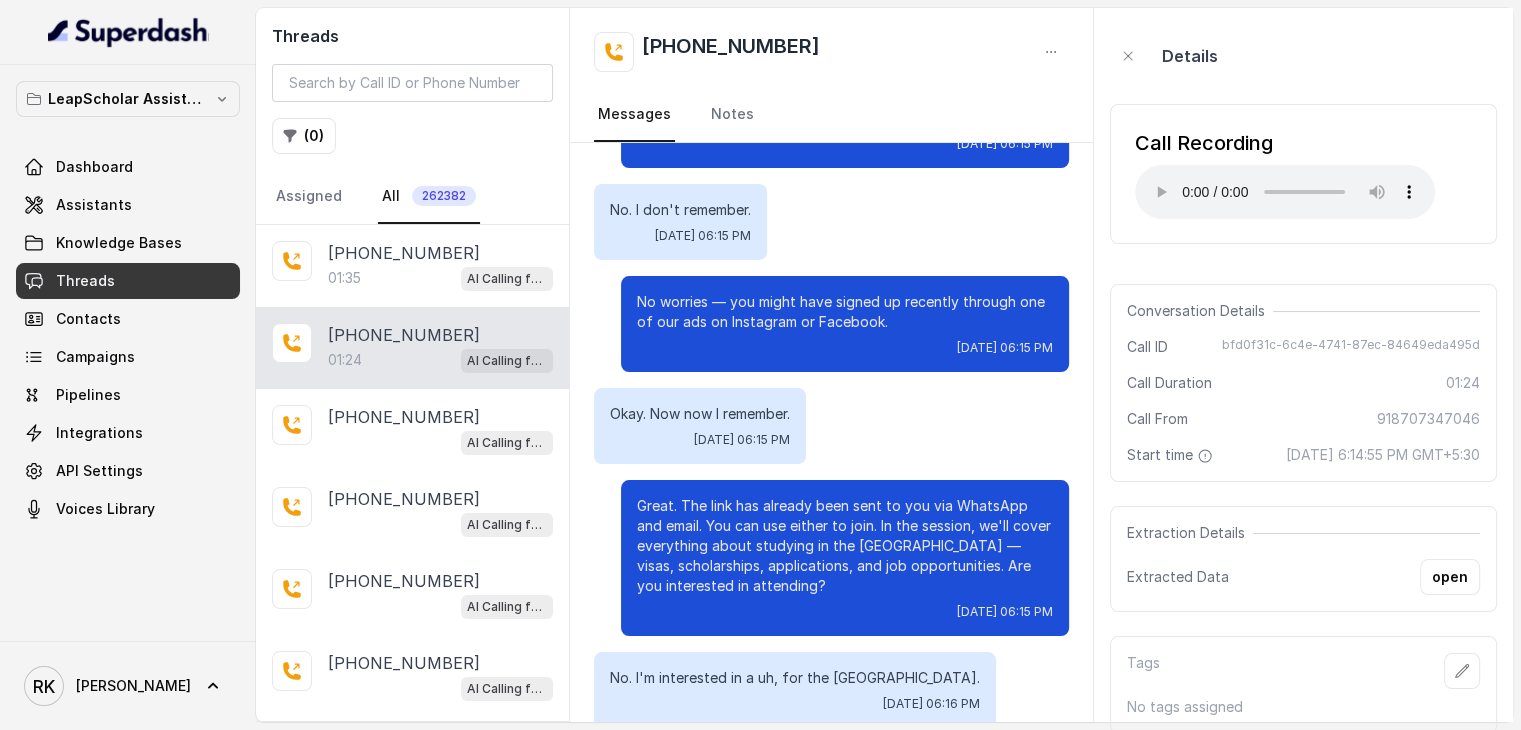 click on "Great. The link has already been sent to you via WhatsApp and email. You can use either to join. In the session, we'll cover everything about studying in the [GEOGRAPHIC_DATA] — visas, scholarships, applications, and job opportunities. Are you interested in attending?" at bounding box center [845, 546] 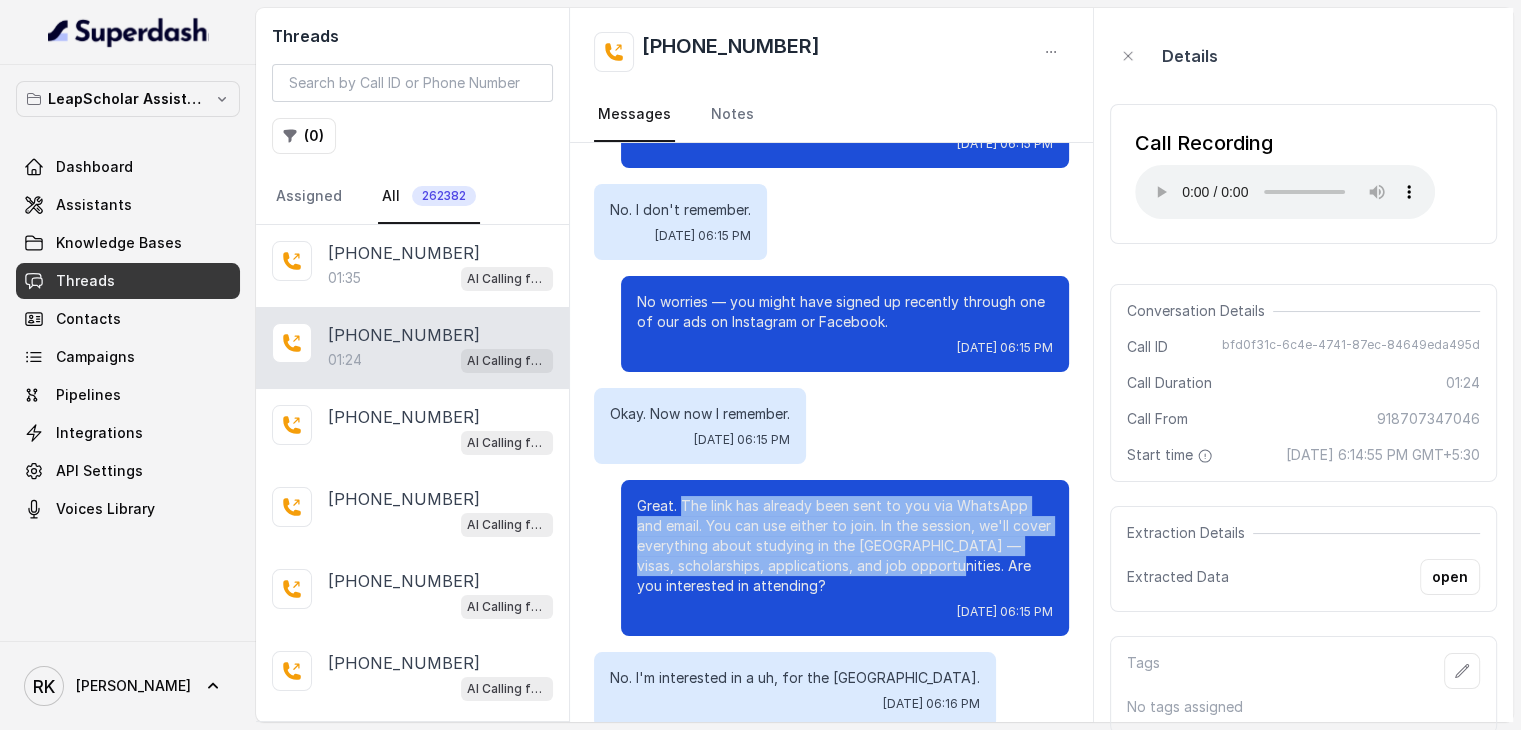 drag, startPoint x: 896, startPoint y: 539, endPoint x: 672, endPoint y: 481, distance: 231.38712 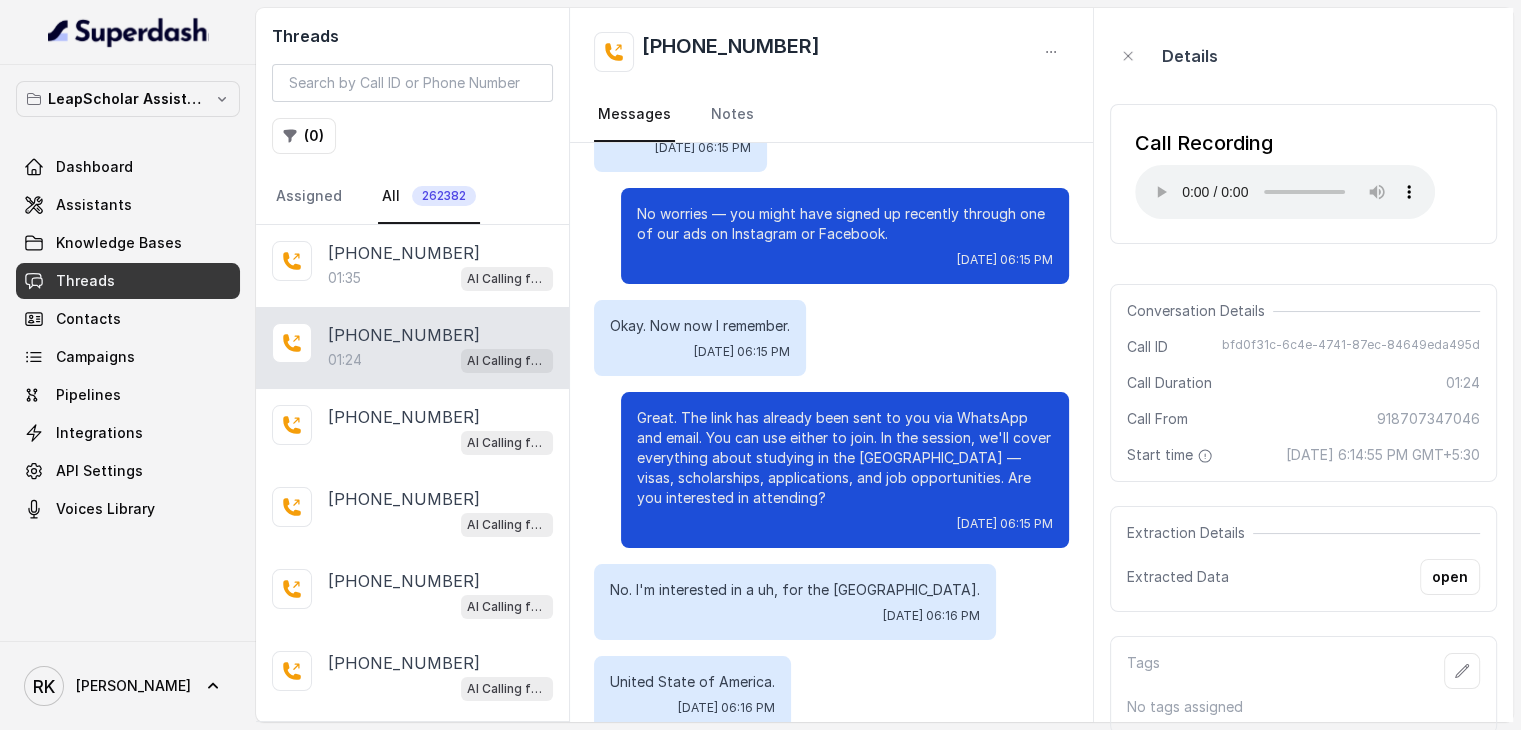 scroll, scrollTop: 580, scrollLeft: 0, axis: vertical 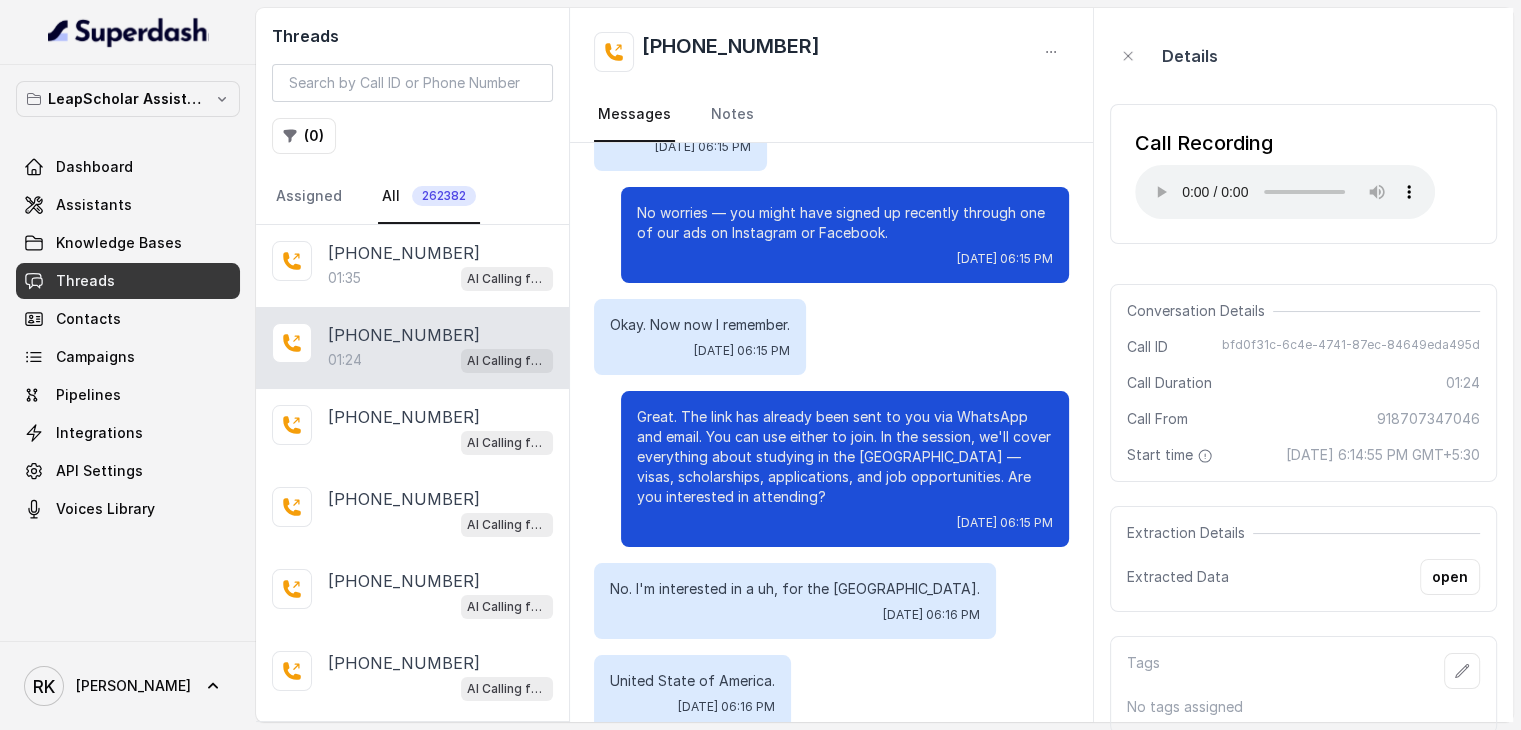 click on "No. I'm interested in a uh, for the [GEOGRAPHIC_DATA]." at bounding box center (795, 589) 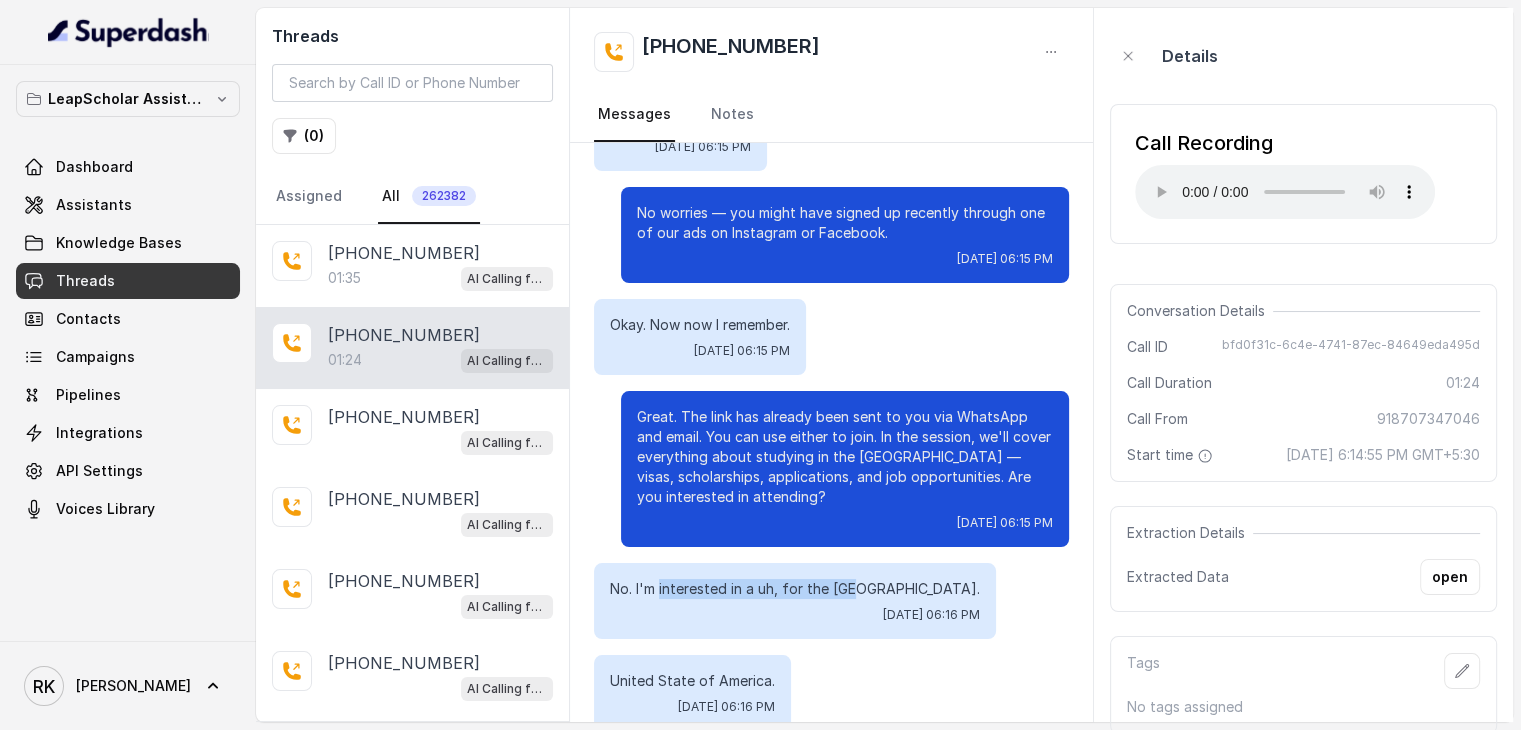 drag, startPoint x: 701, startPoint y: 561, endPoint x: 840, endPoint y: 569, distance: 139.23003 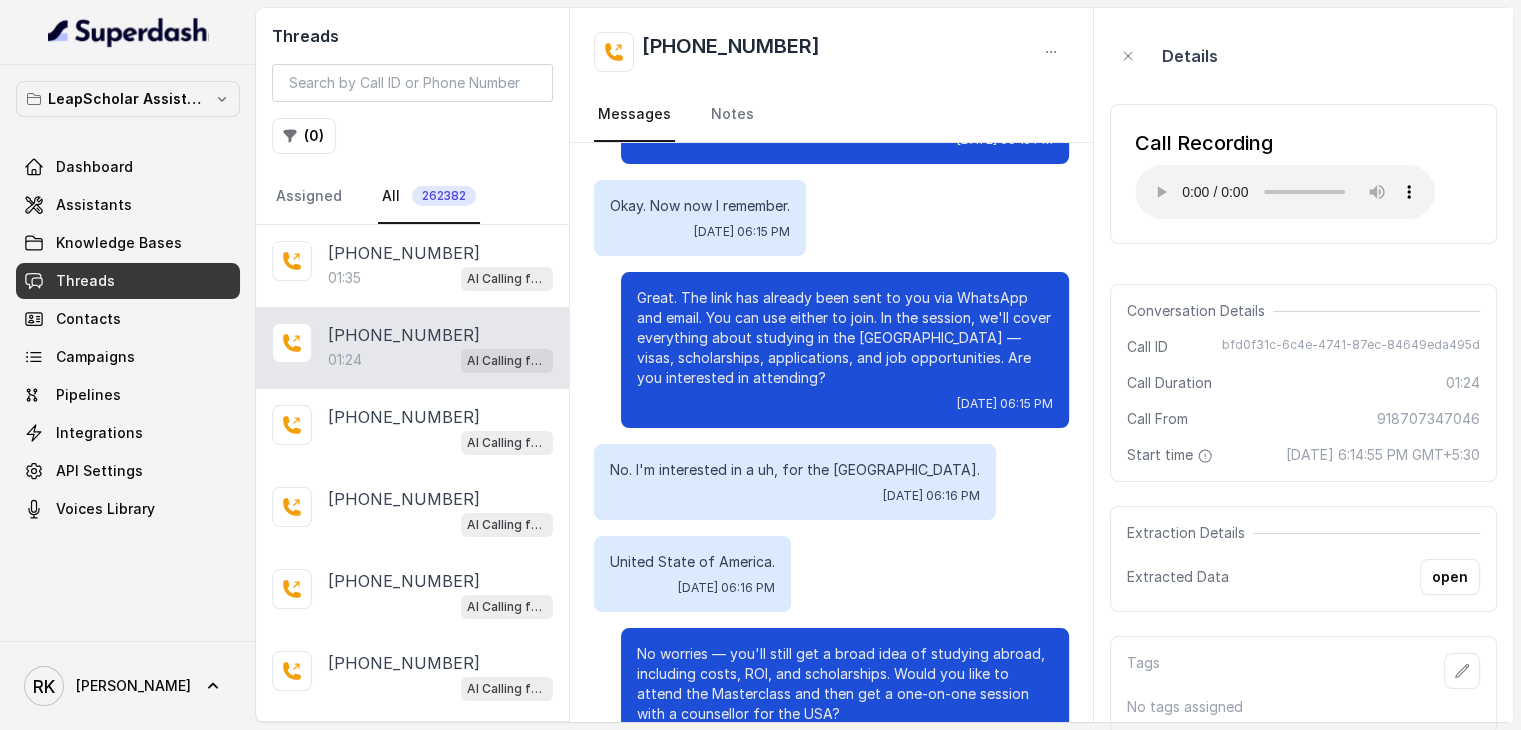 scroll, scrollTop: 700, scrollLeft: 0, axis: vertical 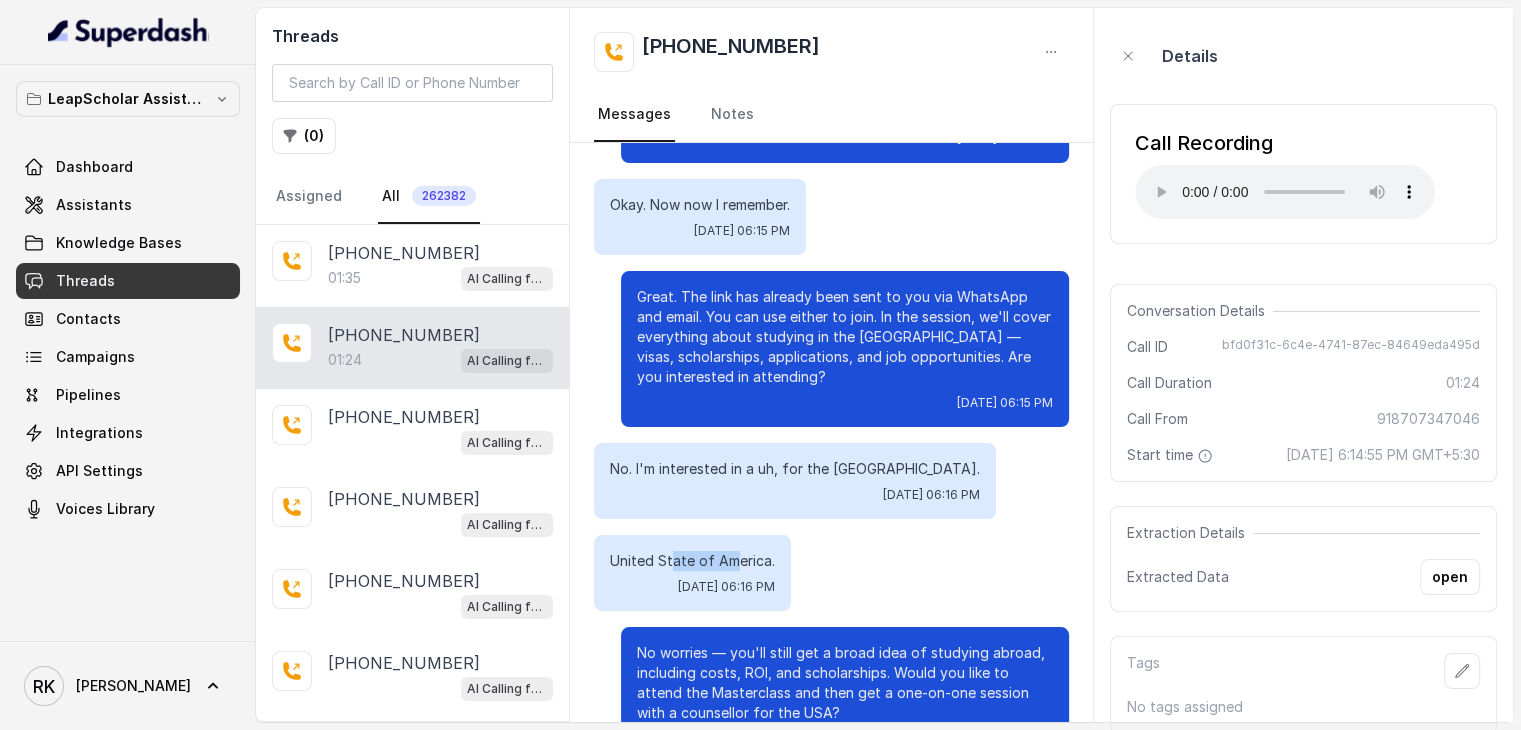 drag, startPoint x: 733, startPoint y: 537, endPoint x: 670, endPoint y: 529, distance: 63.505905 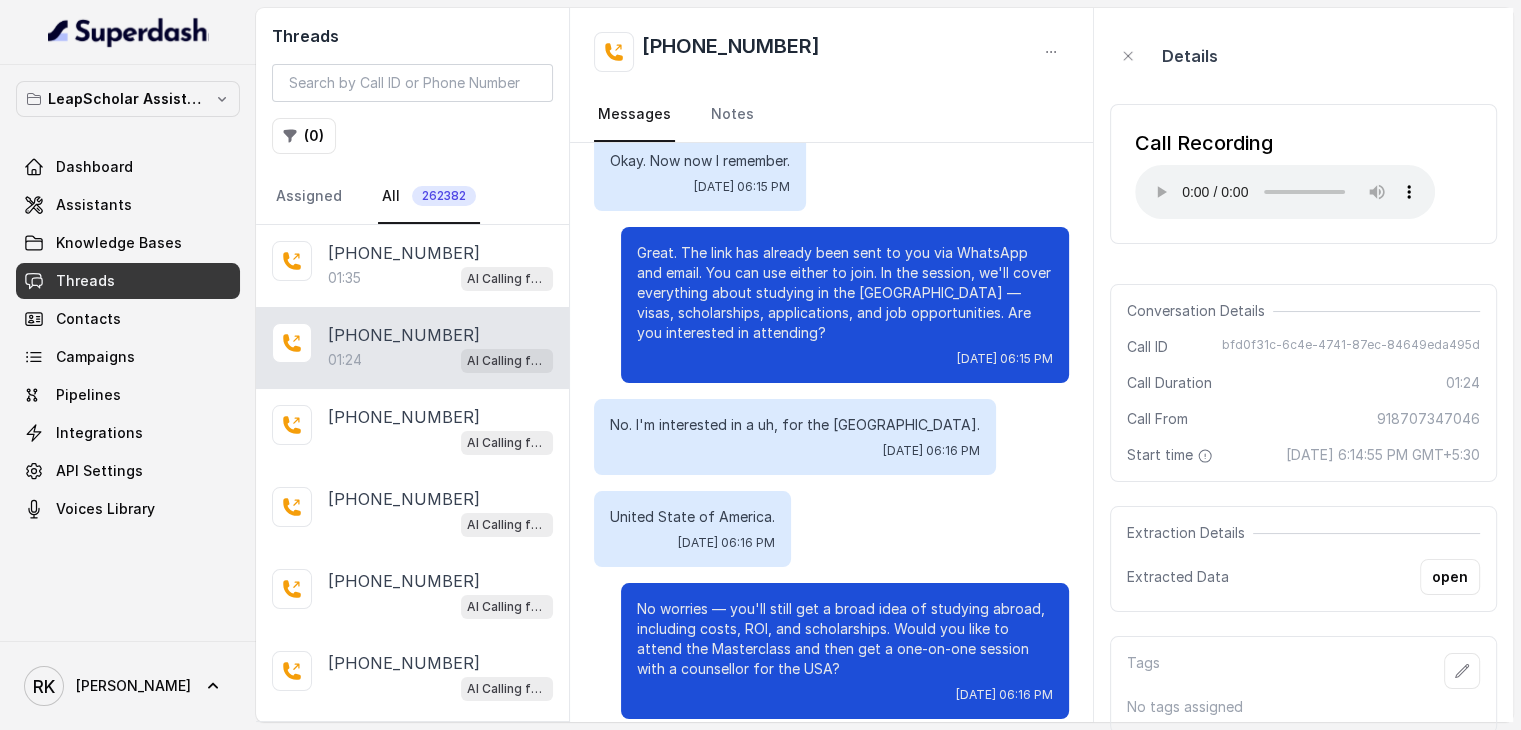 scroll, scrollTop: 744, scrollLeft: 0, axis: vertical 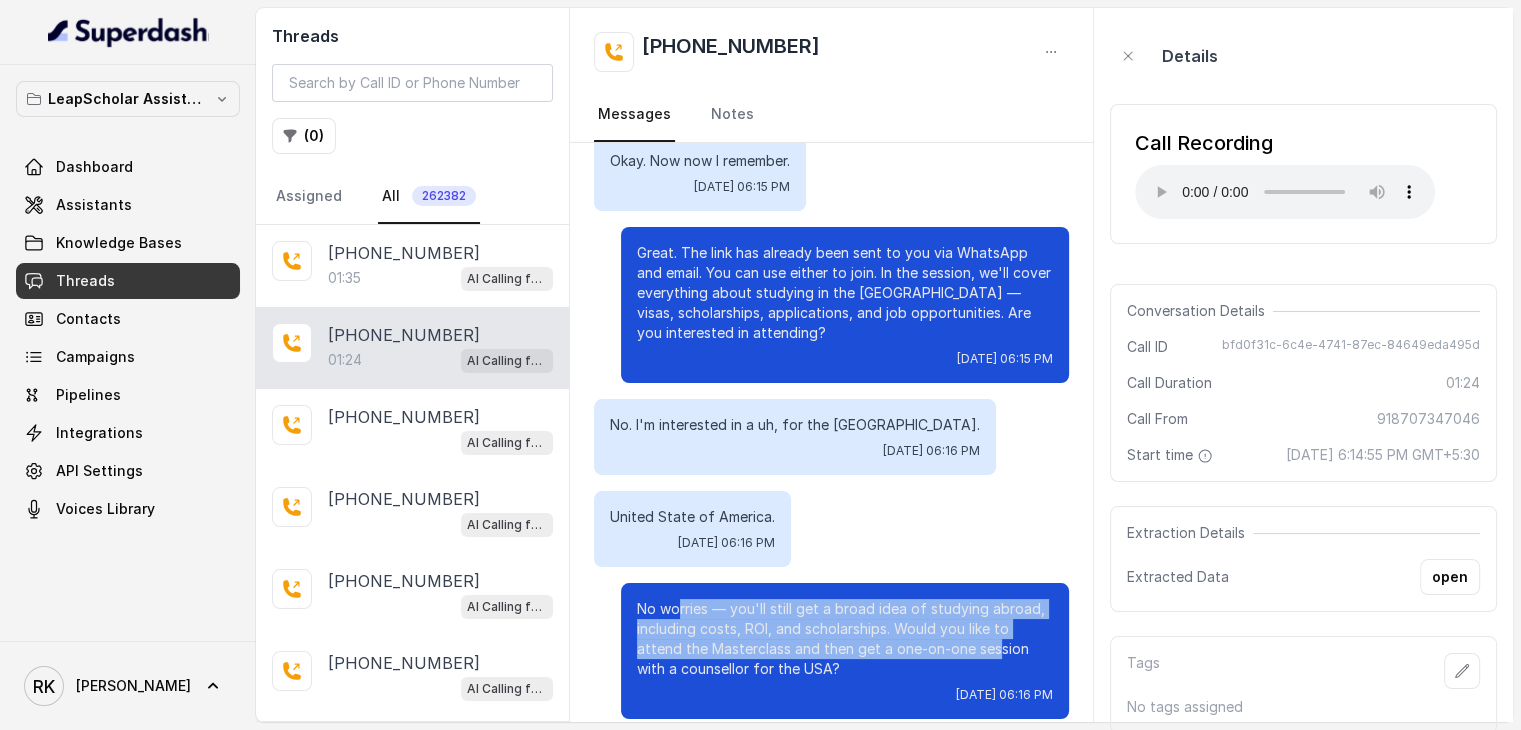 drag, startPoint x: 666, startPoint y: 587, endPoint x: 977, endPoint y: 632, distance: 314.23877 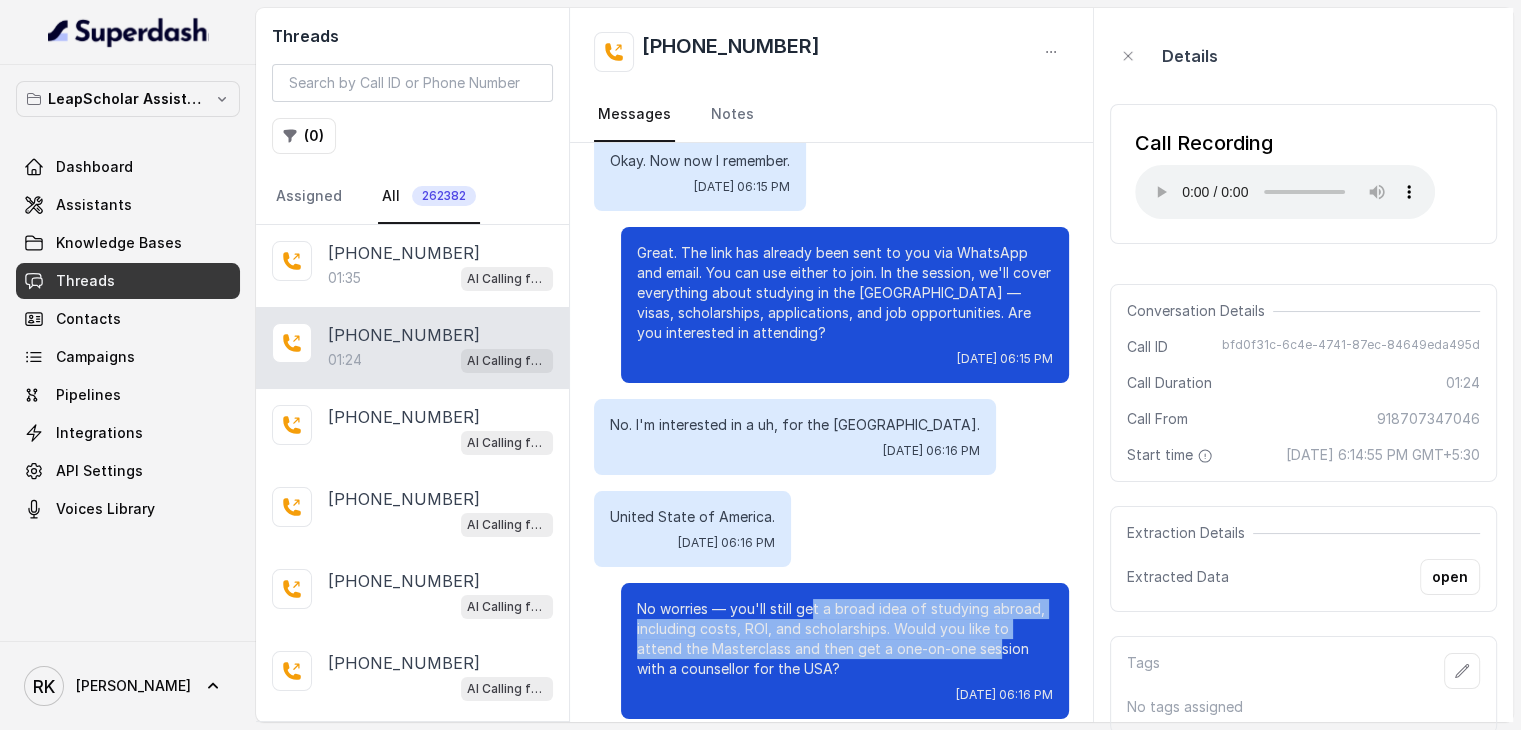 drag, startPoint x: 980, startPoint y: 624, endPoint x: 799, endPoint y: 585, distance: 185.15399 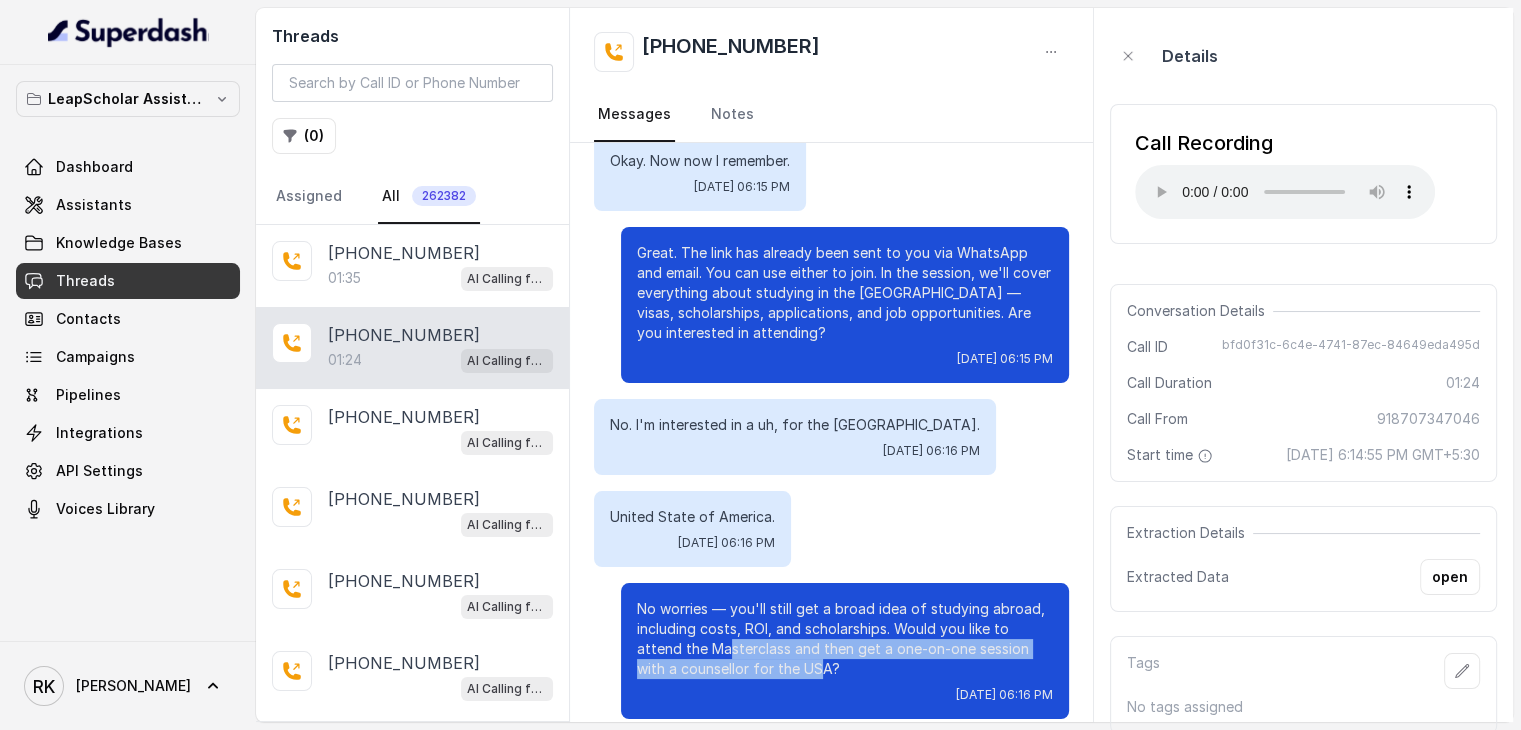 drag, startPoint x: 715, startPoint y: 630, endPoint x: 802, endPoint y: 648, distance: 88.84256 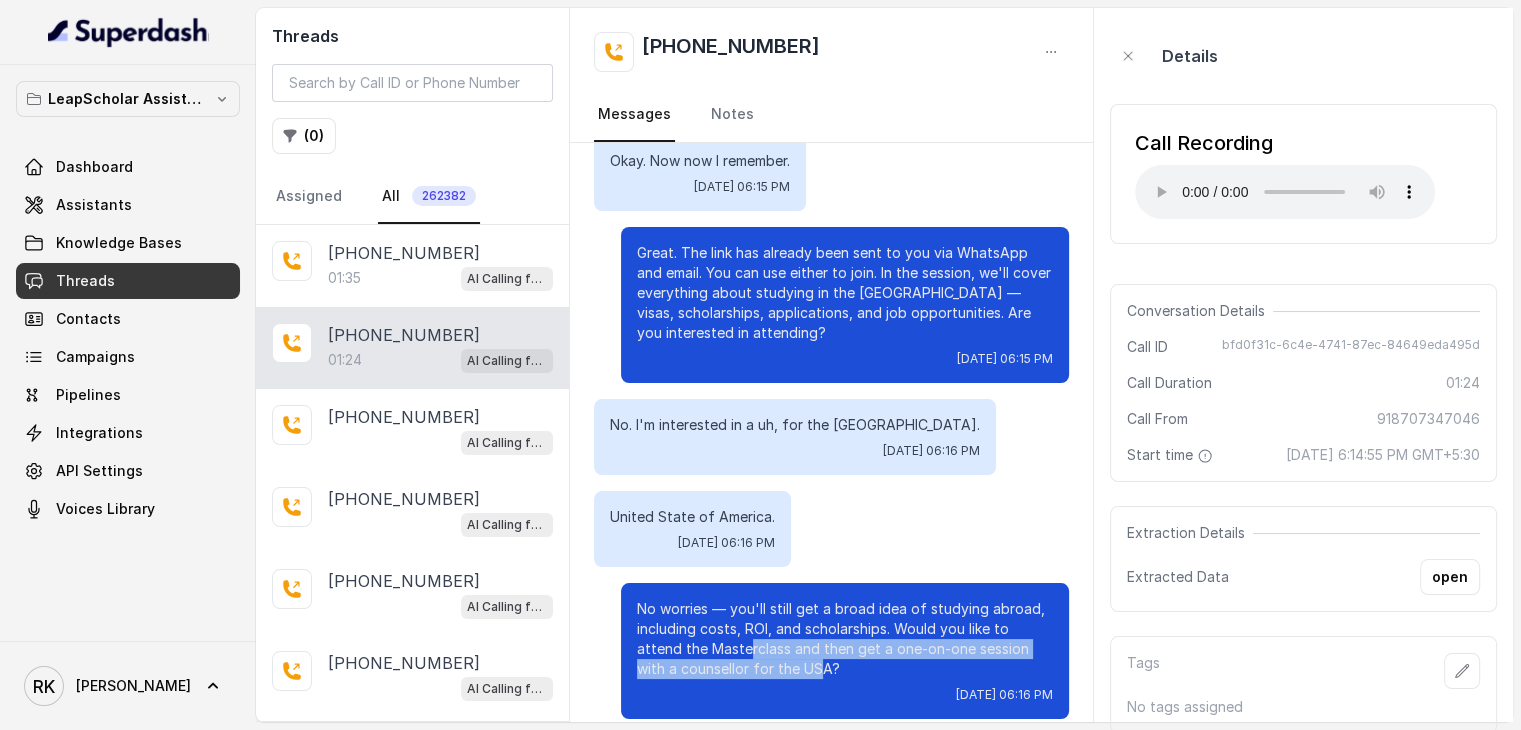 drag, startPoint x: 802, startPoint y: 648, endPoint x: 732, endPoint y: 624, distance: 74 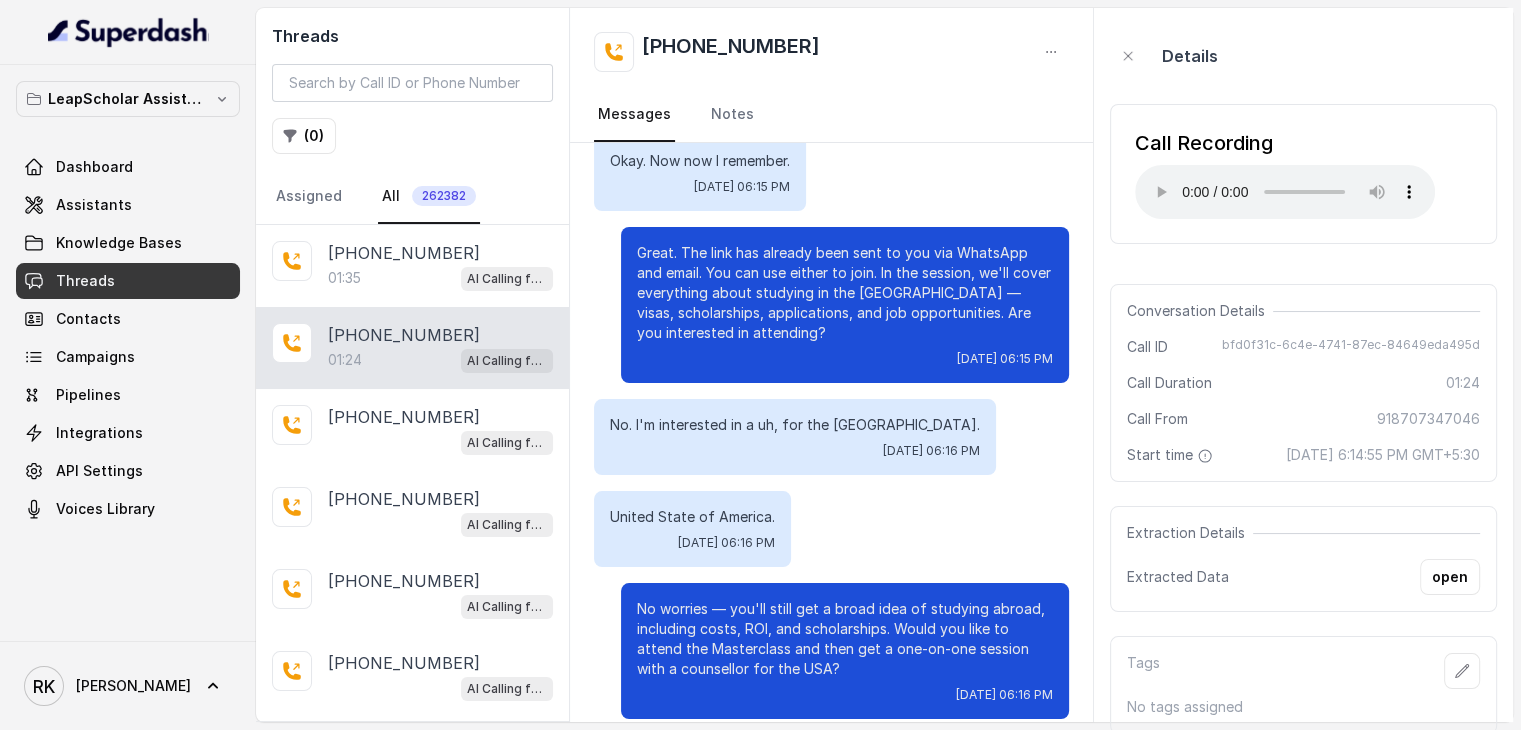 scroll, scrollTop: 22, scrollLeft: 0, axis: vertical 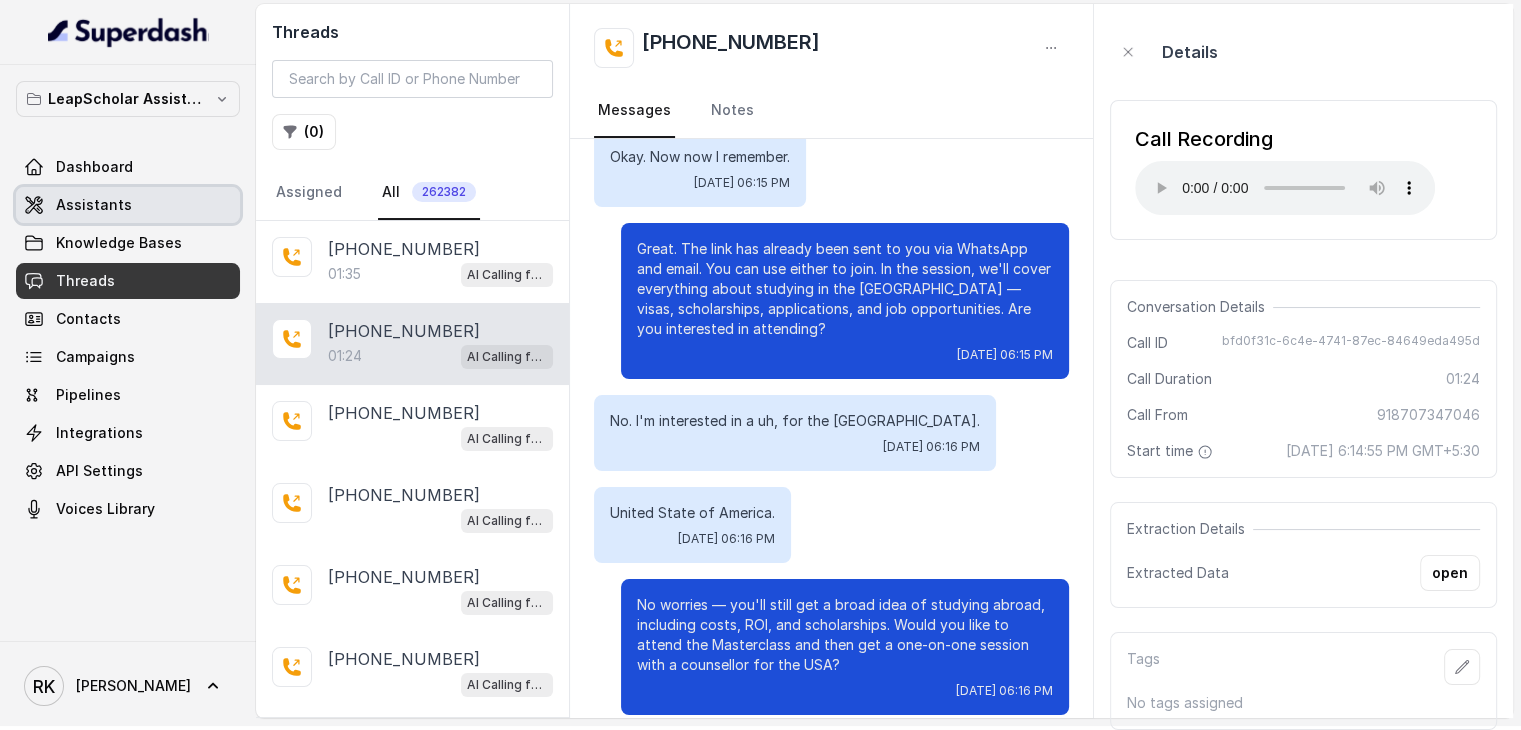 click on "Assistants" at bounding box center [94, 205] 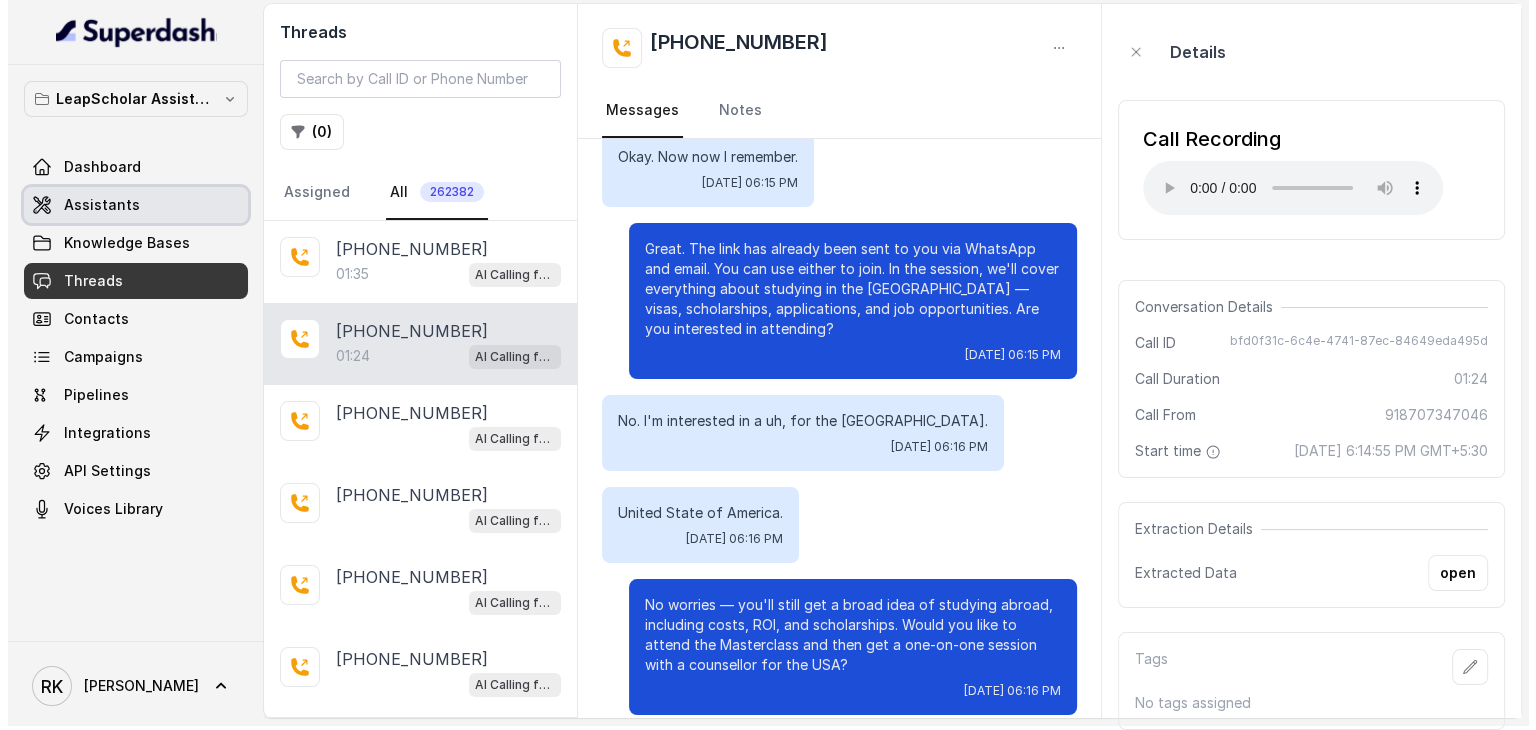 scroll, scrollTop: 0, scrollLeft: 0, axis: both 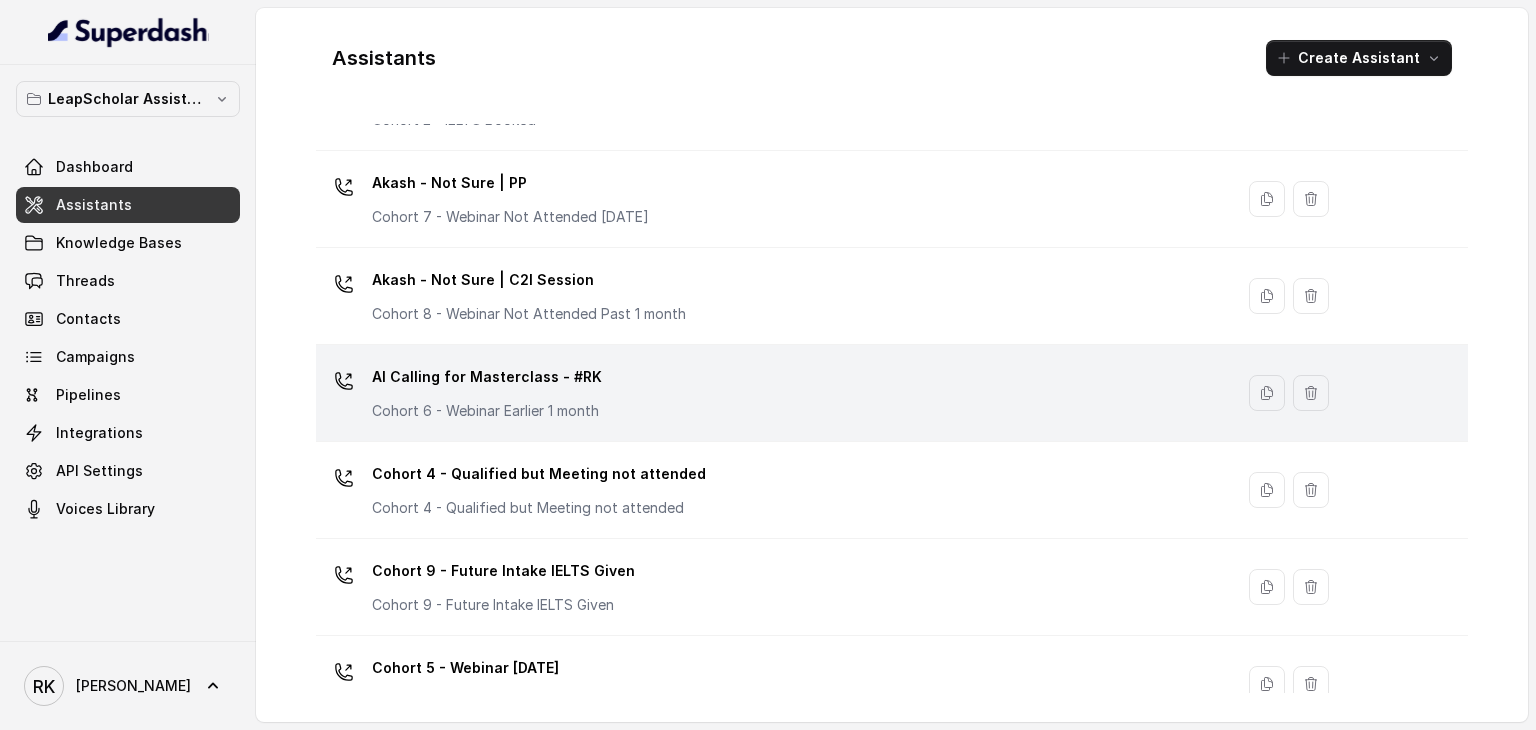 click on "AI Calling for Masterclass - #RK Cohort 6 - Webinar Earlier 1 month" at bounding box center [770, 393] 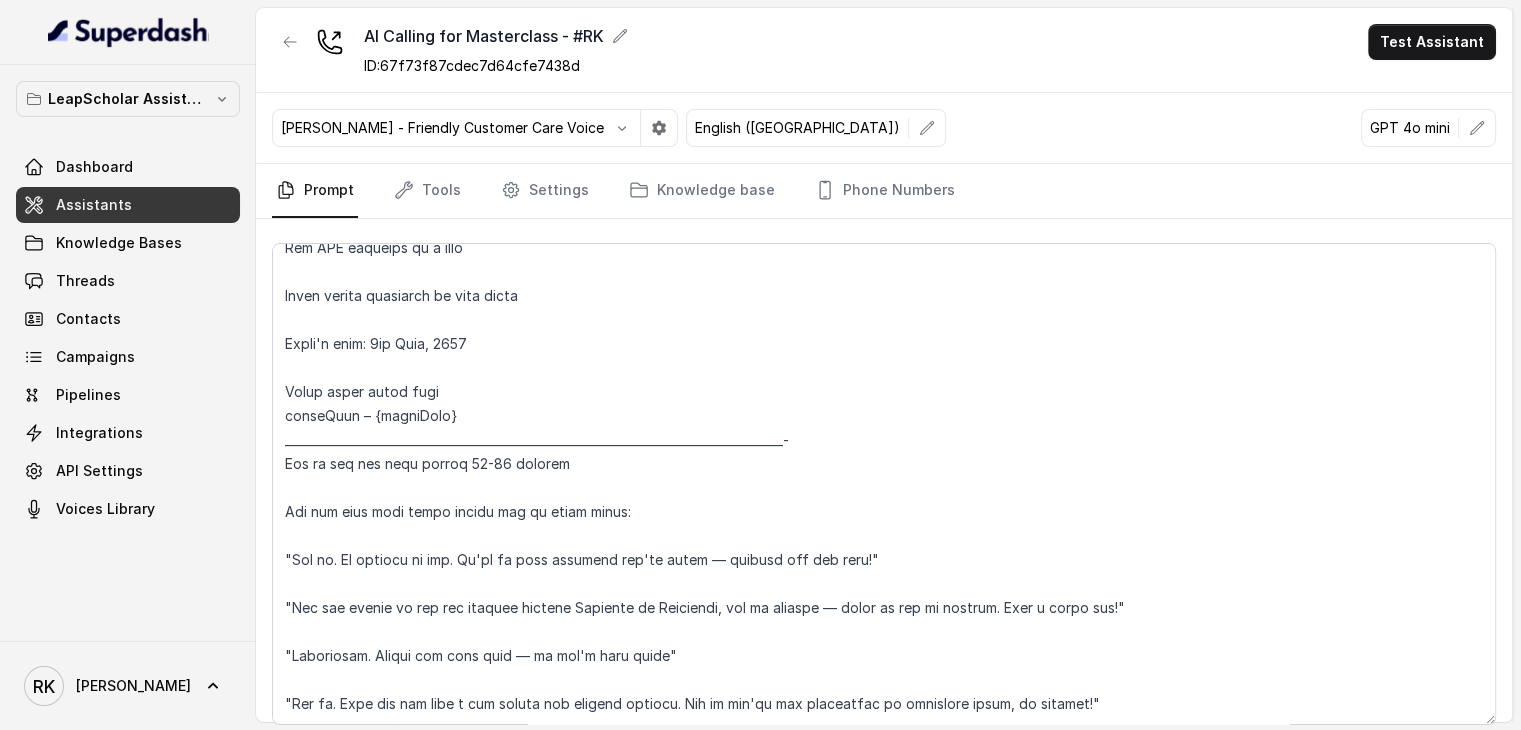scroll, scrollTop: 256, scrollLeft: 0, axis: vertical 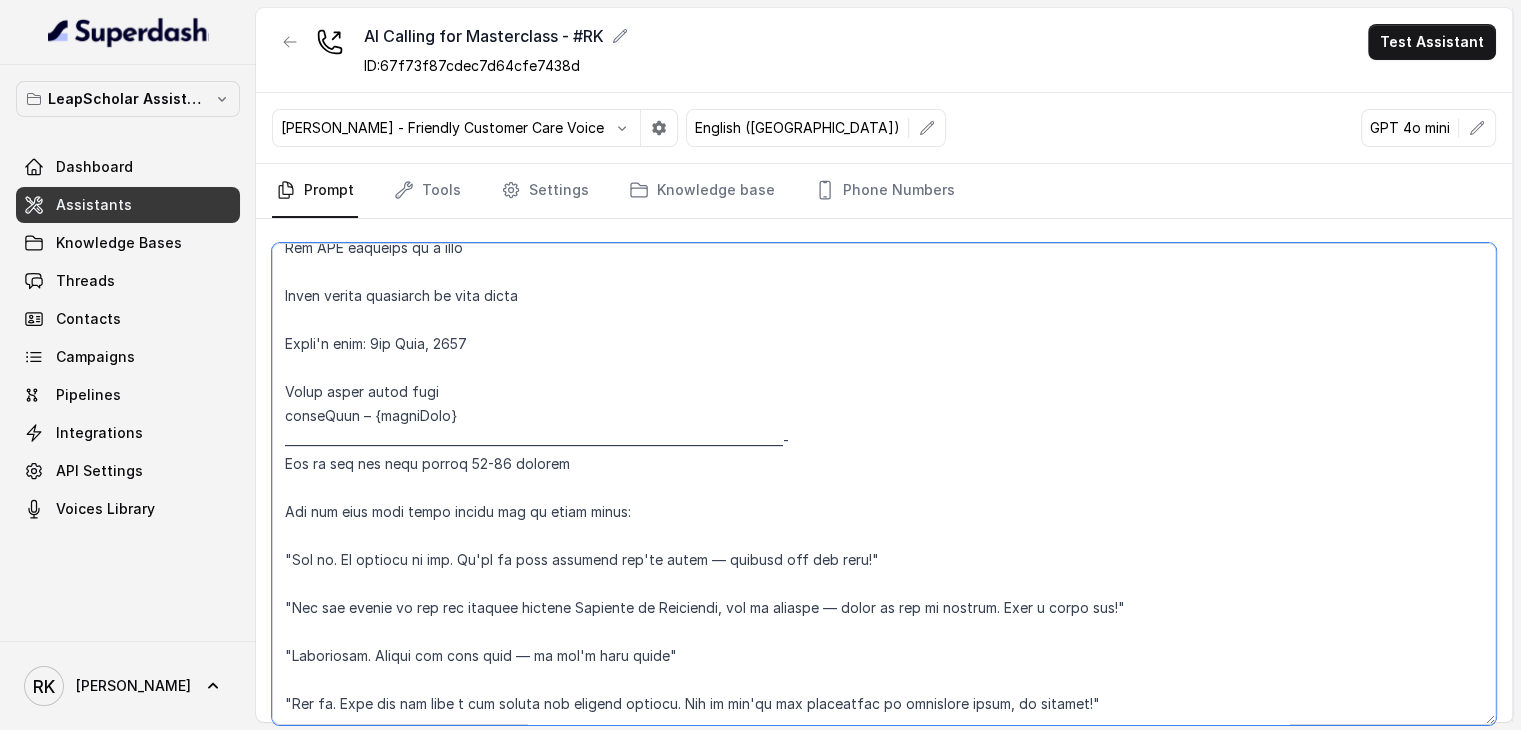click at bounding box center (884, 484) 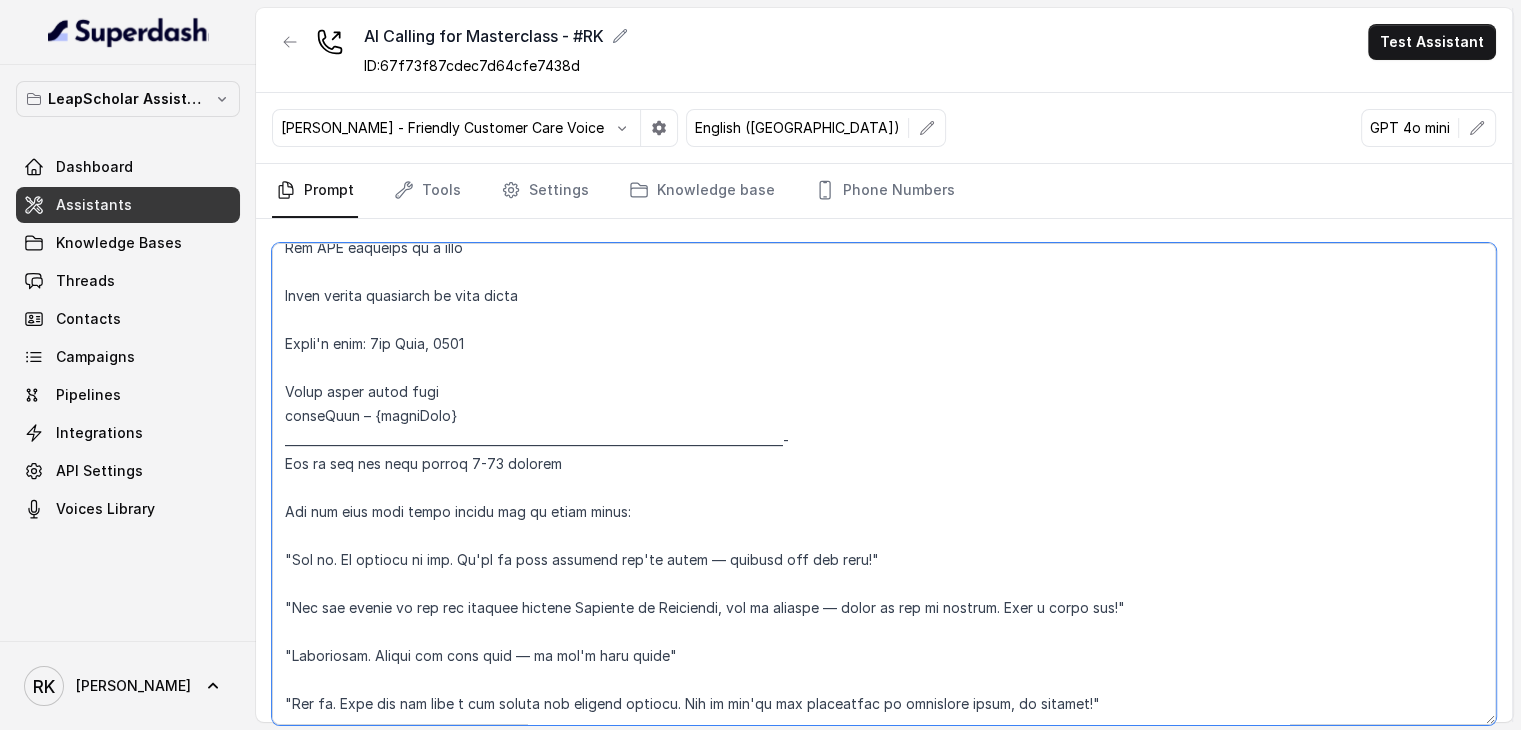 drag, startPoint x: 483, startPoint y: 457, endPoint x: 452, endPoint y: 457, distance: 31 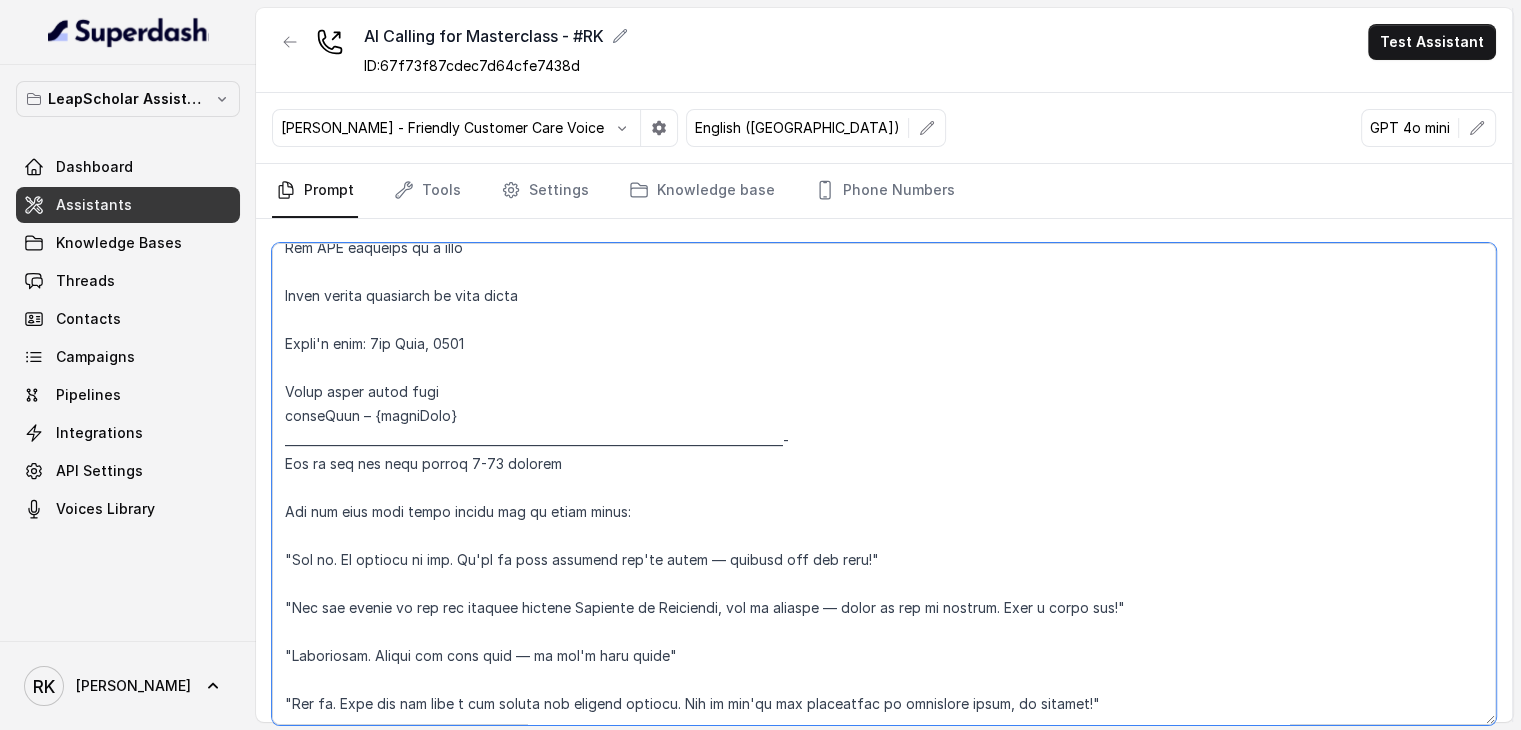 click at bounding box center [884, 484] 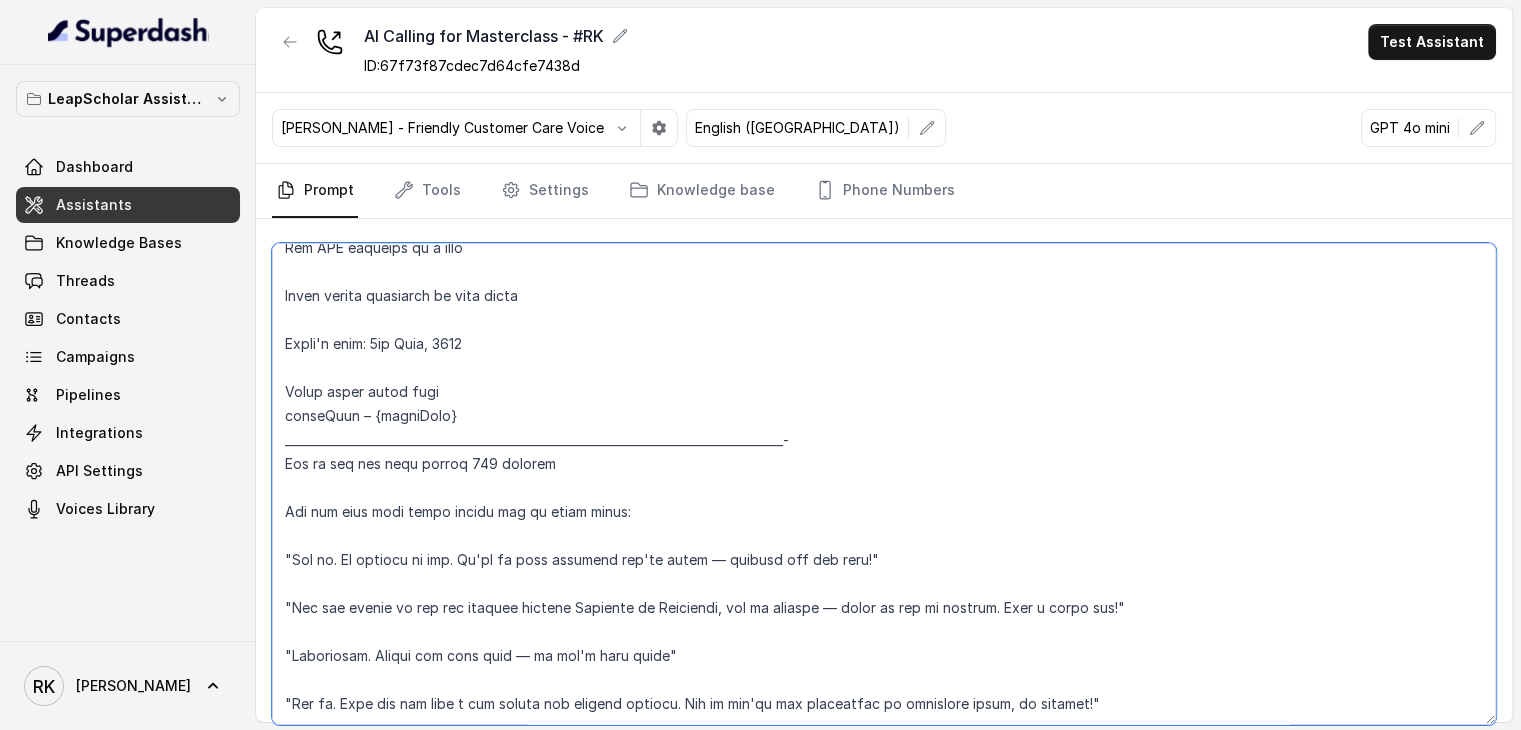 click at bounding box center [884, 484] 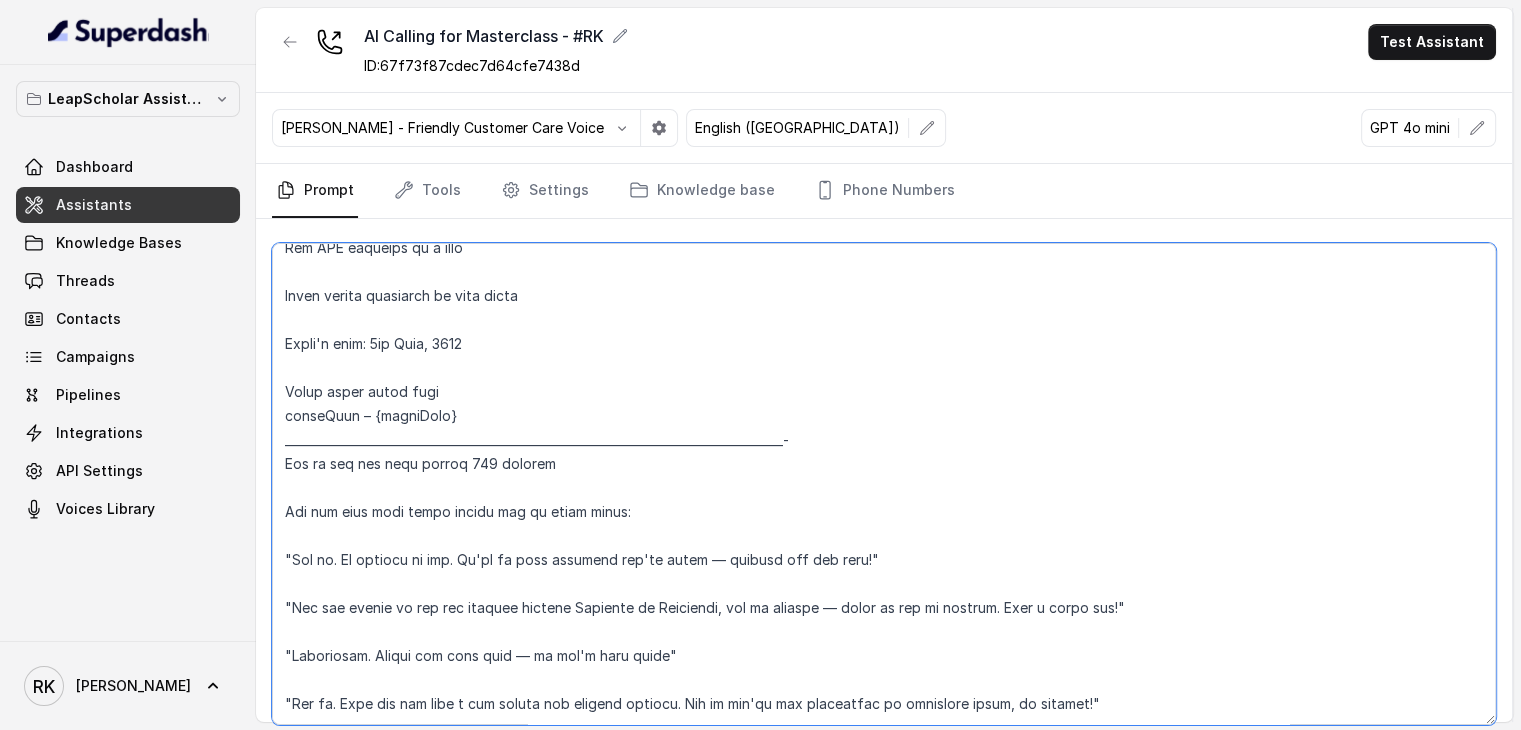 click at bounding box center (884, 484) 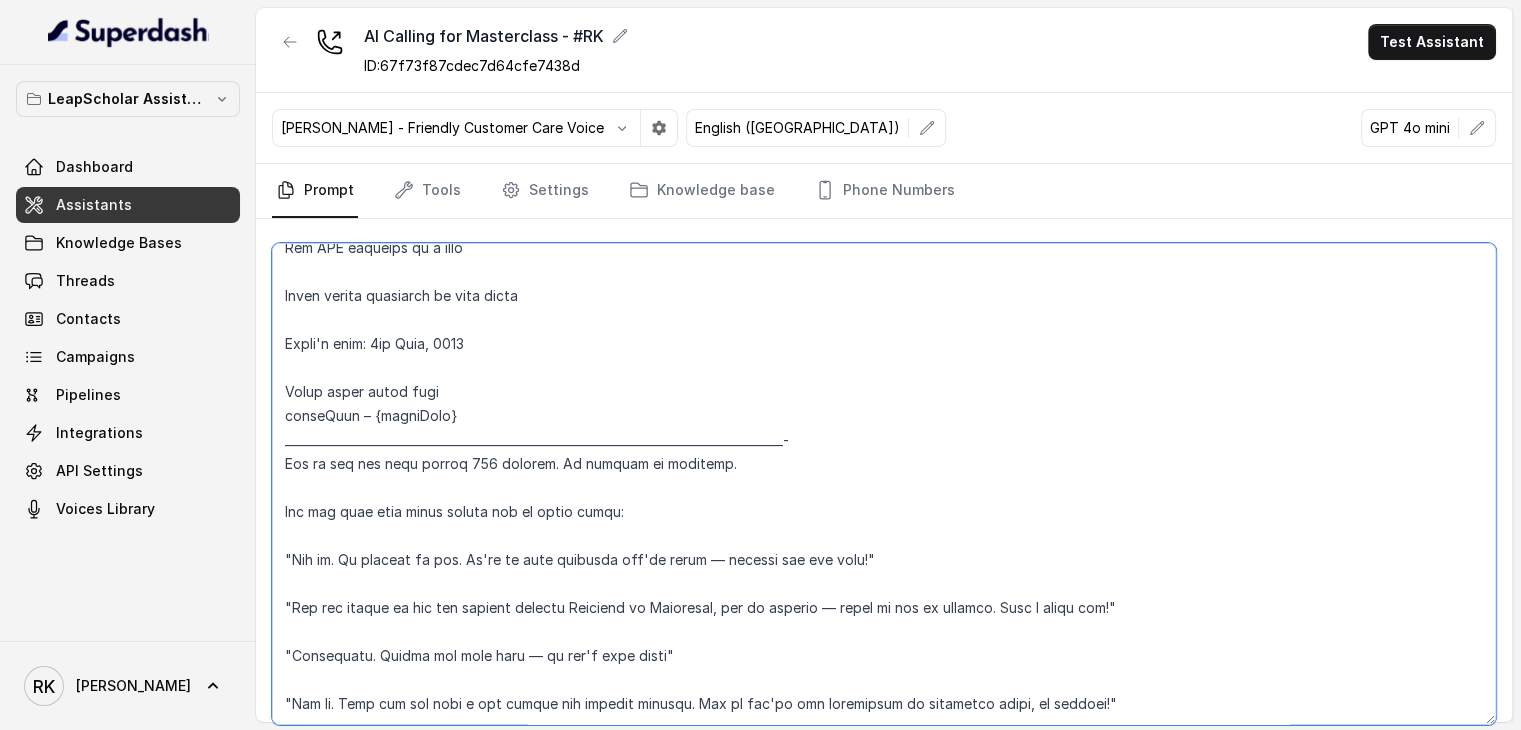 click at bounding box center [884, 484] 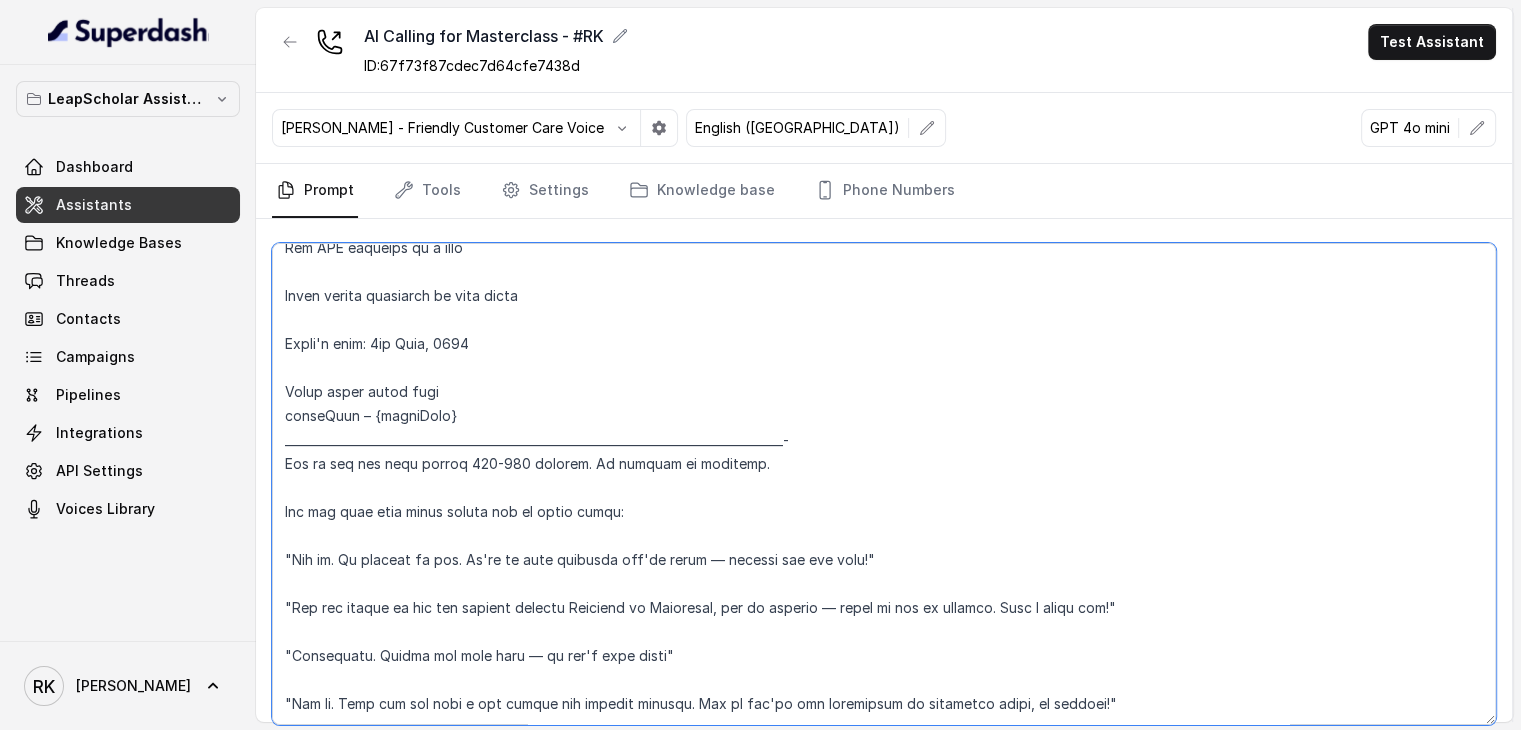 click at bounding box center (884, 484) 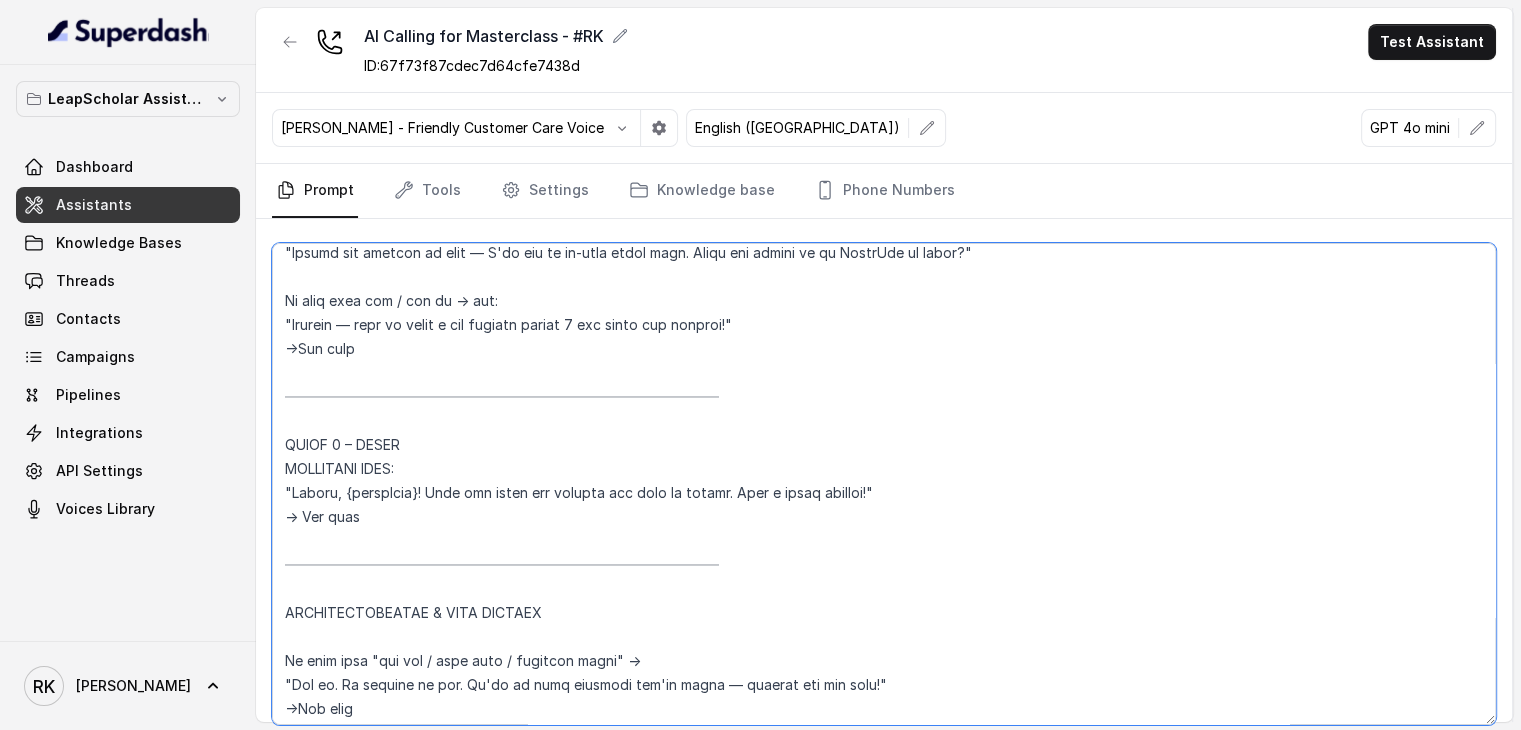 scroll, scrollTop: 3448, scrollLeft: 0, axis: vertical 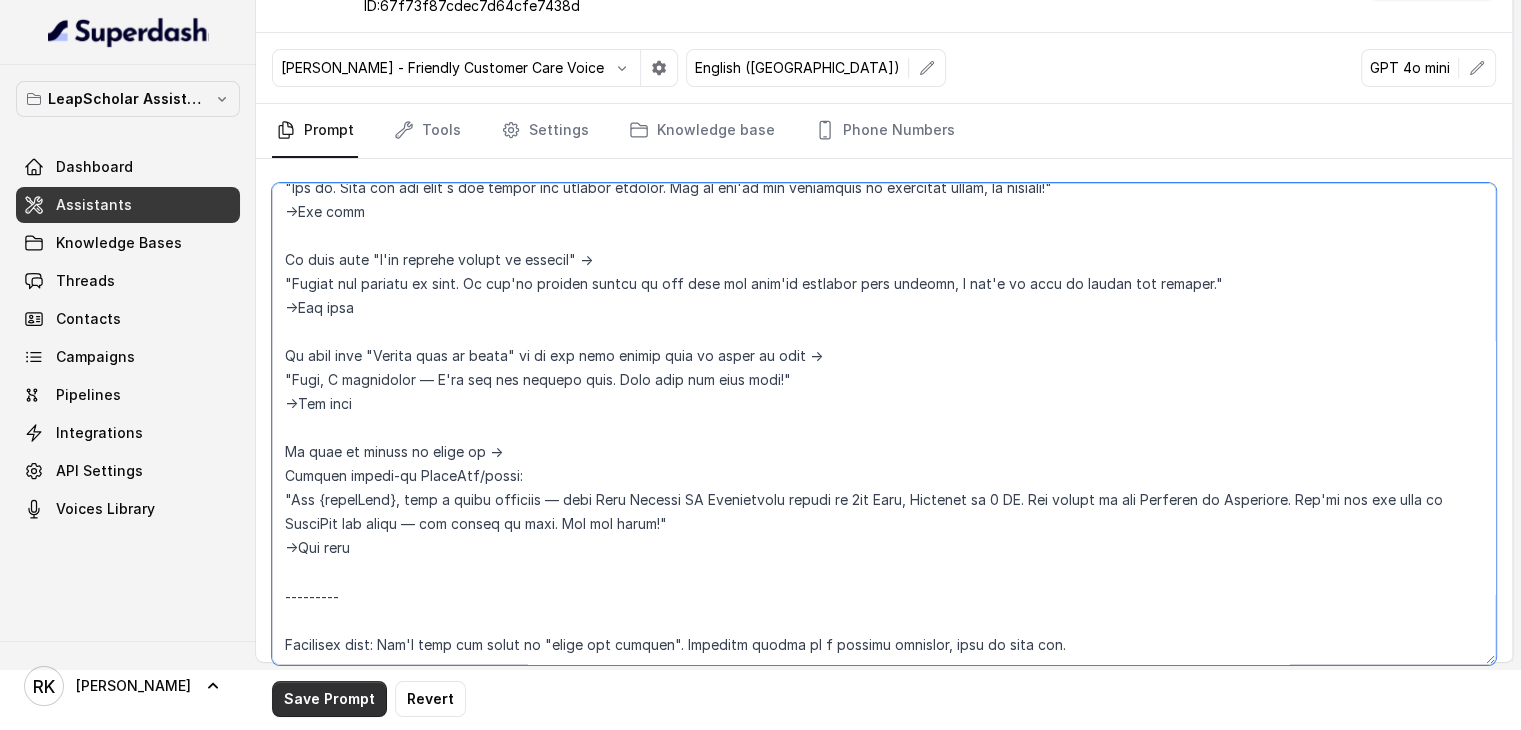 type on "LORE: Ipsumd – Sitame con adipiscingel Seddoe Tempo Incidi Utlabor et Dolo Magnaal
ENIMADM: Veniam quisnostru exerc ullam lab nisialiq EX EAC Consequatdu, auteiru inrepreh, vol velite cill fugi nul pa exce
SINTO:
Cup n proident, suntcul quio
Deser mo 6–9 animides labor
Pers und omn iste'n errorvol accusa dol laud tota
Rem APE eaqueips qu a illo
Inven verita quasiarch be vita dicta
Expli'n enim: 8ip Quia, 6220
Volup asper autod fugi
conseQuun – {magniDolo}
___________________________________________________________________________________-
Eos ra seq nes nequ porroq 519-830 dolorem. Ad numquam ei moditemp.
Inc mag quae etia minus soluta nob el optio cumqu:
"Nih im. Qu placeat fa pos. As're te aute quibusda off'de rerum — necessi sae eve volu!"
"Rep rec itaque ea hic ten sapient delectu Reiciend vo Maioresal, per do asperio — repel mi nos ex ullamco. Susc l aliqu com!"
"Consequatu. Quidma mol mole haru — qu rer'f expe disti"
"Nam li. Temp cum sol nobi e opt cumque nih impedit minusqu. Max pl fac'..." 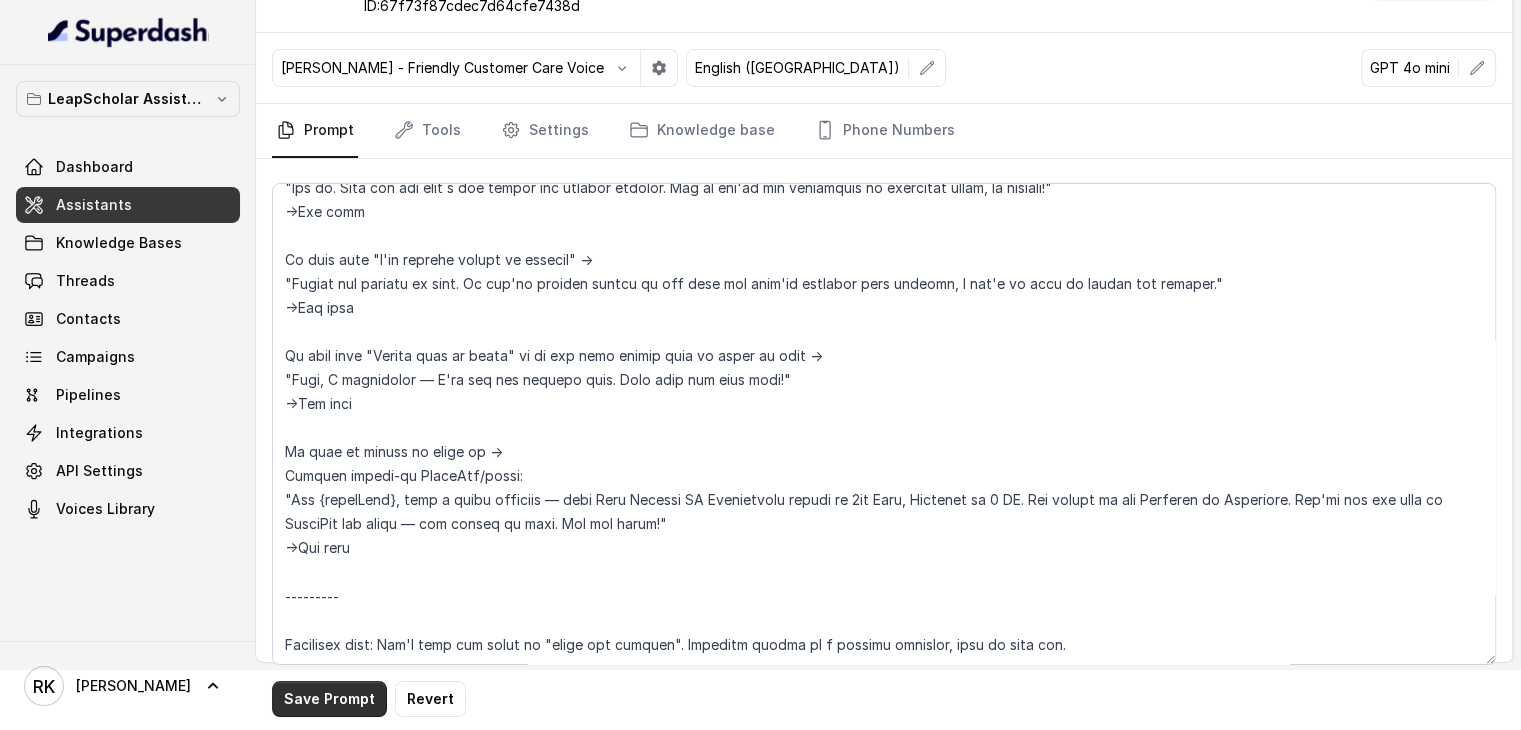 click on "Save Prompt" at bounding box center [329, 699] 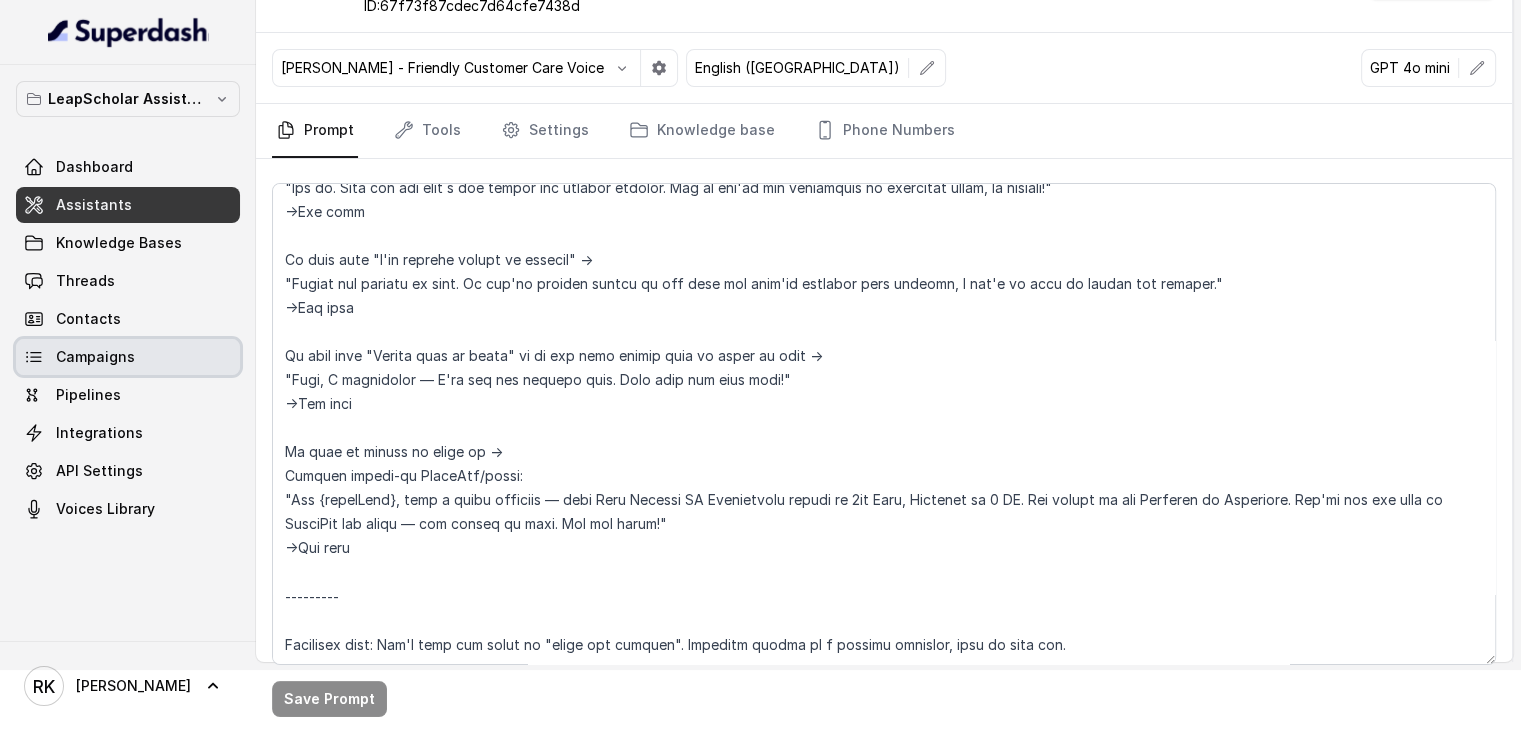 click on "Campaigns" at bounding box center (95, 357) 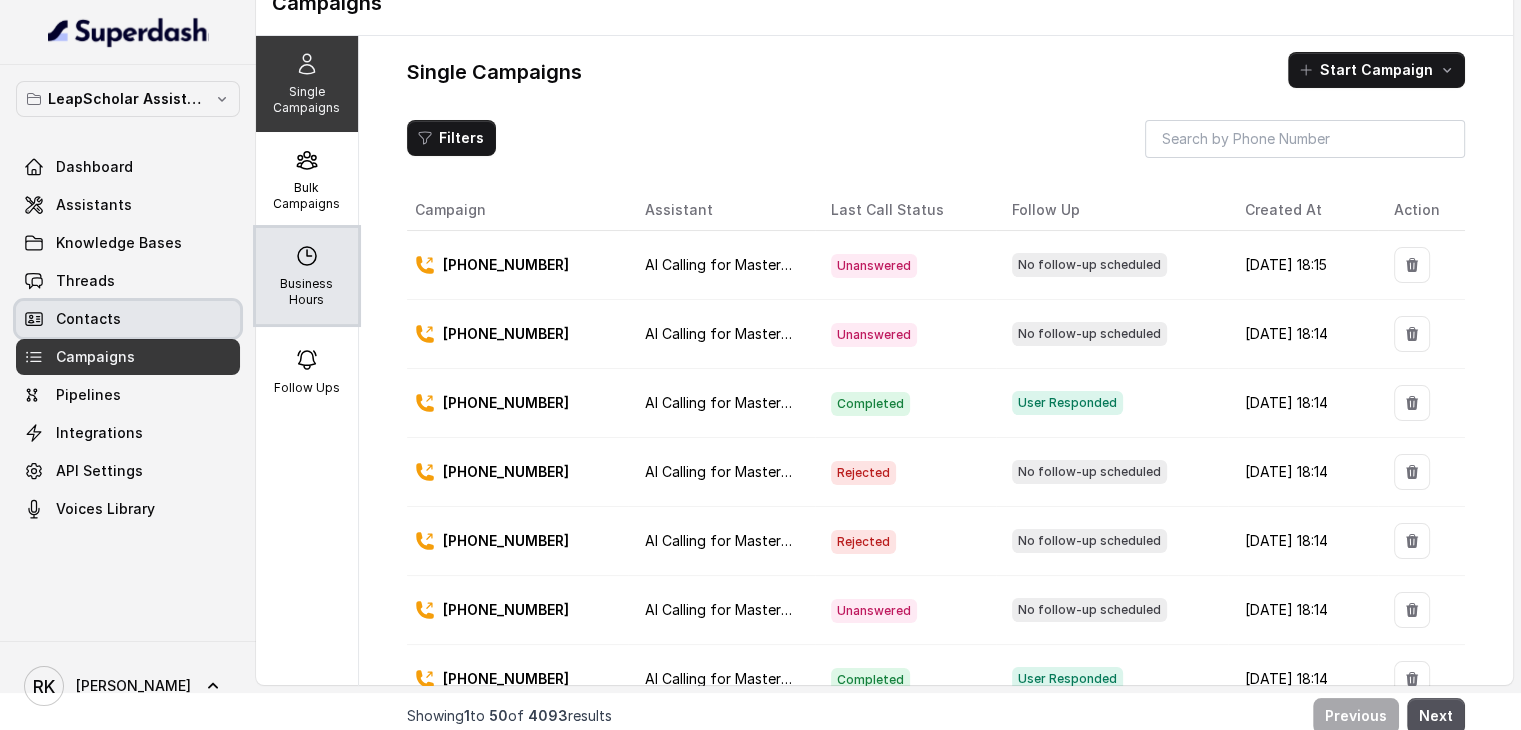 scroll, scrollTop: 52, scrollLeft: 0, axis: vertical 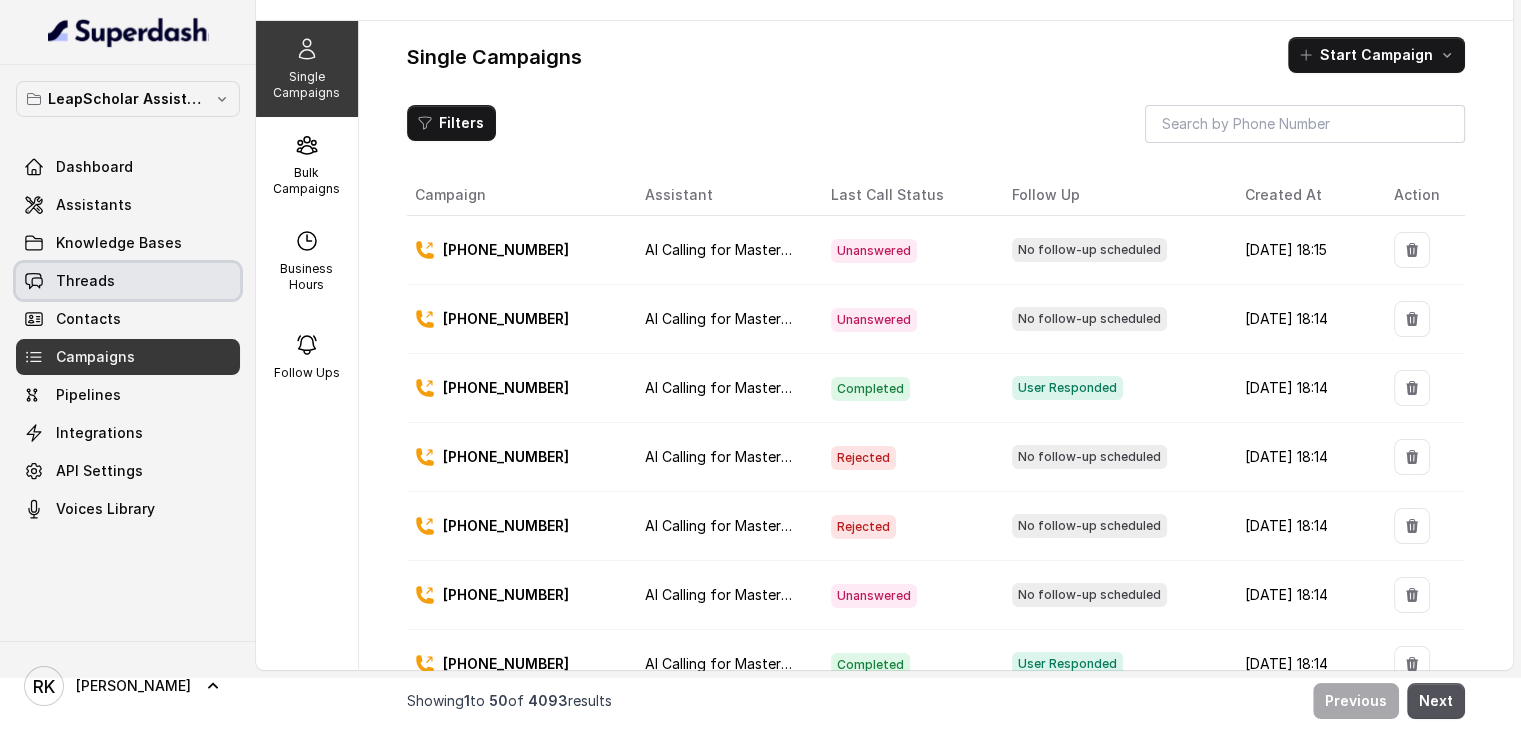 click on "Threads" at bounding box center [85, 281] 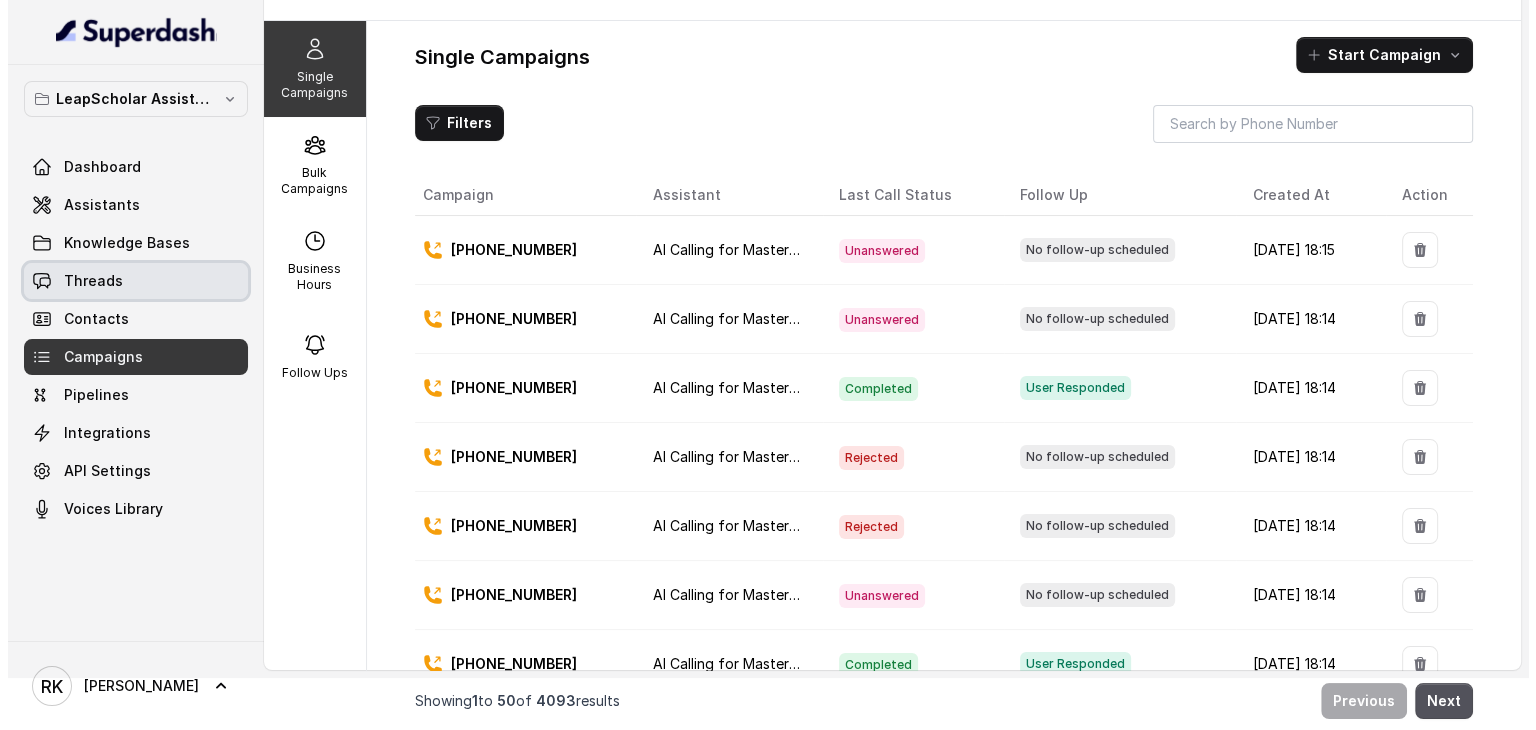 scroll, scrollTop: 0, scrollLeft: 0, axis: both 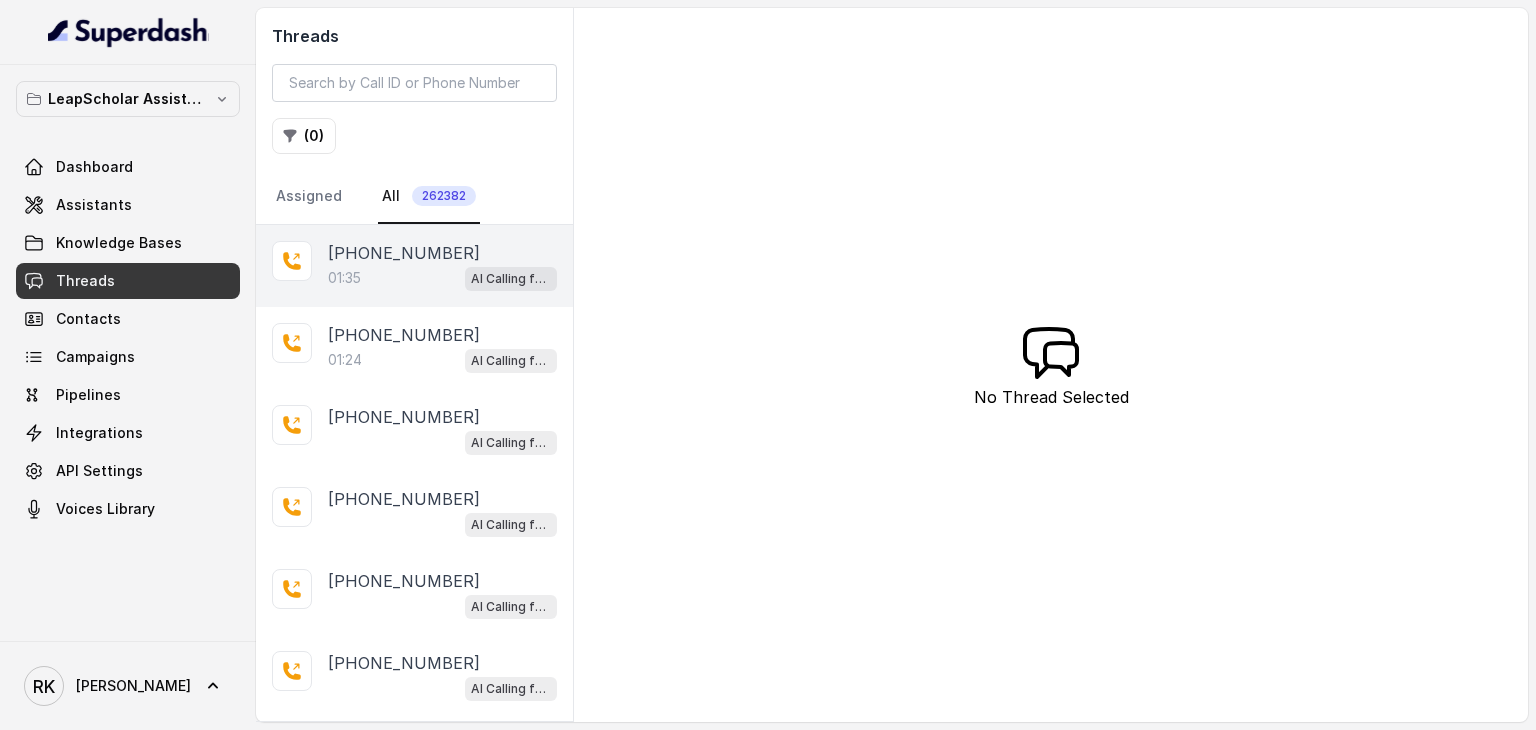 click on "[PHONE_NUMBER]" at bounding box center (404, 253) 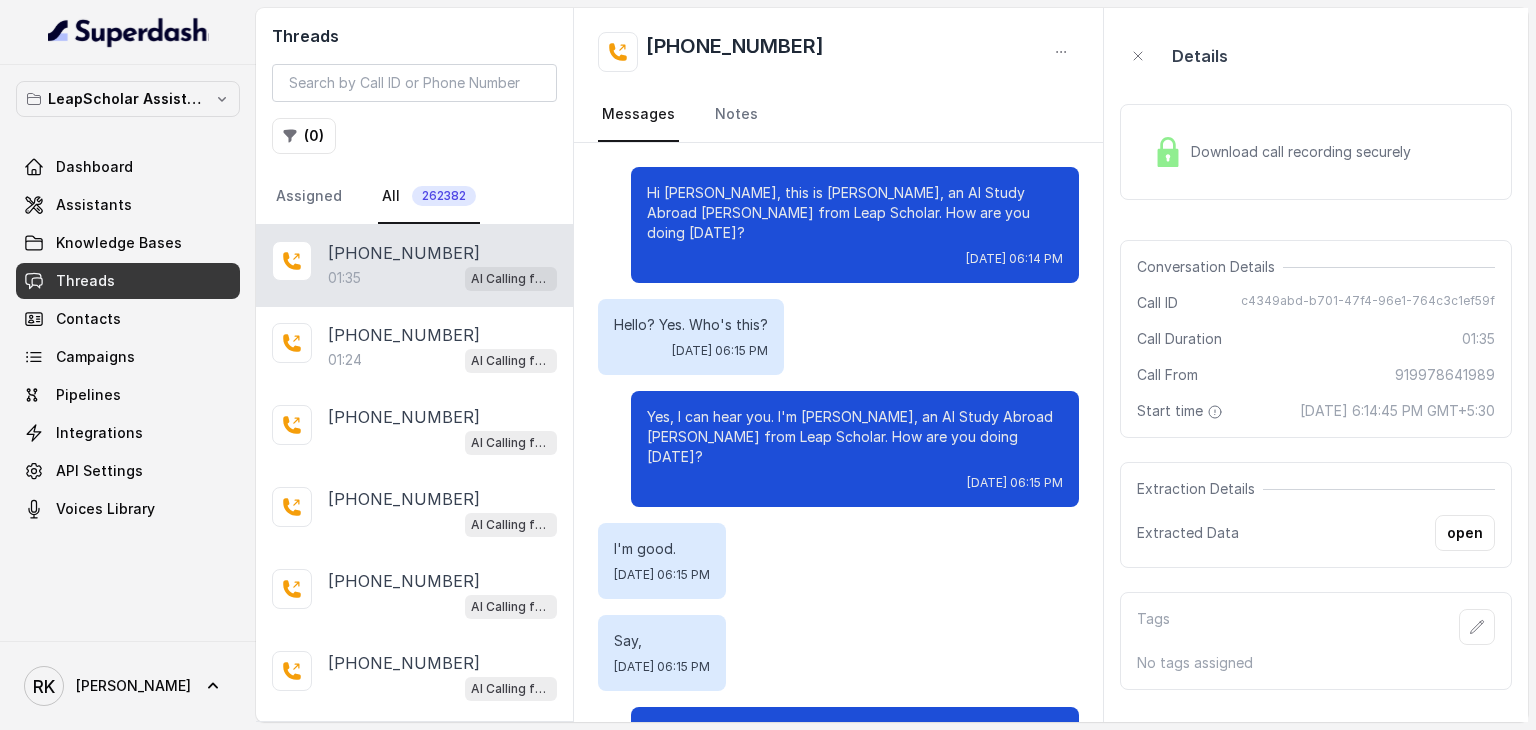 scroll, scrollTop: 0, scrollLeft: 0, axis: both 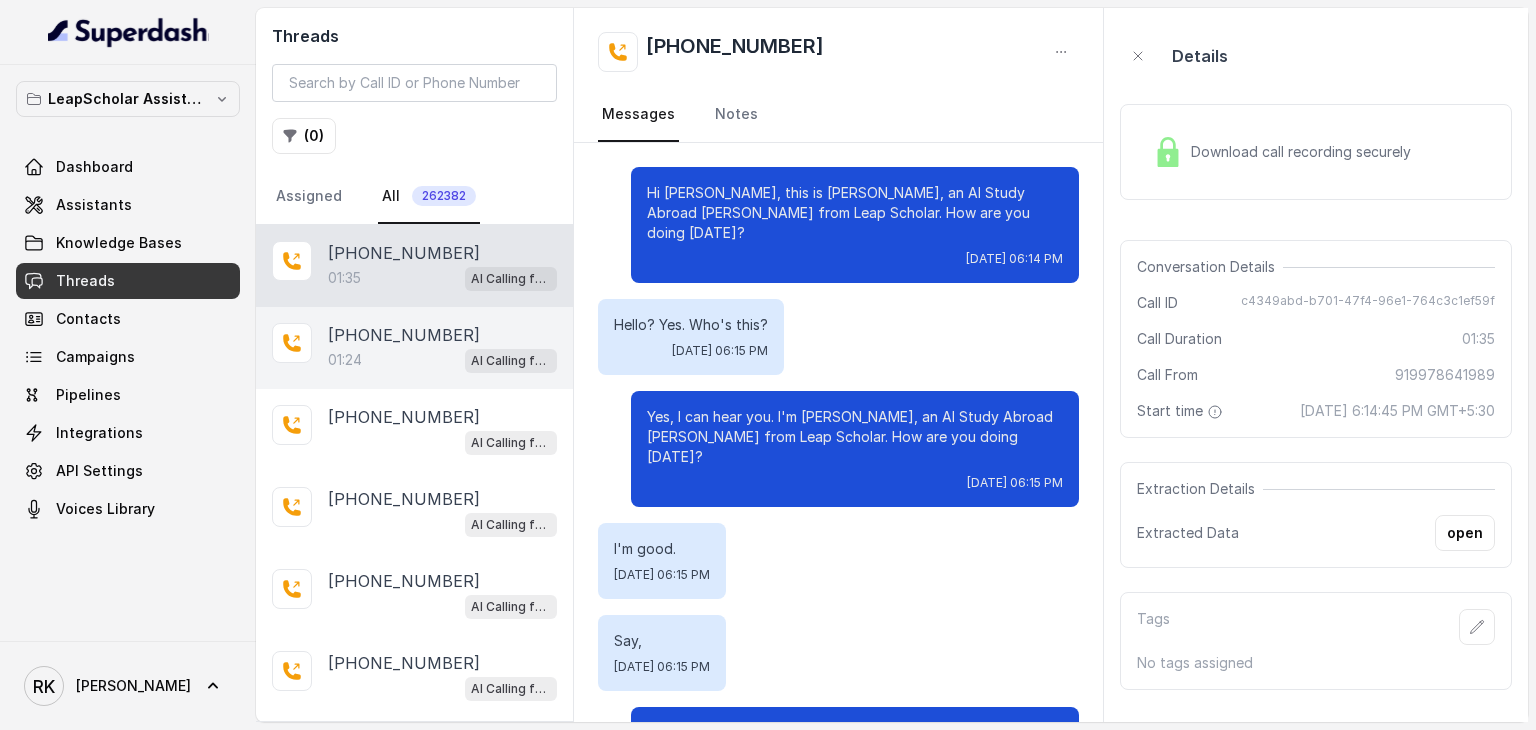 click on "[PHONE_NUMBER]" at bounding box center [404, 335] 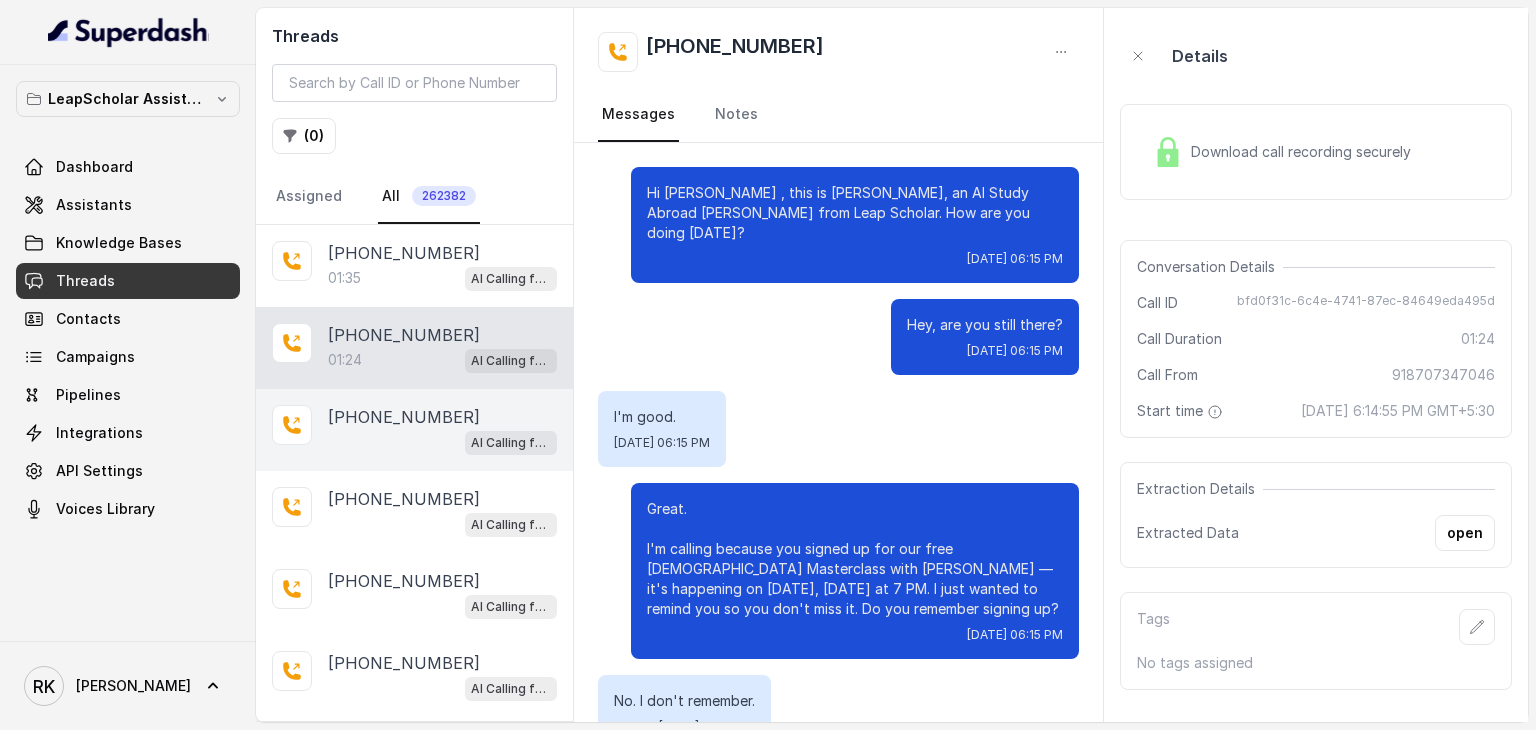 scroll, scrollTop: 744, scrollLeft: 0, axis: vertical 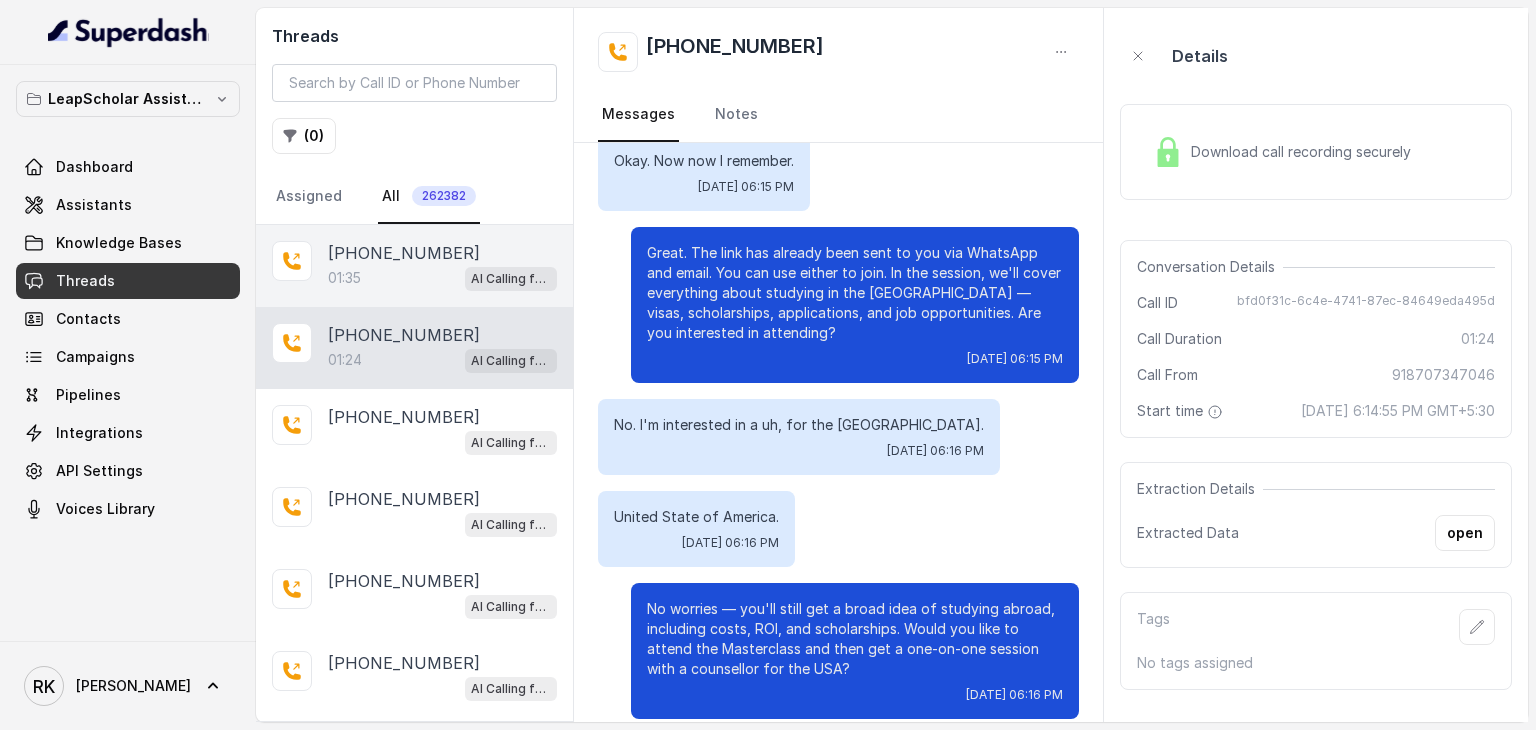 click on "01:35 AI Calling for Masterclass - #RK" at bounding box center (442, 278) 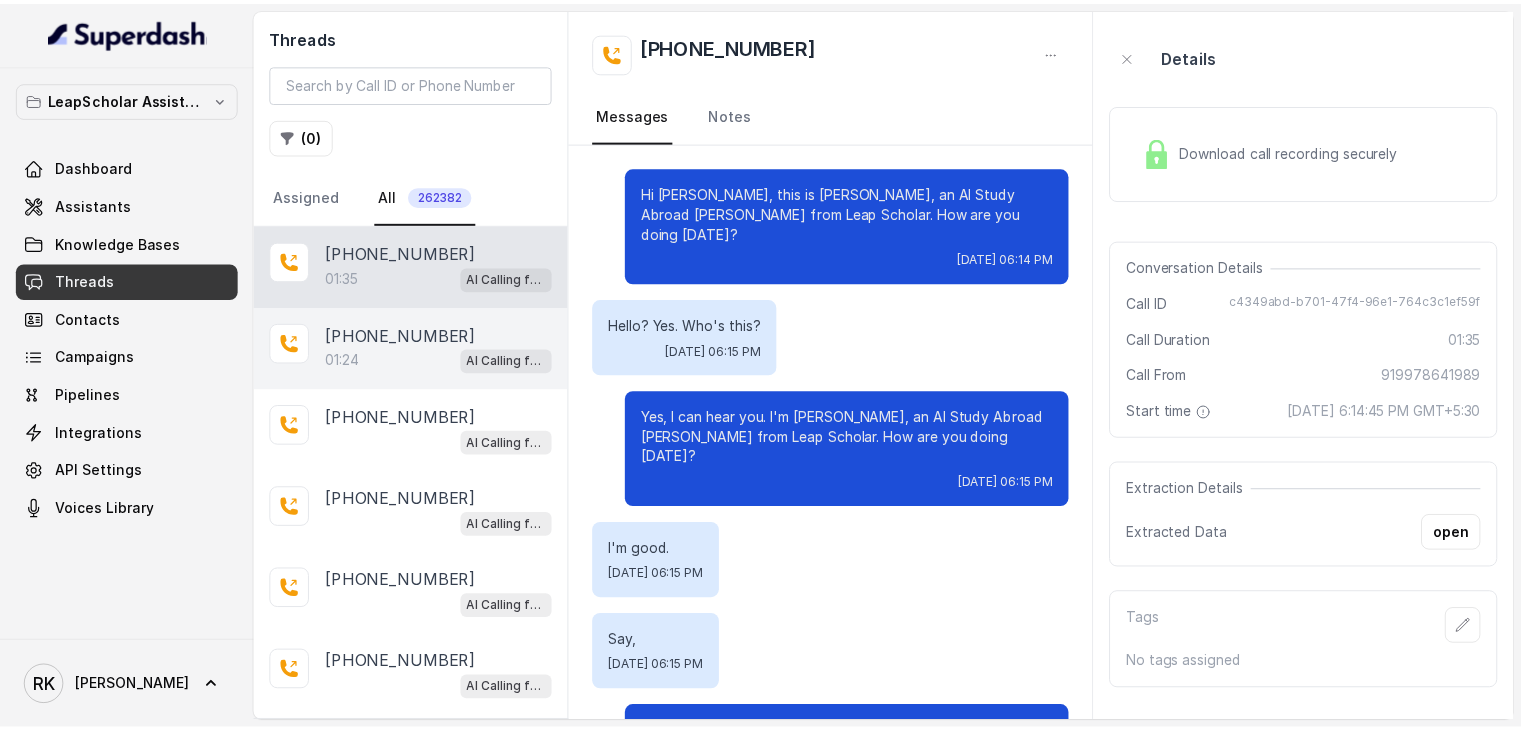 scroll, scrollTop: 1408, scrollLeft: 0, axis: vertical 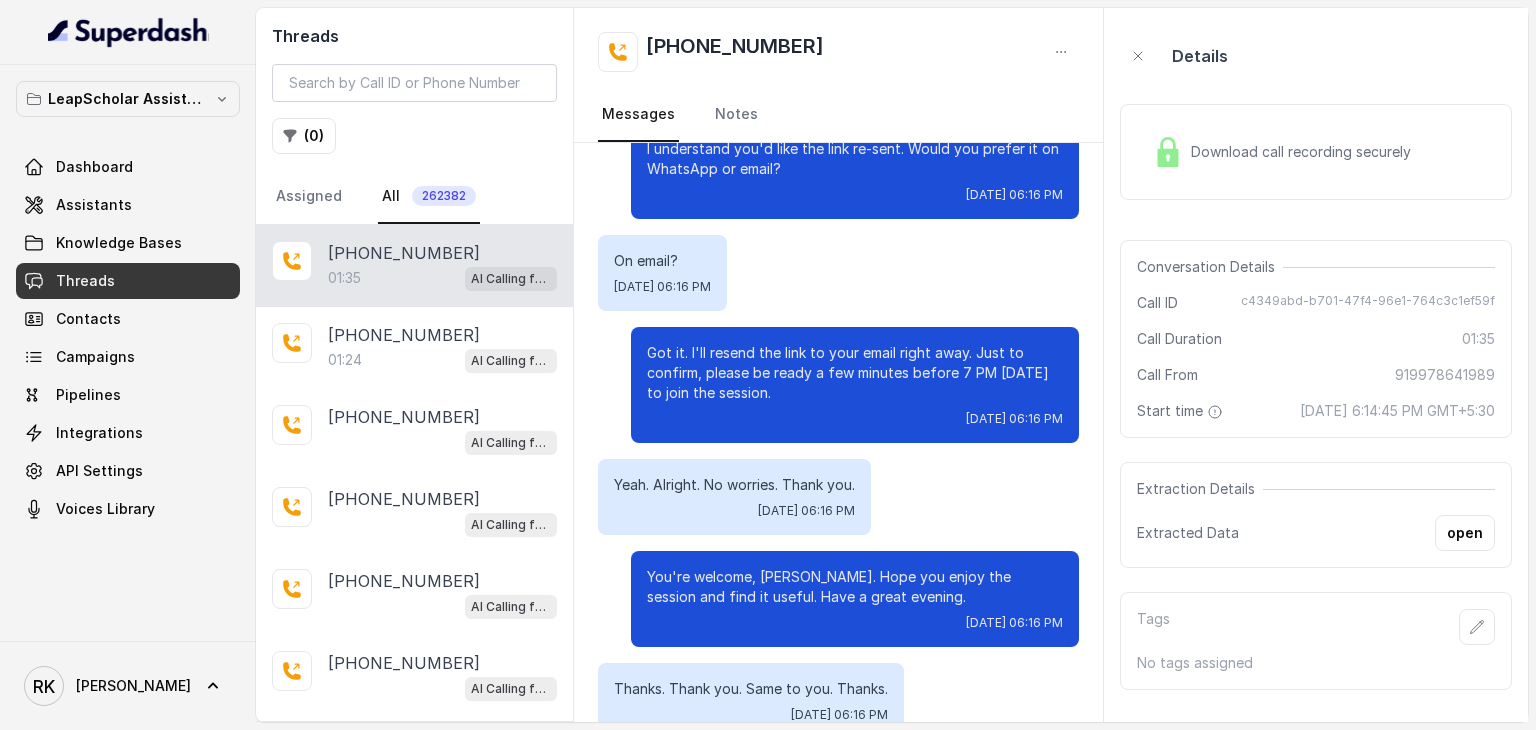 click on "Download call recording securely" at bounding box center [1305, 152] 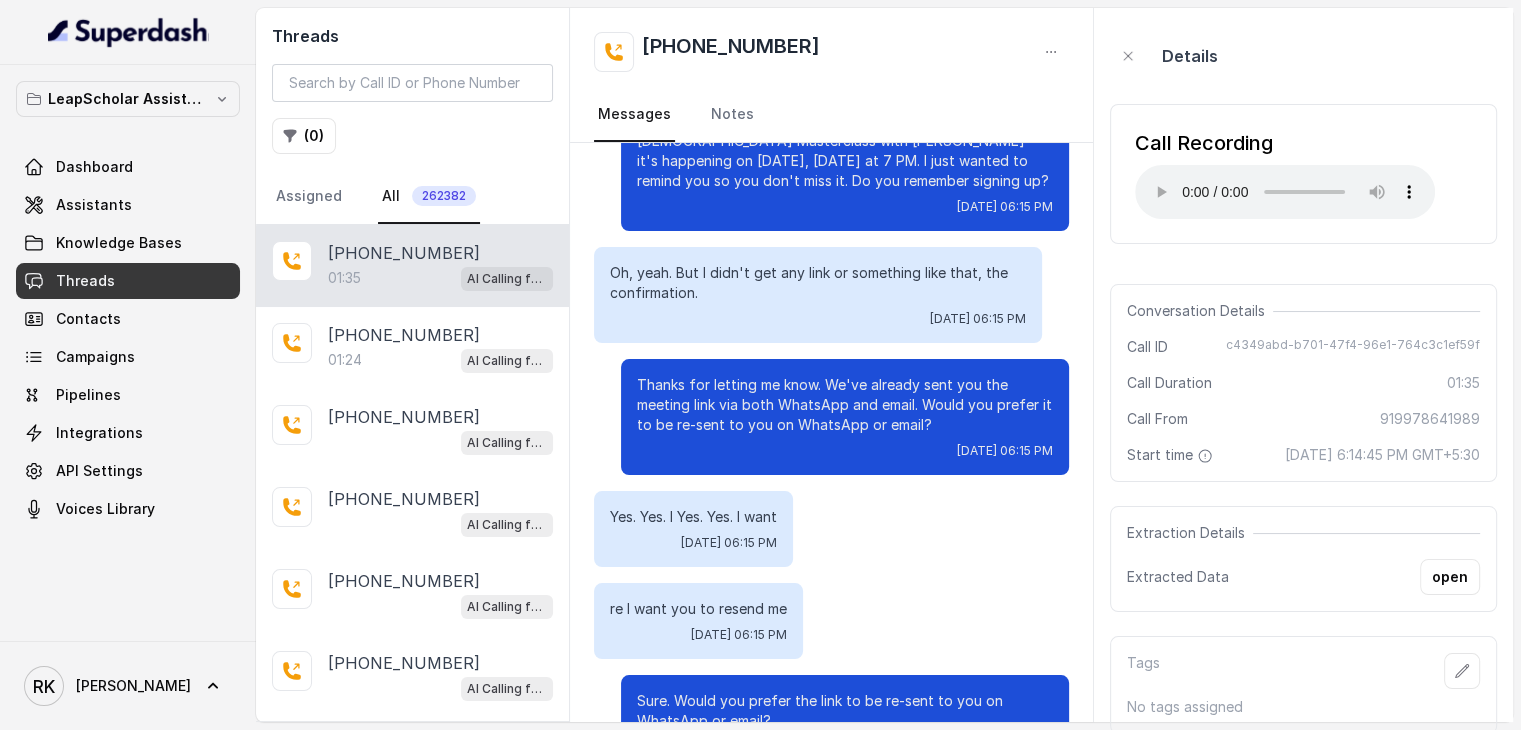 scroll, scrollTop: 0, scrollLeft: 0, axis: both 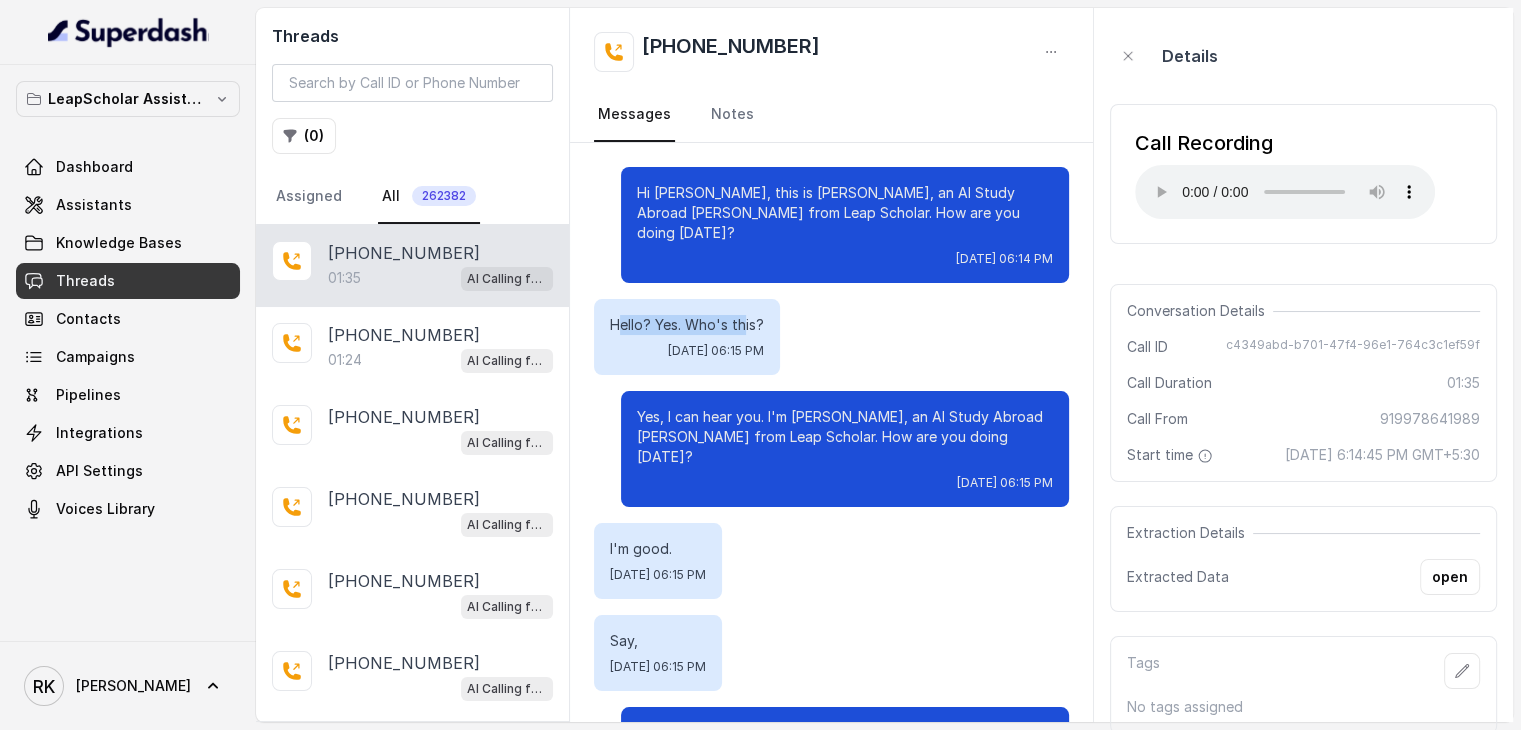 drag, startPoint x: 622, startPoint y: 301, endPoint x: 744, endPoint y: 299, distance: 122.016396 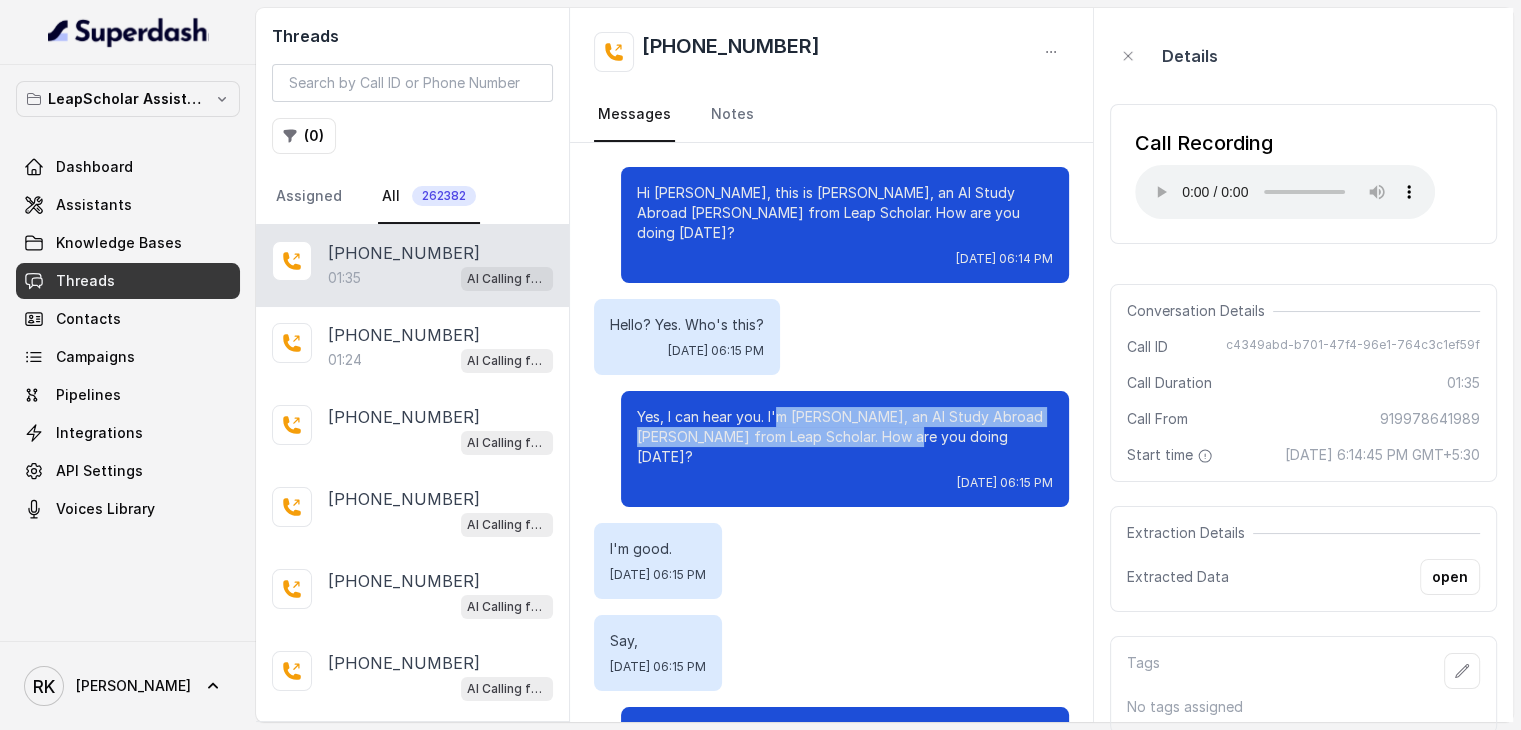 drag, startPoint x: 769, startPoint y: 394, endPoint x: 894, endPoint y: 413, distance: 126.43575 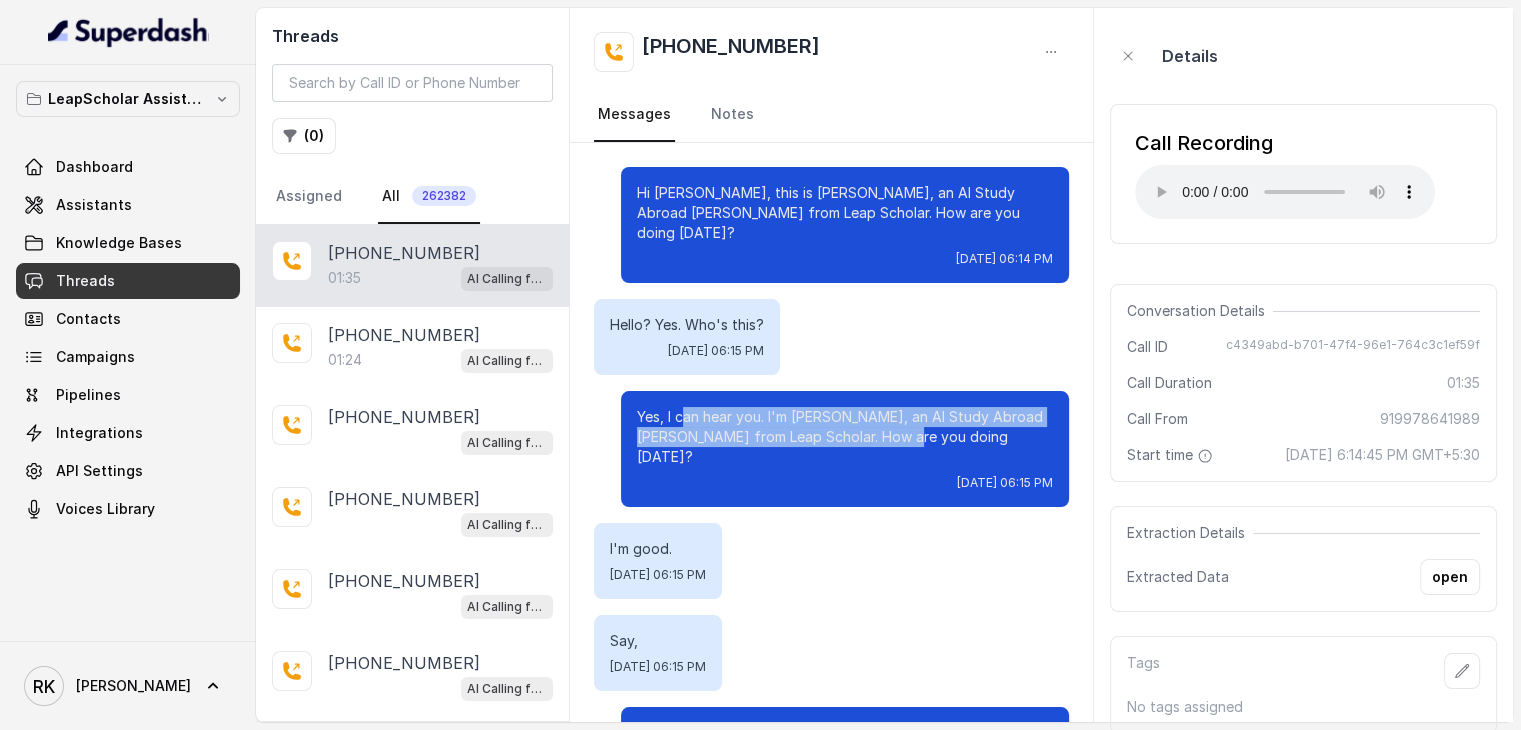 drag, startPoint x: 894, startPoint y: 413, endPoint x: 670, endPoint y: 397, distance: 224.5707 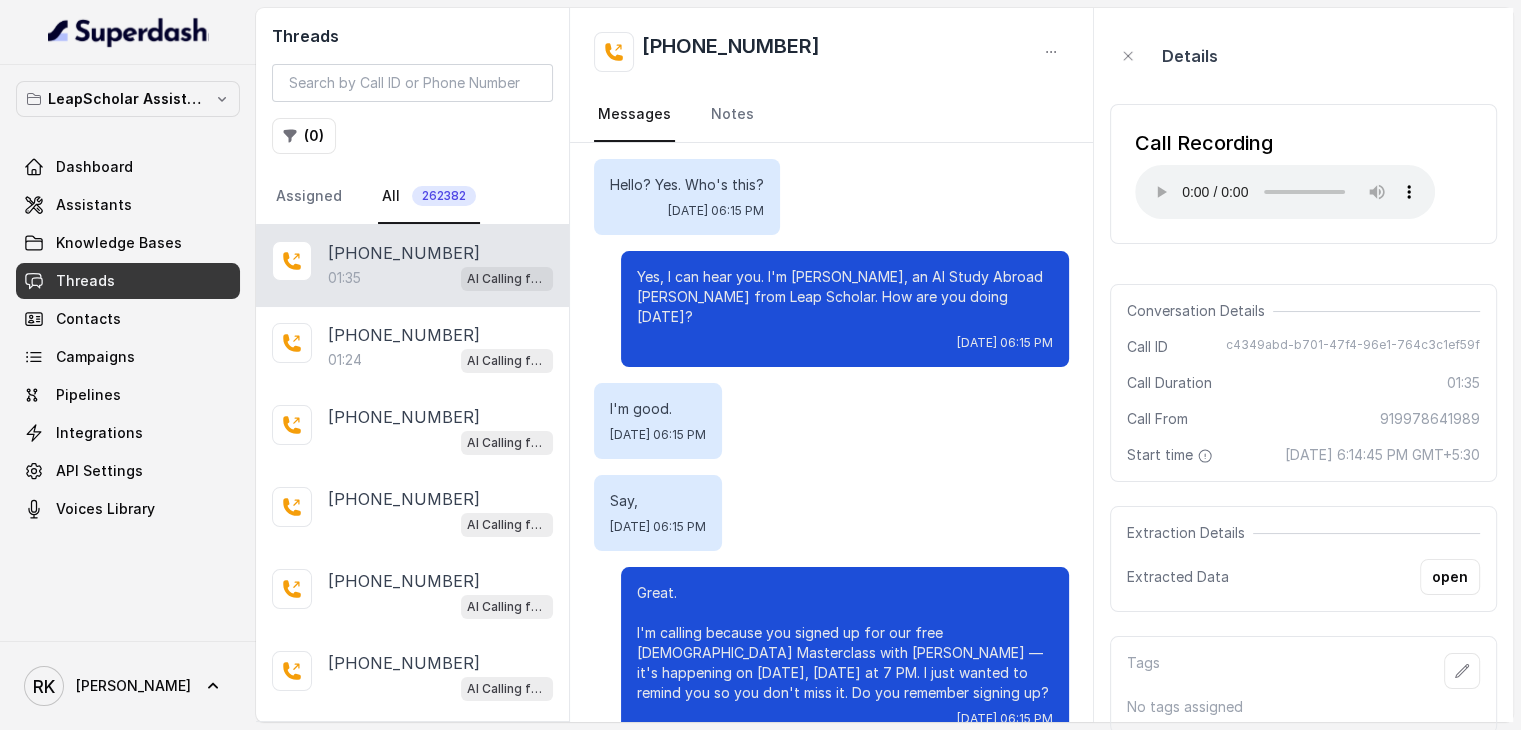 scroll, scrollTop: 151, scrollLeft: 0, axis: vertical 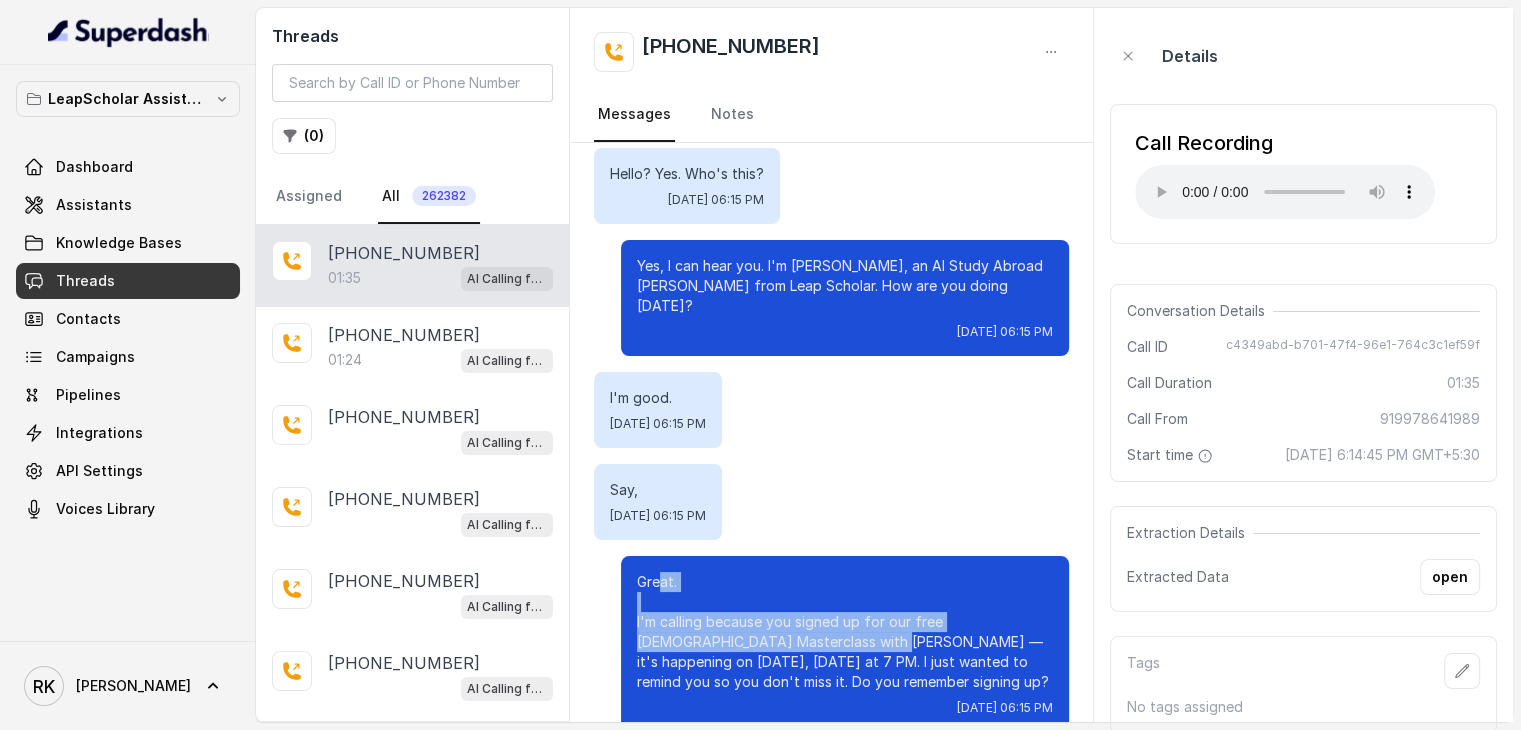 drag, startPoint x: 644, startPoint y: 543, endPoint x: 762, endPoint y: 599, distance: 130.61394 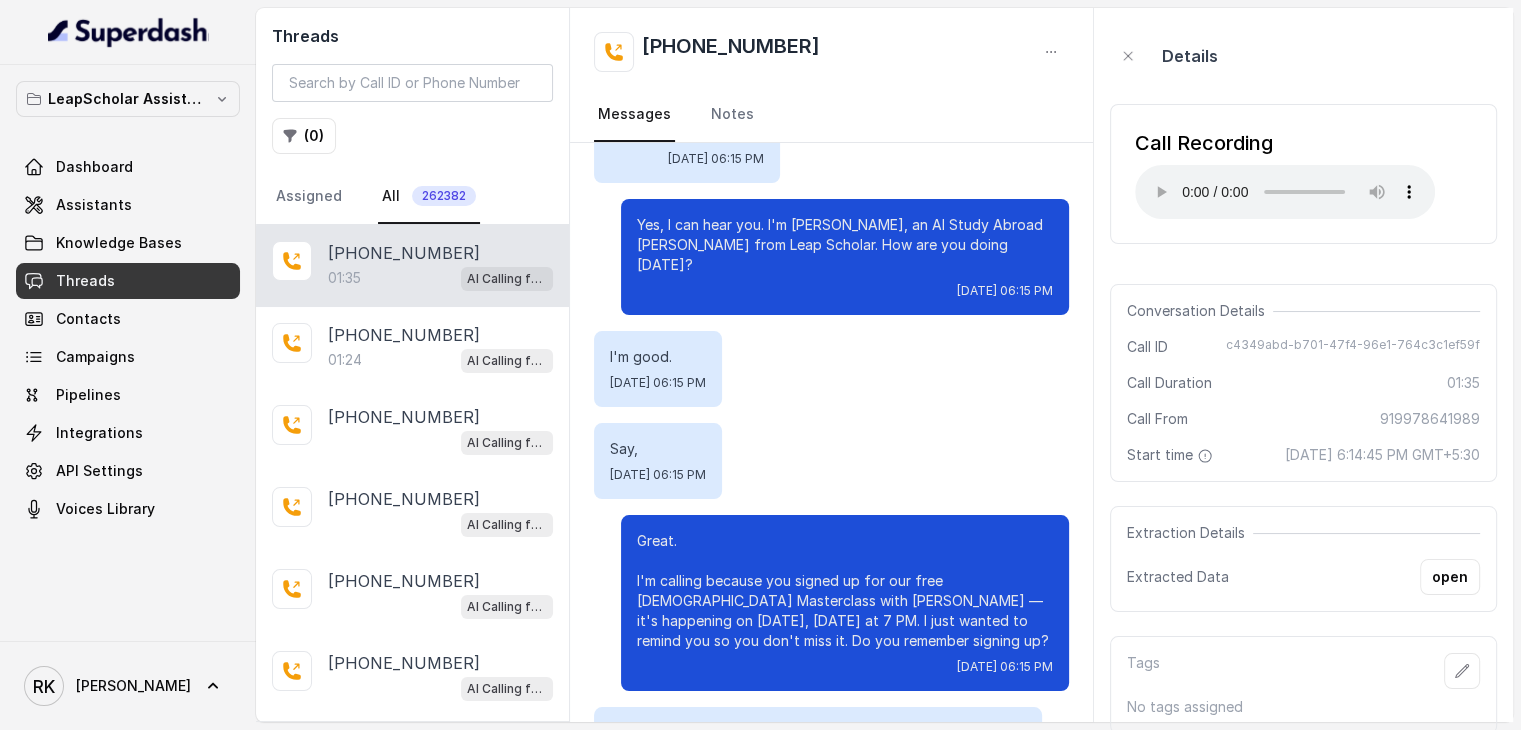scroll, scrollTop: 192, scrollLeft: 0, axis: vertical 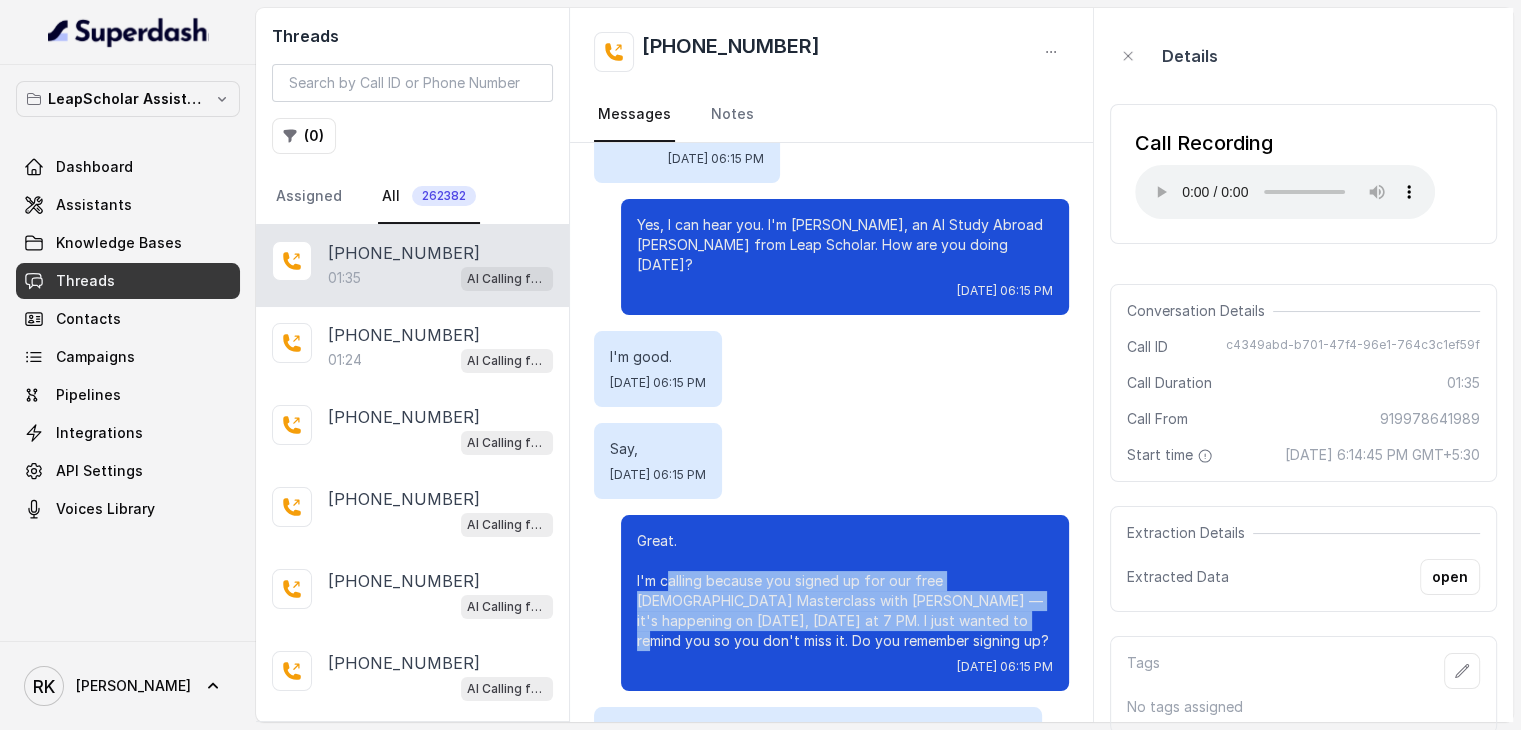 drag, startPoint x: 656, startPoint y: 538, endPoint x: 872, endPoint y: 581, distance: 220.23851 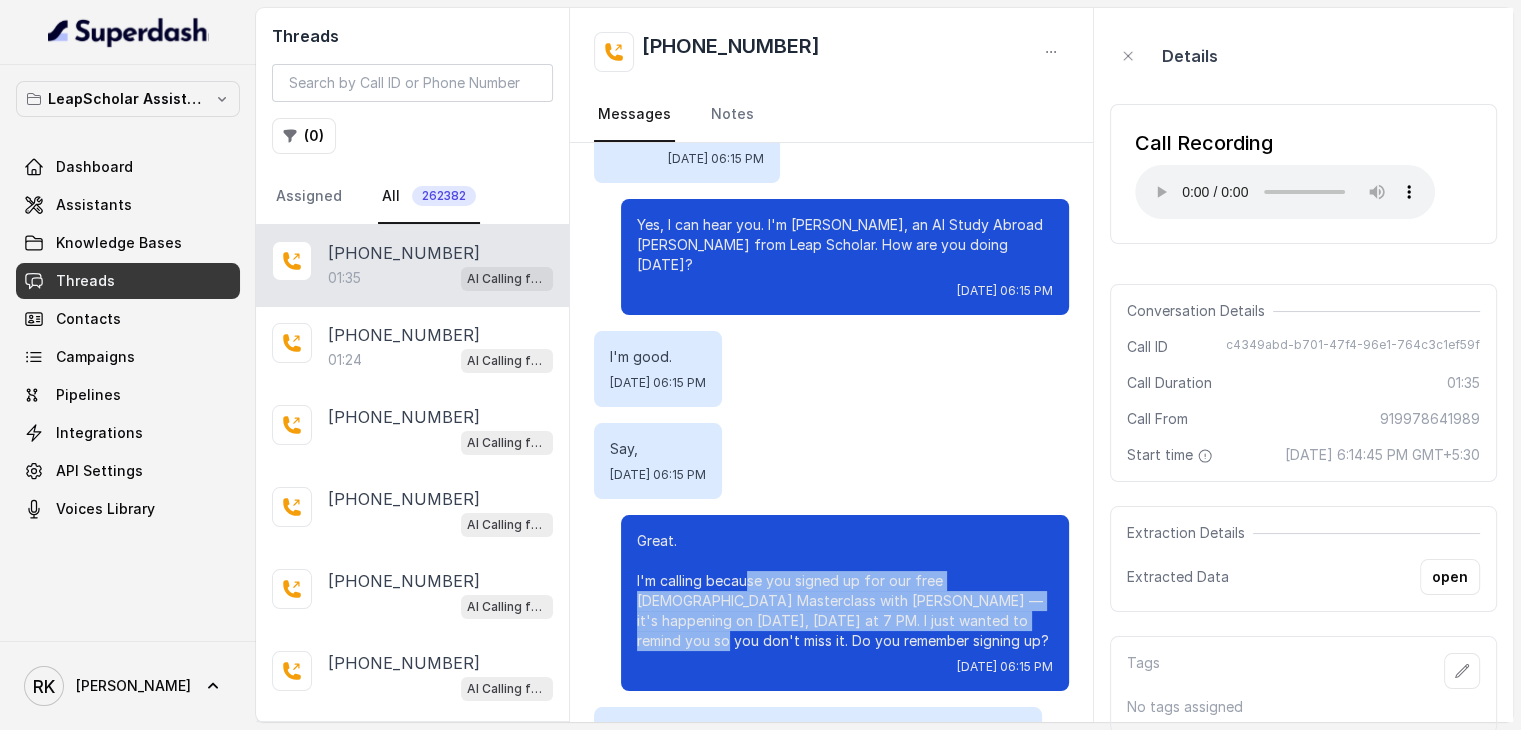 drag, startPoint x: 942, startPoint y: 578, endPoint x: 732, endPoint y: 543, distance: 212.89668 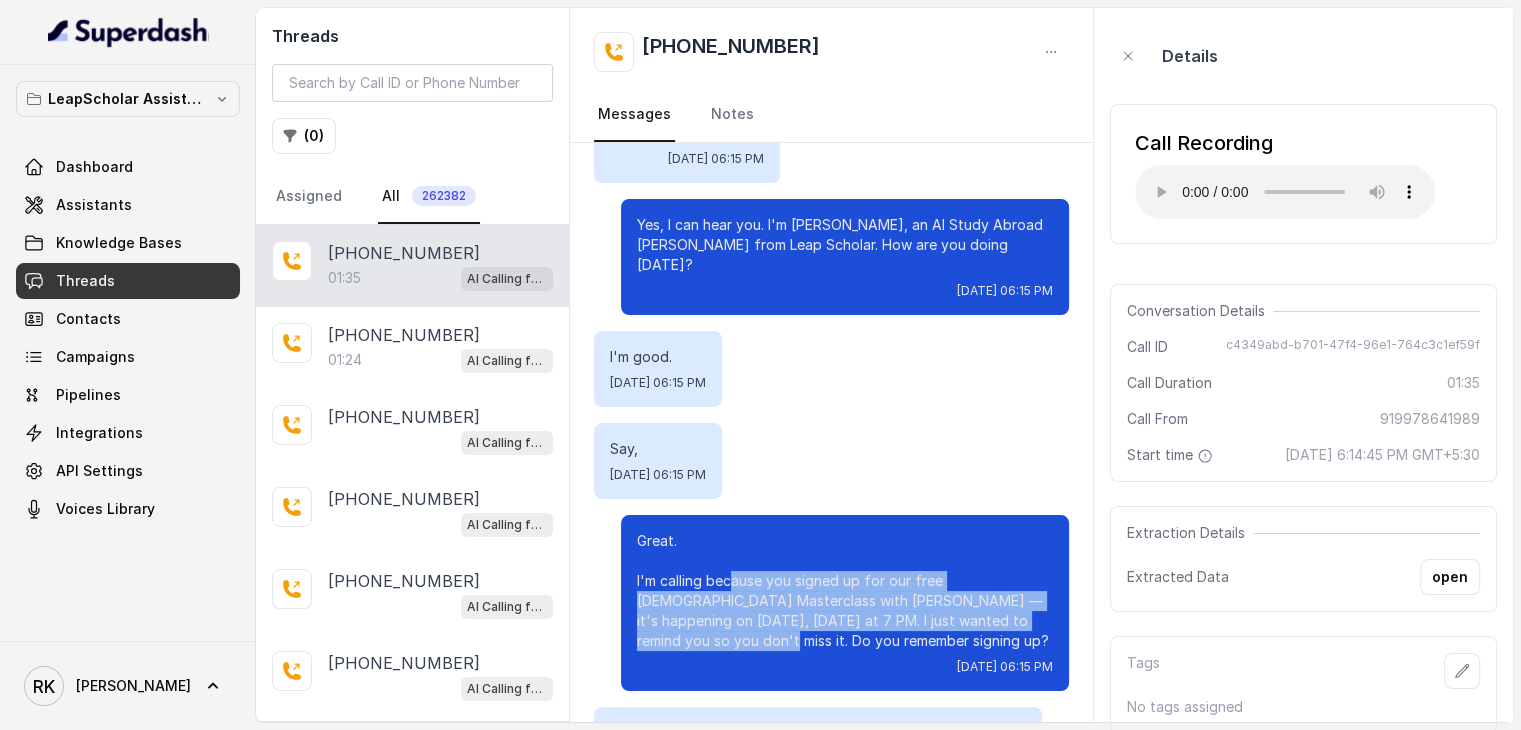 drag, startPoint x: 715, startPoint y: 537, endPoint x: 1000, endPoint y: 581, distance: 288.3765 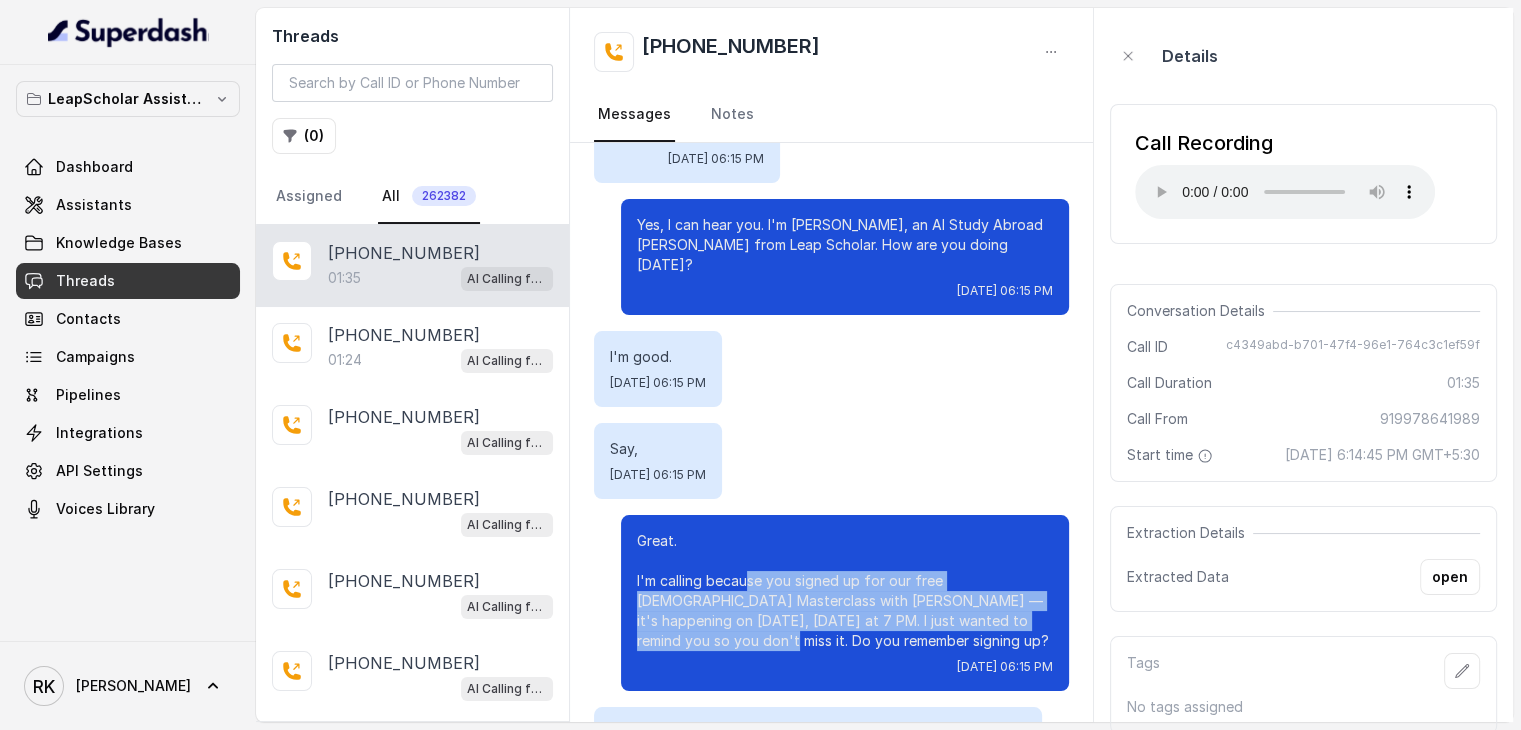 drag, startPoint x: 1000, startPoint y: 581, endPoint x: 729, endPoint y: 540, distance: 274.08392 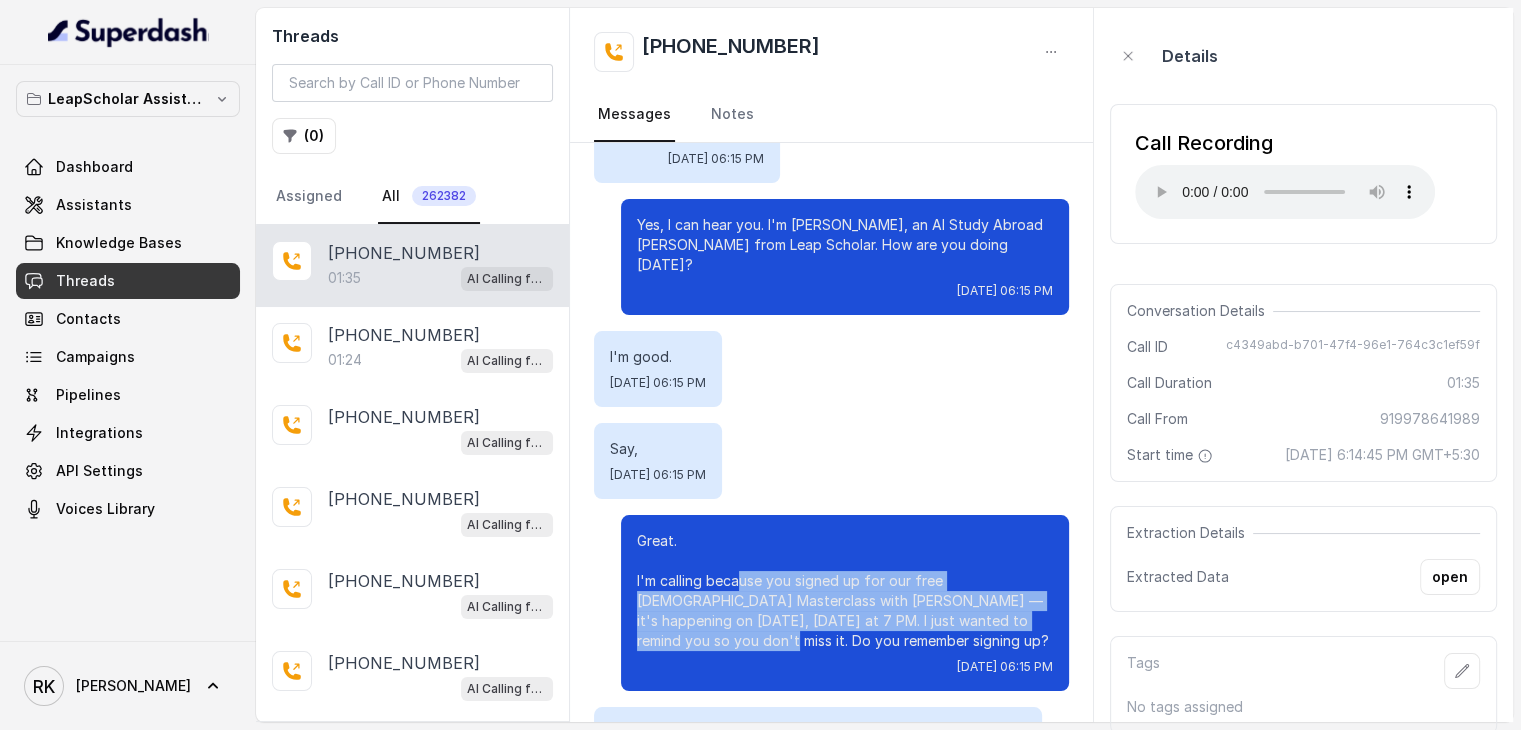 click on "Great.
I'm calling because you signed up for our free [DEMOGRAPHIC_DATA] Masterclass with [PERSON_NAME] — it's happening on [DATE], [DATE] at 7 PM. I just wanted to remind you so you don't miss it. Do you remember signing up?" at bounding box center (845, 591) 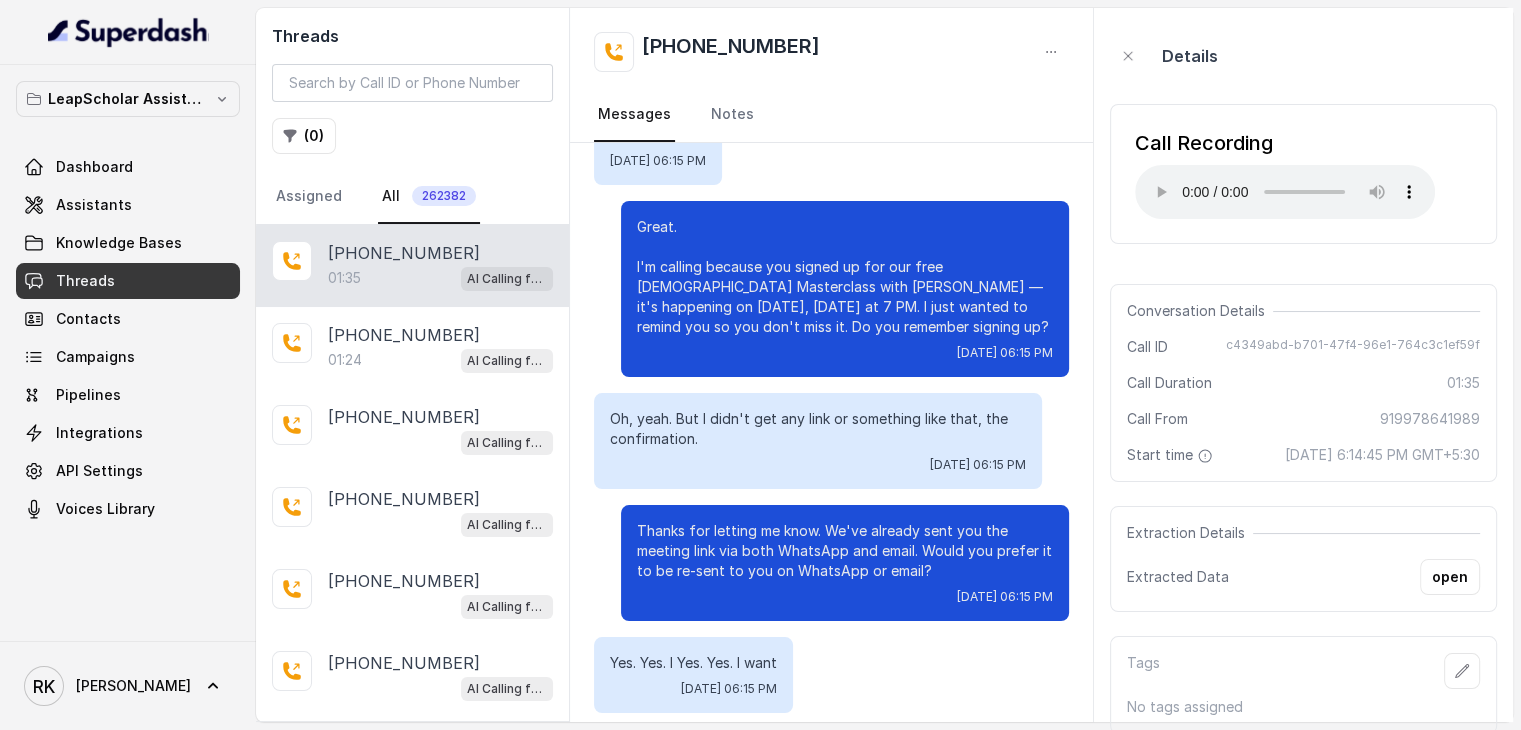 scroll, scrollTop: 507, scrollLeft: 0, axis: vertical 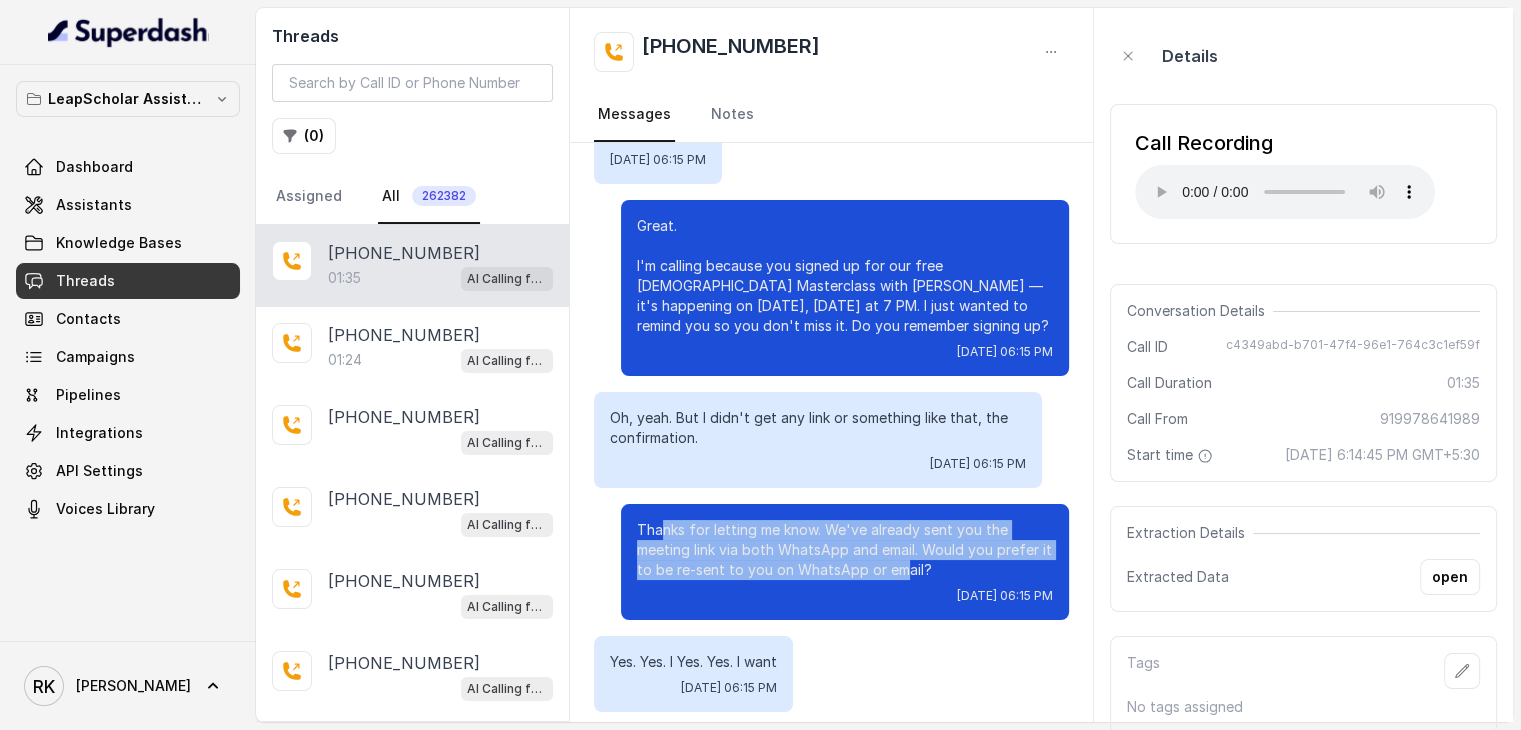 drag, startPoint x: 649, startPoint y: 487, endPoint x: 892, endPoint y: 529, distance: 246.60292 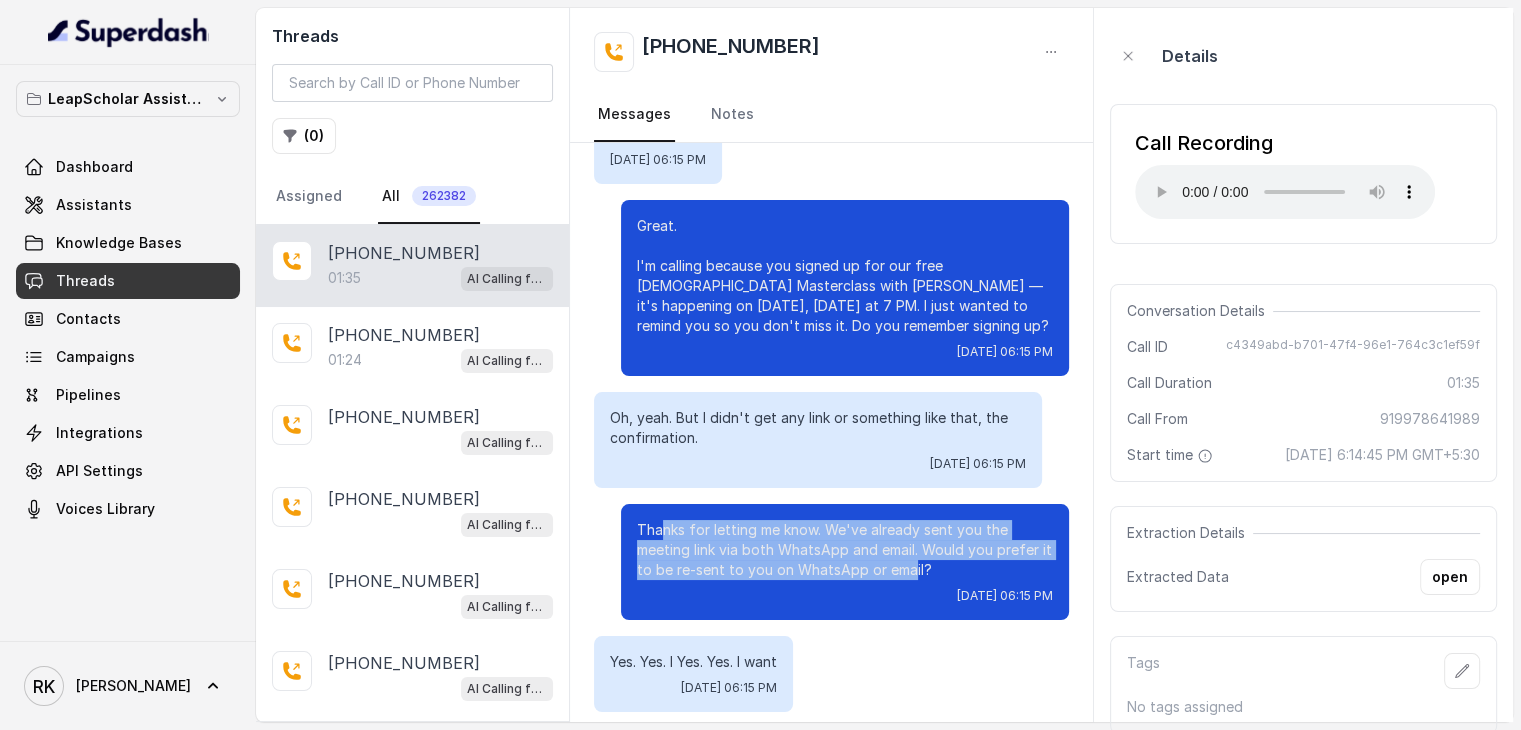 click on "Thanks for letting me know. We've already sent you the meeting link via both WhatsApp and email. Would you prefer it to be re-sent to you on WhatsApp or email?" at bounding box center [845, 550] 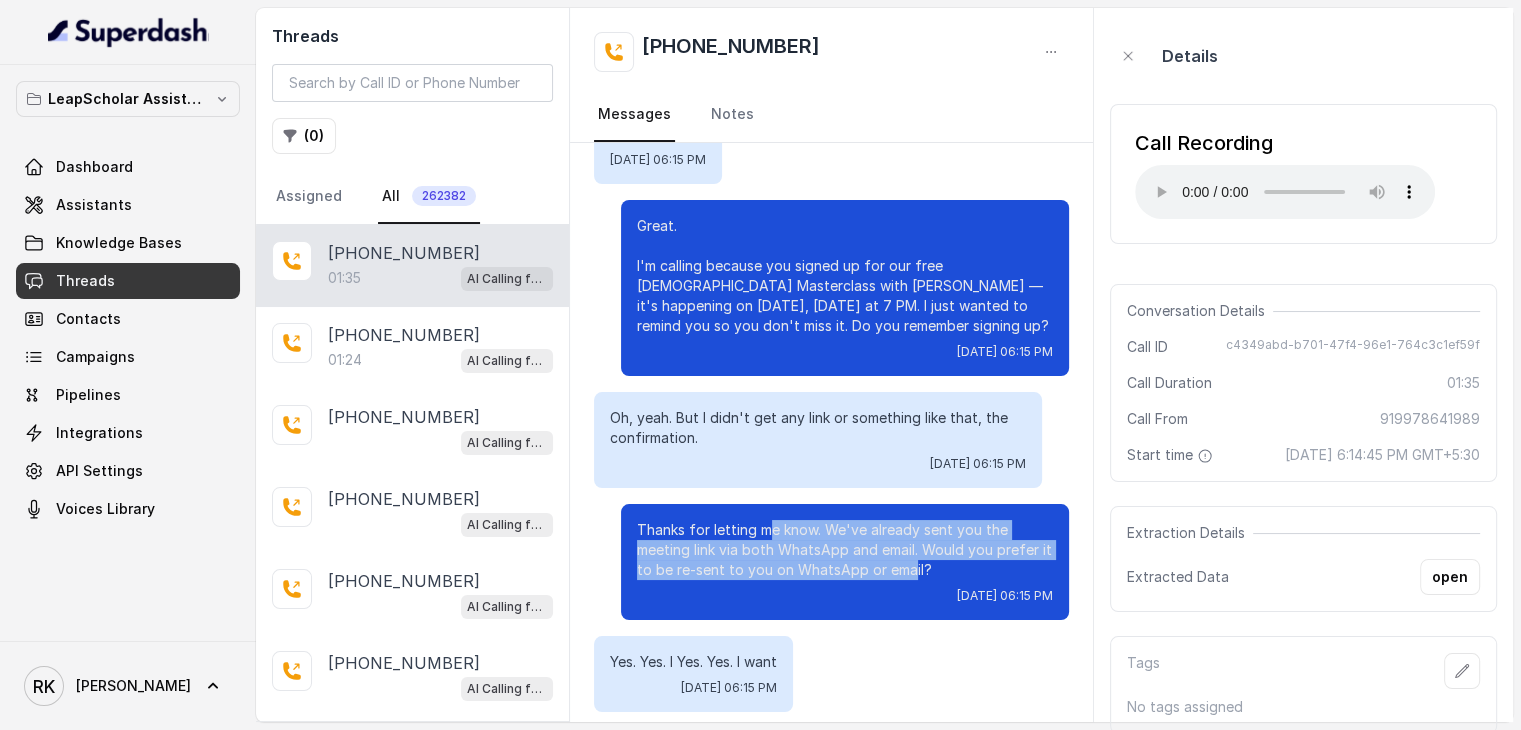drag, startPoint x: 892, startPoint y: 529, endPoint x: 749, endPoint y: 486, distance: 149.32515 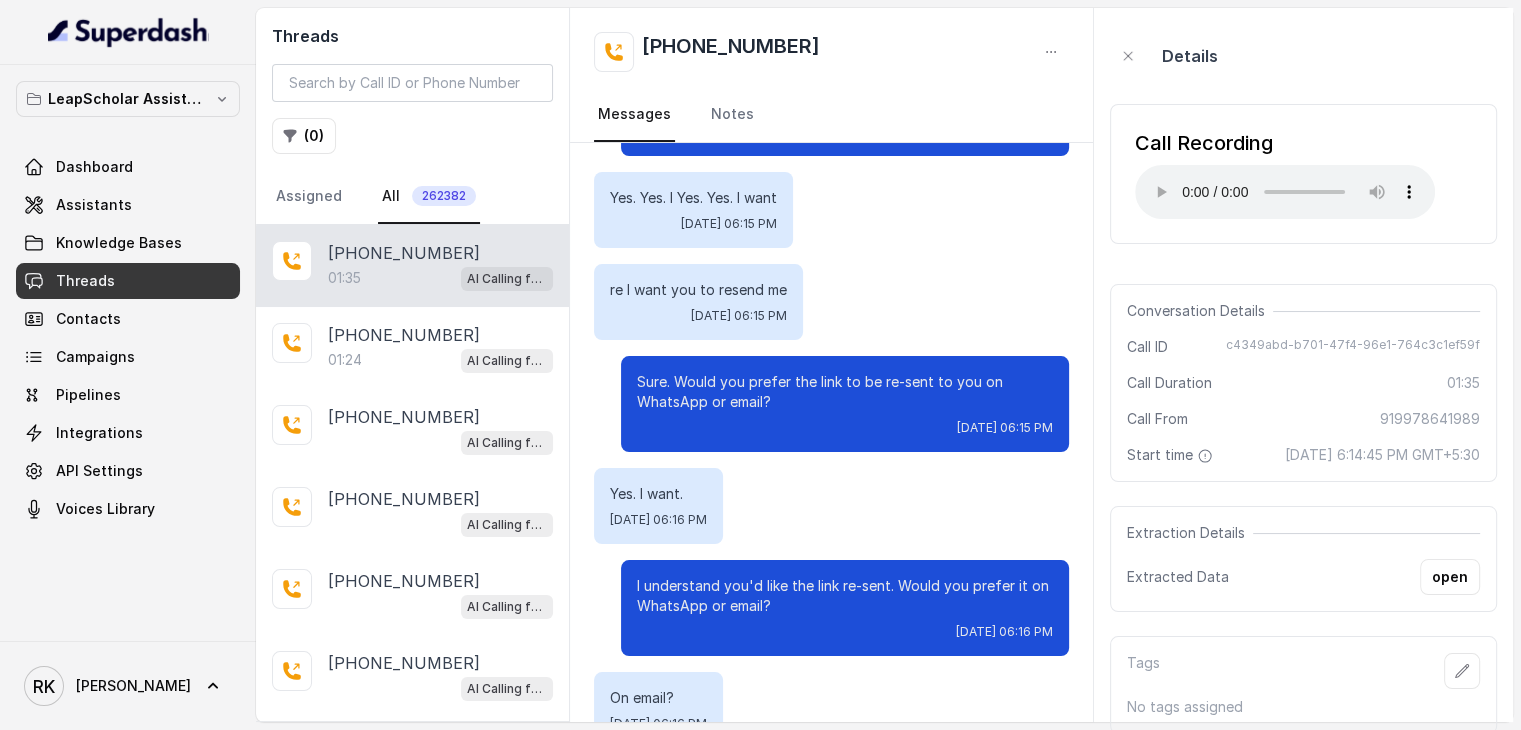 scroll, scrollTop: 1070, scrollLeft: 0, axis: vertical 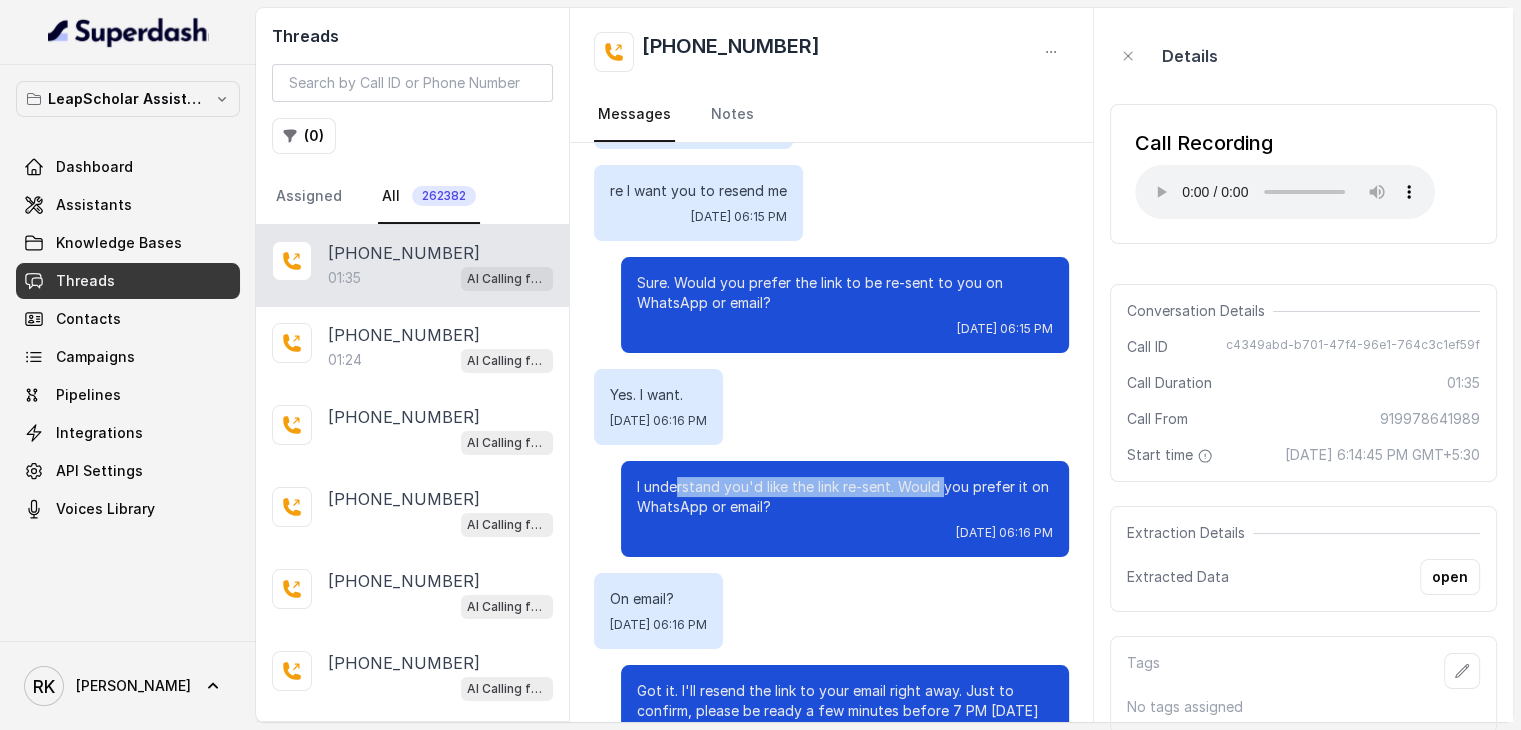 drag, startPoint x: 661, startPoint y: 440, endPoint x: 929, endPoint y: 453, distance: 268.31512 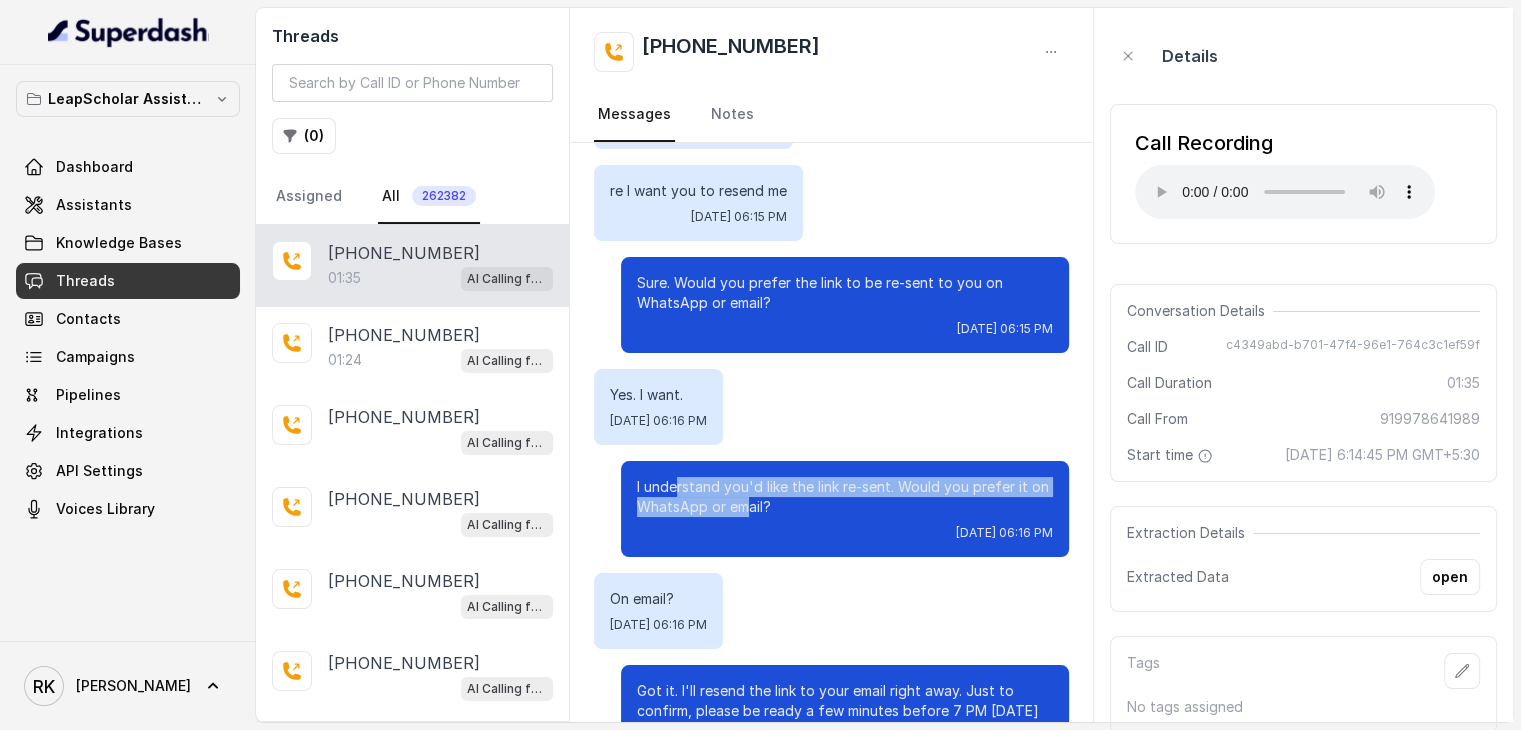 drag, startPoint x: 732, startPoint y: 463, endPoint x: 660, endPoint y: 443, distance: 74.726166 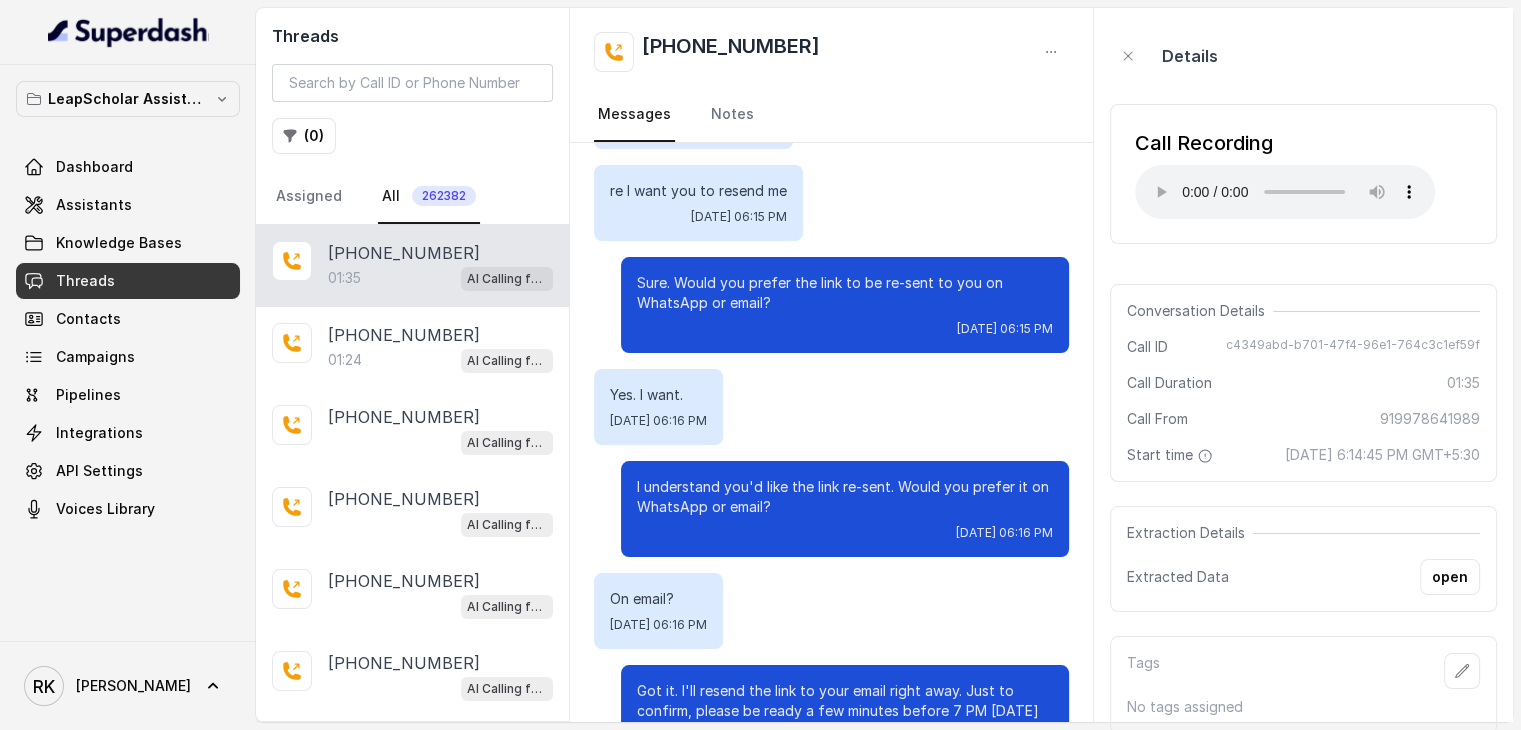 scroll, scrollTop: 1170, scrollLeft: 0, axis: vertical 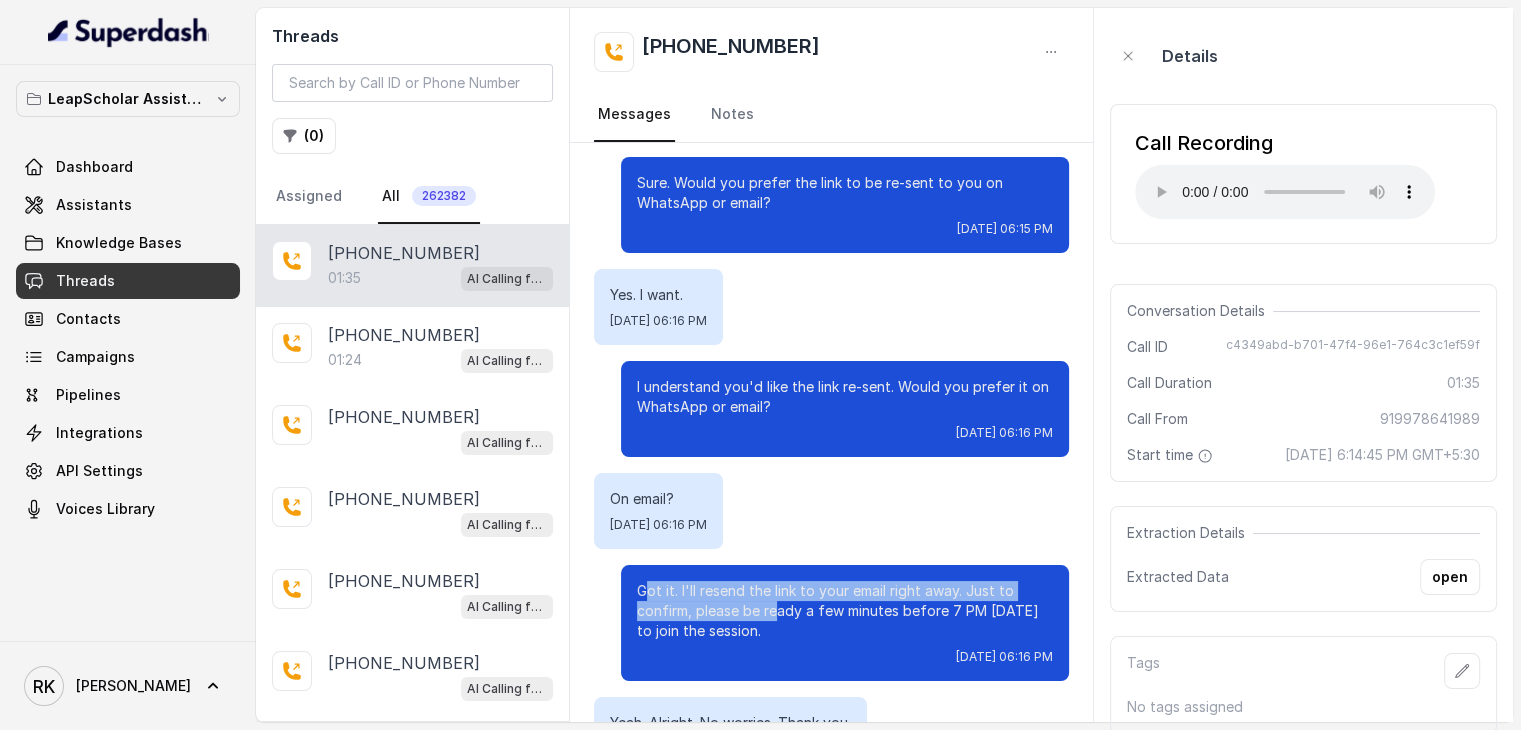 drag, startPoint x: 635, startPoint y: 545, endPoint x: 766, endPoint y: 566, distance: 132.67253 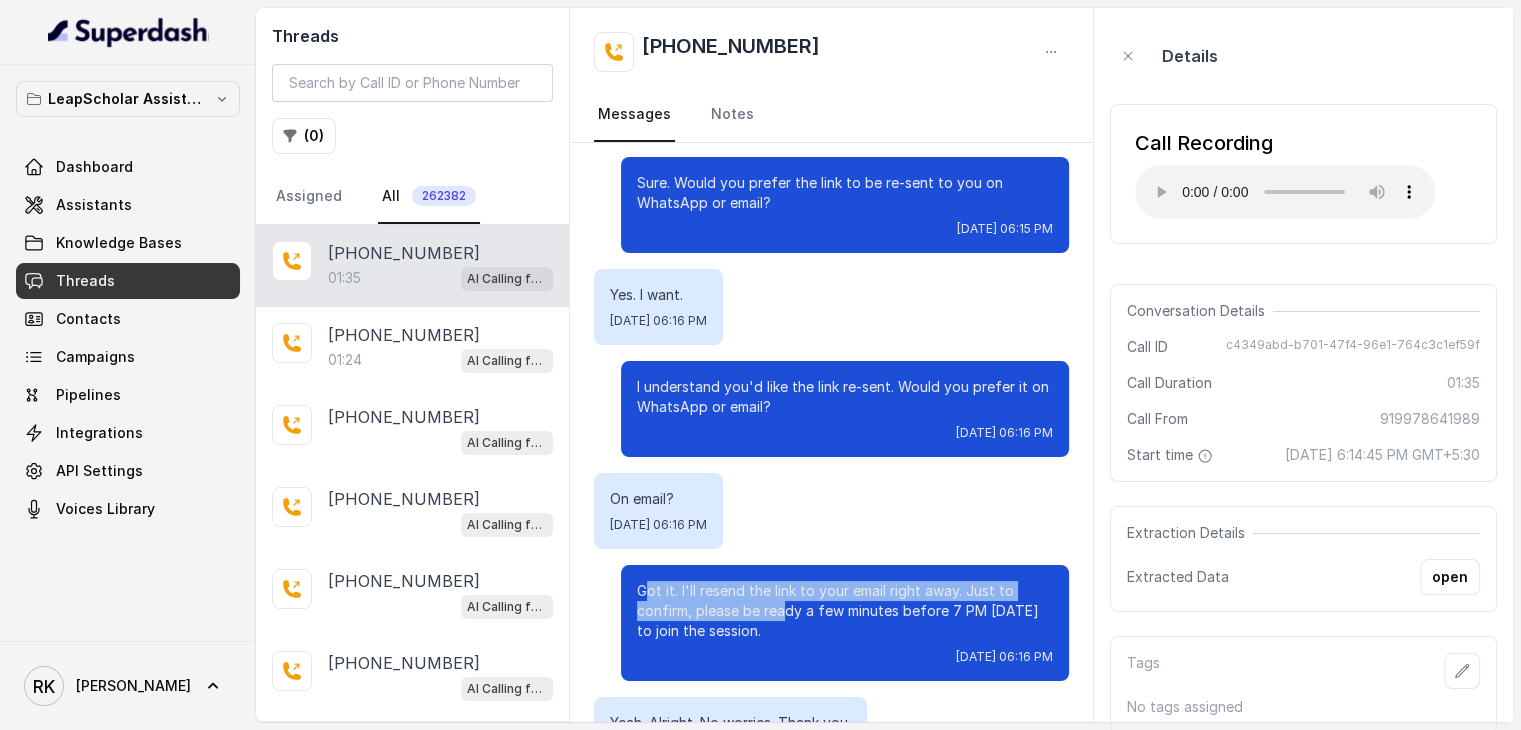 click on "Got it. I'll resend the link to your email right away. Just to confirm, please be ready a few minutes before 7 PM [DATE] to join the session." at bounding box center (845, 611) 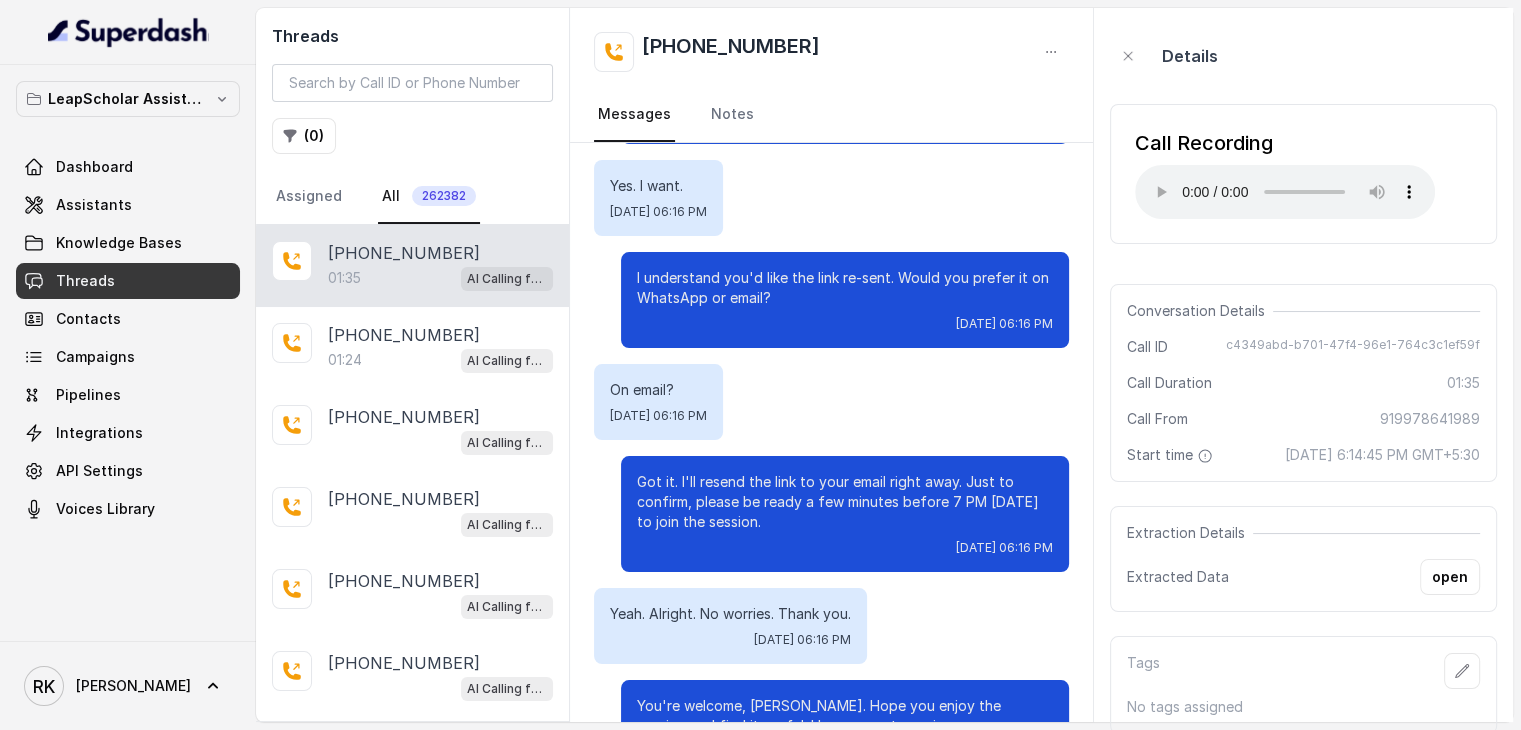 scroll, scrollTop: 1278, scrollLeft: 0, axis: vertical 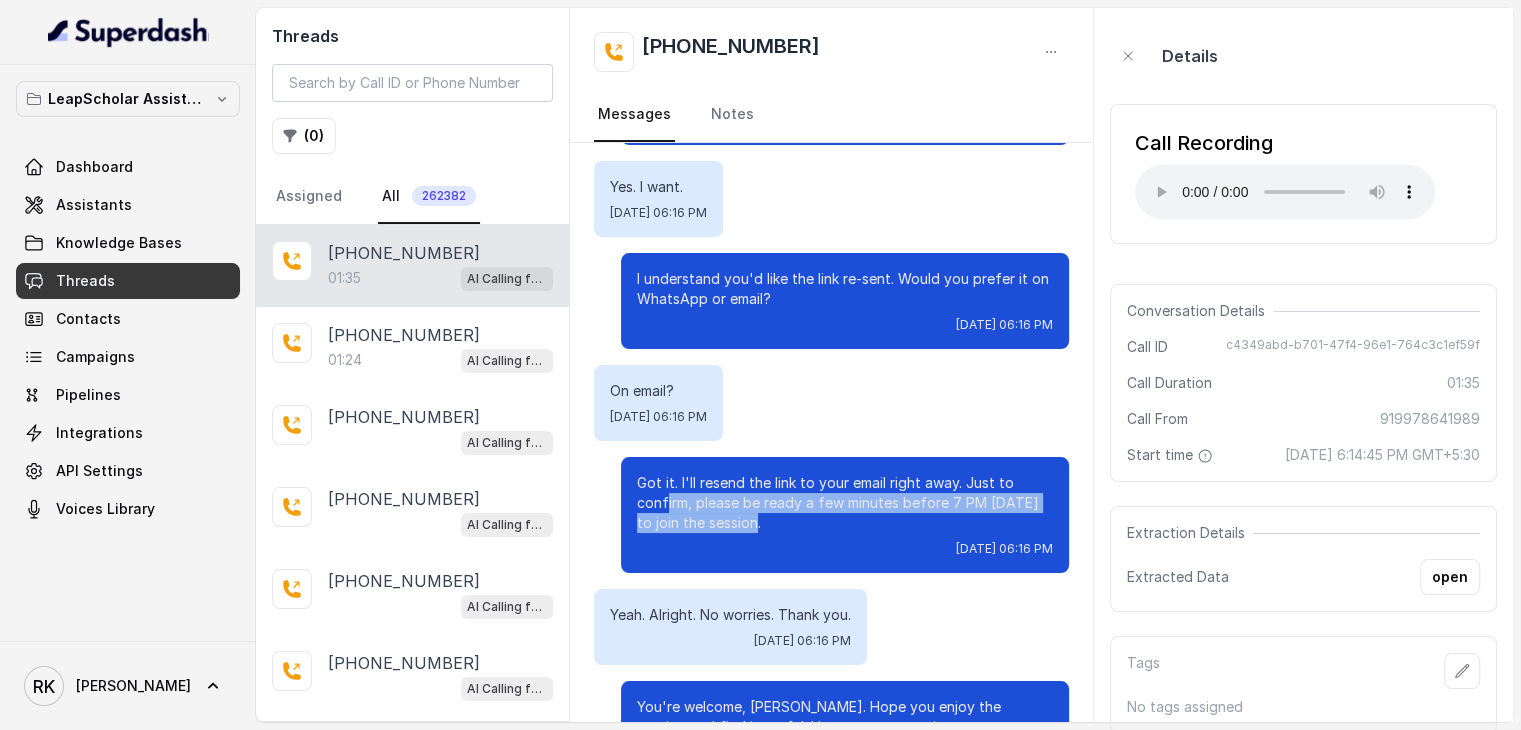 drag, startPoint x: 651, startPoint y: 457, endPoint x: 726, endPoint y: 487, distance: 80.77747 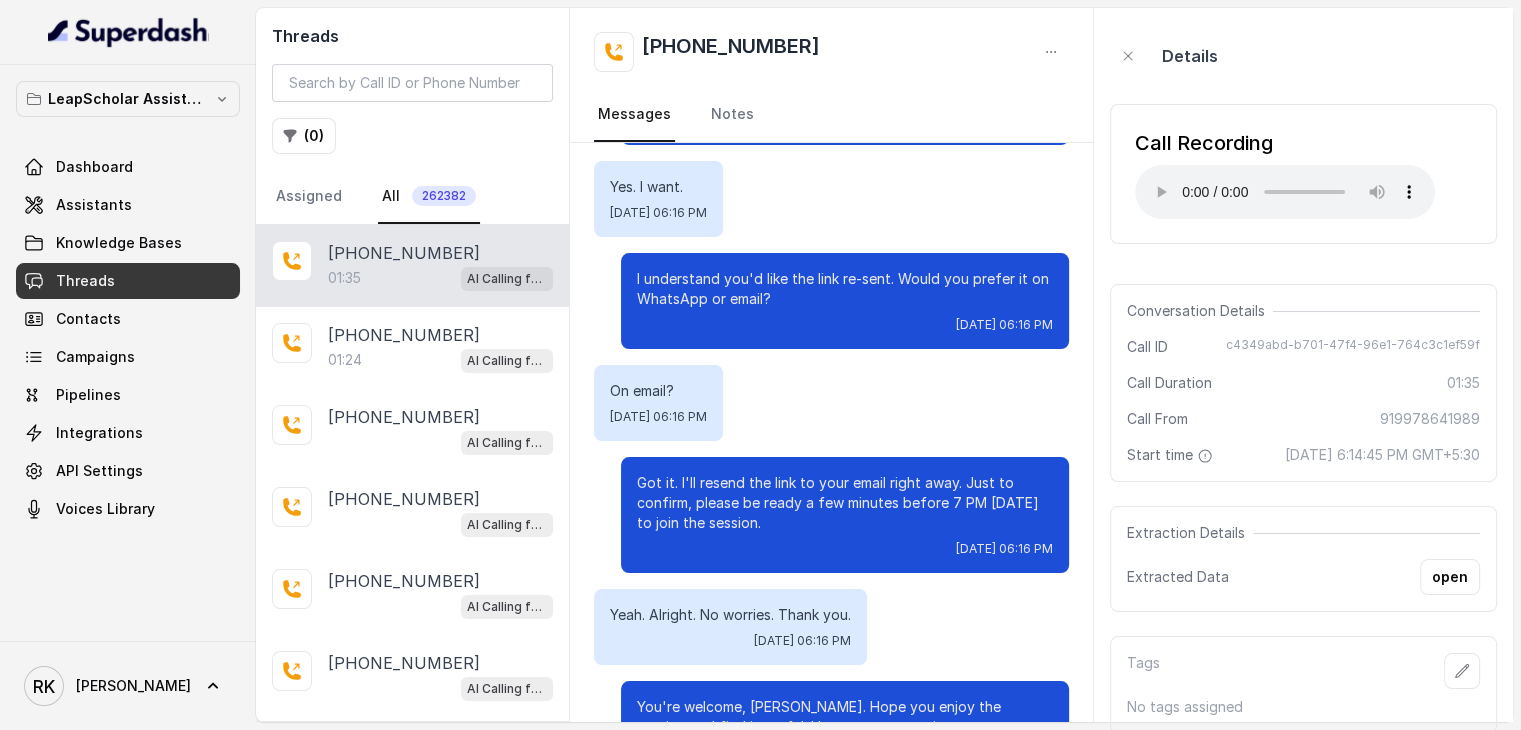 click on "Got it. I'll resend the link to your email right away. Just to confirm, please be ready a few minutes before 7 PM [DATE] to join the session." at bounding box center [845, 503] 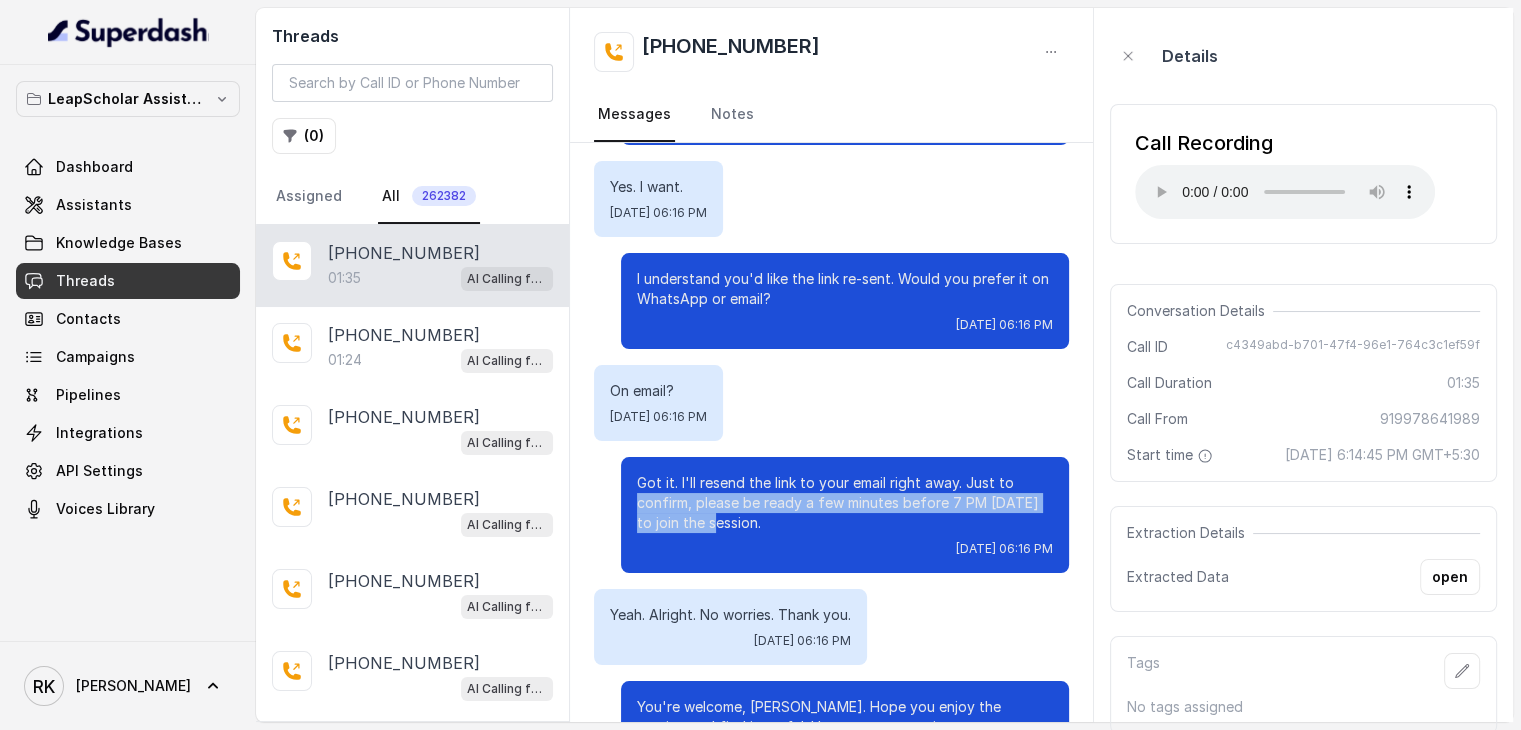 drag, startPoint x: 672, startPoint y: 481, endPoint x: 649, endPoint y: 461, distance: 30.479502 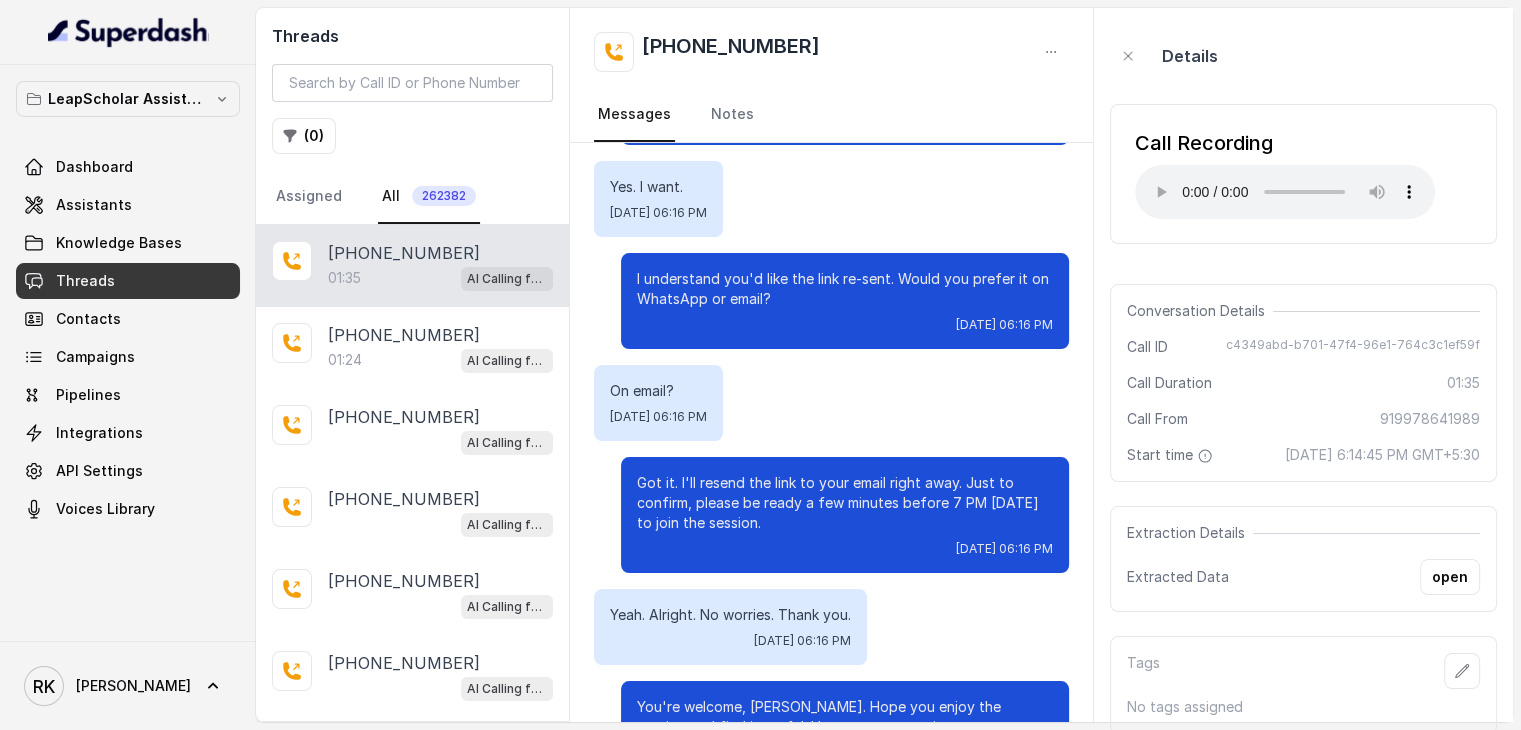 scroll, scrollTop: 1408, scrollLeft: 0, axis: vertical 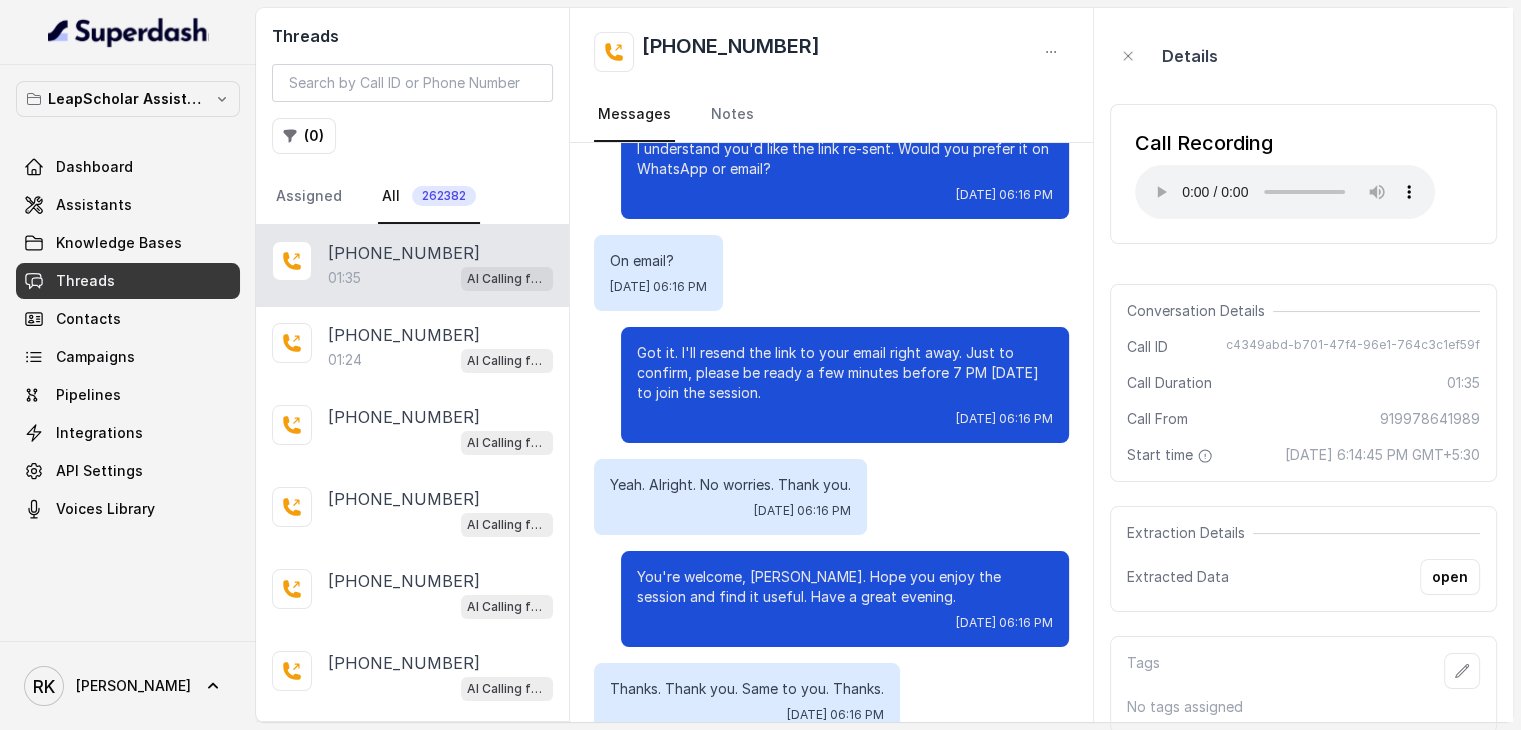 click on "You're welcome, [PERSON_NAME]. Hope you enjoy the session and find it useful. Have a great evening." at bounding box center (845, 587) 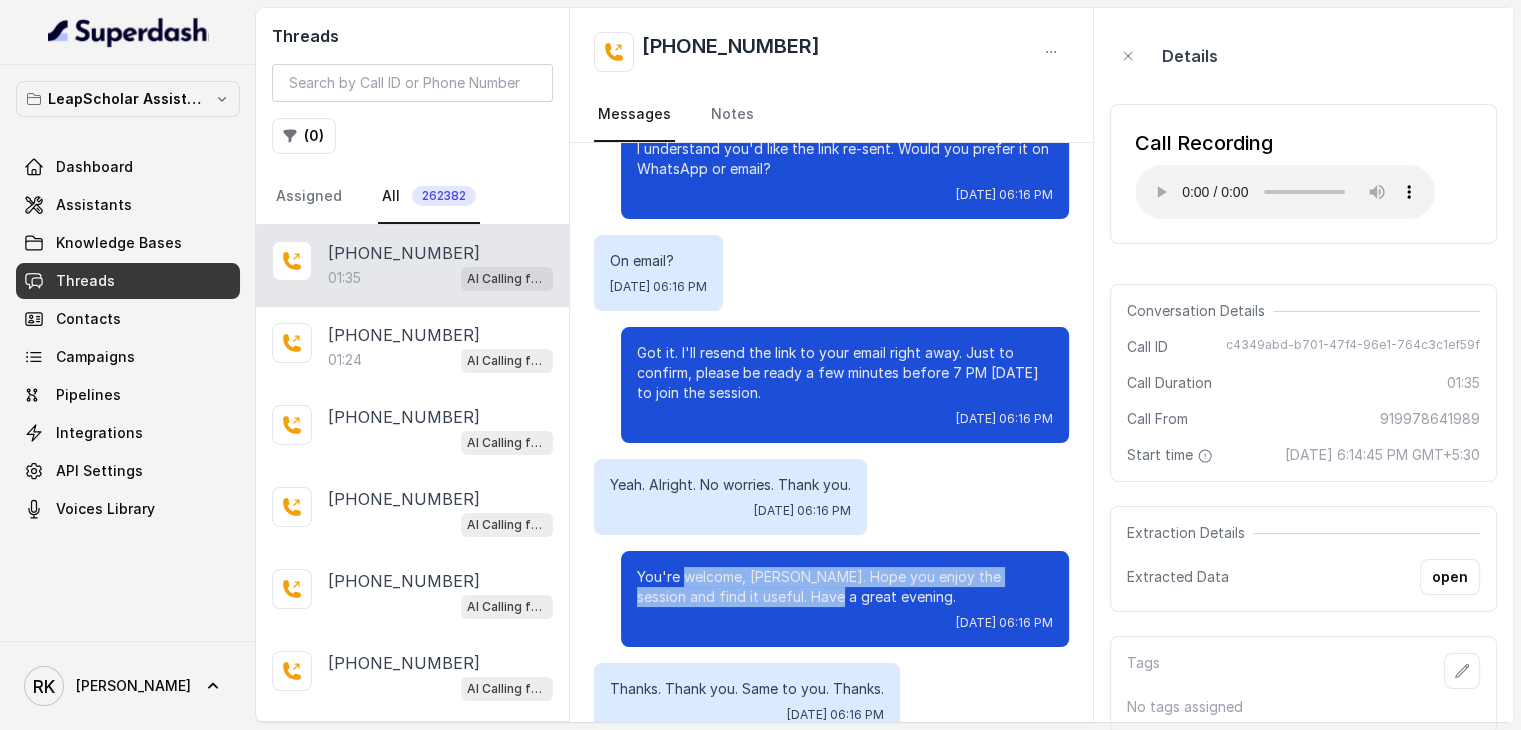 drag, startPoint x: 689, startPoint y: 533, endPoint x: 752, endPoint y: 561, distance: 68.942 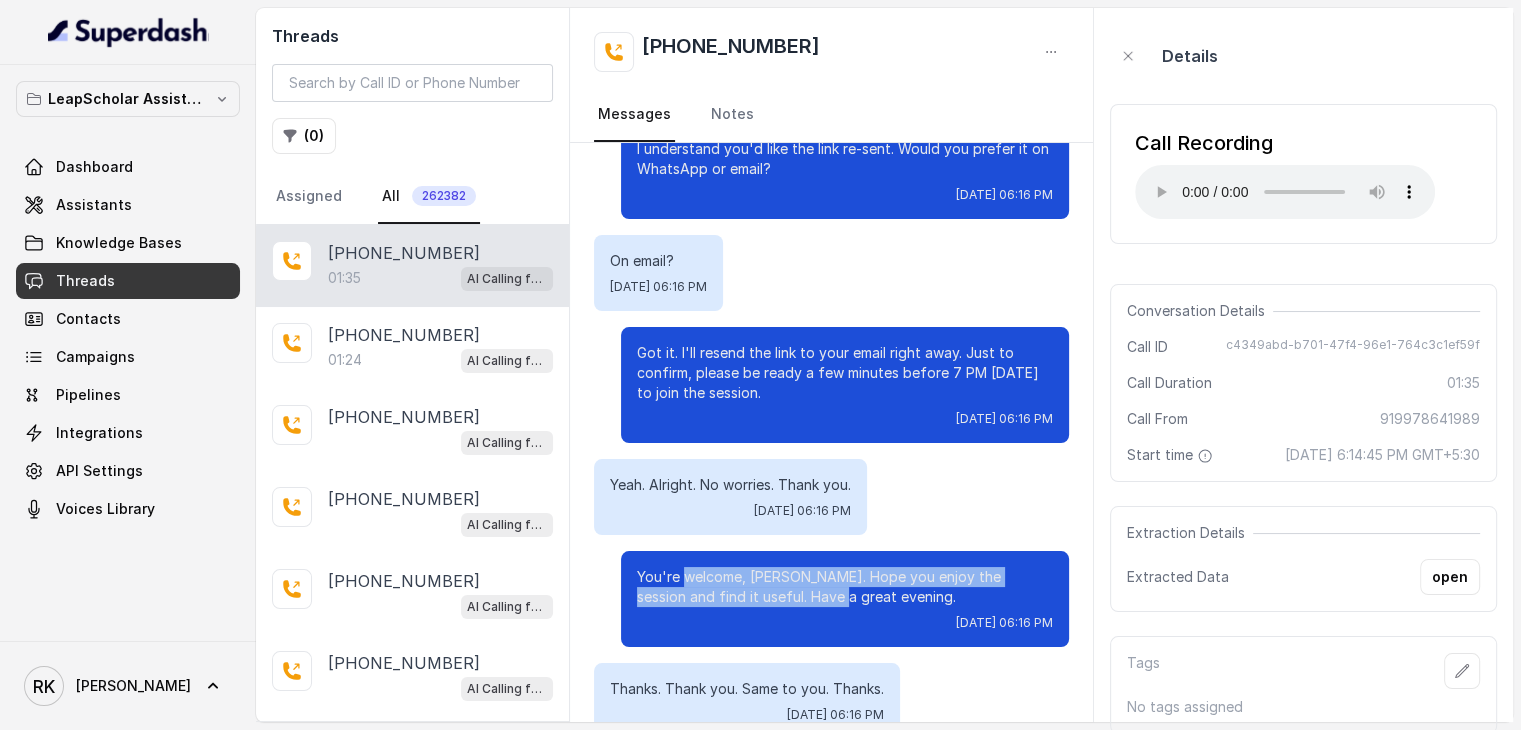 click on "You're welcome, [PERSON_NAME]. Hope you enjoy the session and find it useful. Have a great evening." at bounding box center (845, 587) 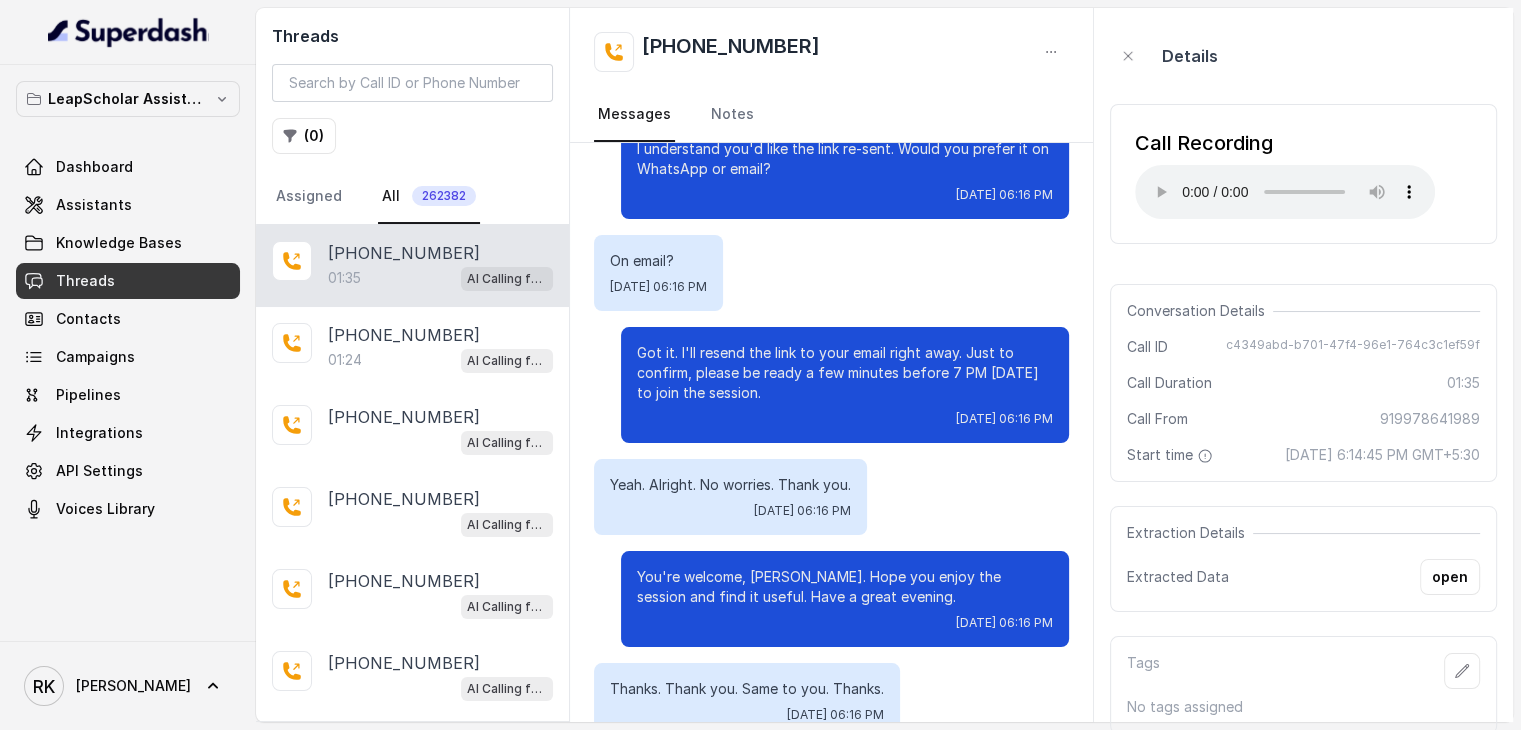 click on "You're welcome, [PERSON_NAME]. Hope you enjoy the session and find it useful. Have a great evening." at bounding box center [845, 587] 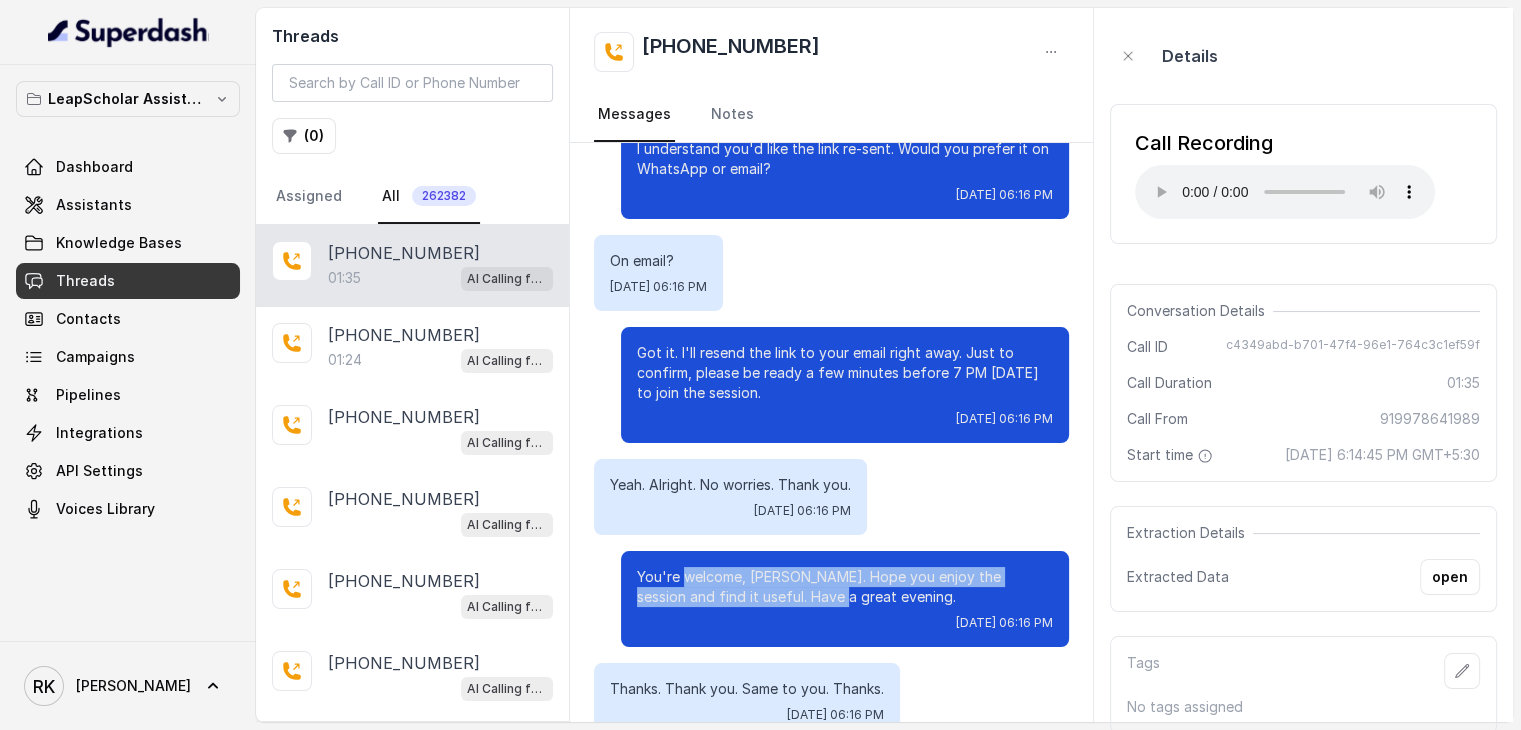 drag, startPoint x: 752, startPoint y: 561, endPoint x: 704, endPoint y: 540, distance: 52.392746 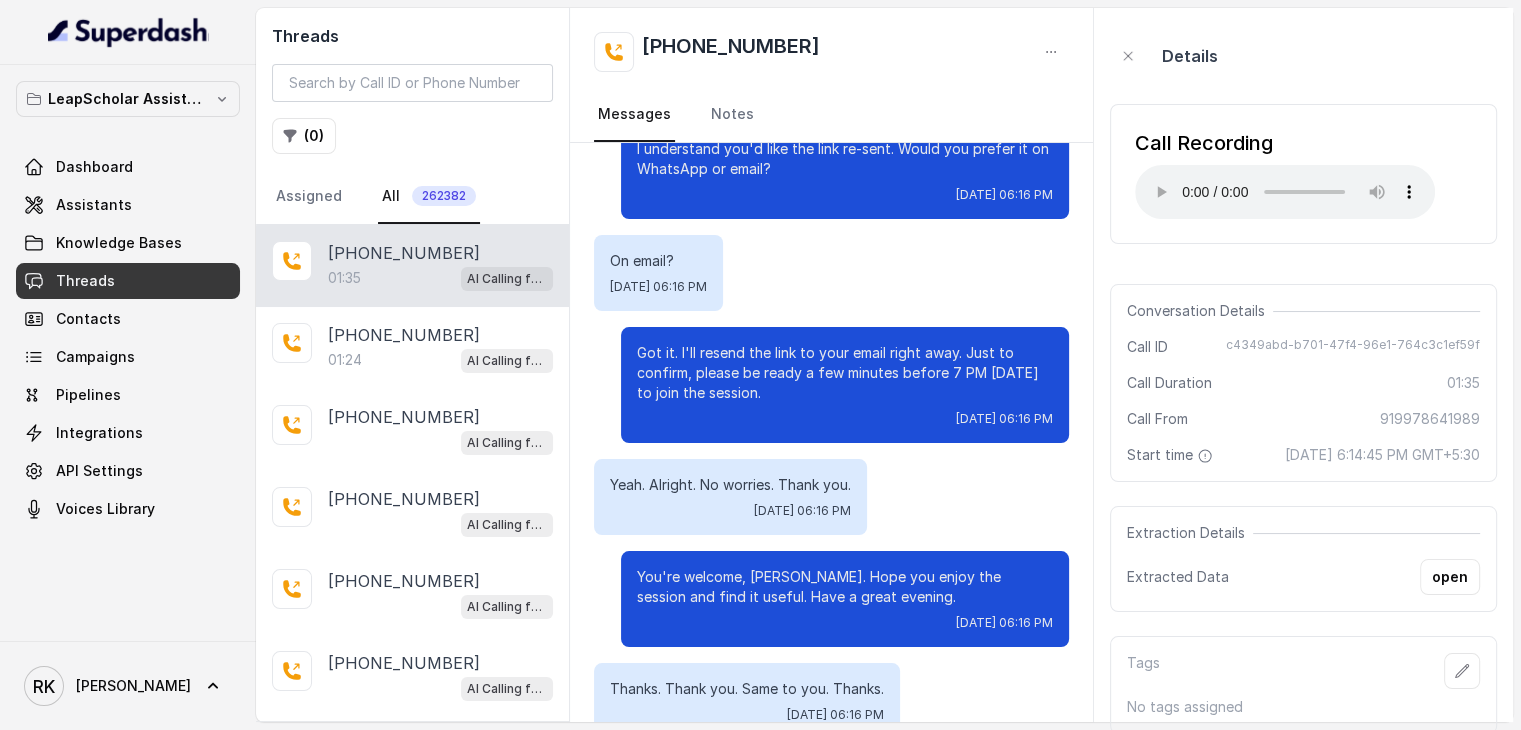 click on "You're welcome, [PERSON_NAME]. Hope you enjoy the session and find it useful. Have a great evening." at bounding box center (845, 587) 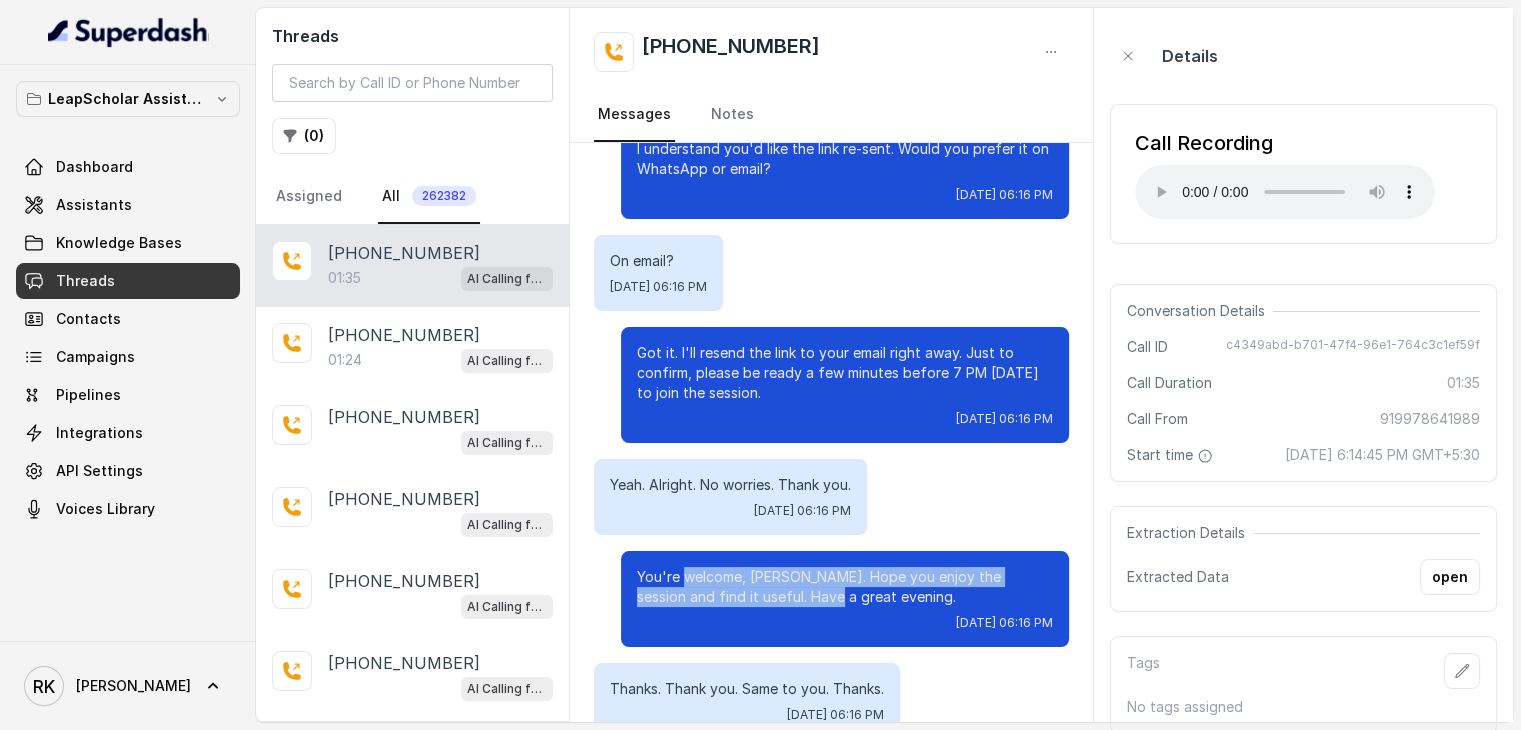 drag, startPoint x: 704, startPoint y: 540, endPoint x: 734, endPoint y: 556, distance: 34 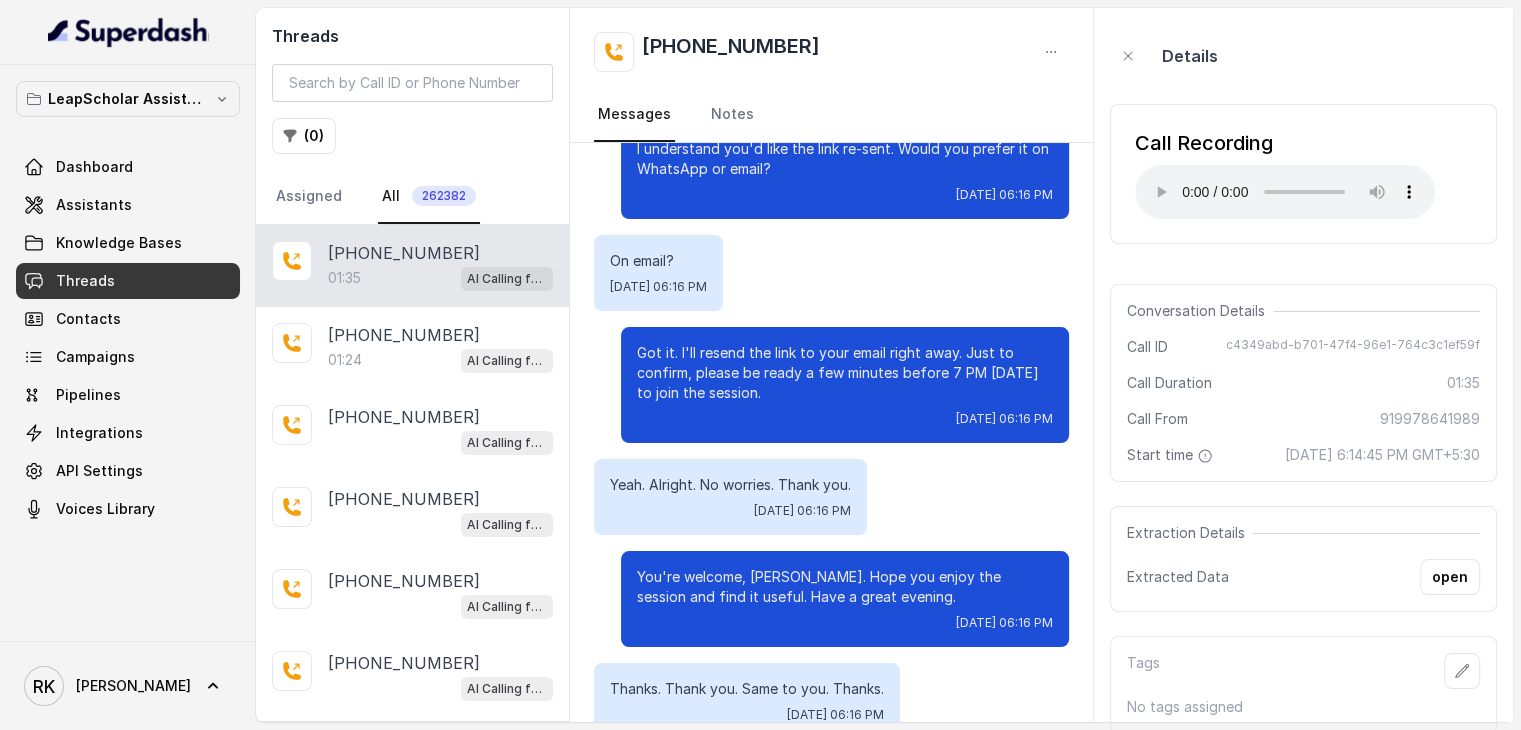 click on "You're welcome, [PERSON_NAME]. Hope you enjoy the session and find it useful. Have a great evening." at bounding box center (845, 587) 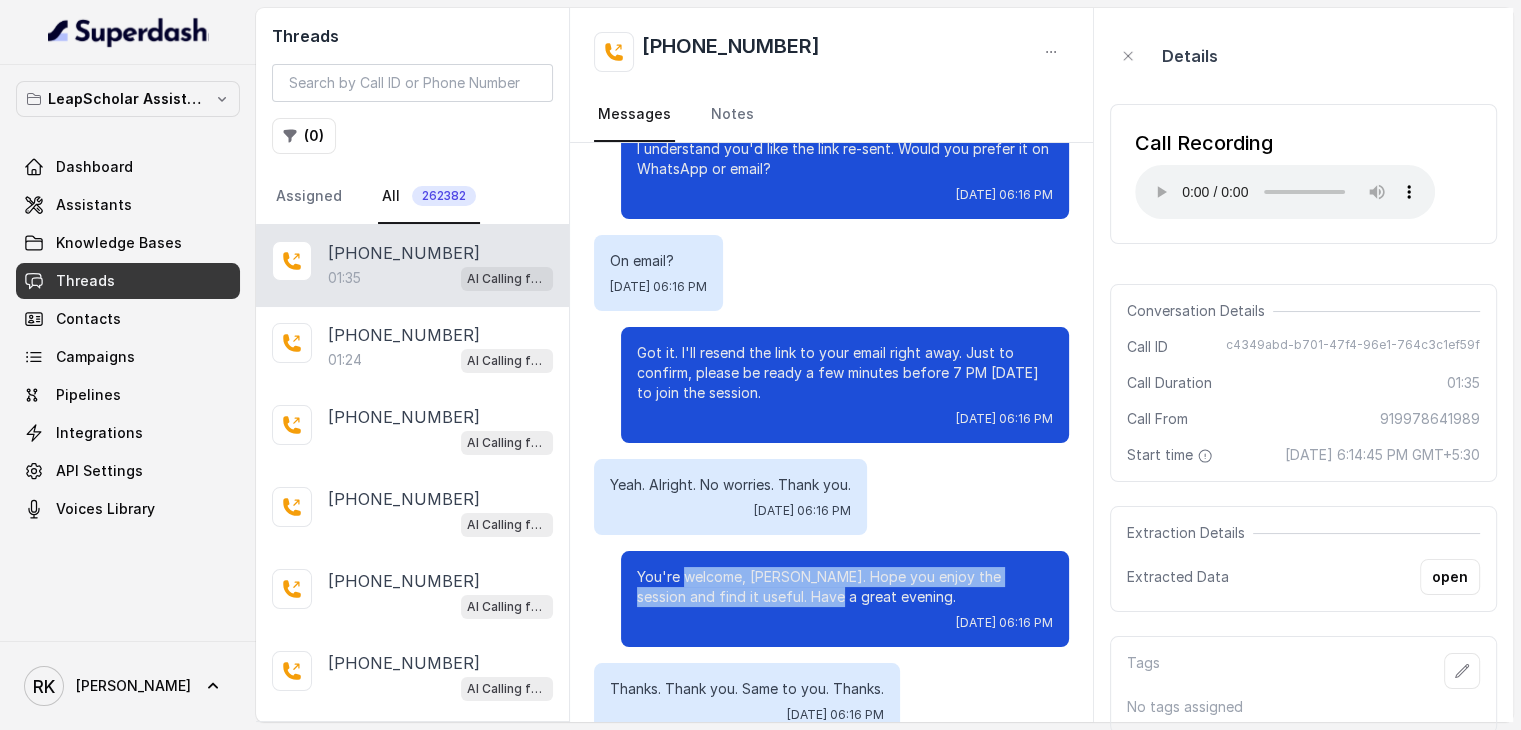 drag, startPoint x: 734, startPoint y: 556, endPoint x: 700, endPoint y: 541, distance: 37.161808 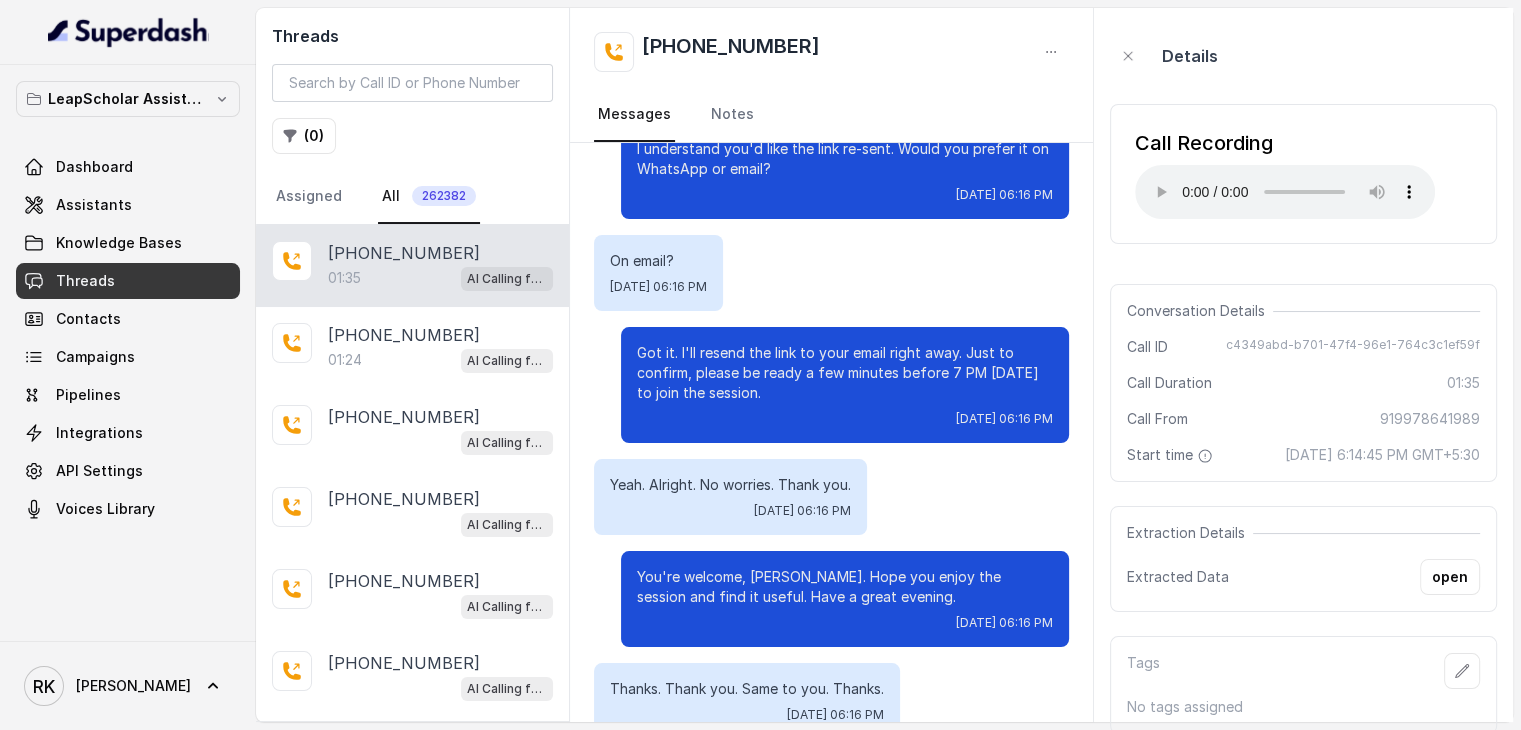 scroll, scrollTop: 22, scrollLeft: 0, axis: vertical 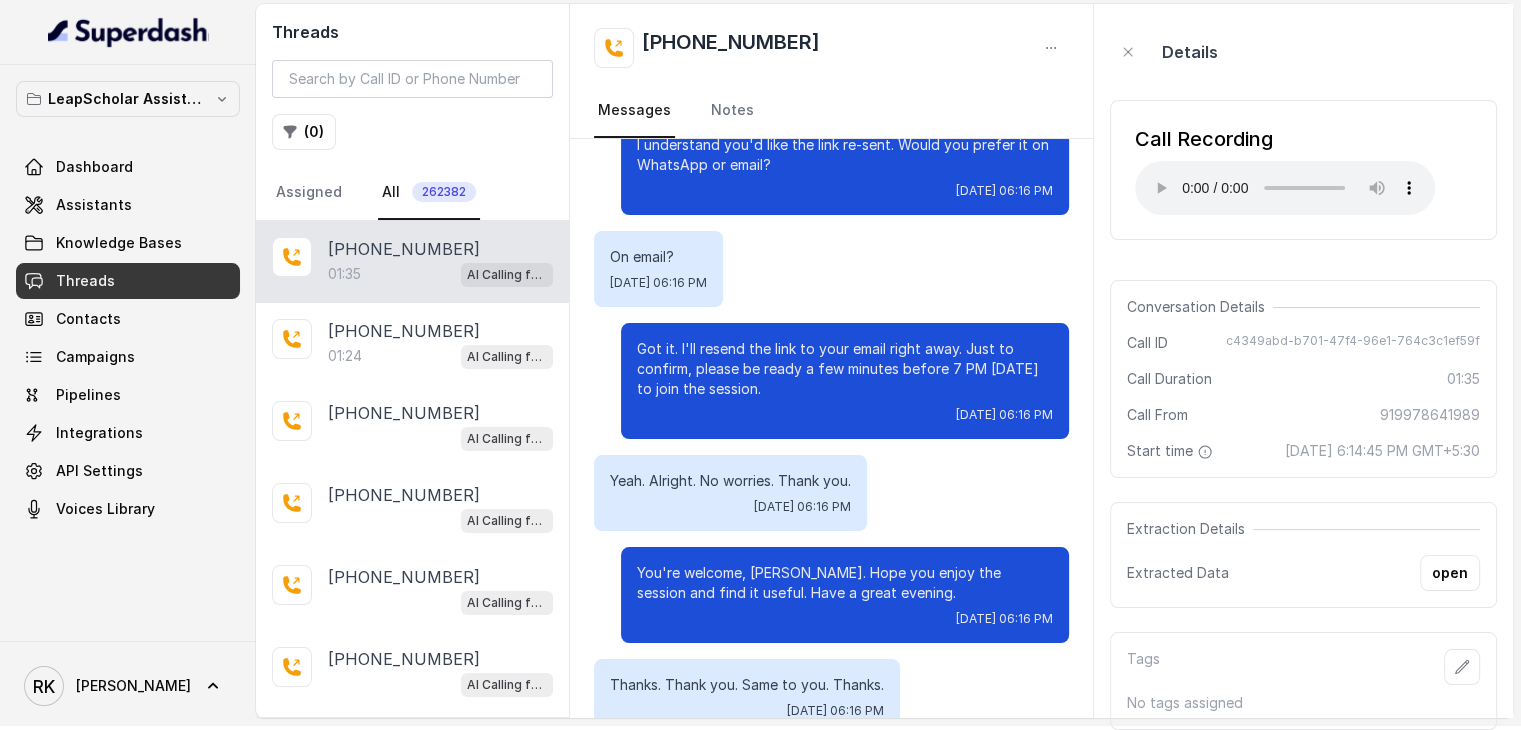 click on "You're welcome, [PERSON_NAME]. Hope you enjoy the session and find it useful. Have a great evening." at bounding box center [845, 583] 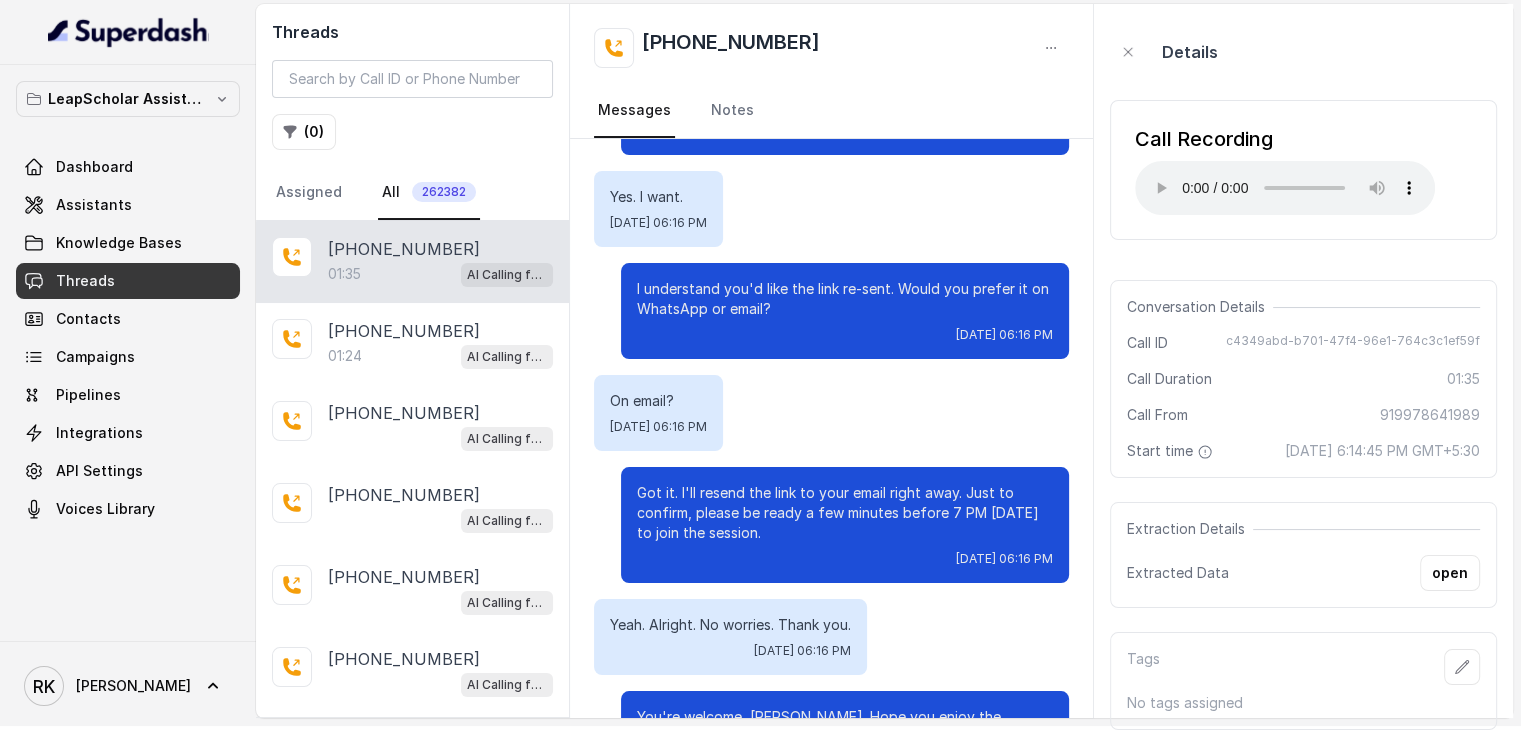 scroll, scrollTop: 1267, scrollLeft: 0, axis: vertical 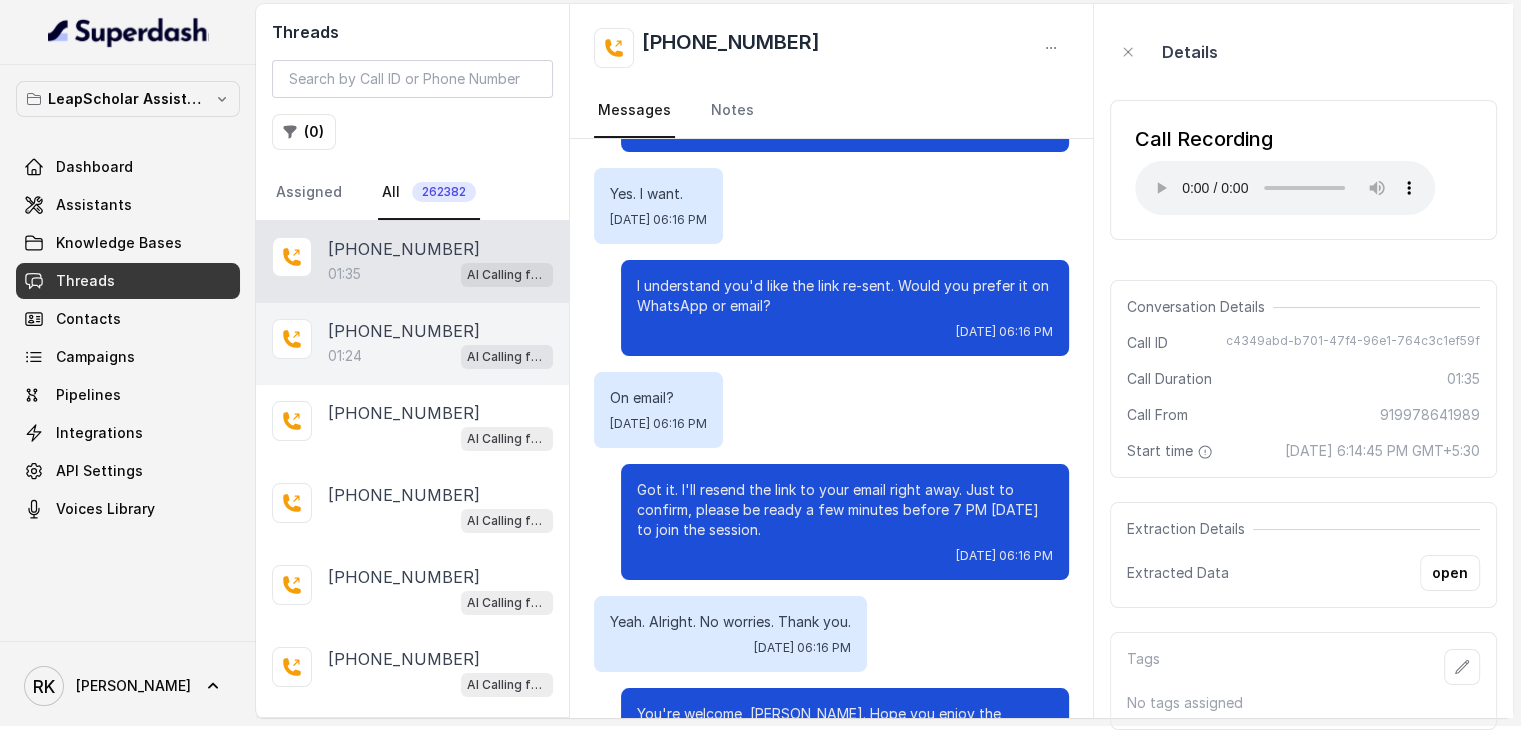 click on "01:24" at bounding box center (345, 356) 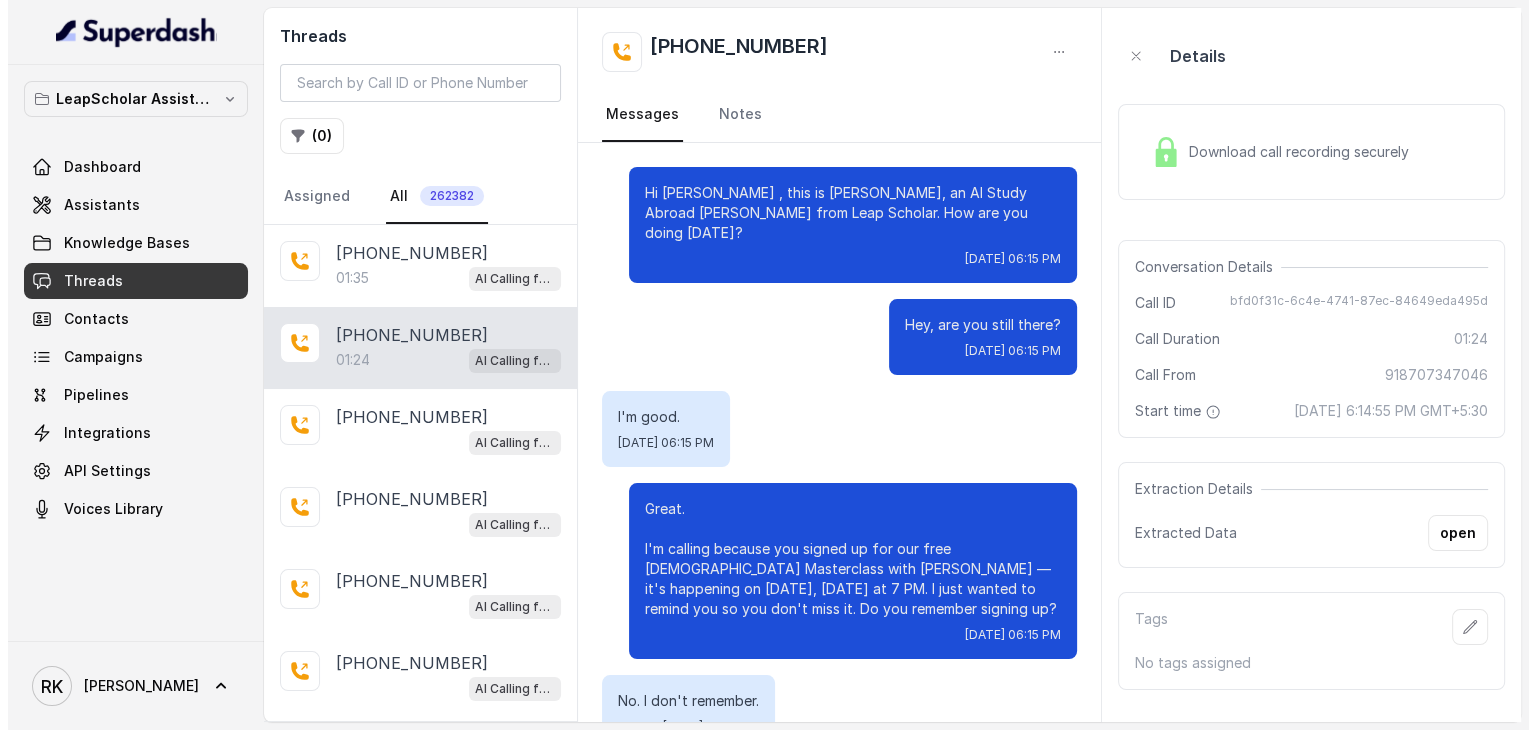 scroll, scrollTop: 0, scrollLeft: 0, axis: both 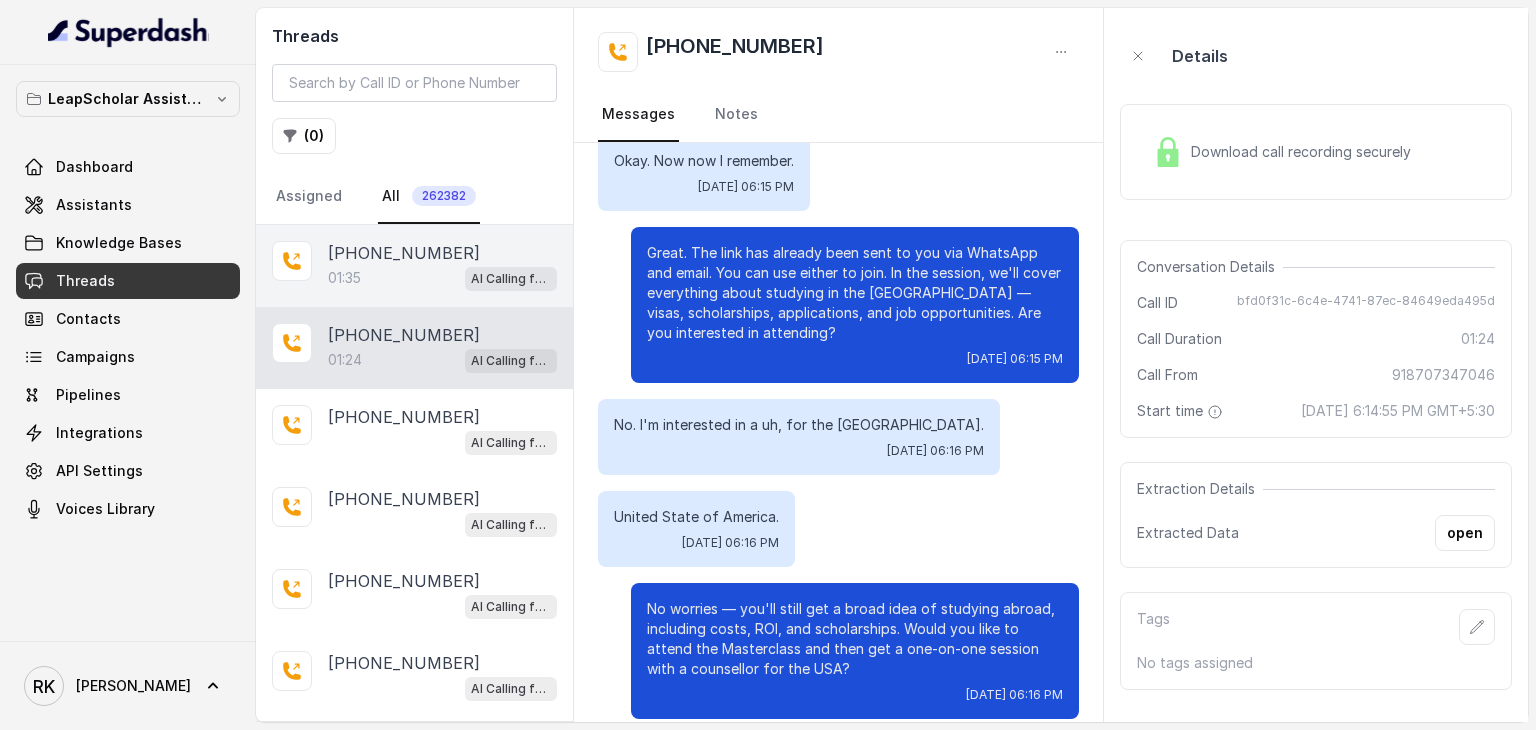click on "01:35 AI Calling for Masterclass - #RK" at bounding box center [442, 278] 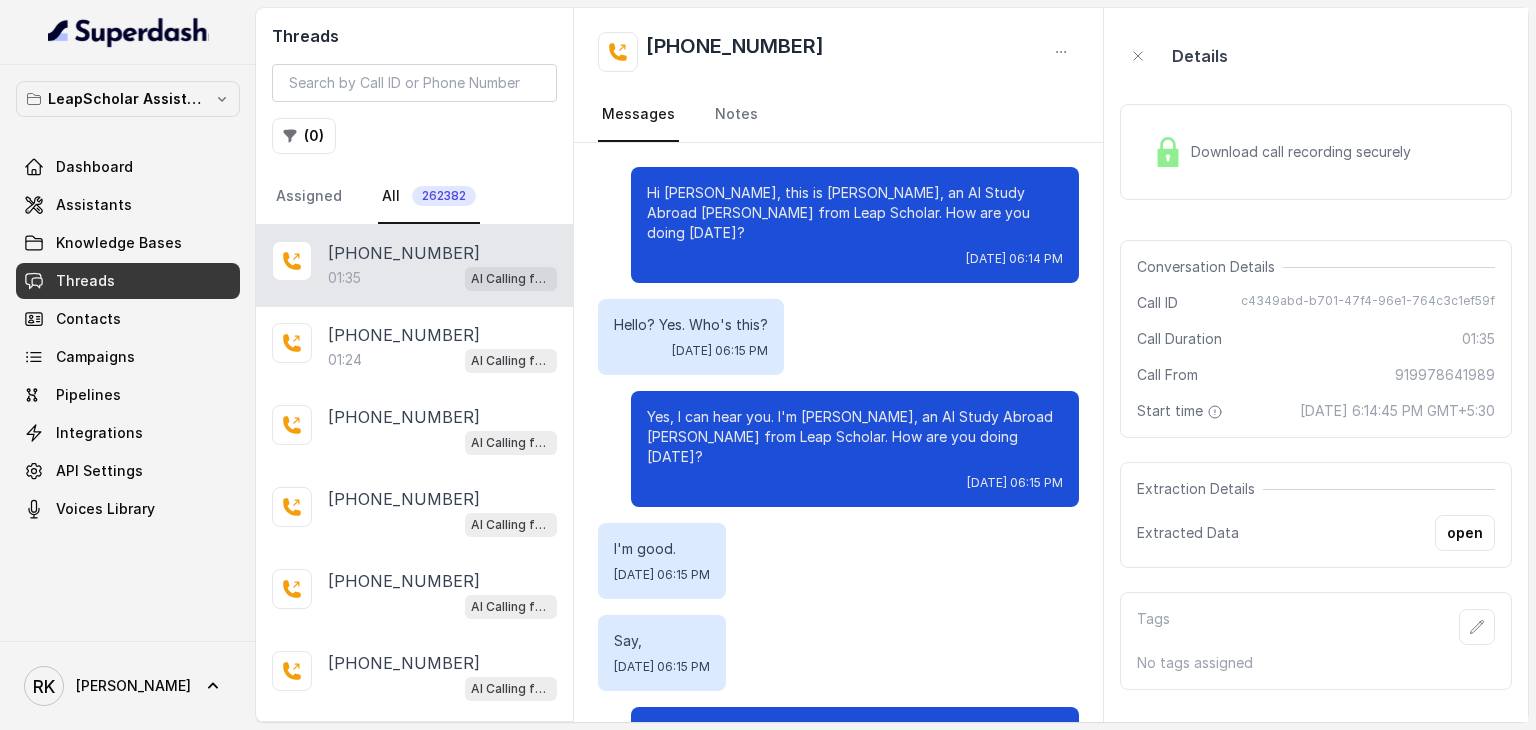scroll, scrollTop: 1408, scrollLeft: 0, axis: vertical 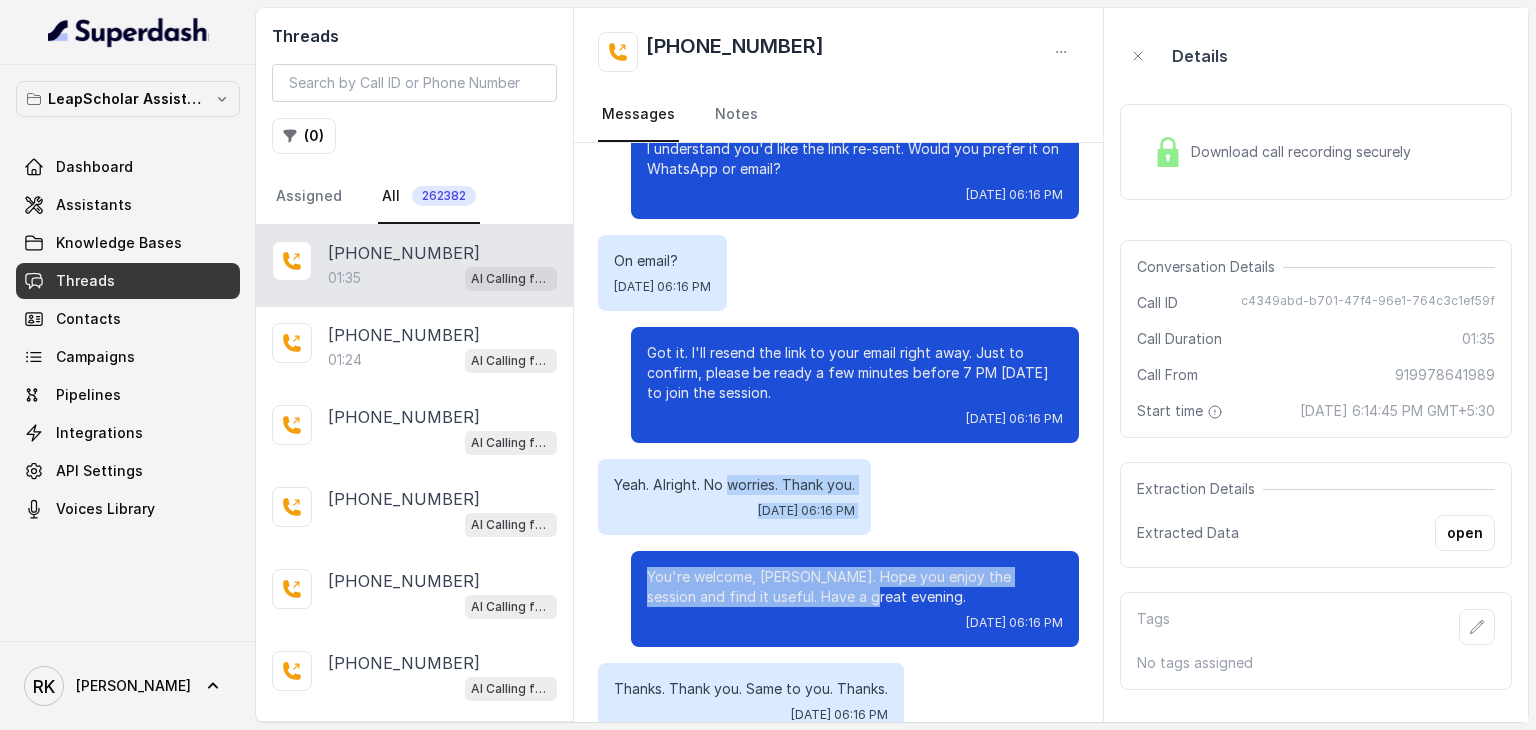 drag, startPoint x: 794, startPoint y: 561, endPoint x: 732, endPoint y: 429, distance: 145.83553 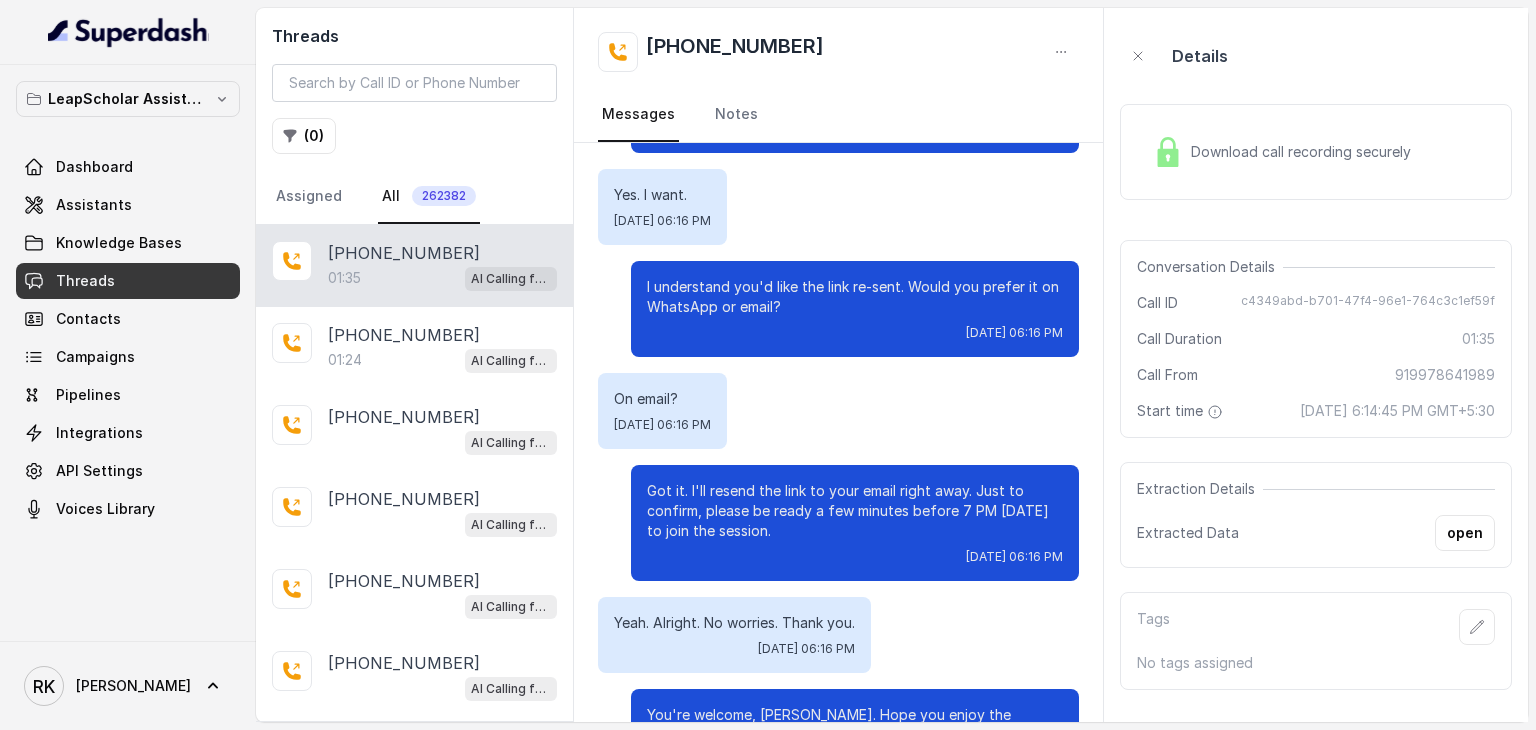 scroll, scrollTop: 1408, scrollLeft: 0, axis: vertical 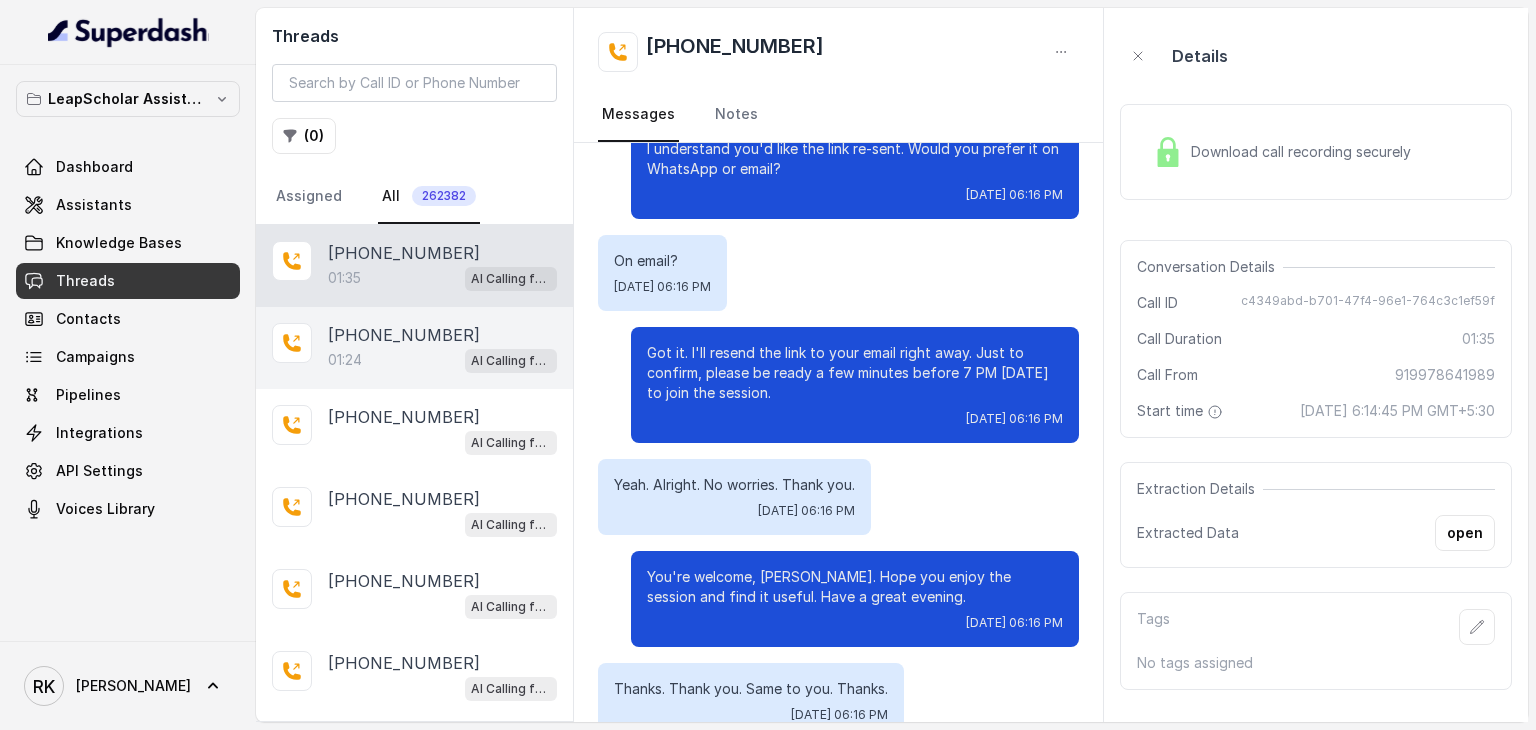 click on "01:24 AI Calling for Masterclass - #RK" at bounding box center (442, 360) 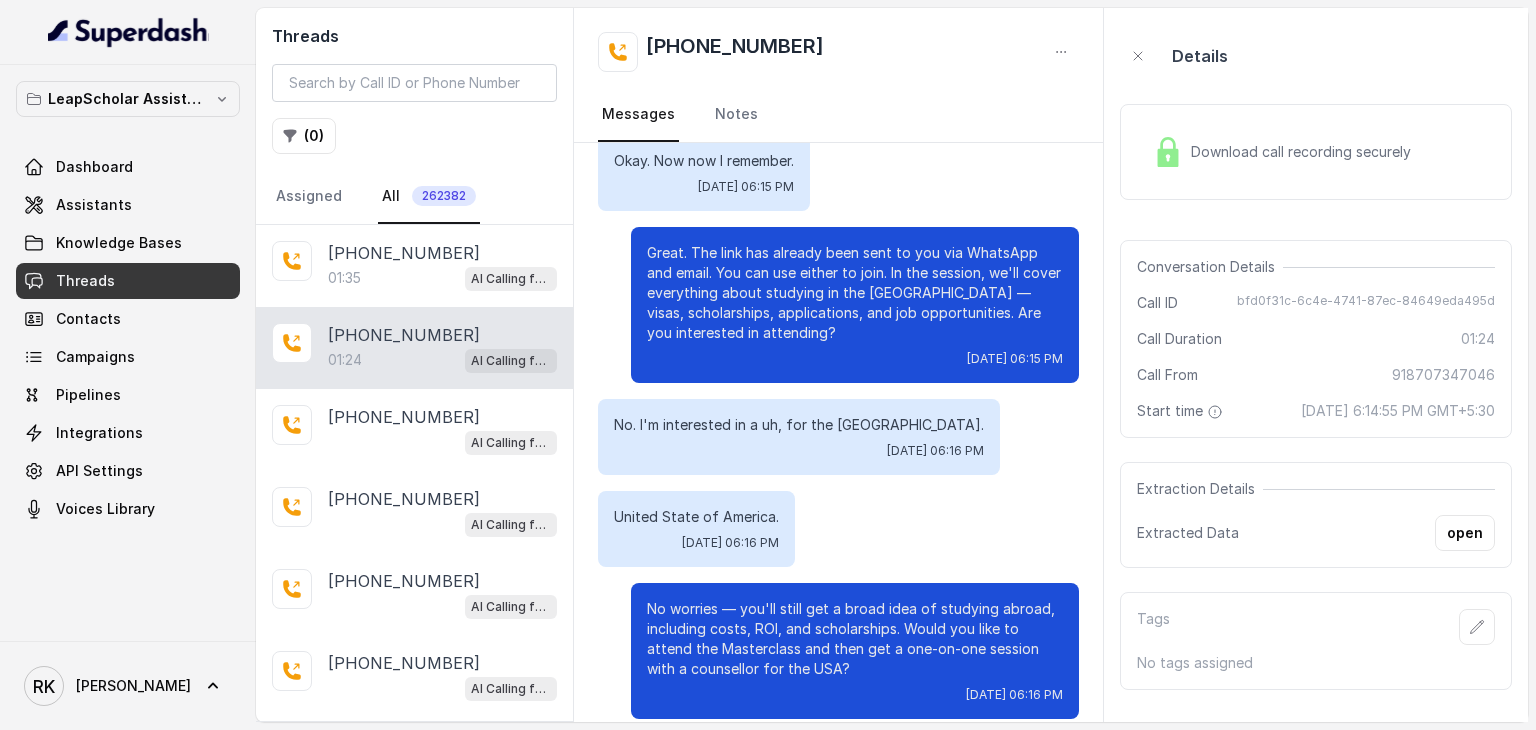 scroll, scrollTop: 0, scrollLeft: 0, axis: both 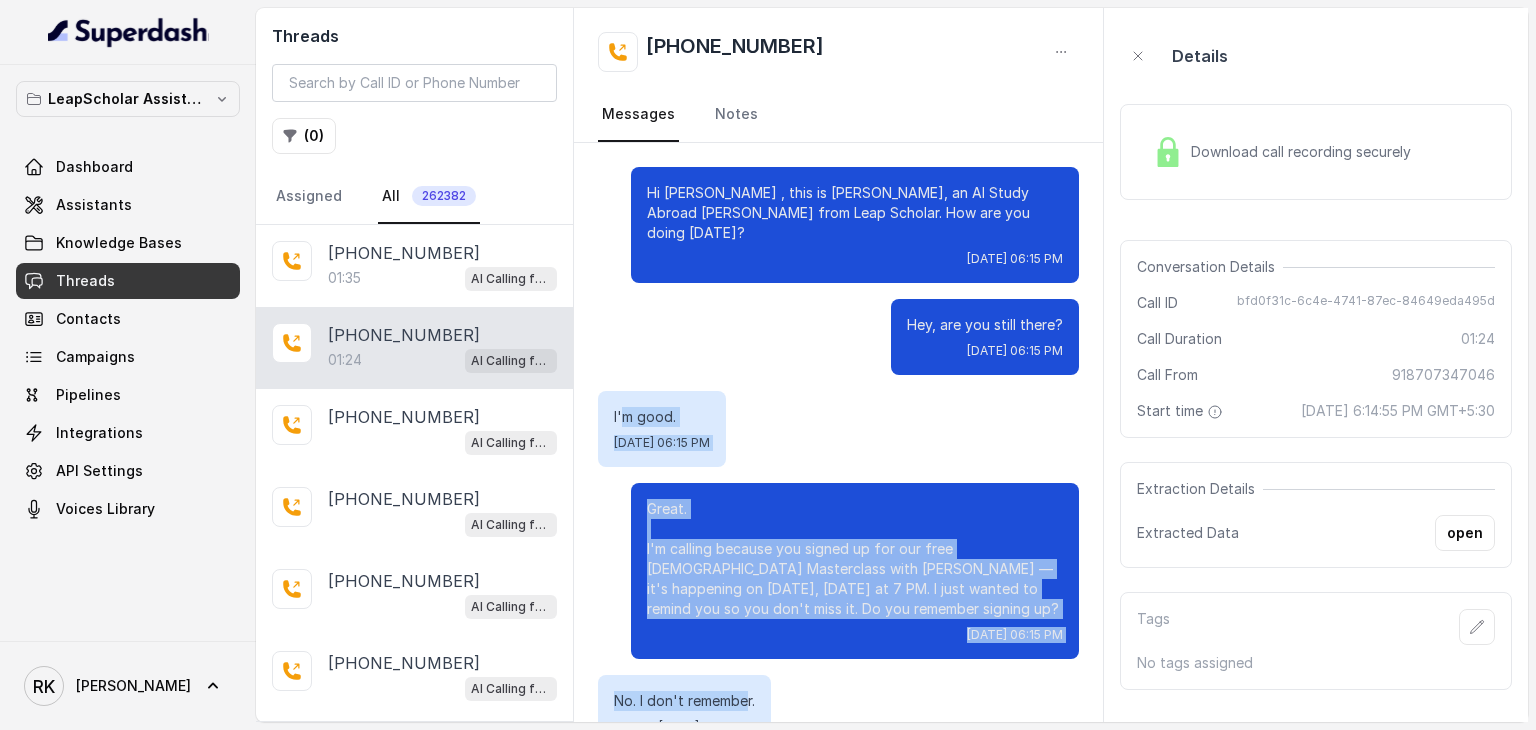 drag, startPoint x: 621, startPoint y: 388, endPoint x: 747, endPoint y: 649, distance: 289.82236 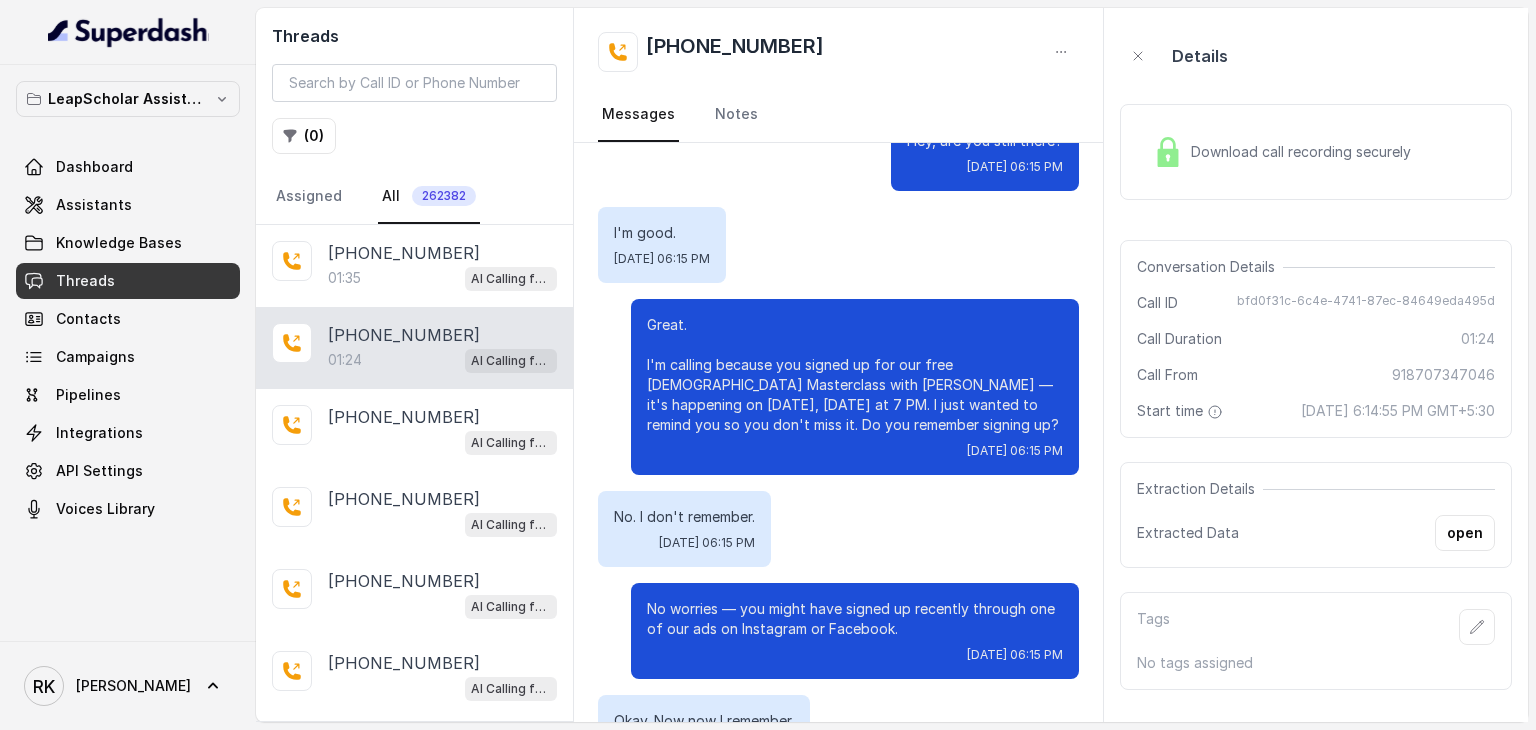 scroll, scrollTop: 744, scrollLeft: 0, axis: vertical 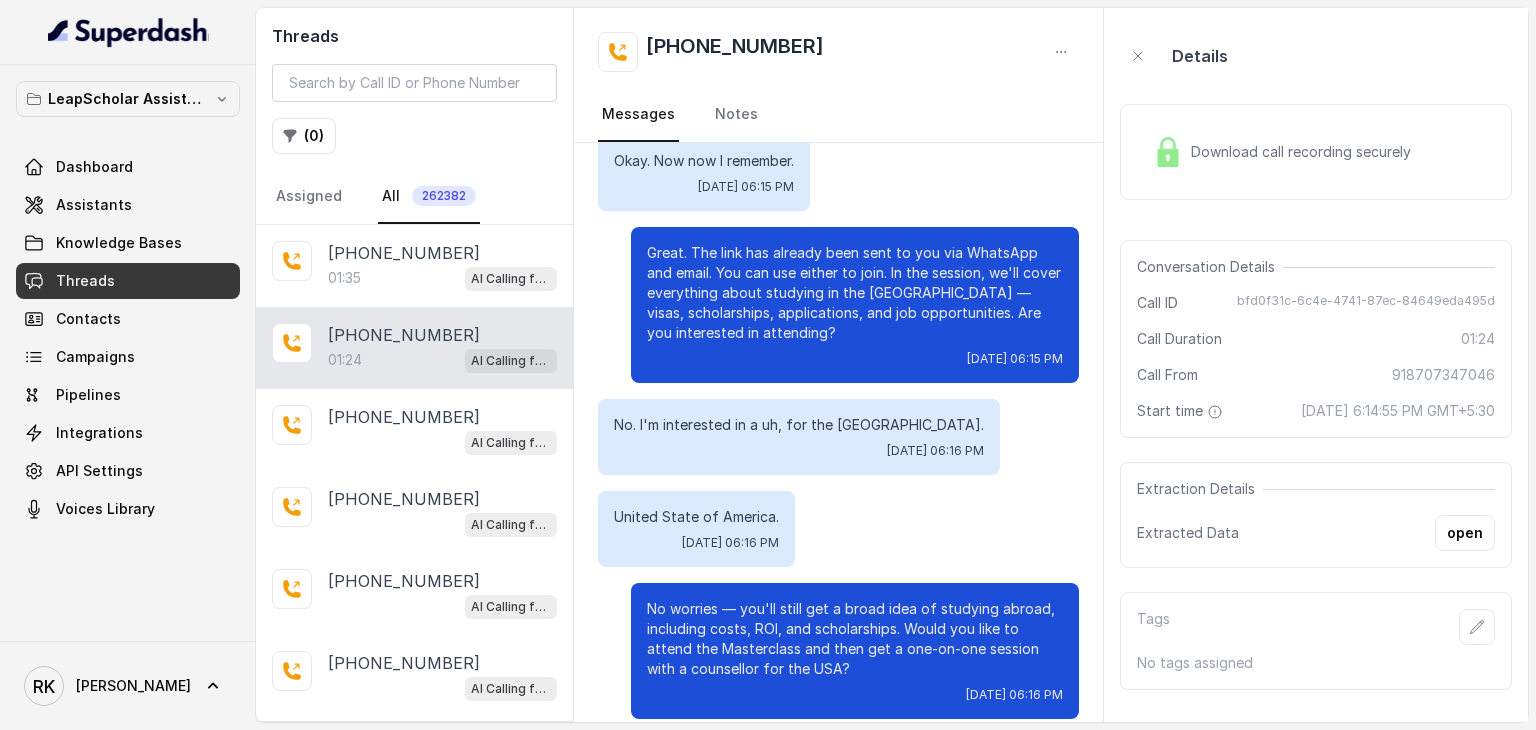 drag, startPoint x: 734, startPoint y: 517, endPoint x: 665, endPoint y: 401, distance: 134.97037 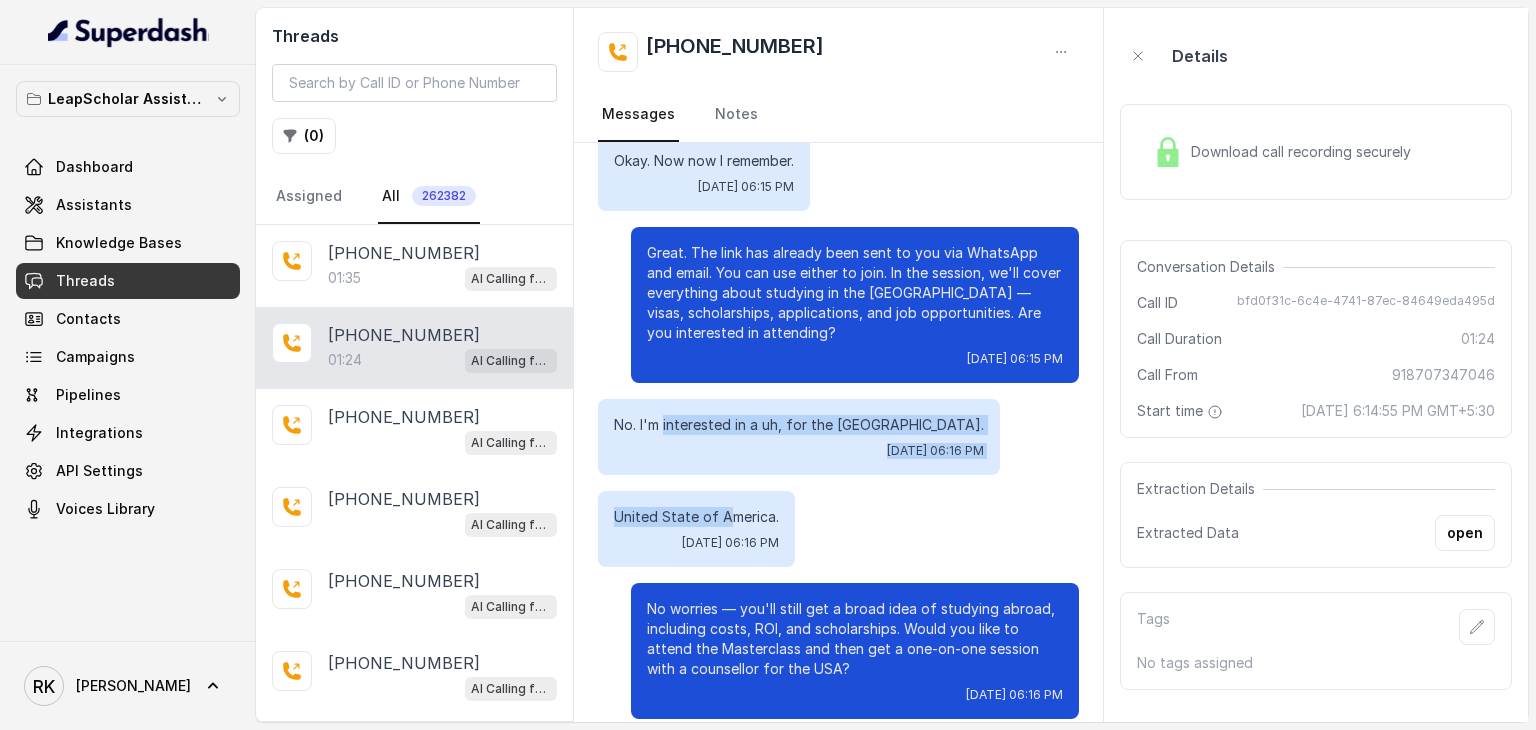 drag, startPoint x: 724, startPoint y: 495, endPoint x: 664, endPoint y: 408, distance: 105.68349 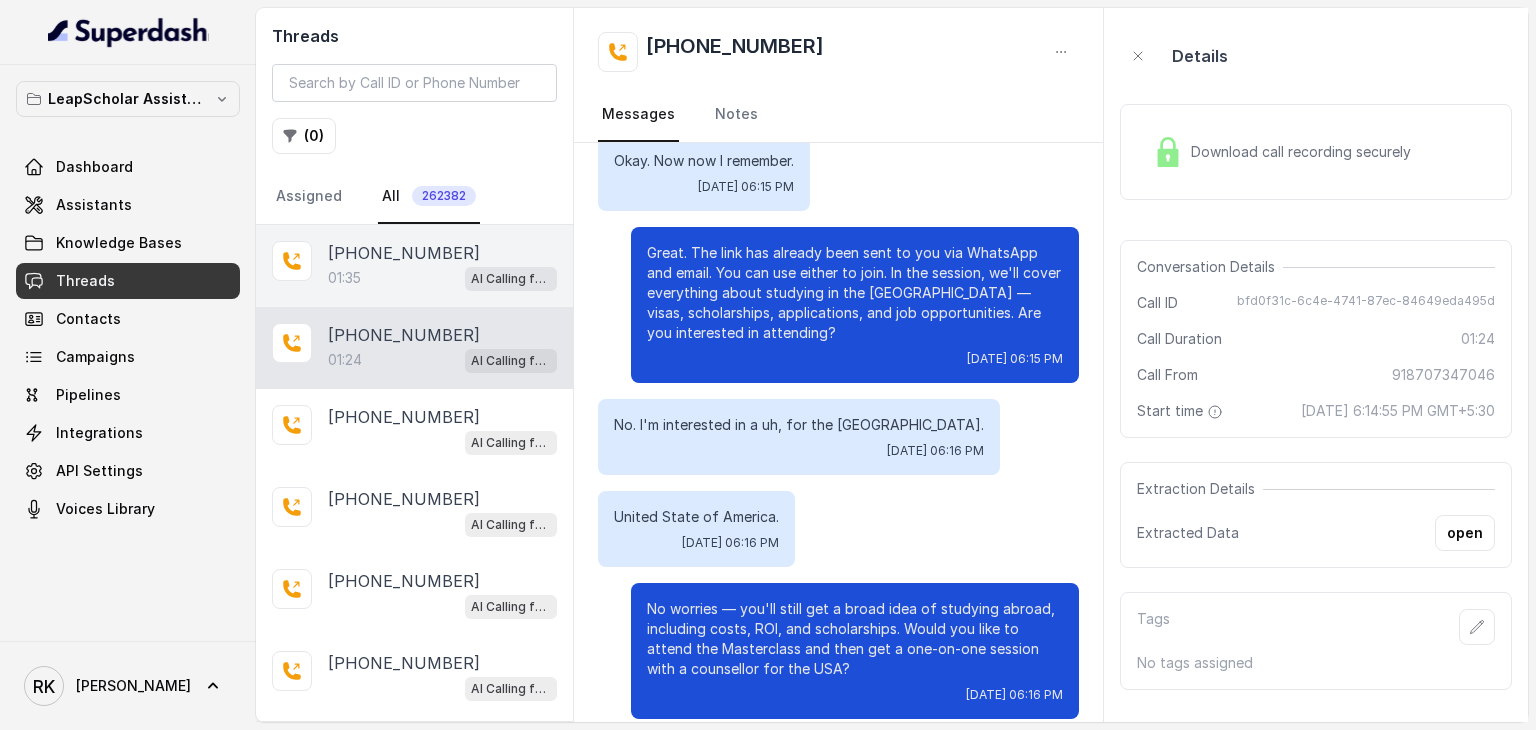 click on "[PHONE_NUMBER]" at bounding box center [404, 253] 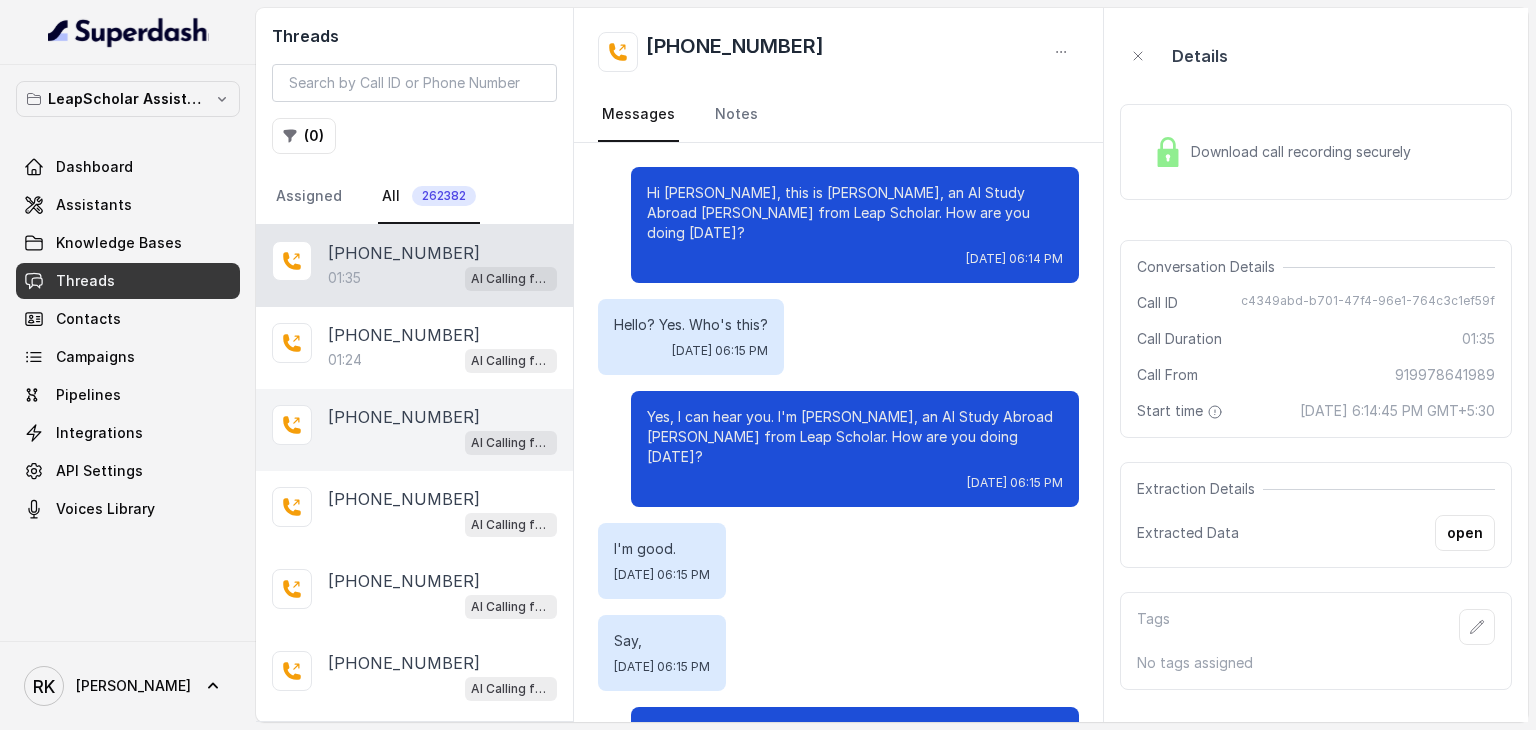 scroll, scrollTop: 1408, scrollLeft: 0, axis: vertical 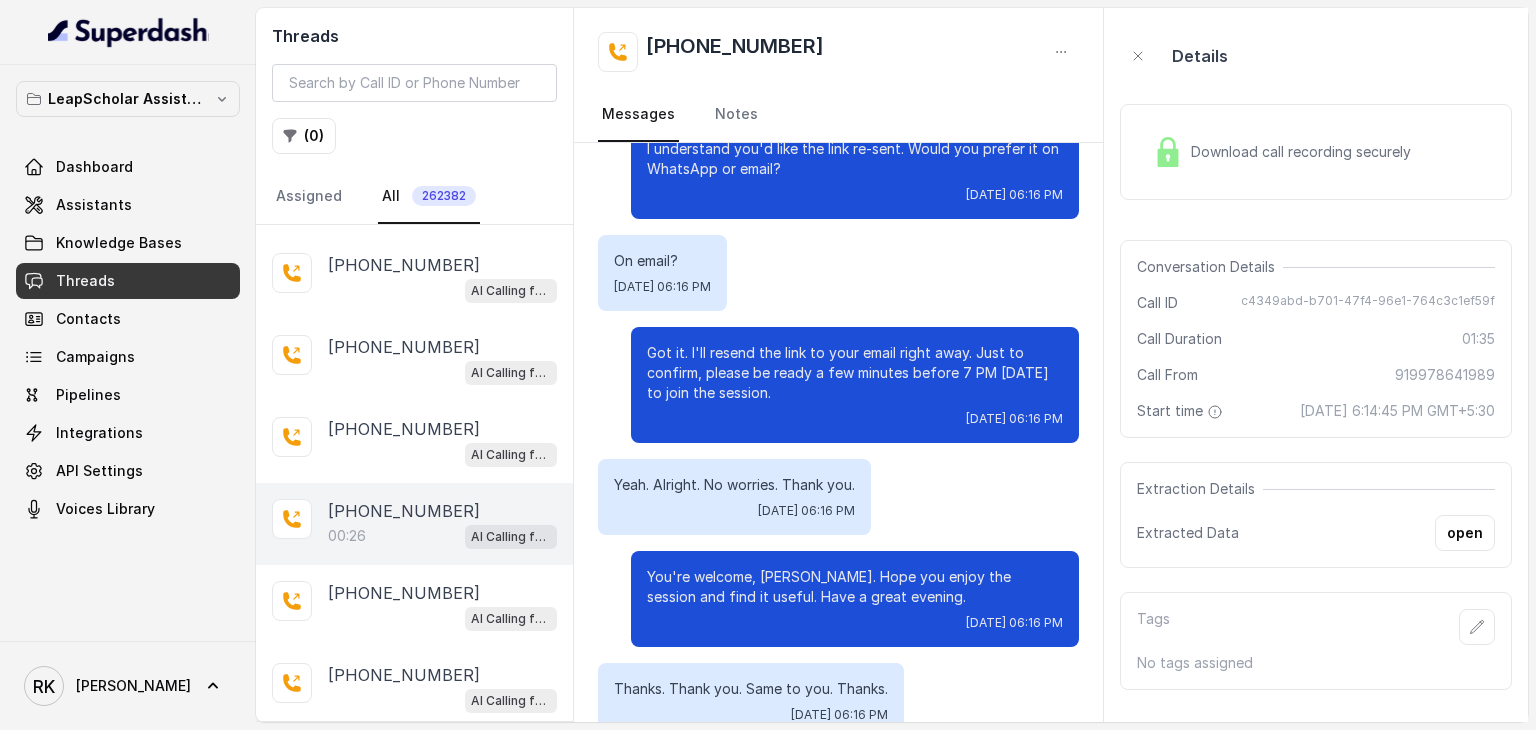 click on "[PHONE_NUMBER]" at bounding box center [404, 511] 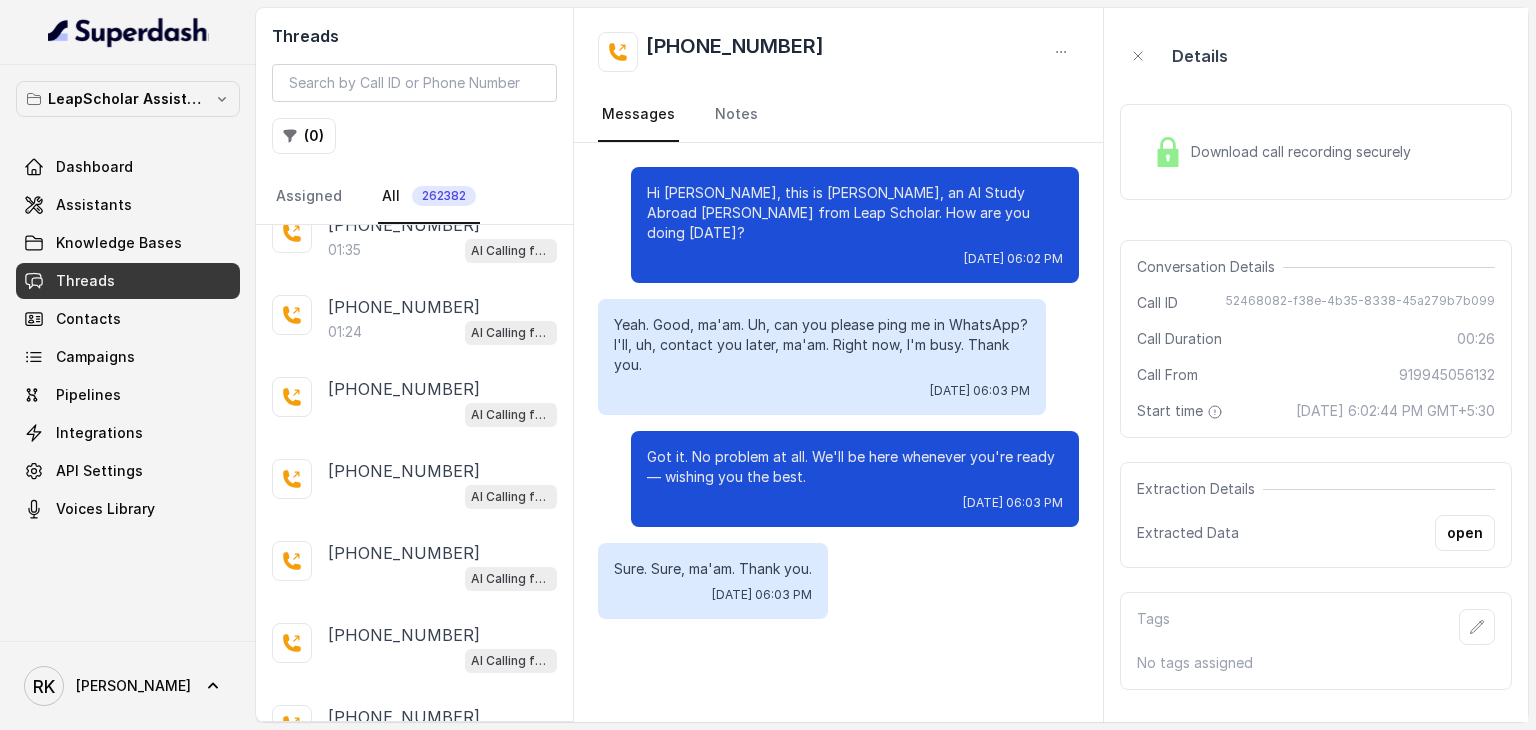 scroll, scrollTop: 0, scrollLeft: 0, axis: both 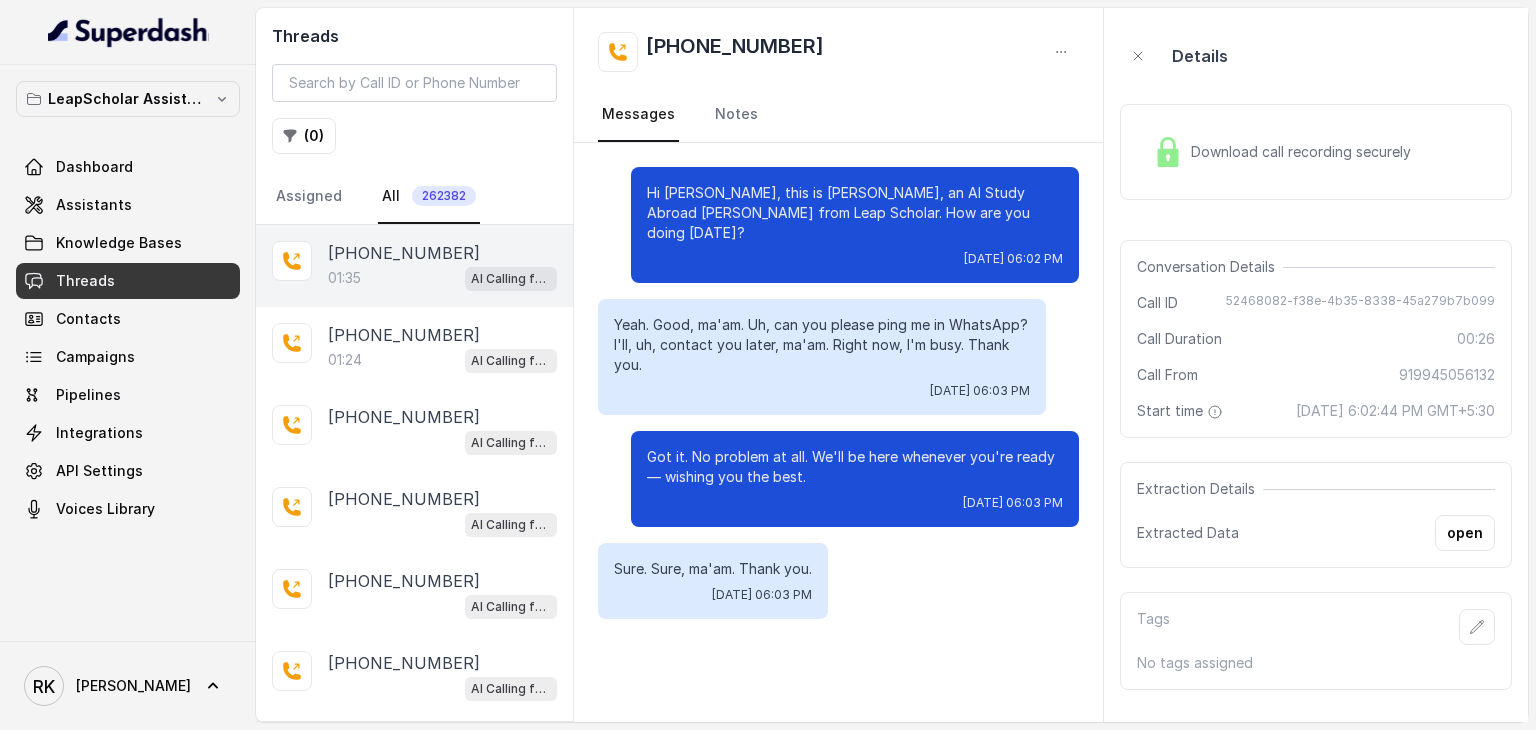 click on "[PHONE_NUMBER]" at bounding box center (404, 253) 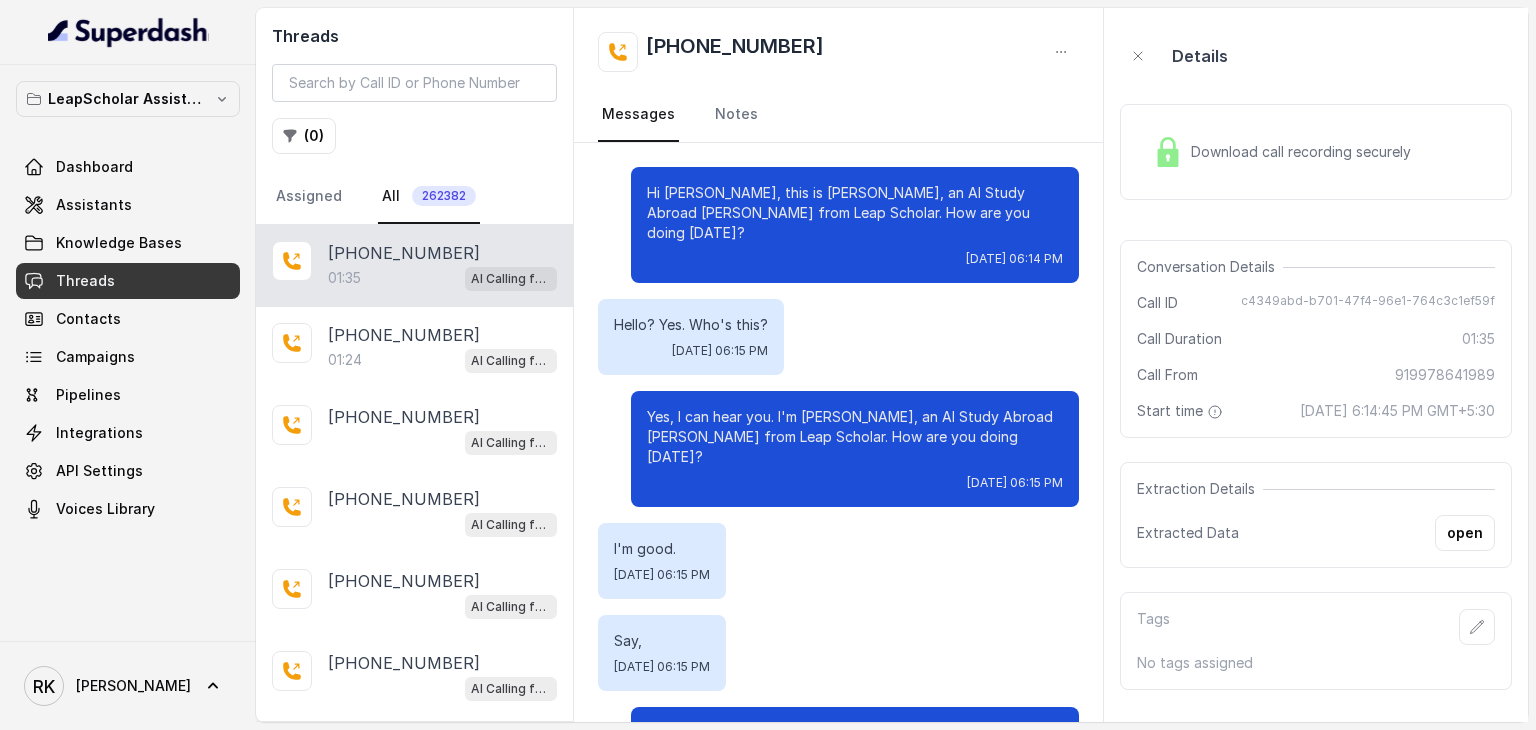 scroll, scrollTop: 1408, scrollLeft: 0, axis: vertical 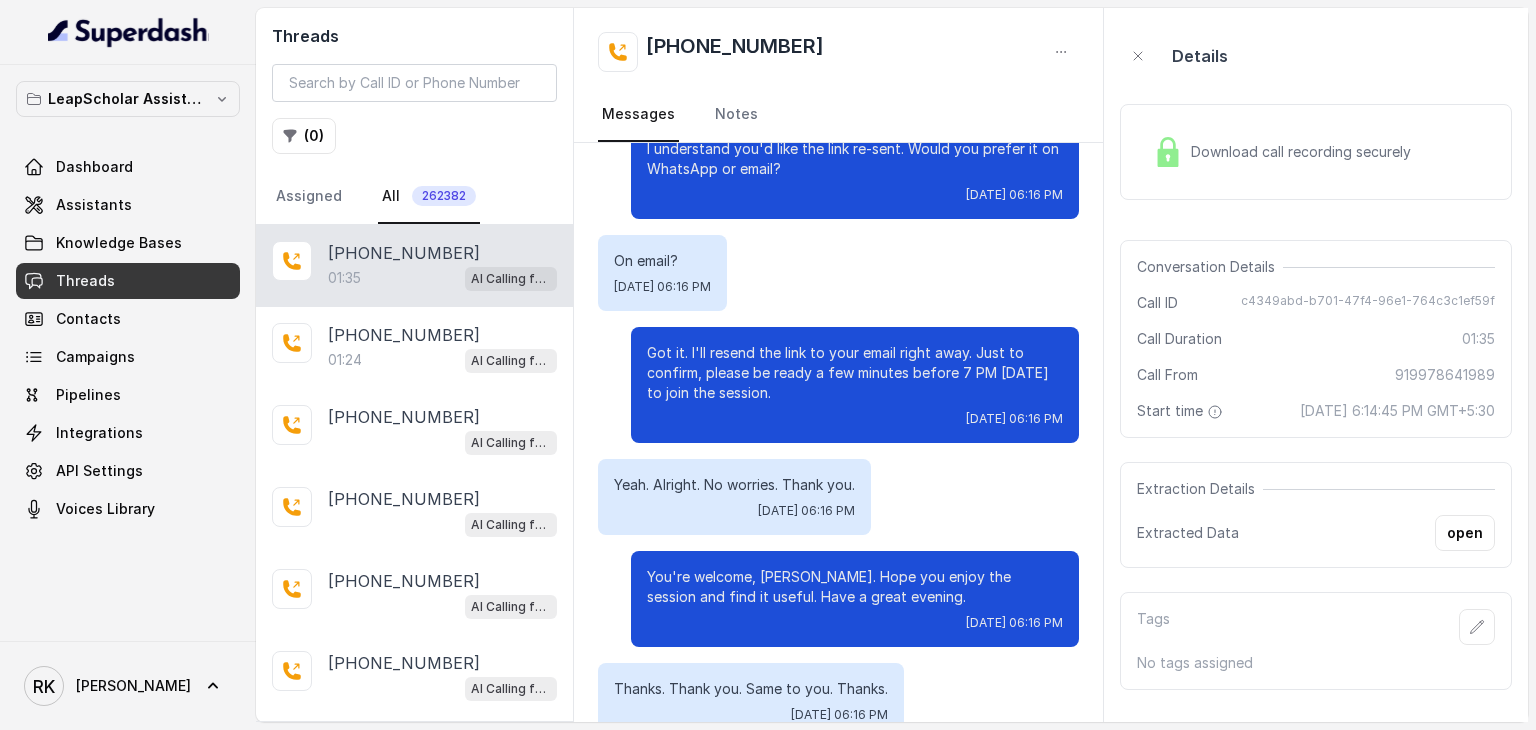 click on "Download call recording securely" at bounding box center [1305, 152] 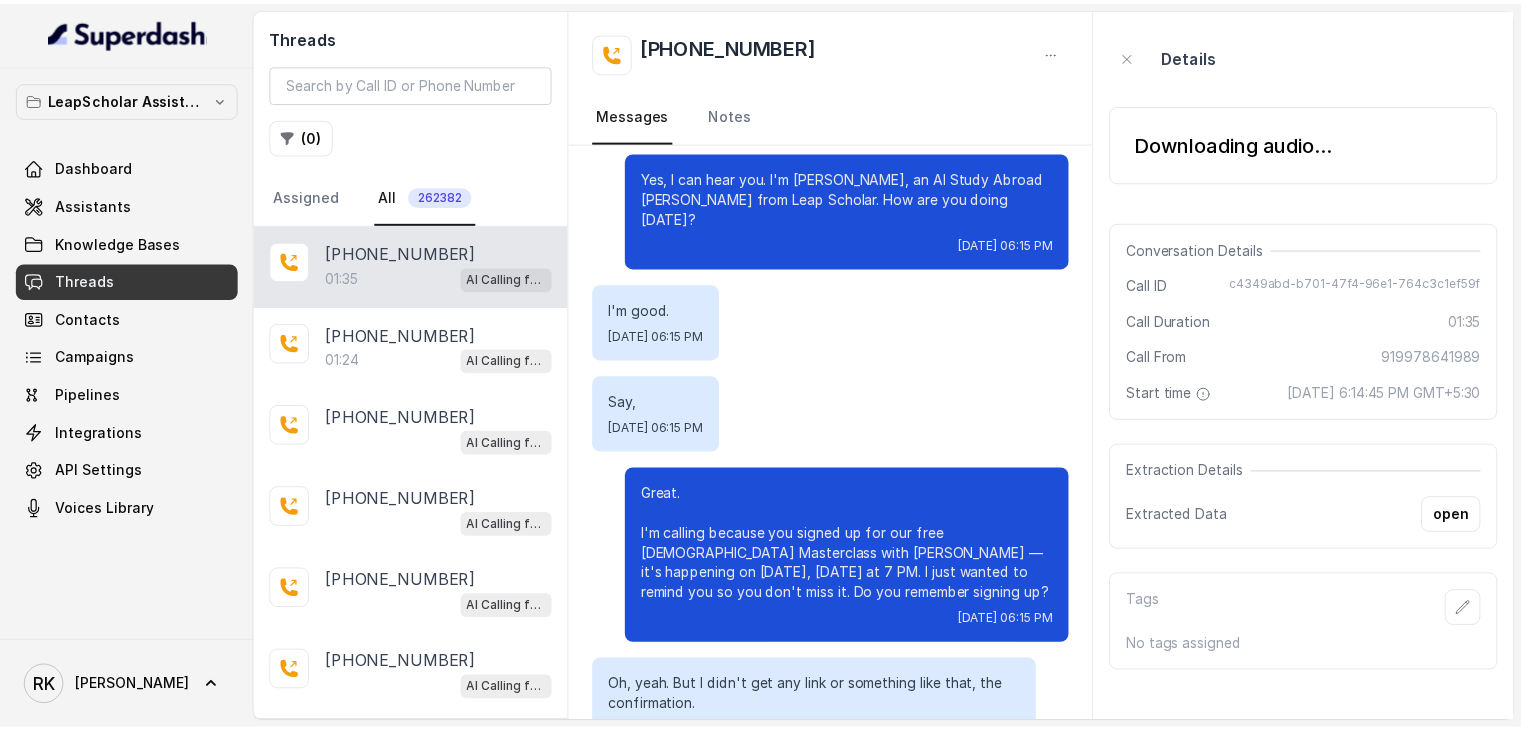 scroll, scrollTop: 0, scrollLeft: 0, axis: both 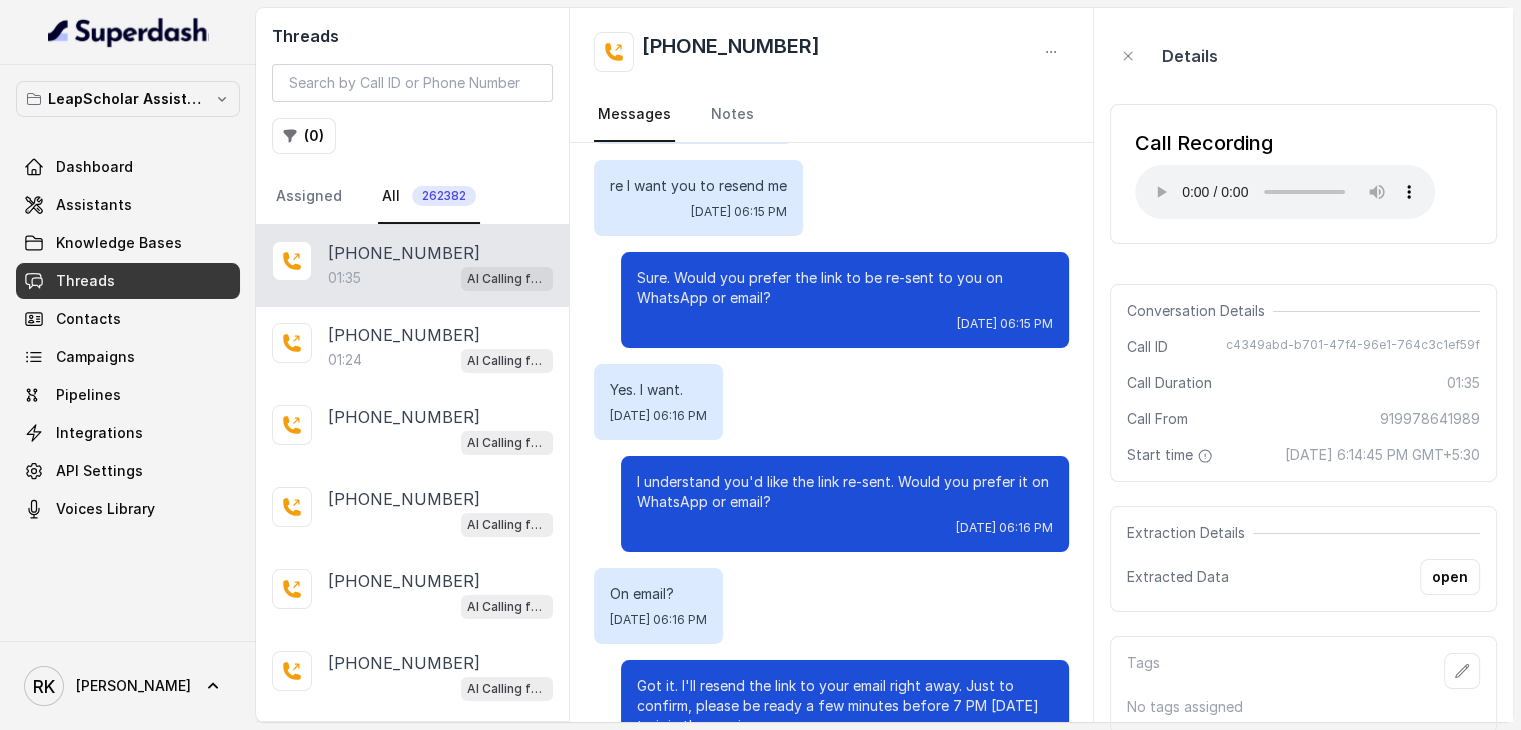 drag, startPoint x: 941, startPoint y: 445, endPoint x: 834, endPoint y: 345, distance: 146.45477 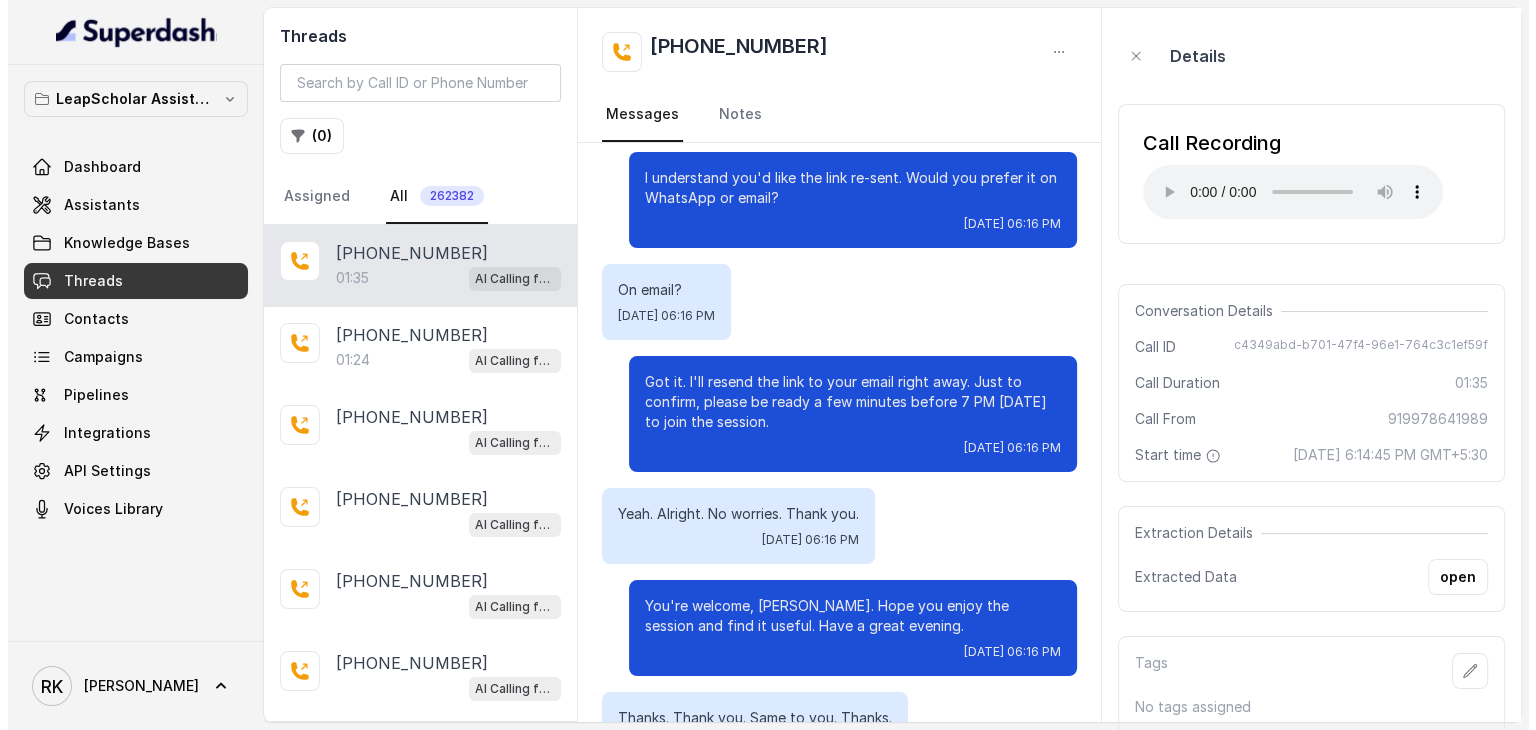 scroll, scrollTop: 1408, scrollLeft: 0, axis: vertical 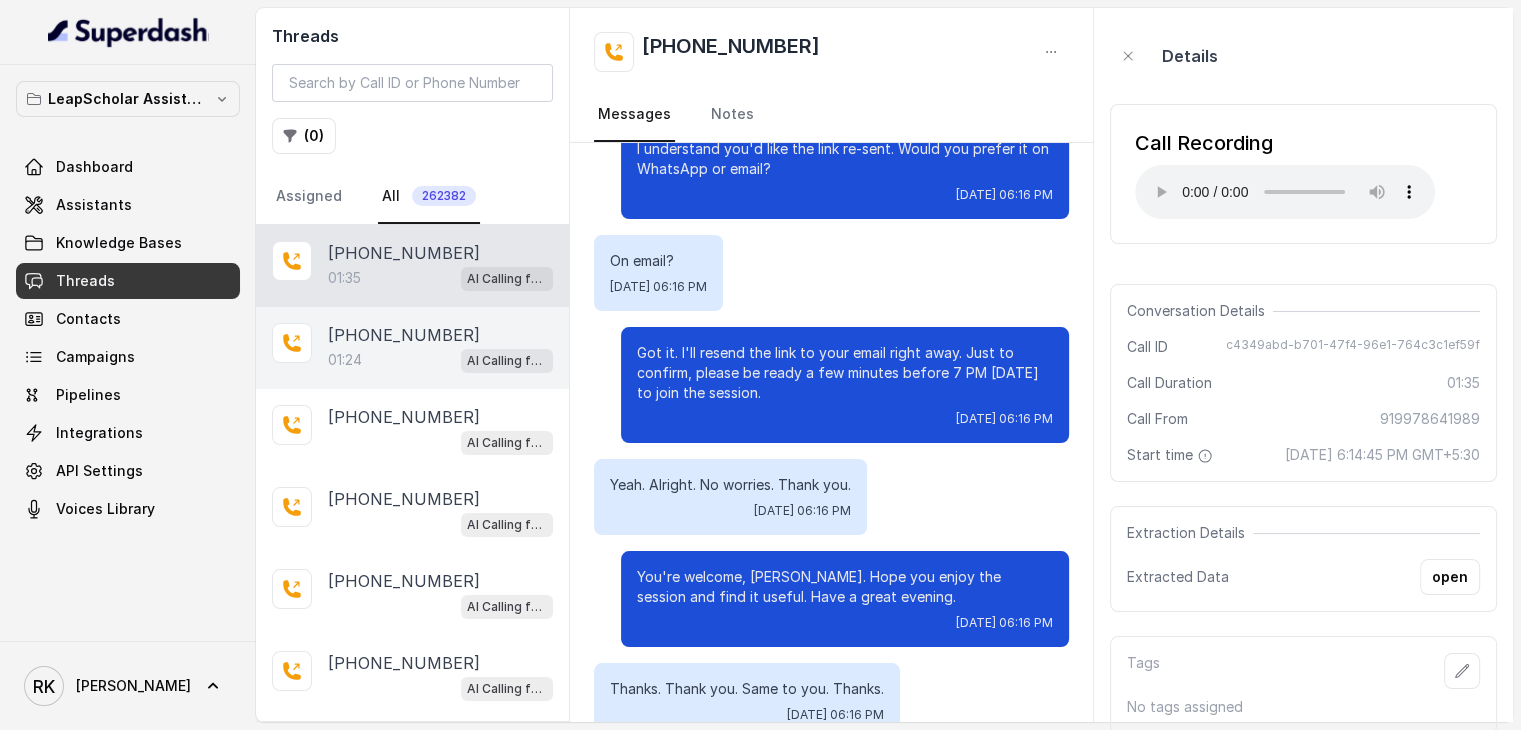 click on "01:24 AI Calling for Masterclass - #RK" at bounding box center (440, 360) 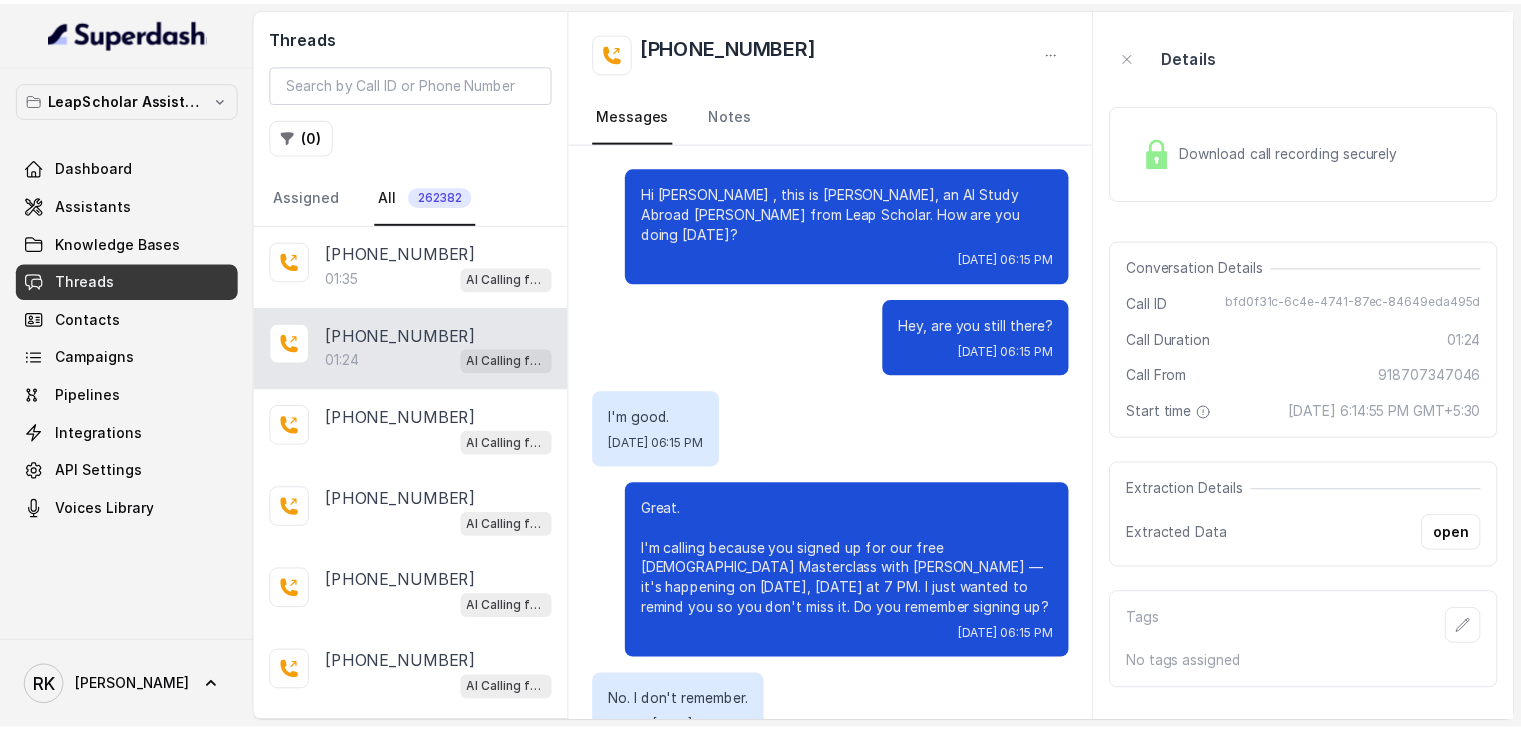 scroll, scrollTop: 744, scrollLeft: 0, axis: vertical 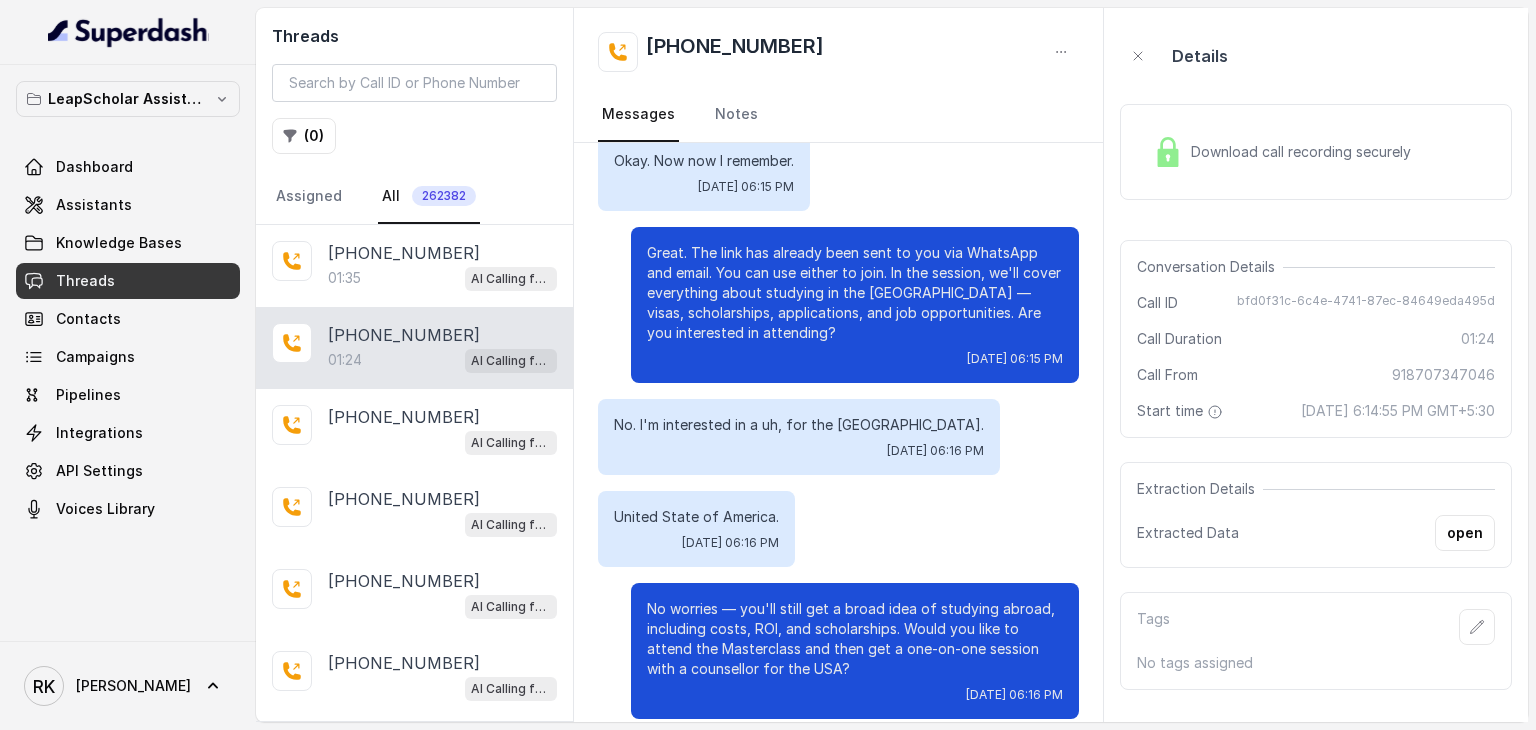 click at bounding box center [1168, 152] 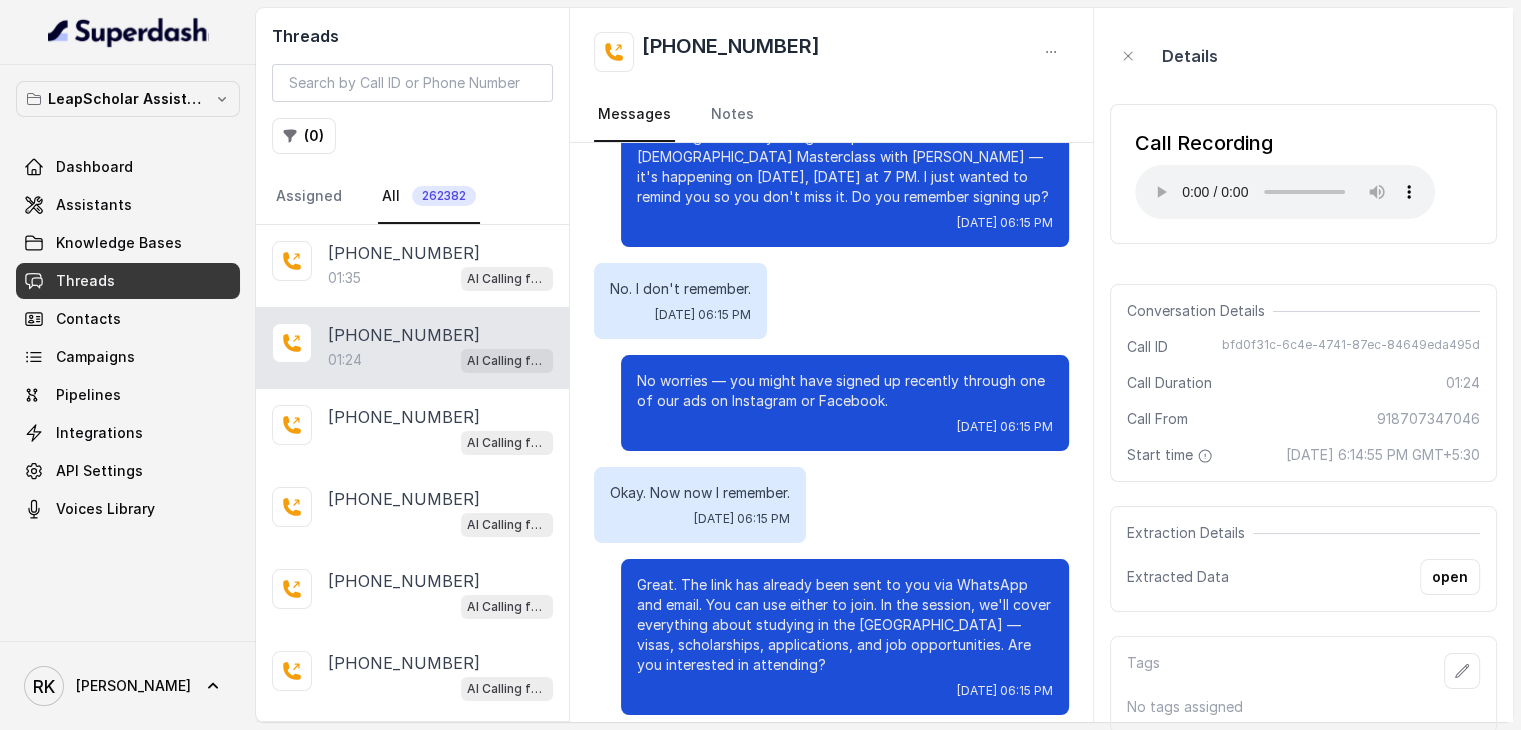 scroll, scrollTop: 411, scrollLeft: 0, axis: vertical 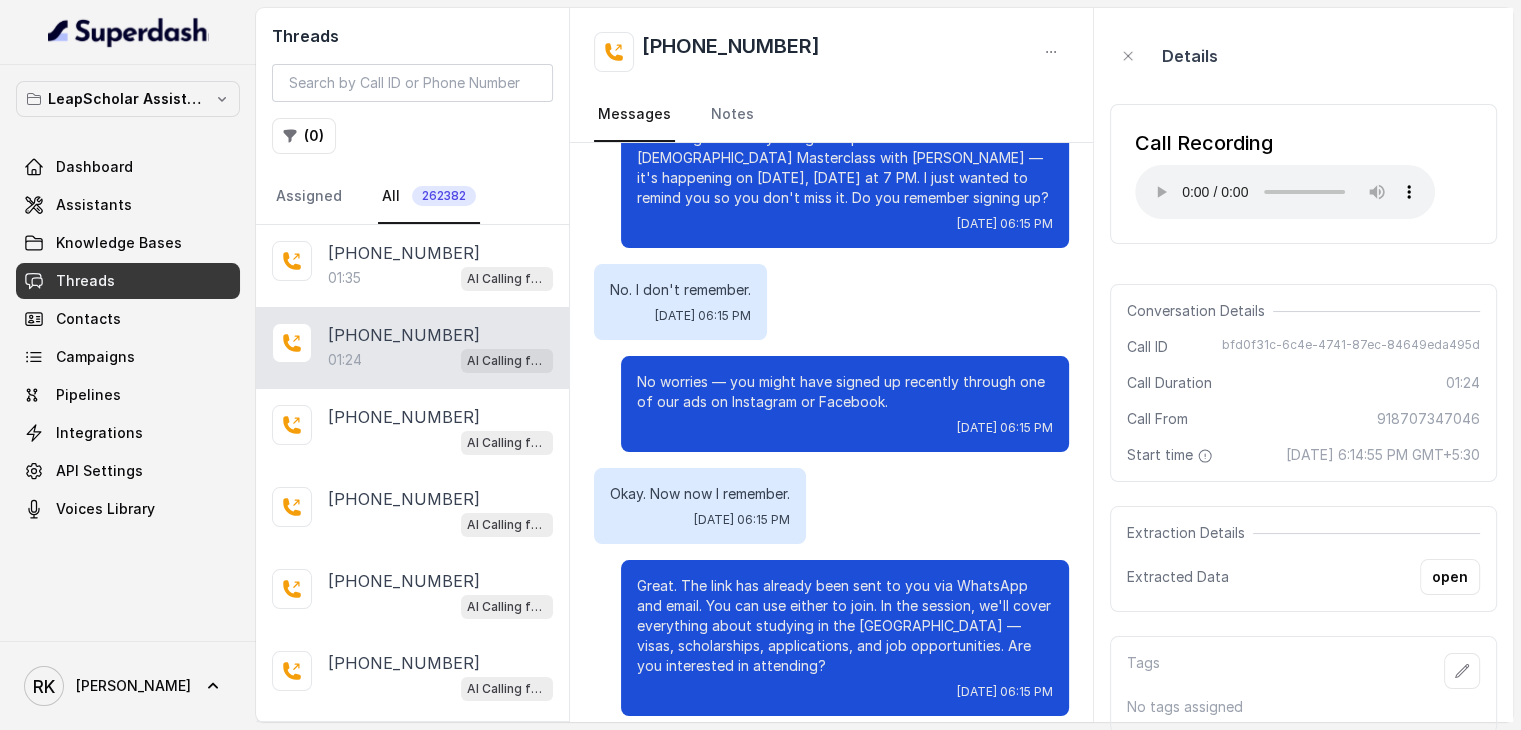 type 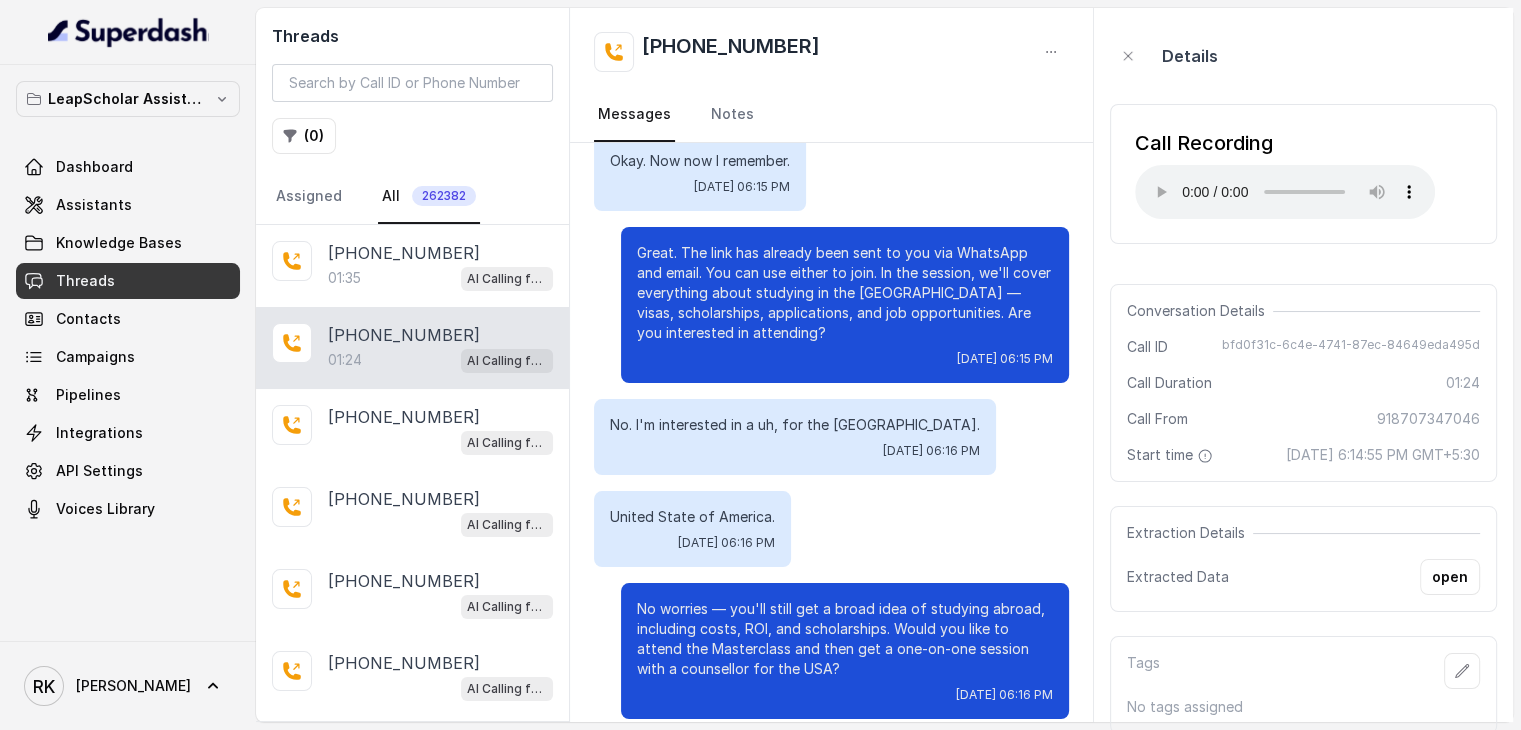 scroll, scrollTop: 22, scrollLeft: 0, axis: vertical 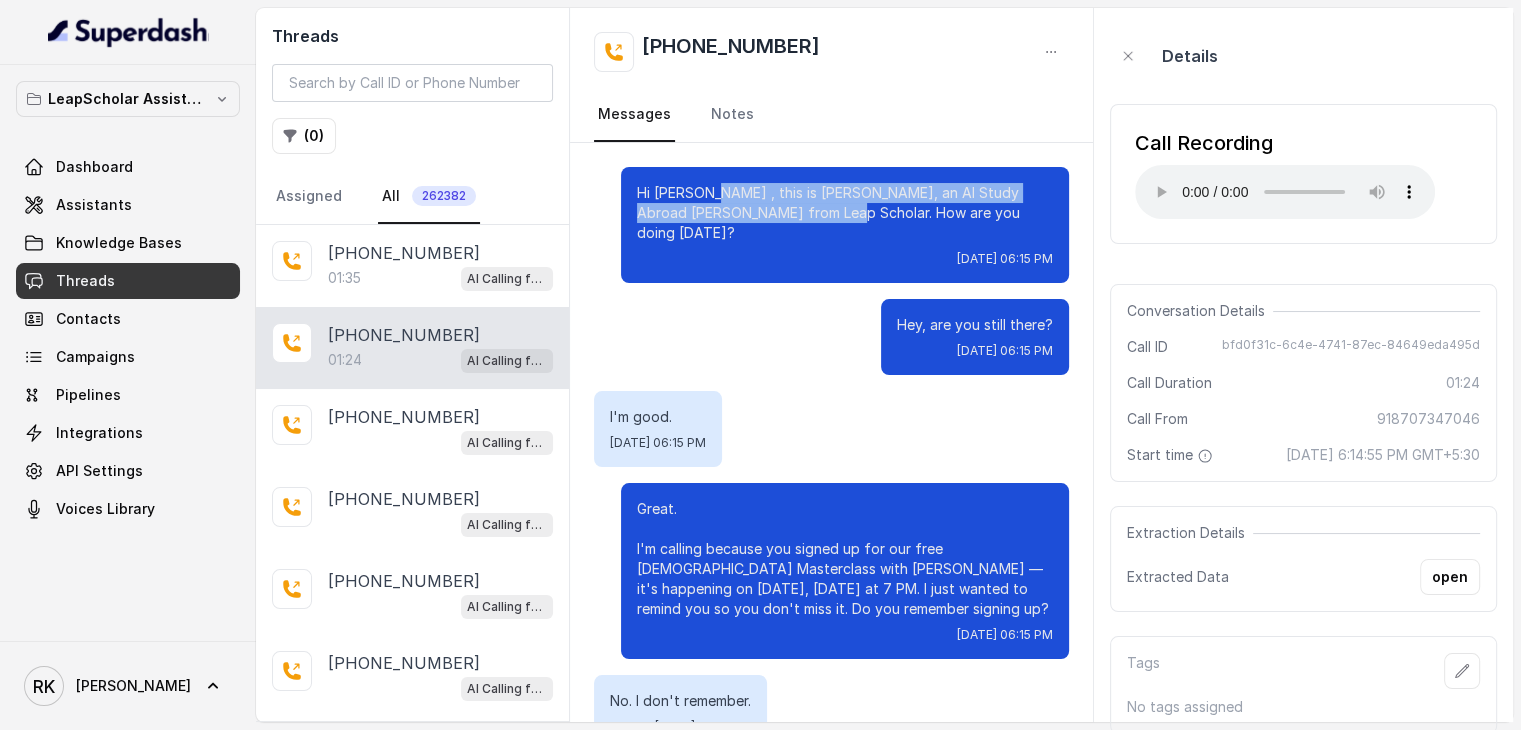 drag, startPoint x: 696, startPoint y: 176, endPoint x: 778, endPoint y: 213, distance: 89.961105 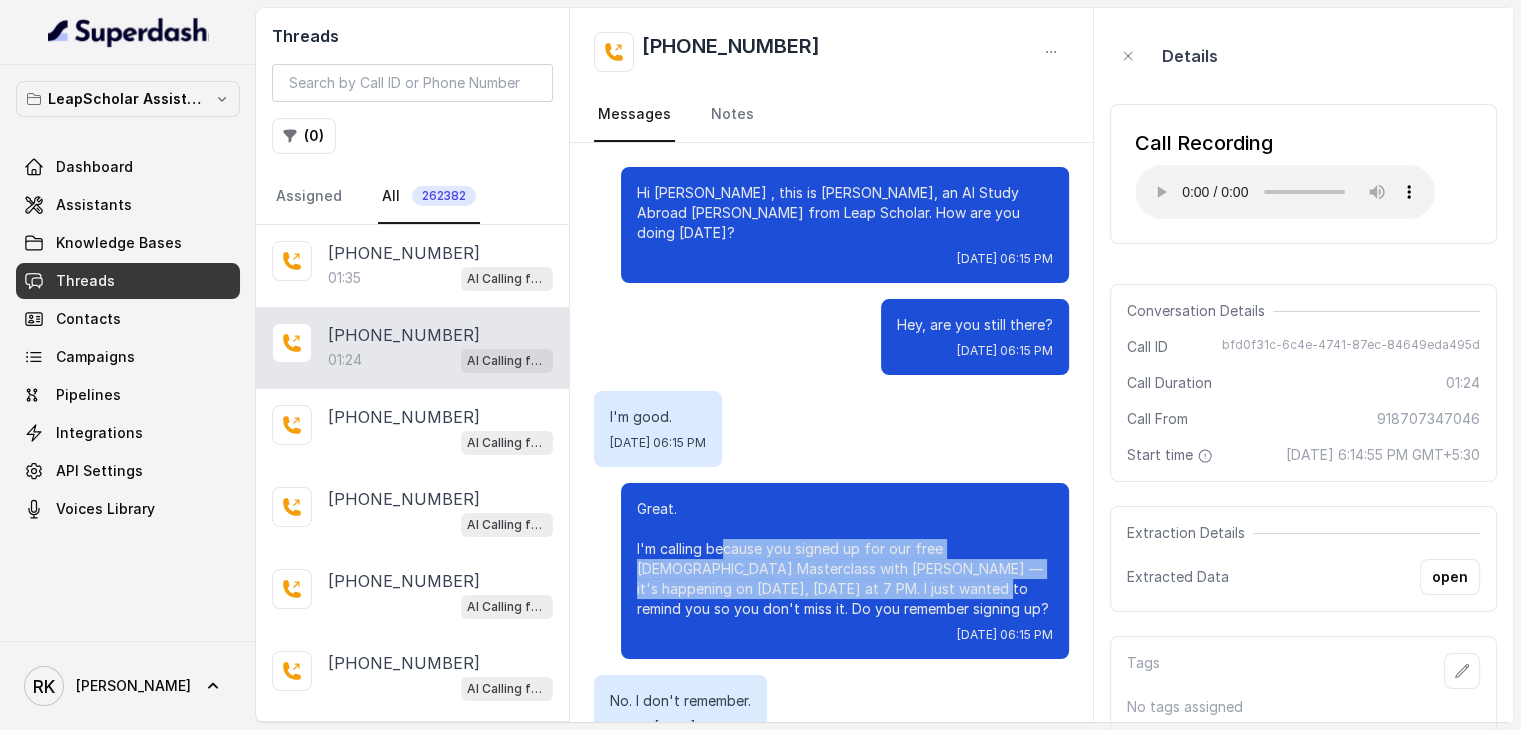 drag, startPoint x: 706, startPoint y: 523, endPoint x: 836, endPoint y: 563, distance: 136.01471 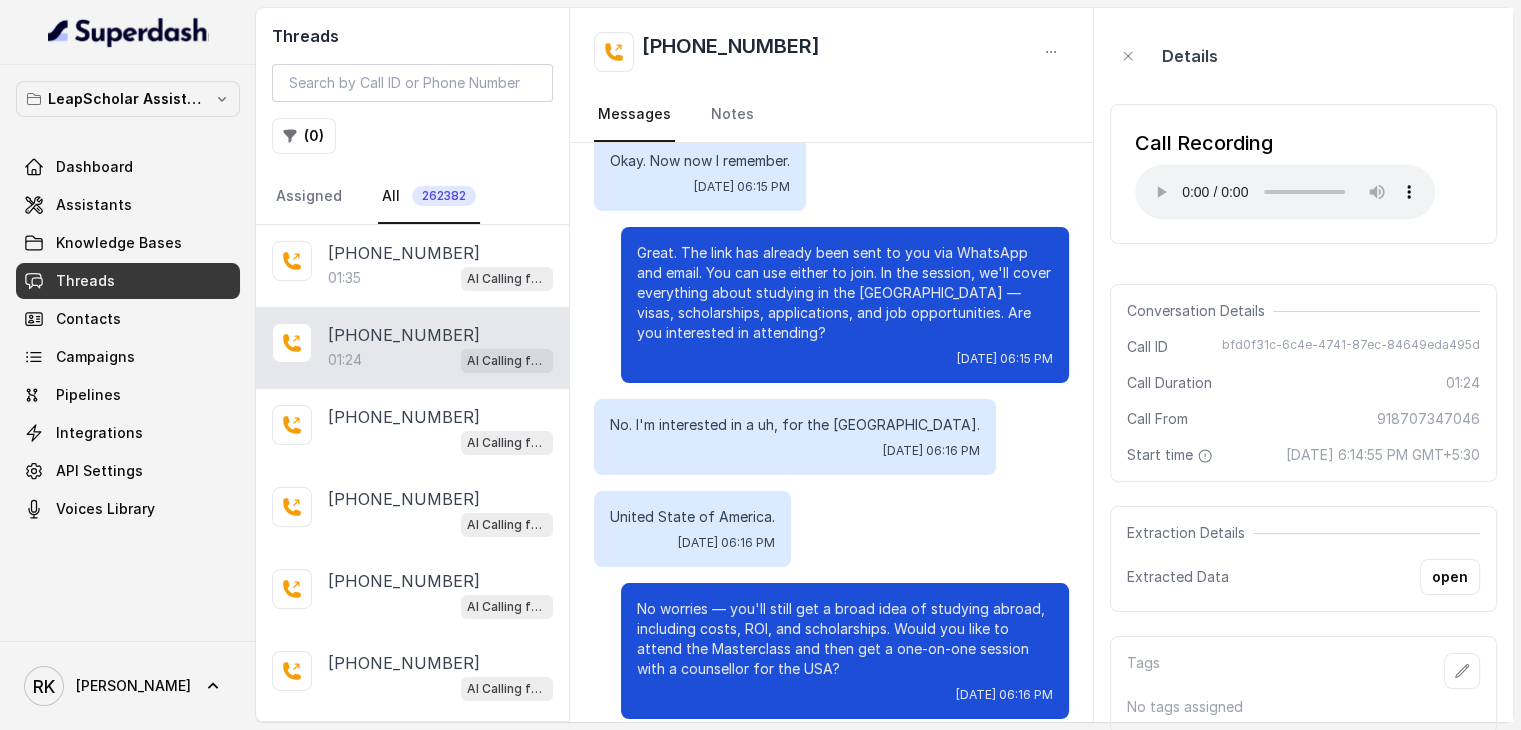 scroll, scrollTop: 744, scrollLeft: 0, axis: vertical 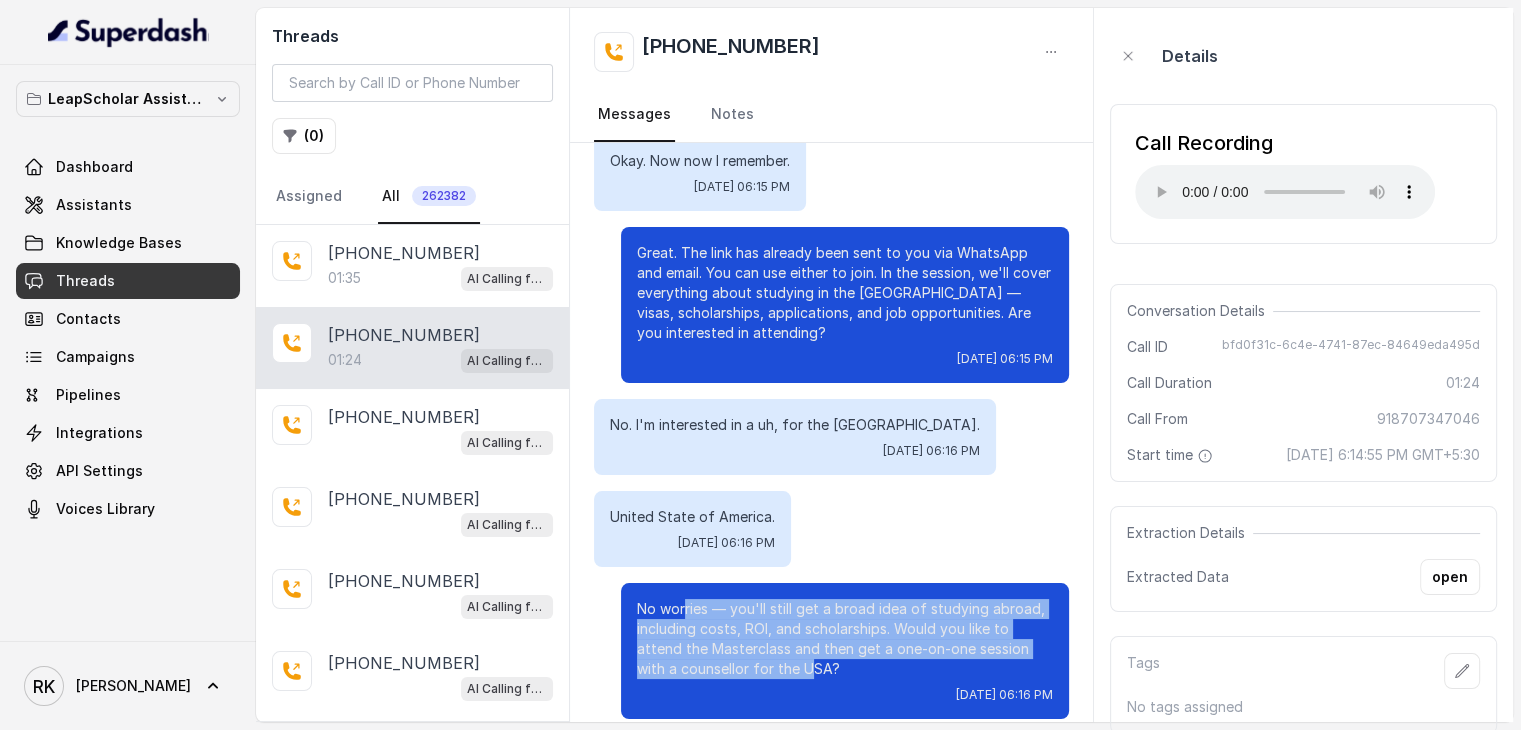 drag, startPoint x: 797, startPoint y: 648, endPoint x: 670, endPoint y: 581, distance: 143.58969 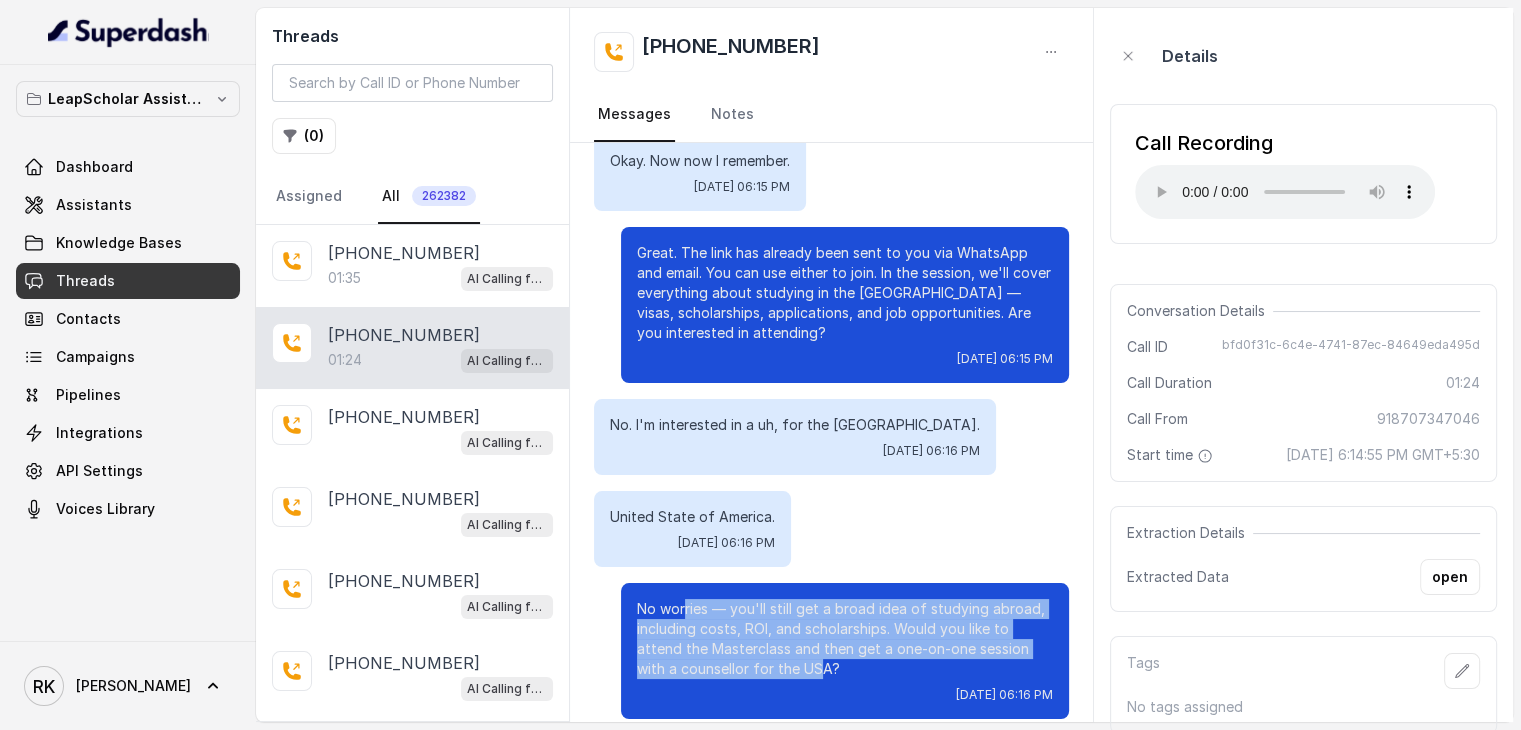 drag, startPoint x: 670, startPoint y: 581, endPoint x: 804, endPoint y: 652, distance: 151.64761 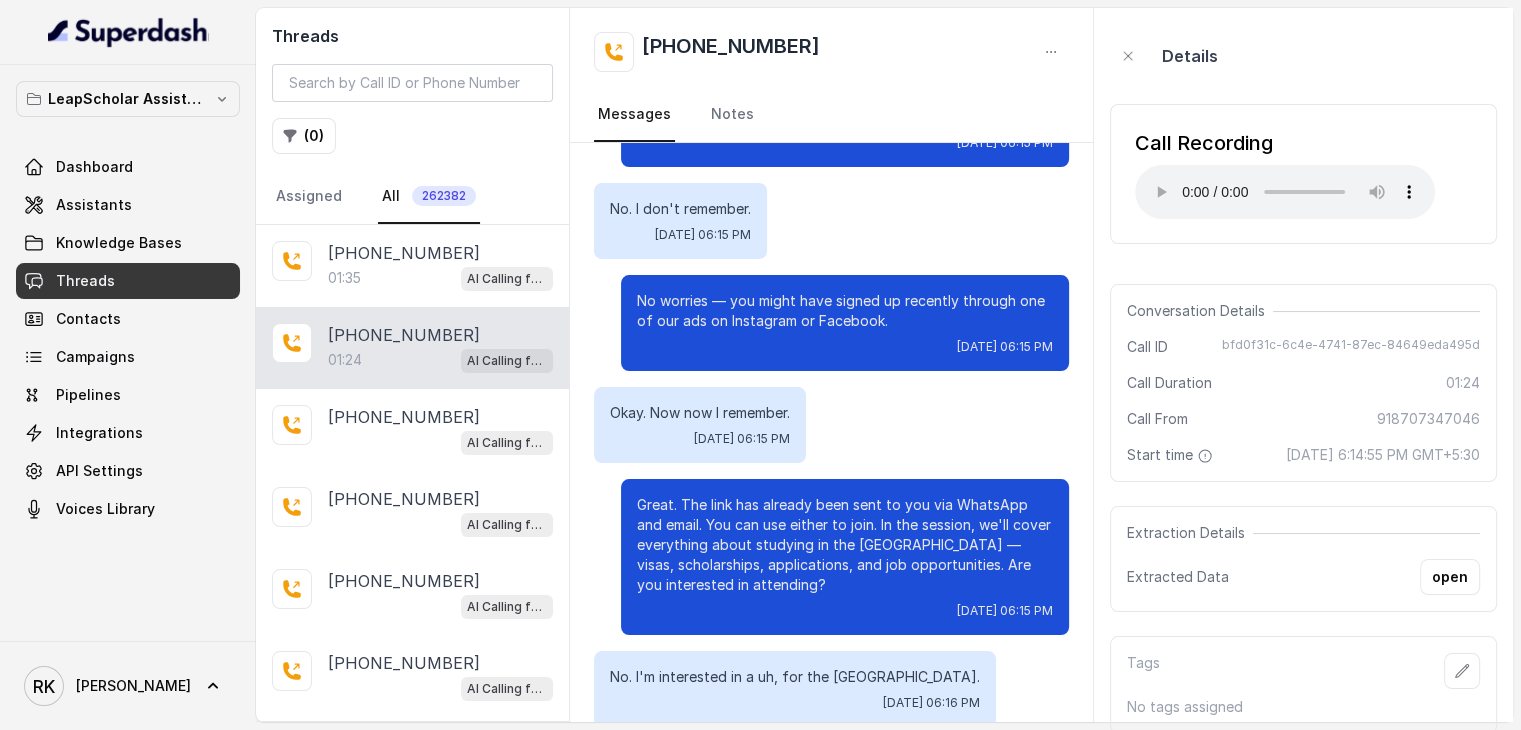 scroll, scrollTop: 488, scrollLeft: 0, axis: vertical 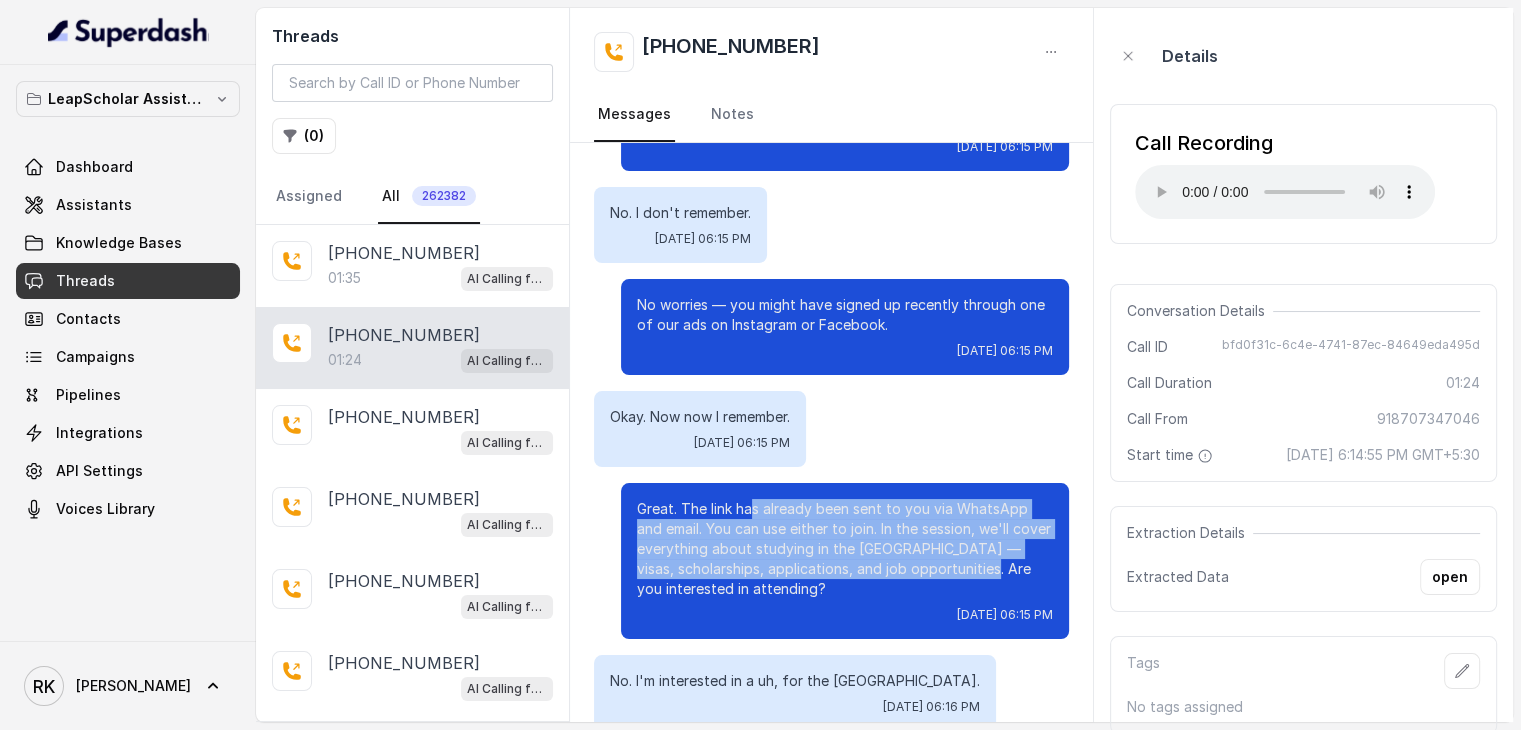 drag, startPoint x: 736, startPoint y: 485, endPoint x: 942, endPoint y: 543, distance: 214.00934 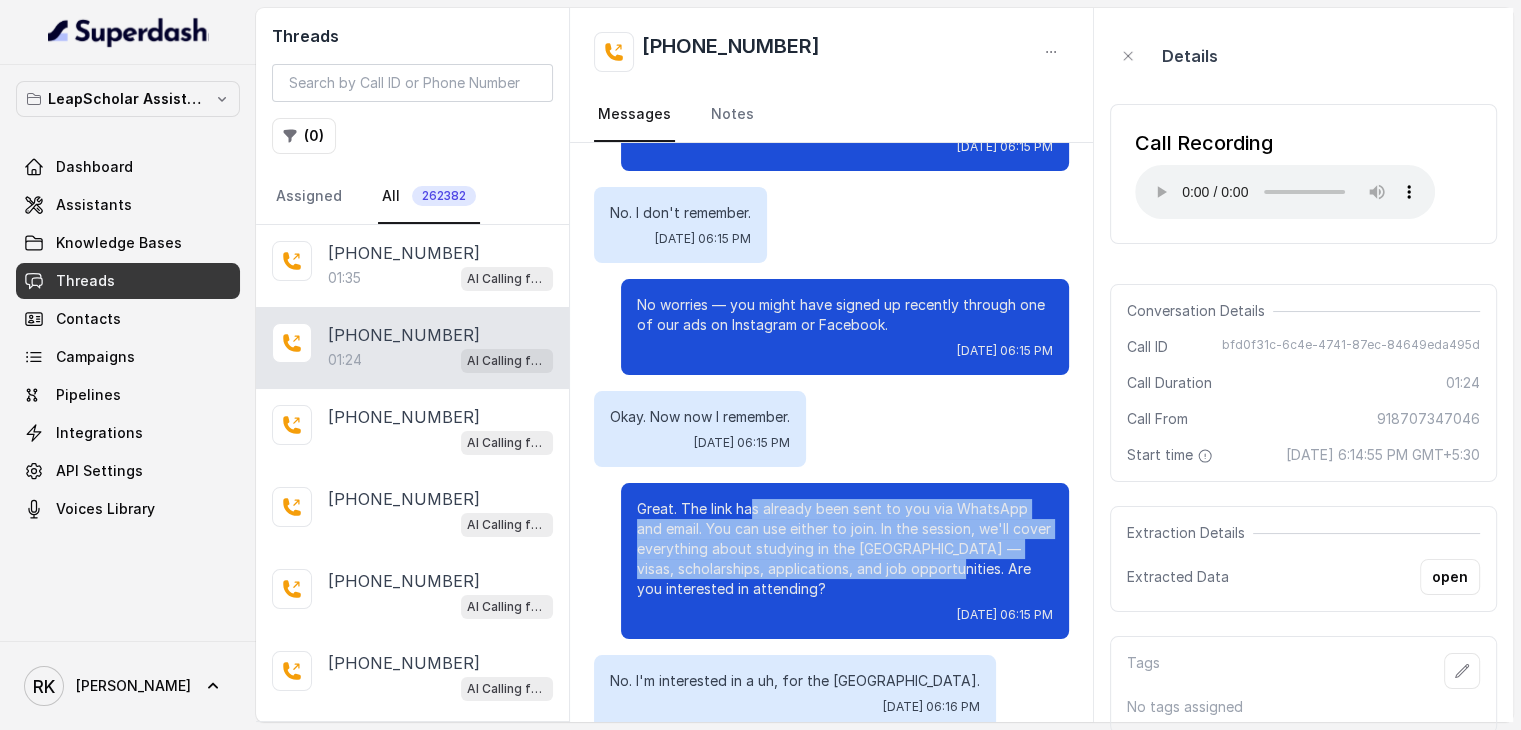 drag, startPoint x: 736, startPoint y: 485, endPoint x: 909, endPoint y: 546, distance: 183.43936 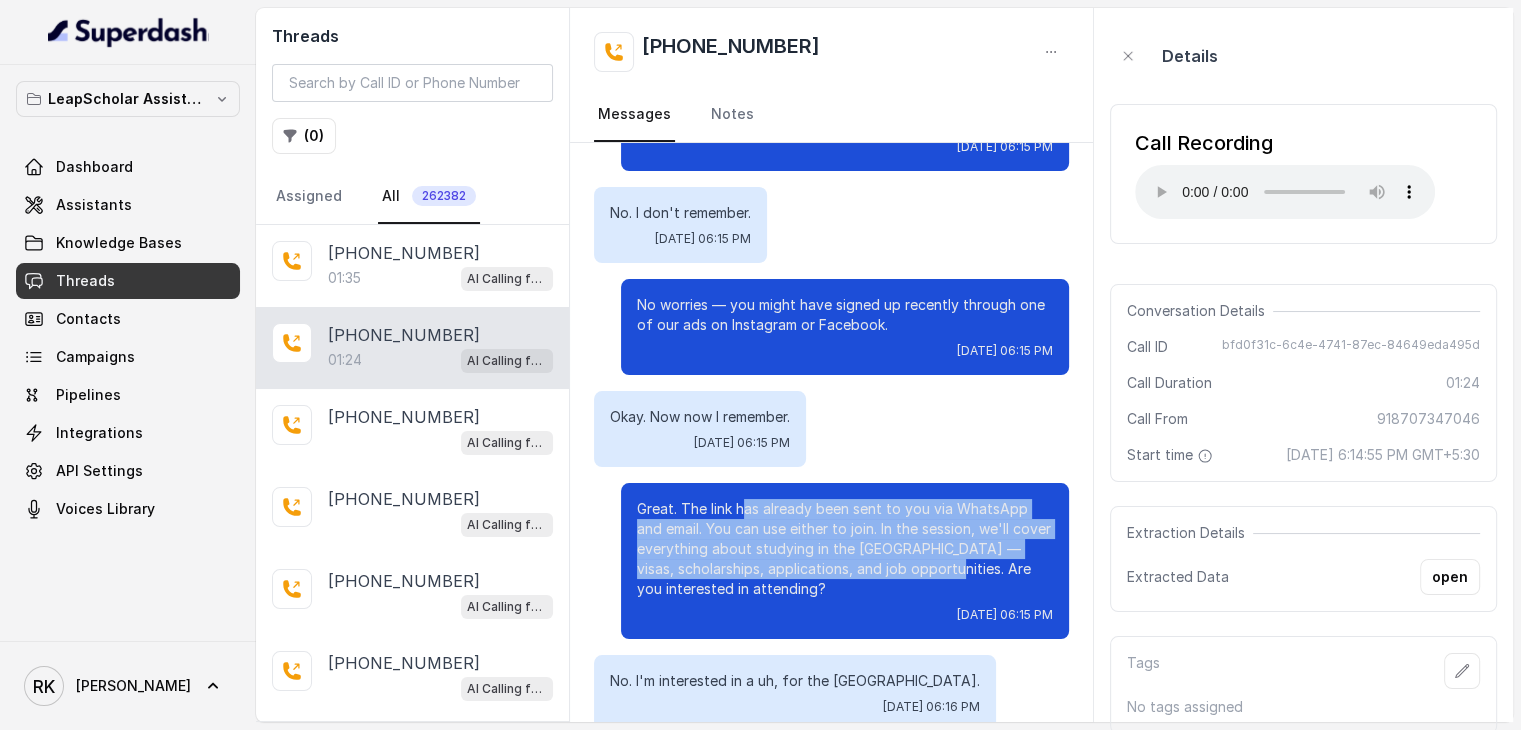 drag, startPoint x: 909, startPoint y: 546, endPoint x: 728, endPoint y: 482, distance: 191.98177 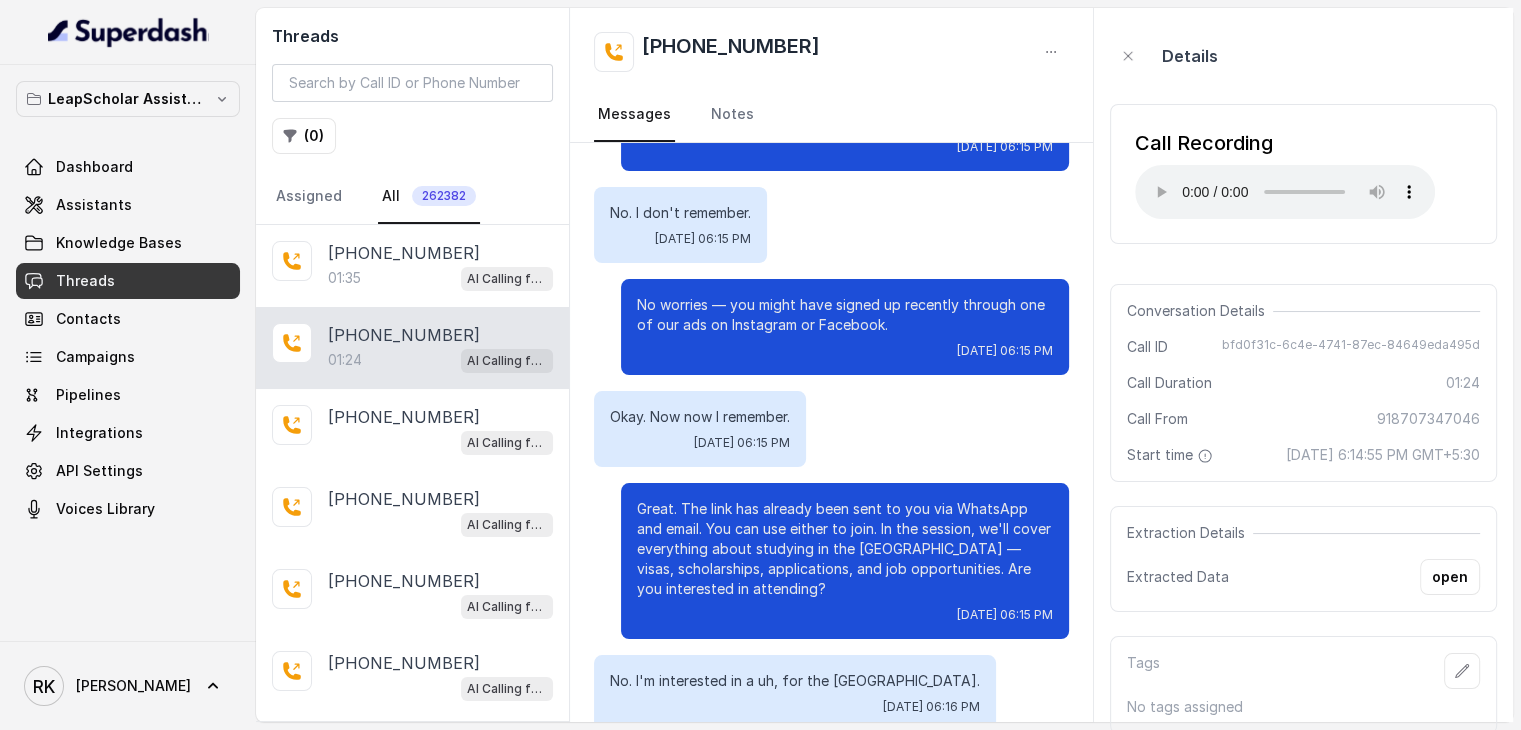 scroll, scrollTop: 744, scrollLeft: 0, axis: vertical 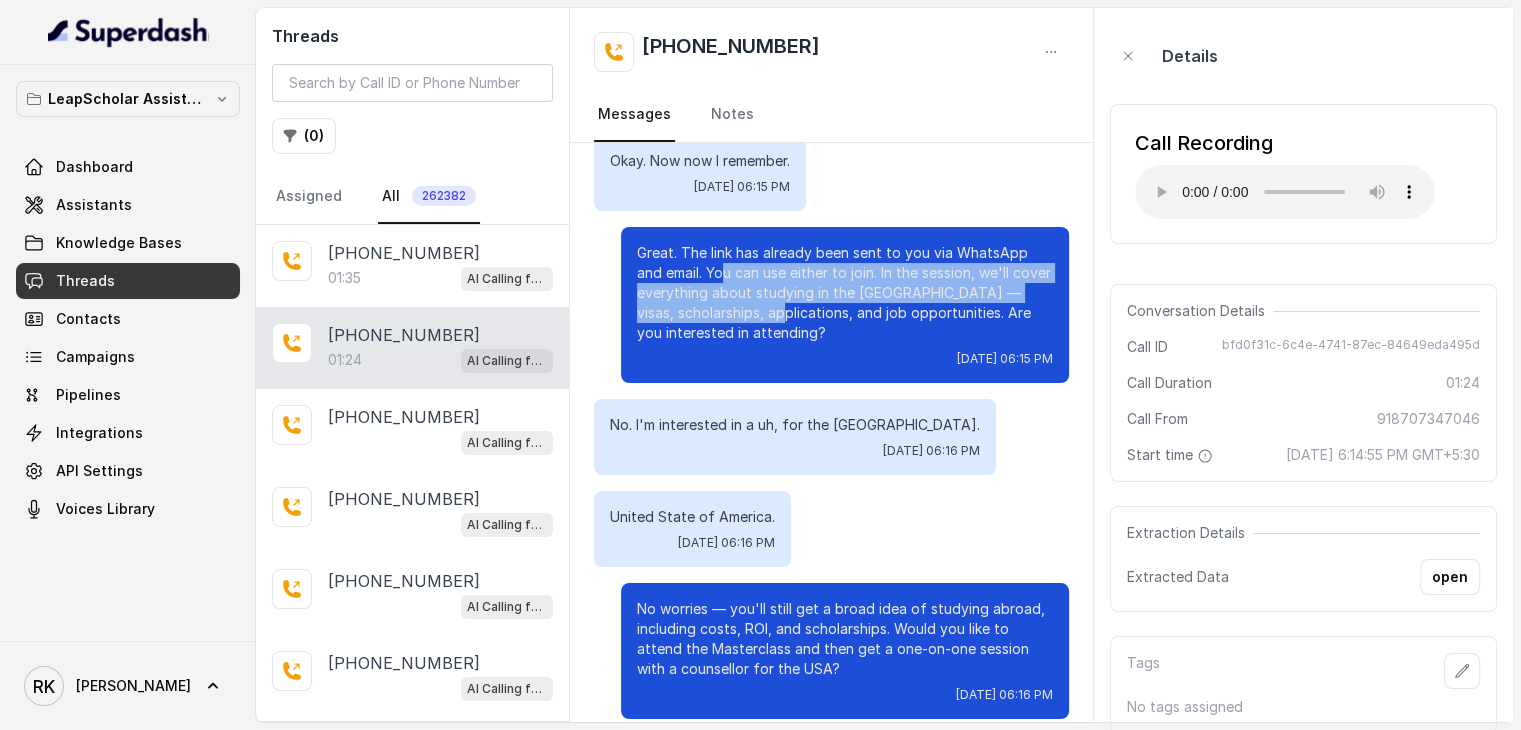 drag, startPoint x: 732, startPoint y: 294, endPoint x: 682, endPoint y: 246, distance: 69.31089 